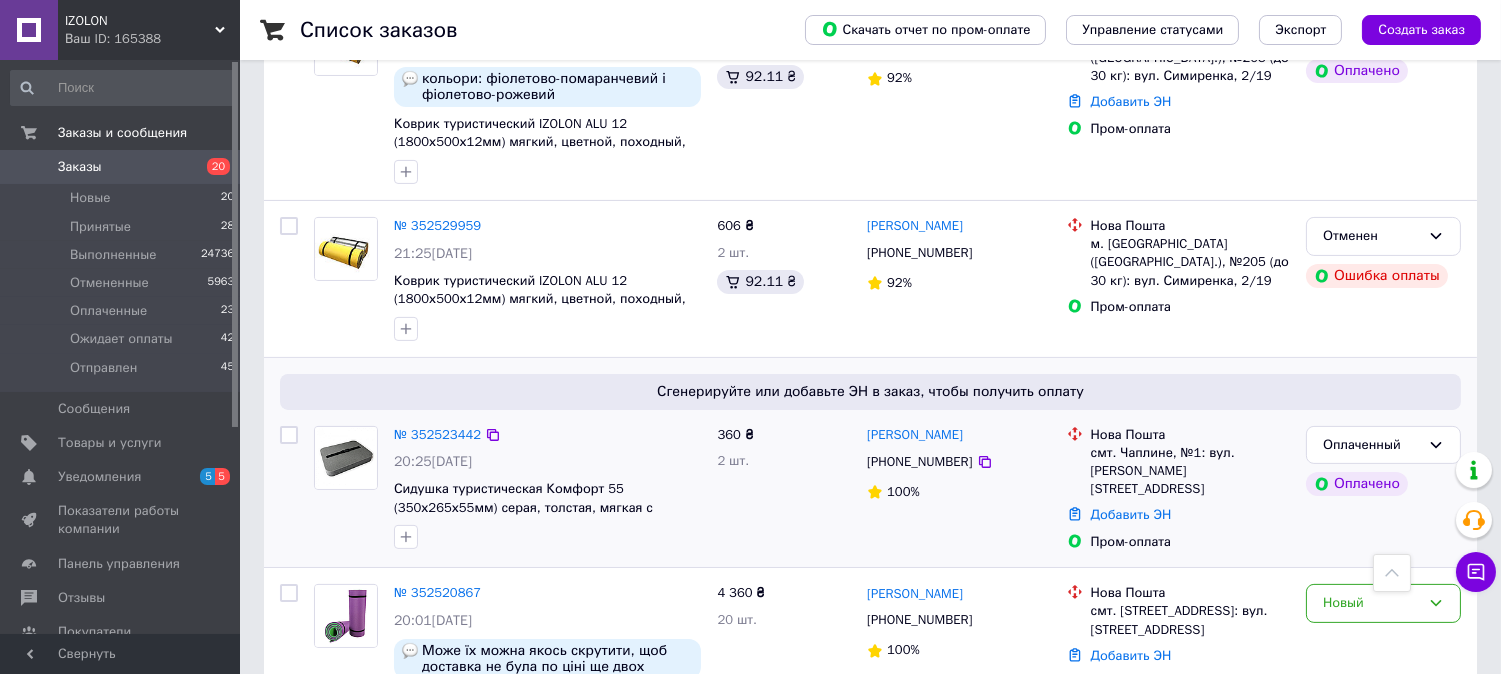 scroll, scrollTop: 1000, scrollLeft: 0, axis: vertical 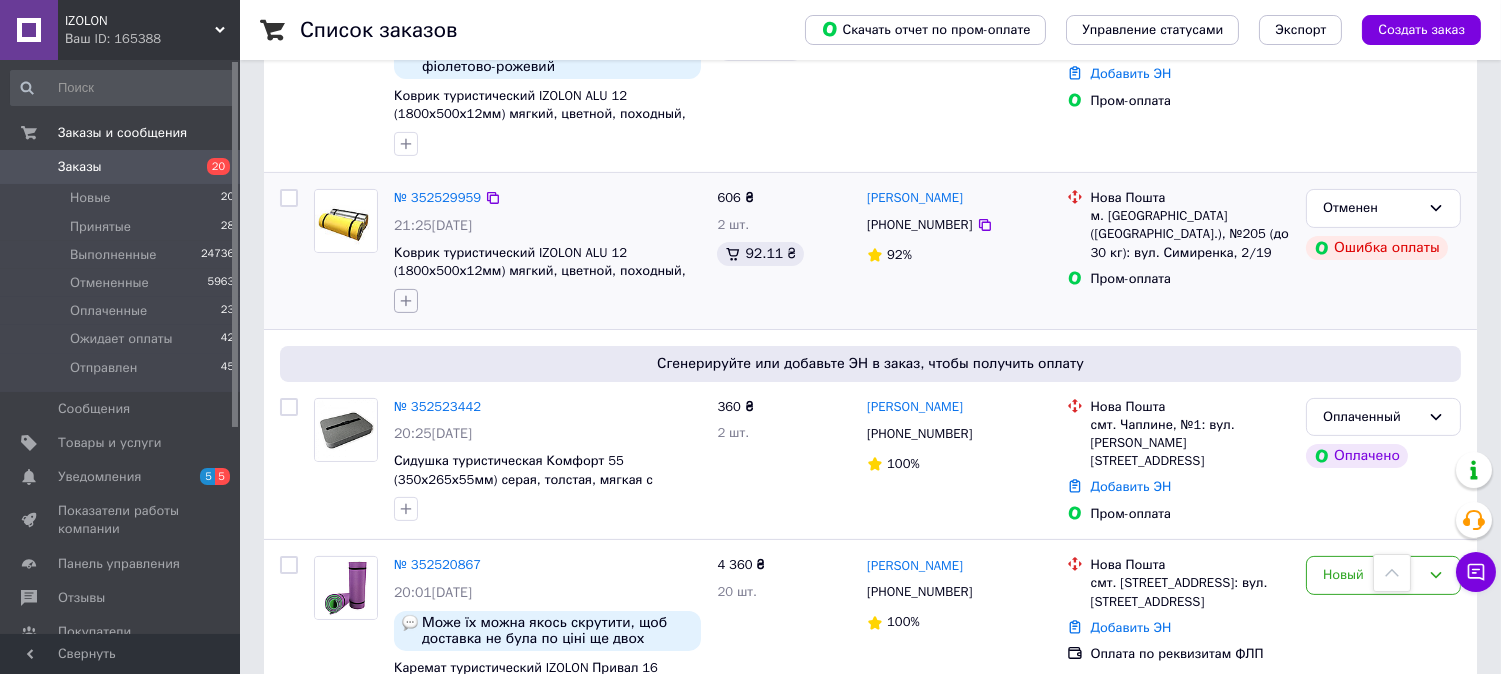 click at bounding box center (406, 301) 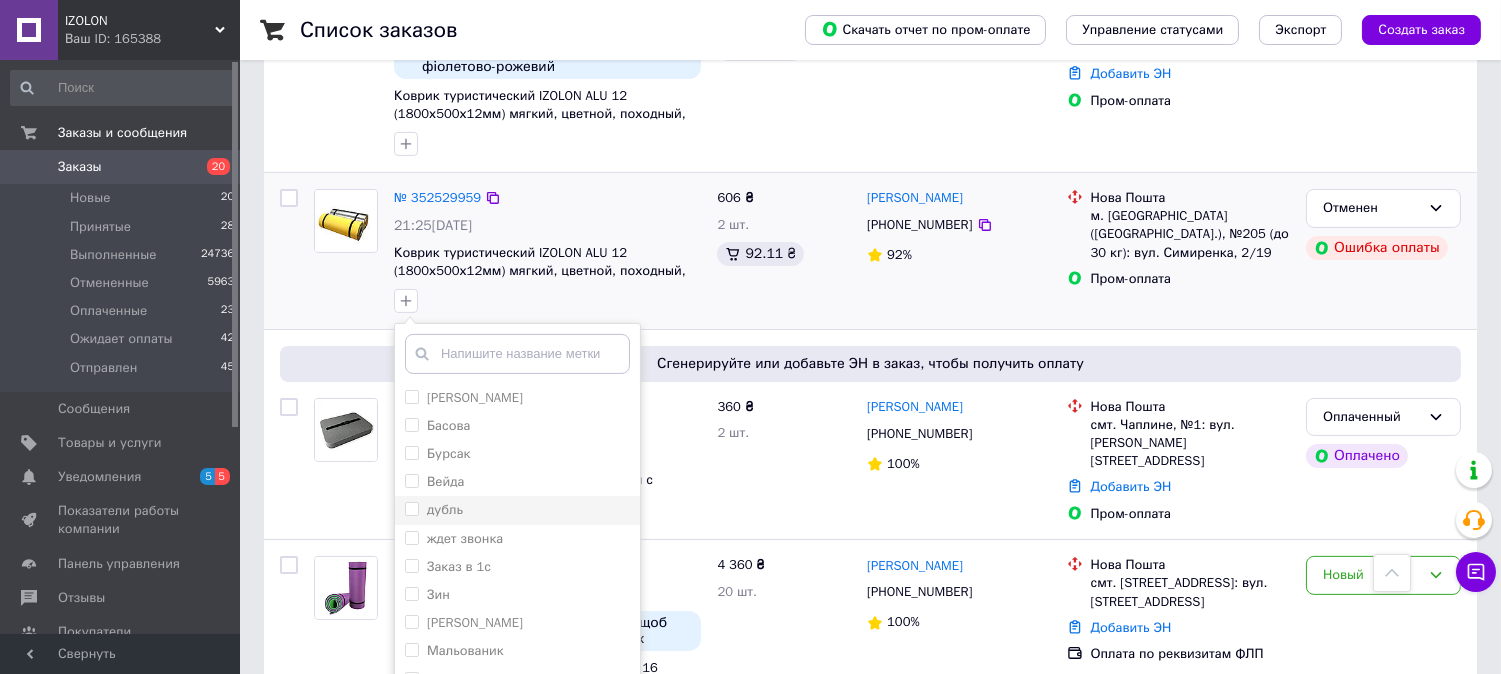 click on "дубль" at bounding box center [517, 510] 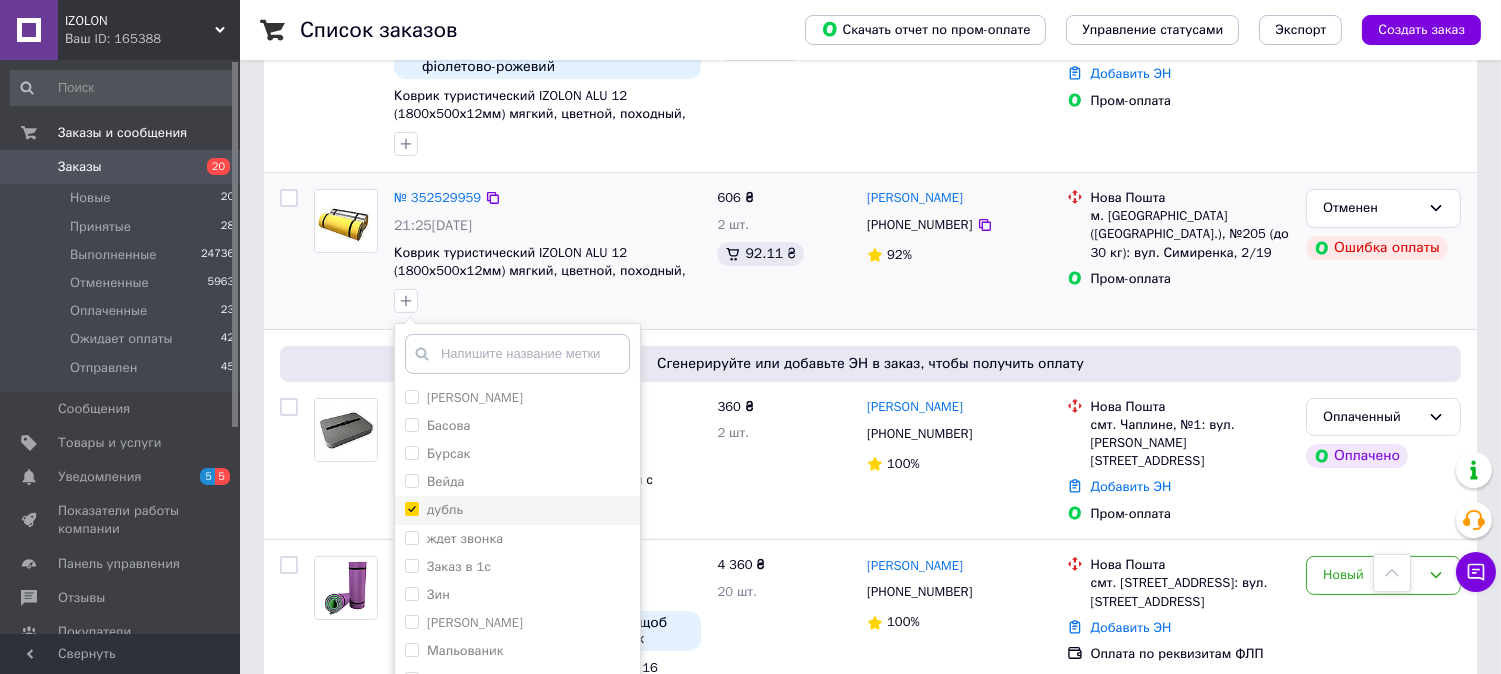 checkbox on "true" 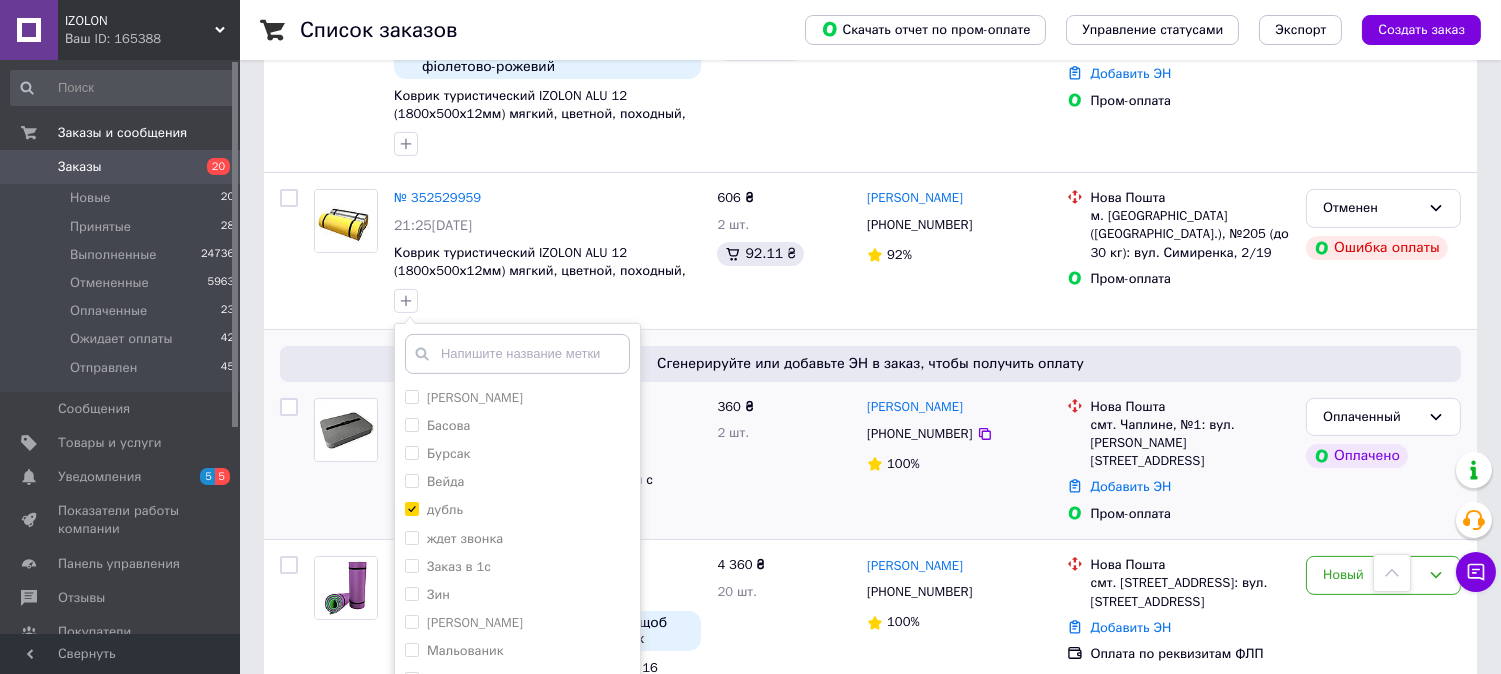 scroll, scrollTop: 1333, scrollLeft: 0, axis: vertical 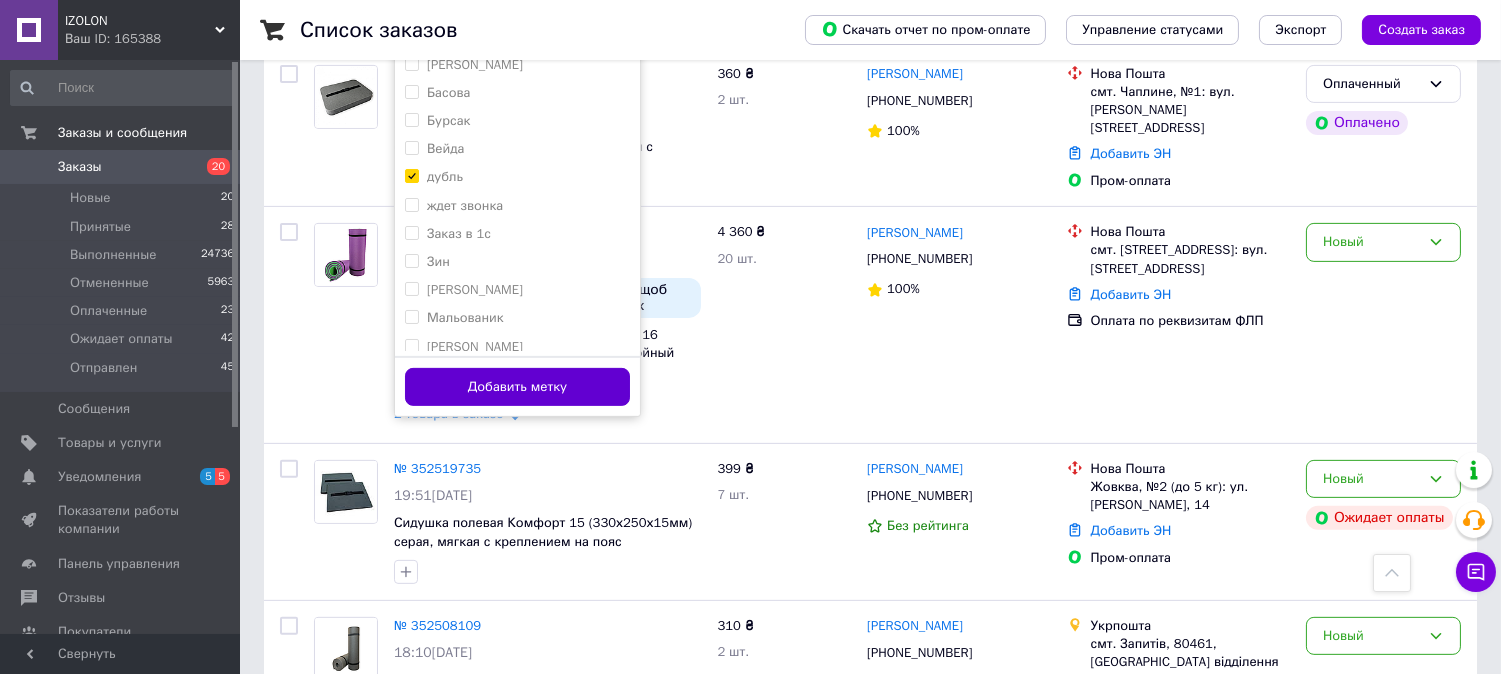 click on "Добавить метку" at bounding box center (517, 387) 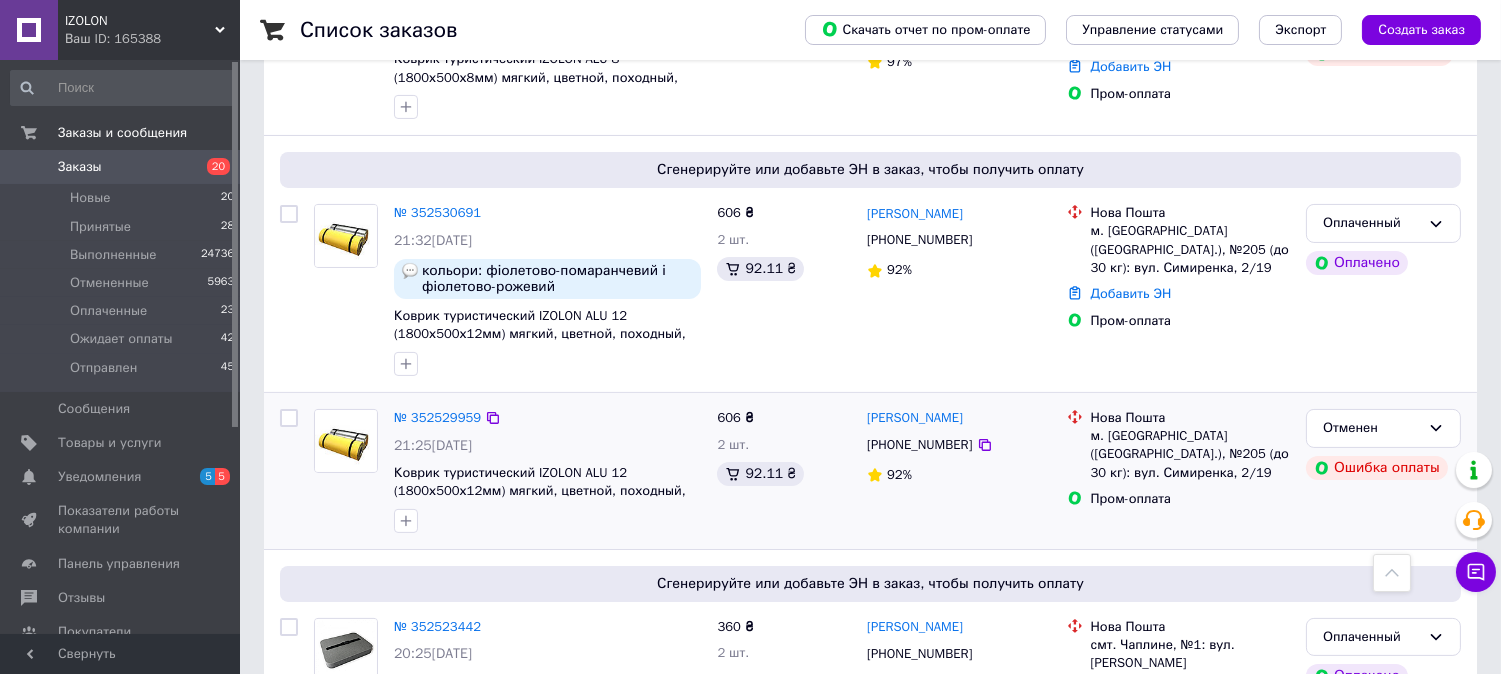 scroll, scrollTop: 777, scrollLeft: 0, axis: vertical 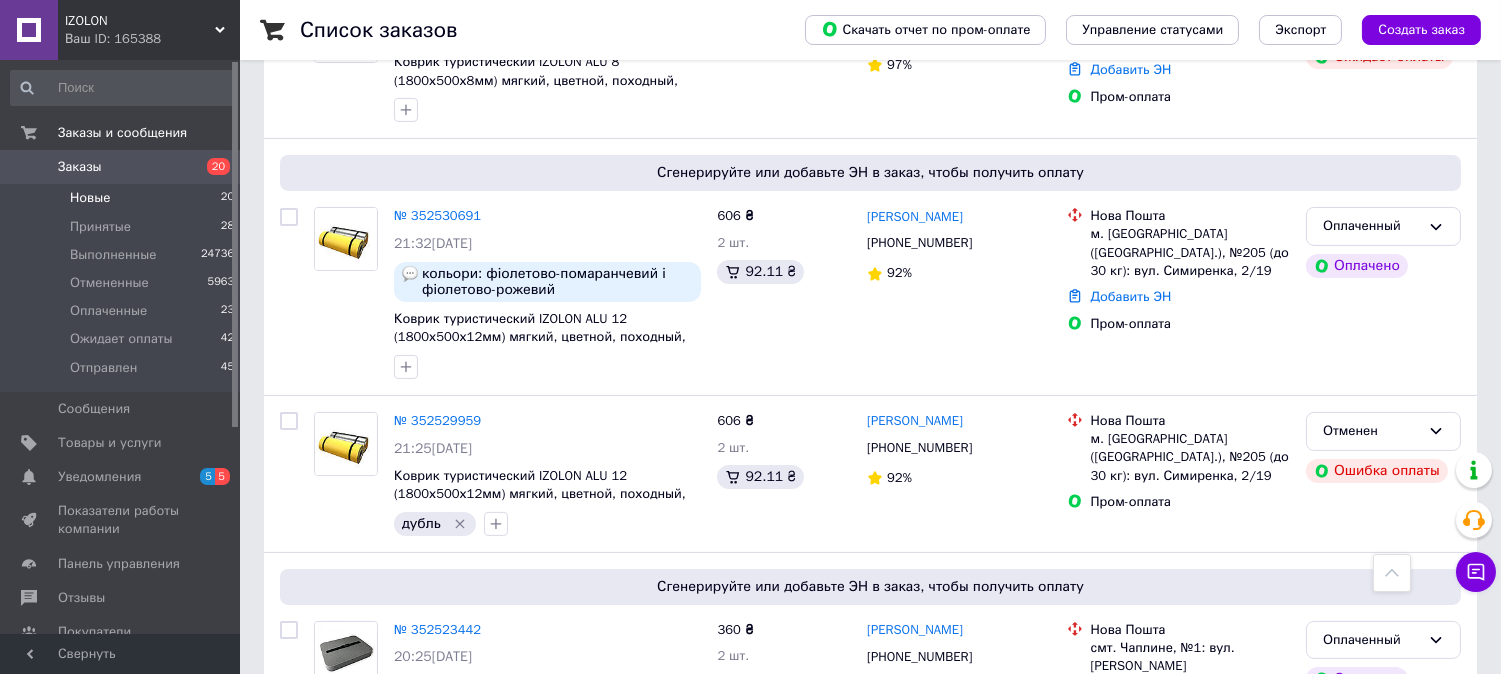 click on "Новые" at bounding box center [90, 198] 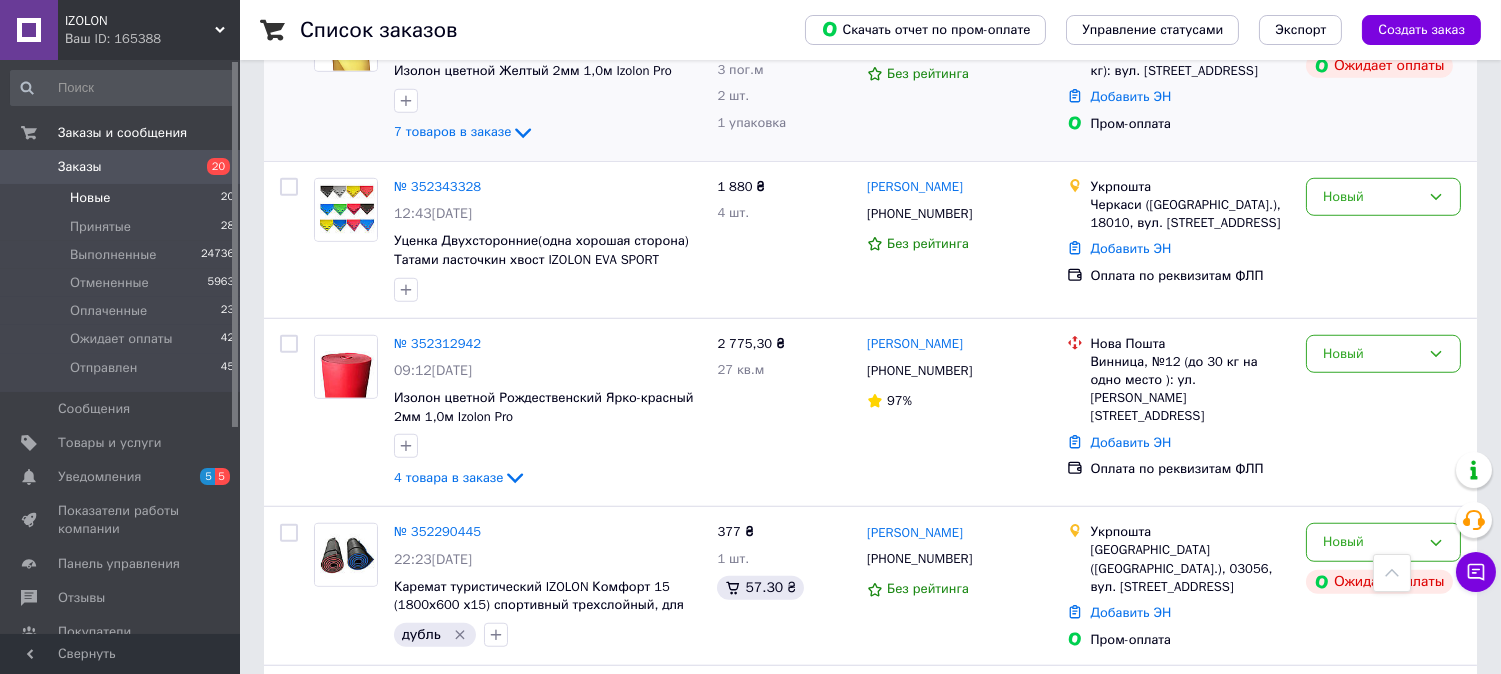 scroll, scrollTop: 2965, scrollLeft: 0, axis: vertical 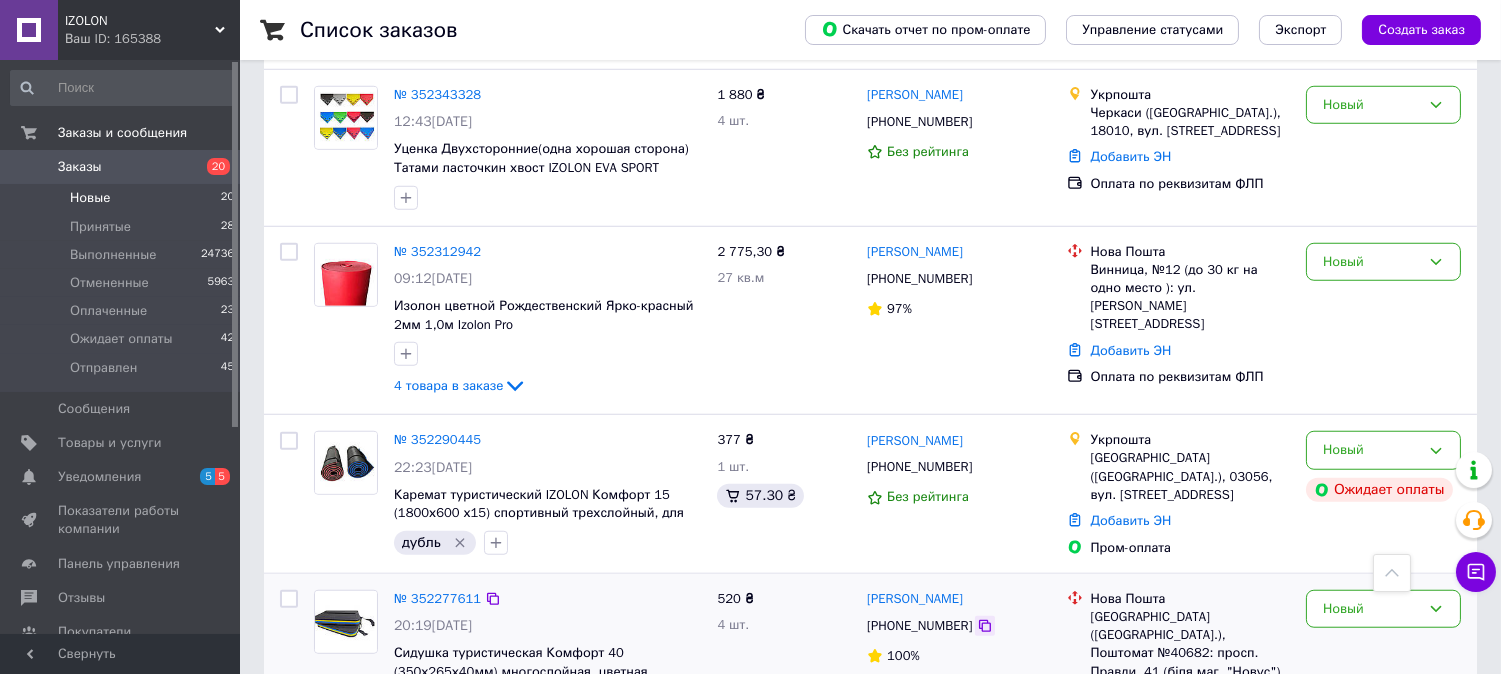 click 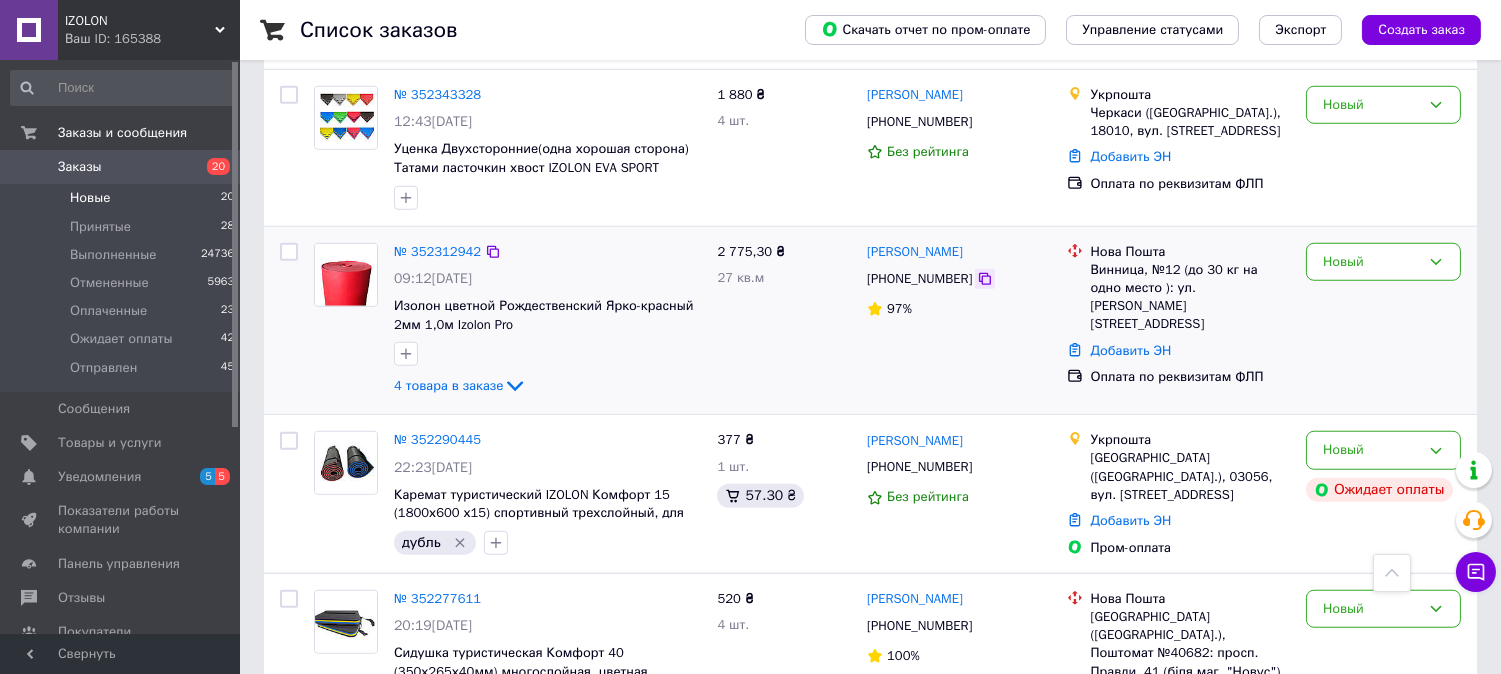 click 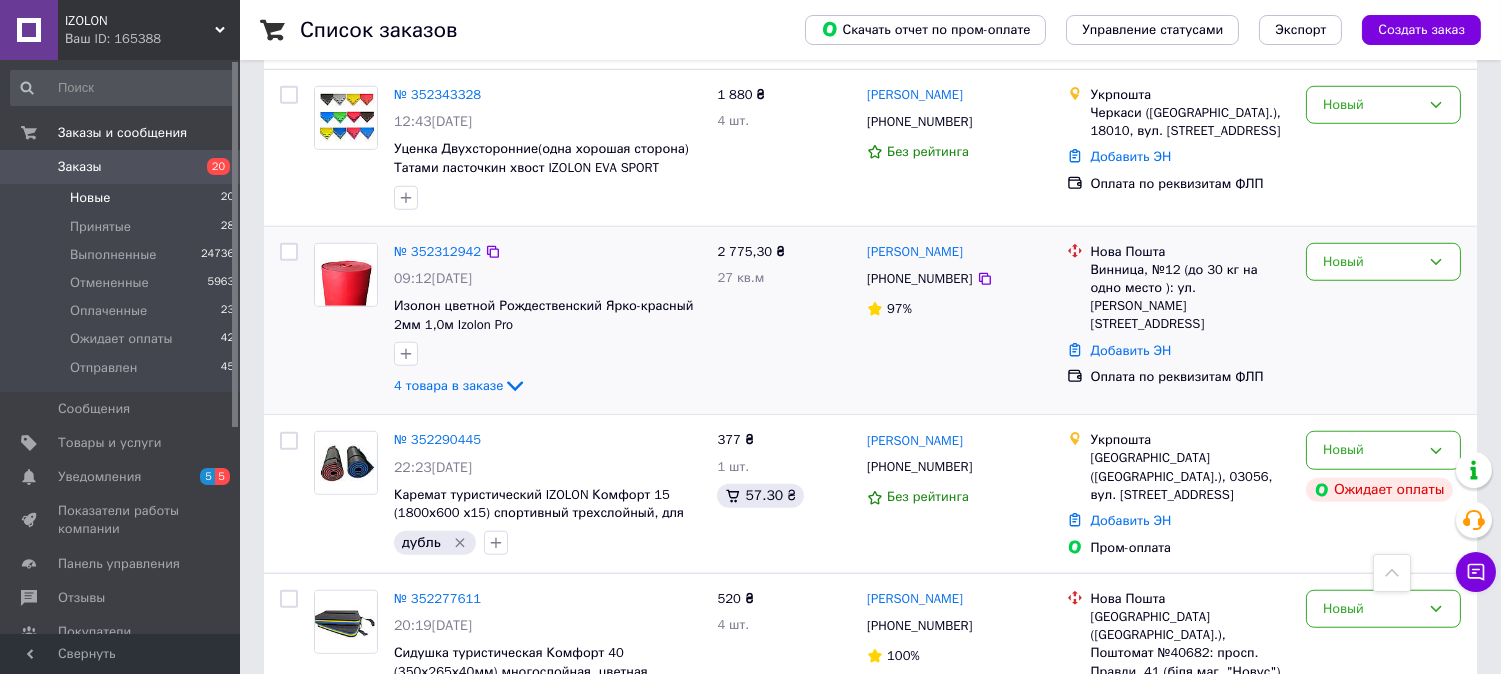 scroll, scrollTop: 2854, scrollLeft: 0, axis: vertical 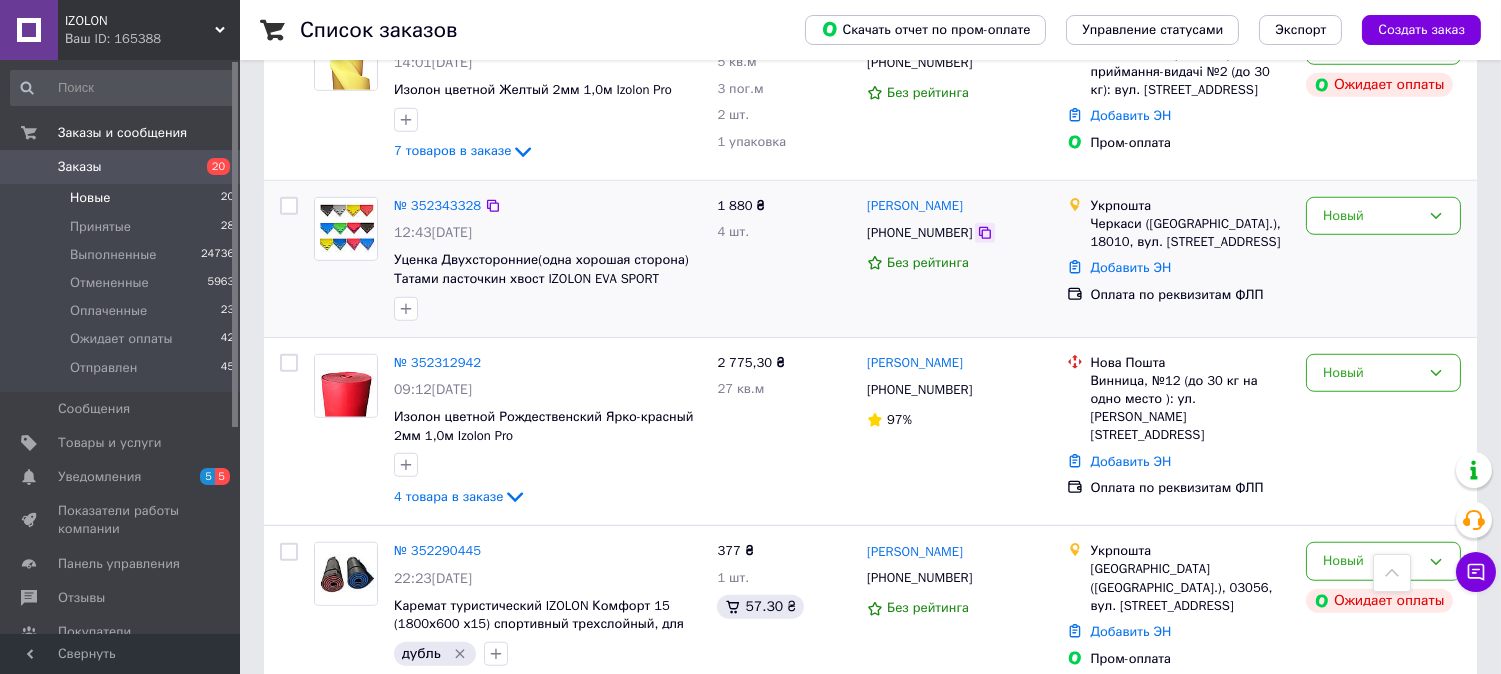 click 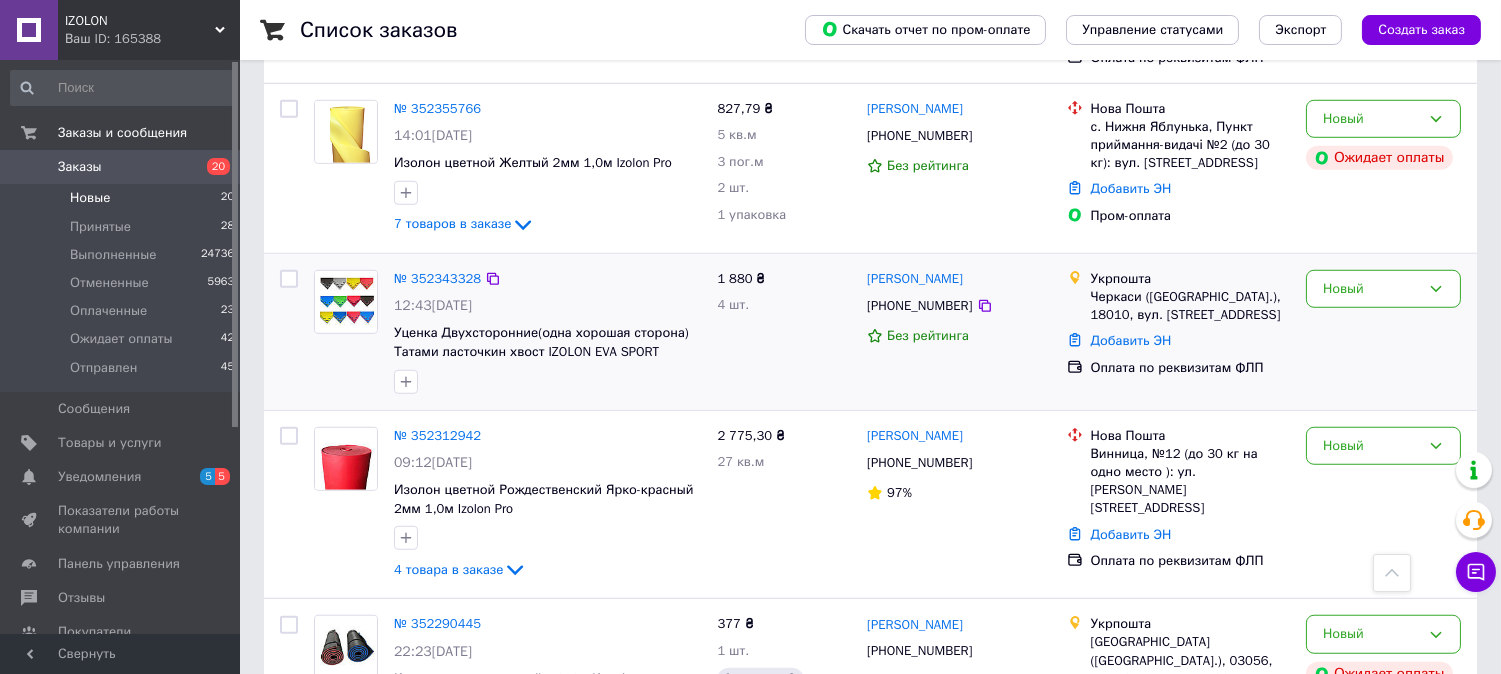 scroll, scrollTop: 2743, scrollLeft: 0, axis: vertical 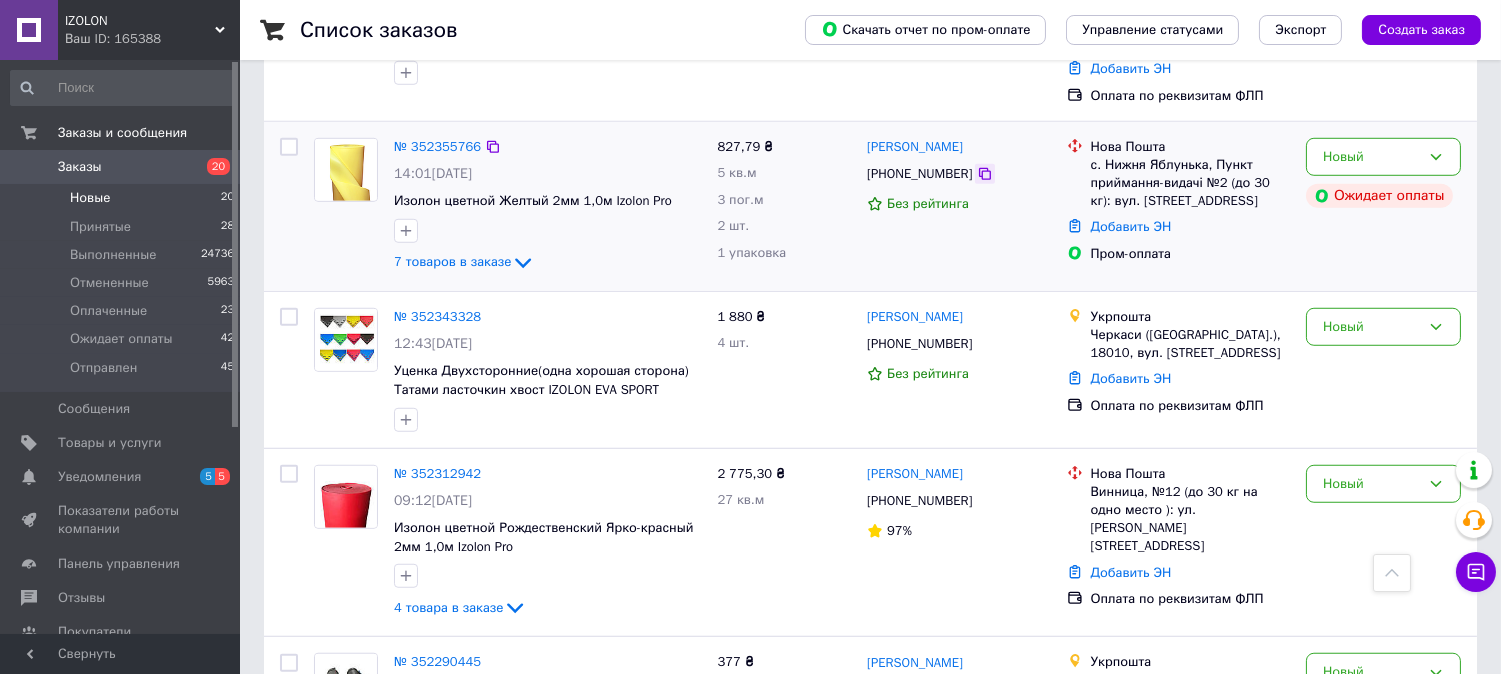 click 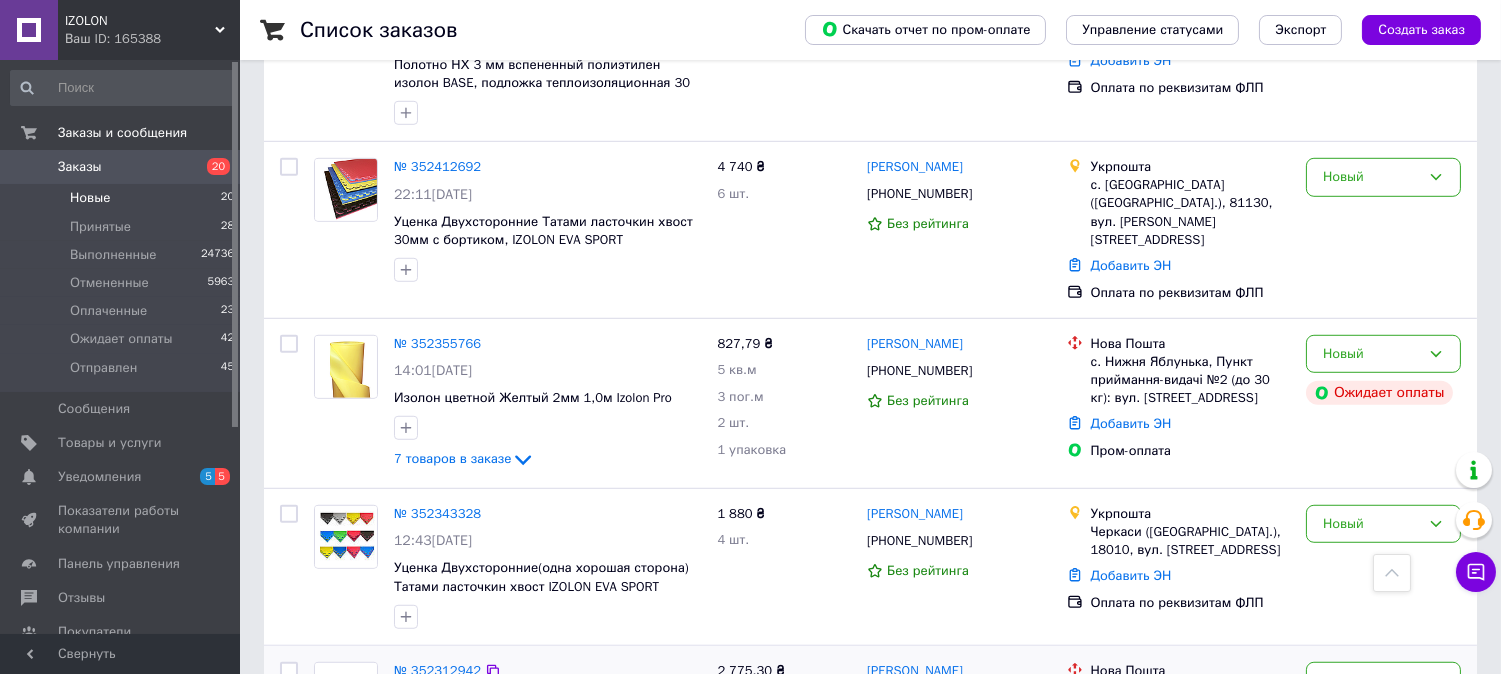 scroll, scrollTop: 2521, scrollLeft: 0, axis: vertical 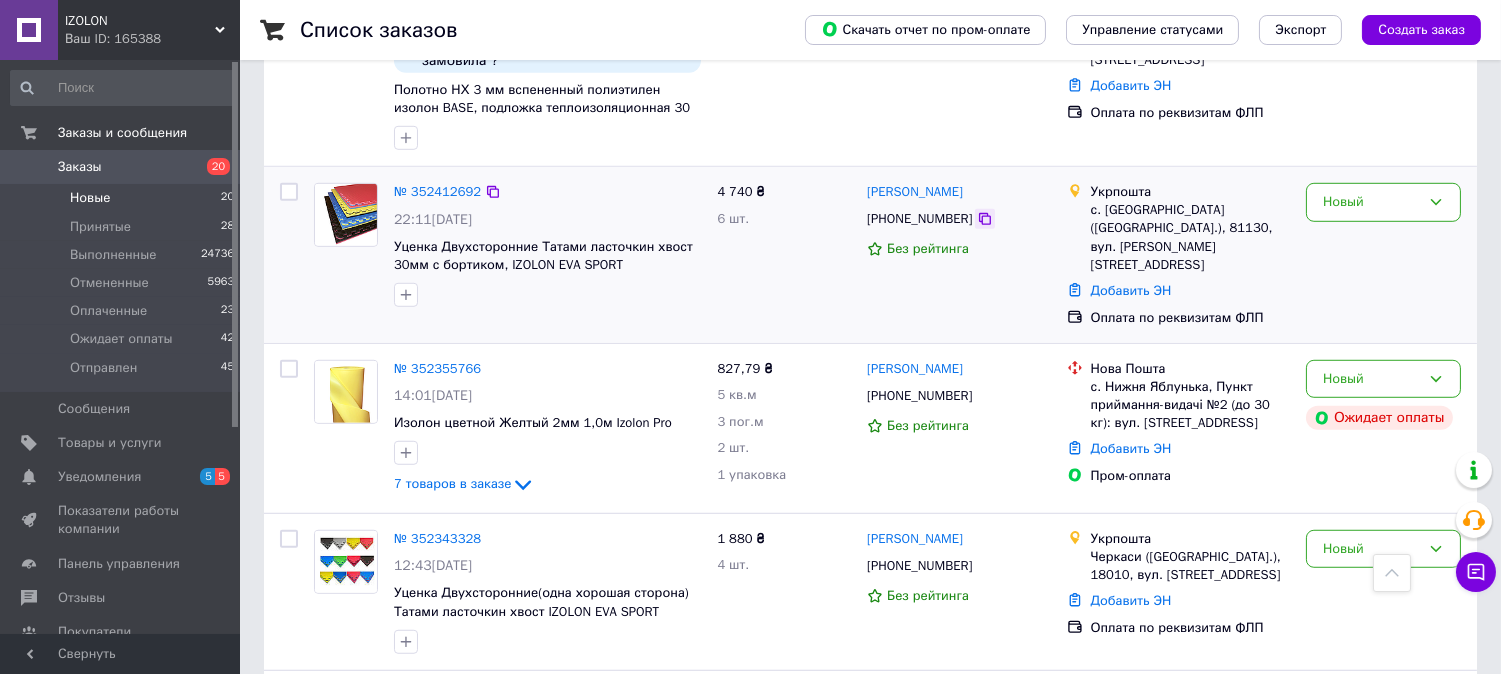 click 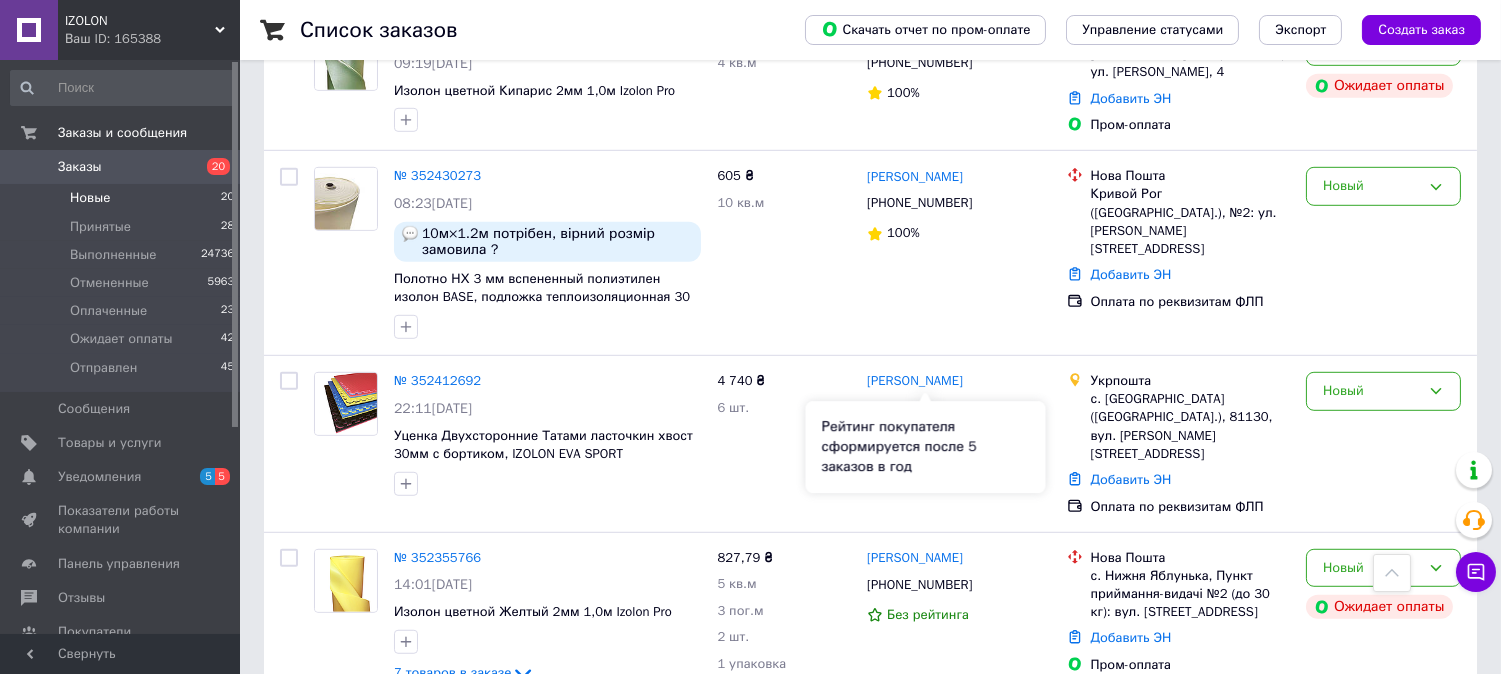 scroll, scrollTop: 2298, scrollLeft: 0, axis: vertical 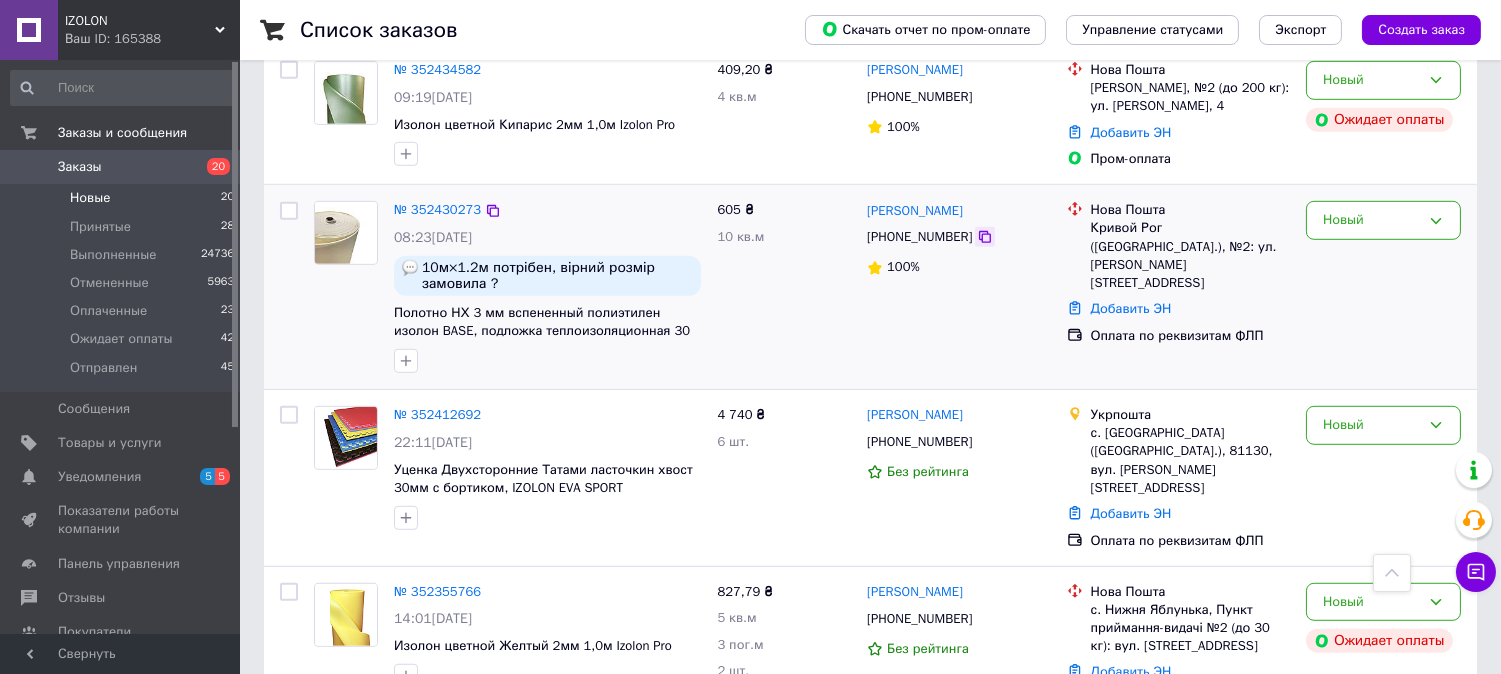 click 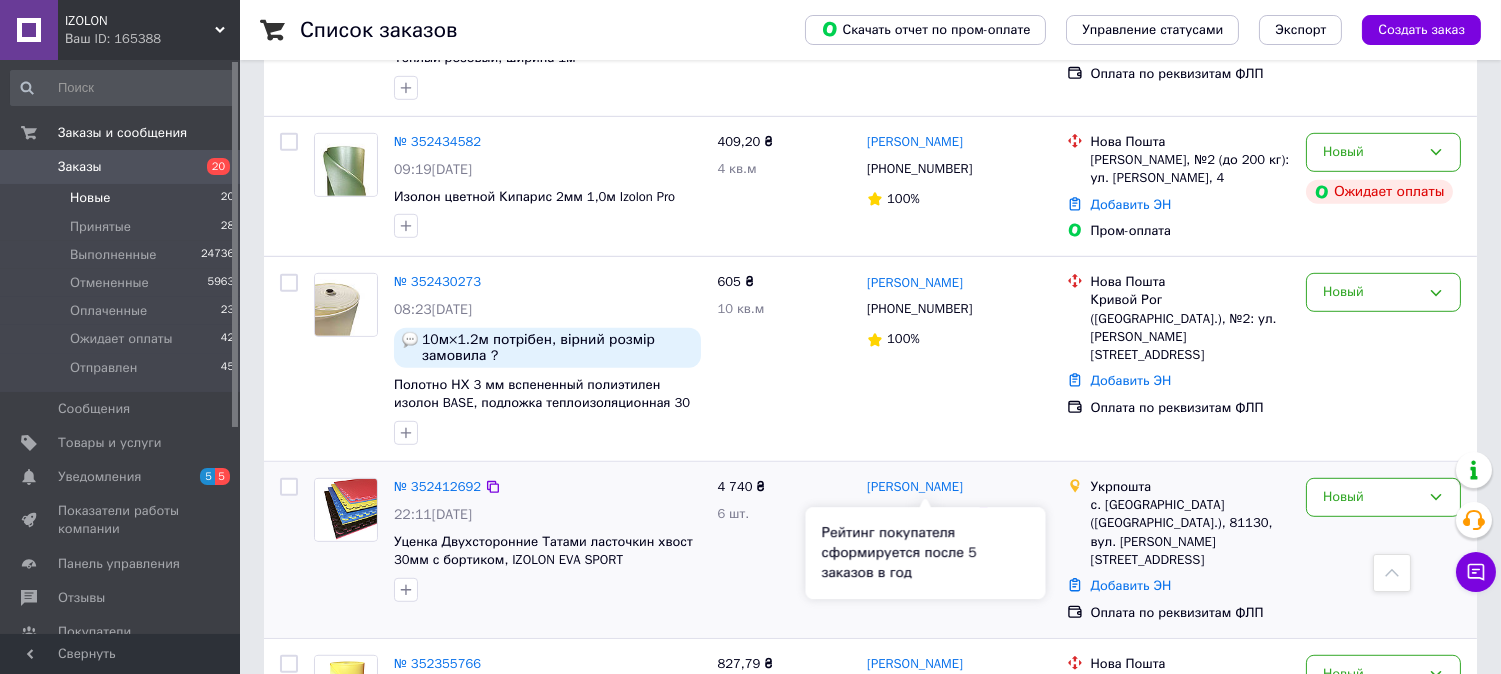 scroll, scrollTop: 2187, scrollLeft: 0, axis: vertical 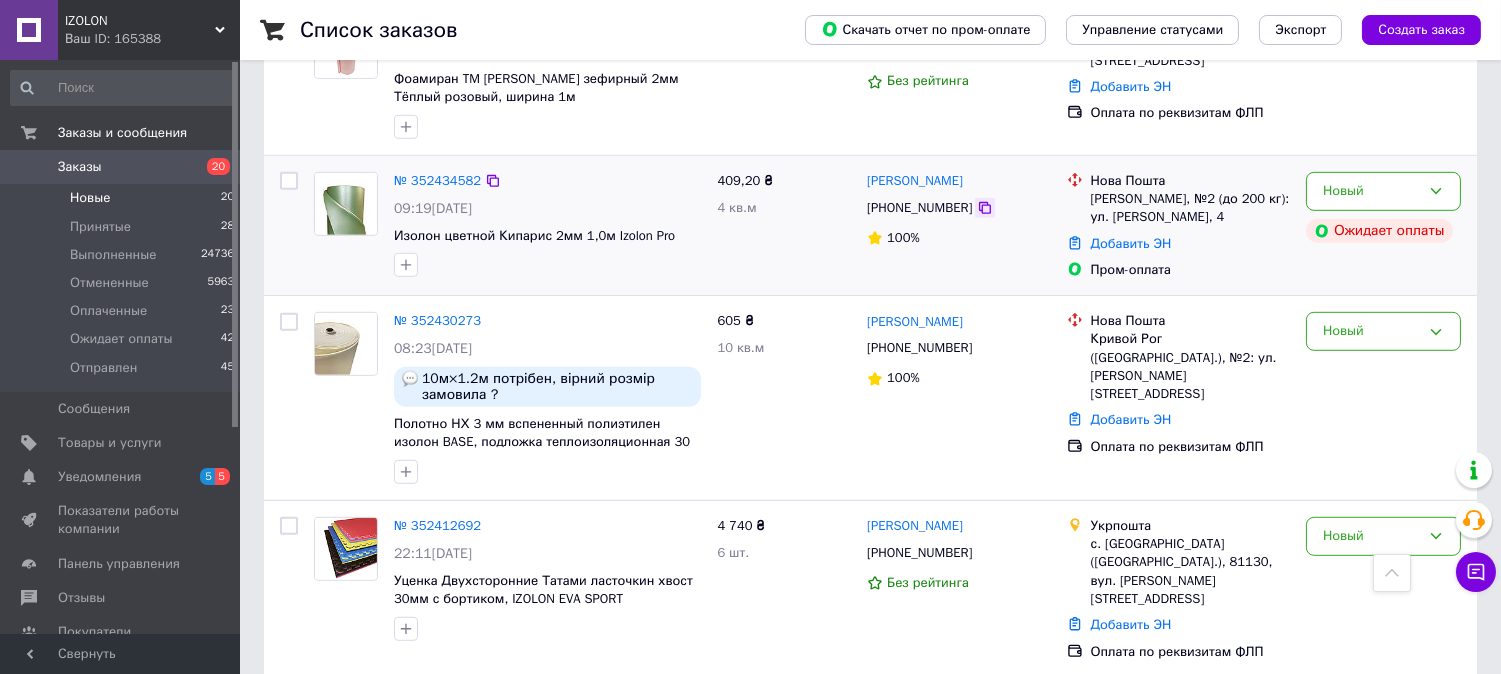 click 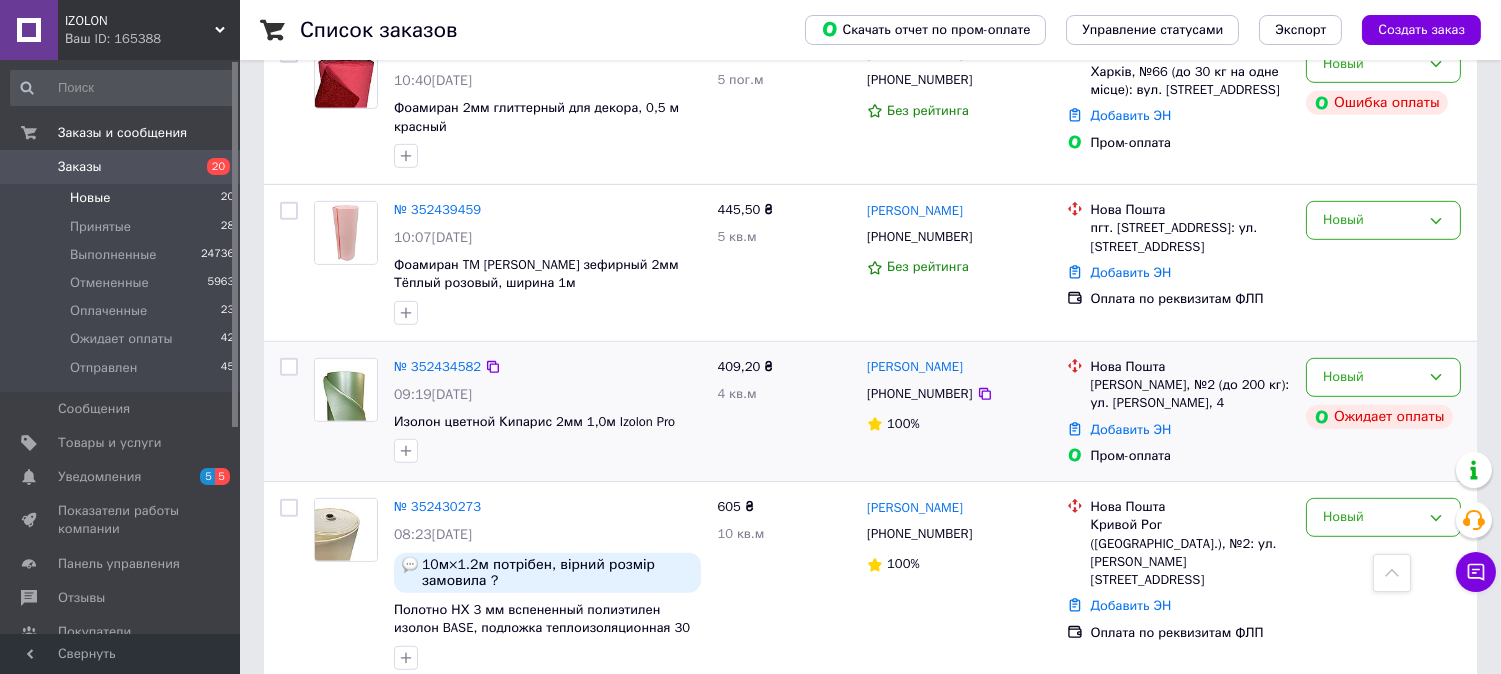 scroll, scrollTop: 1965, scrollLeft: 0, axis: vertical 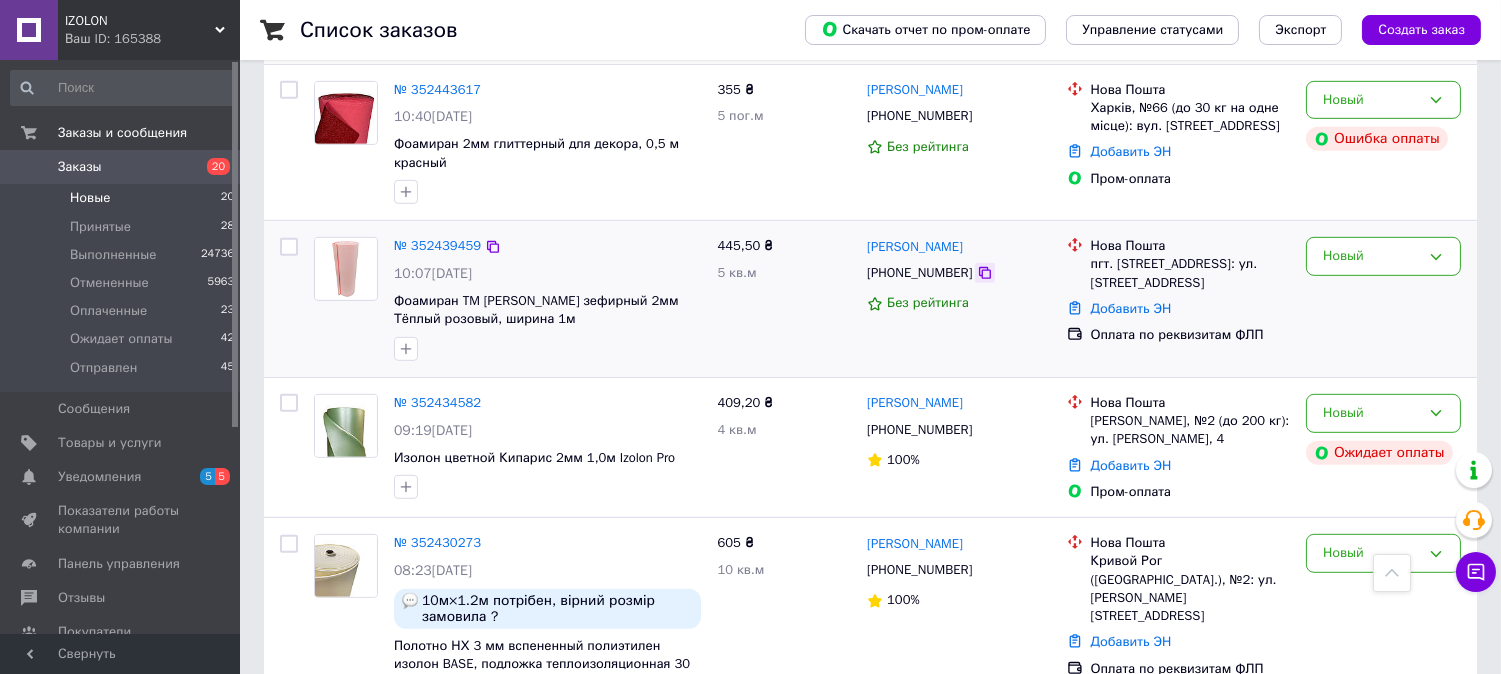 click 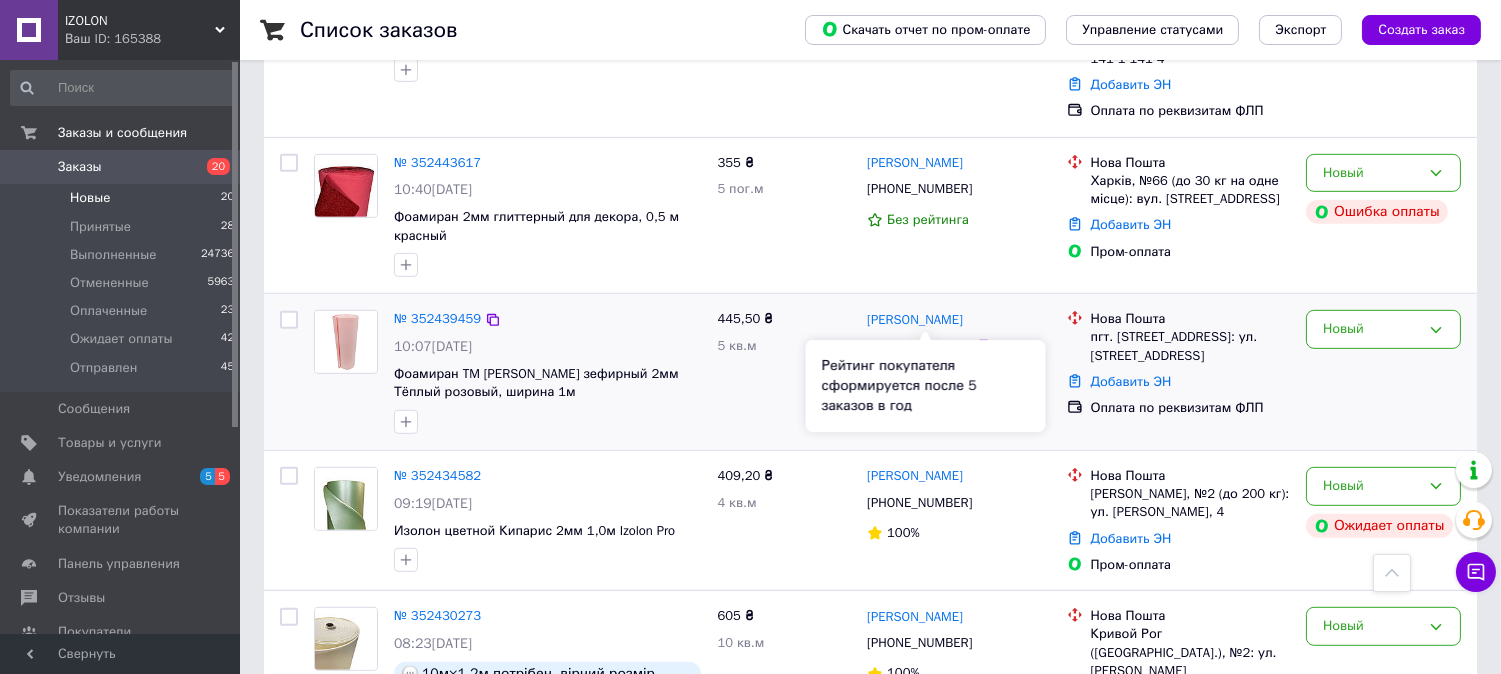 scroll, scrollTop: 1854, scrollLeft: 0, axis: vertical 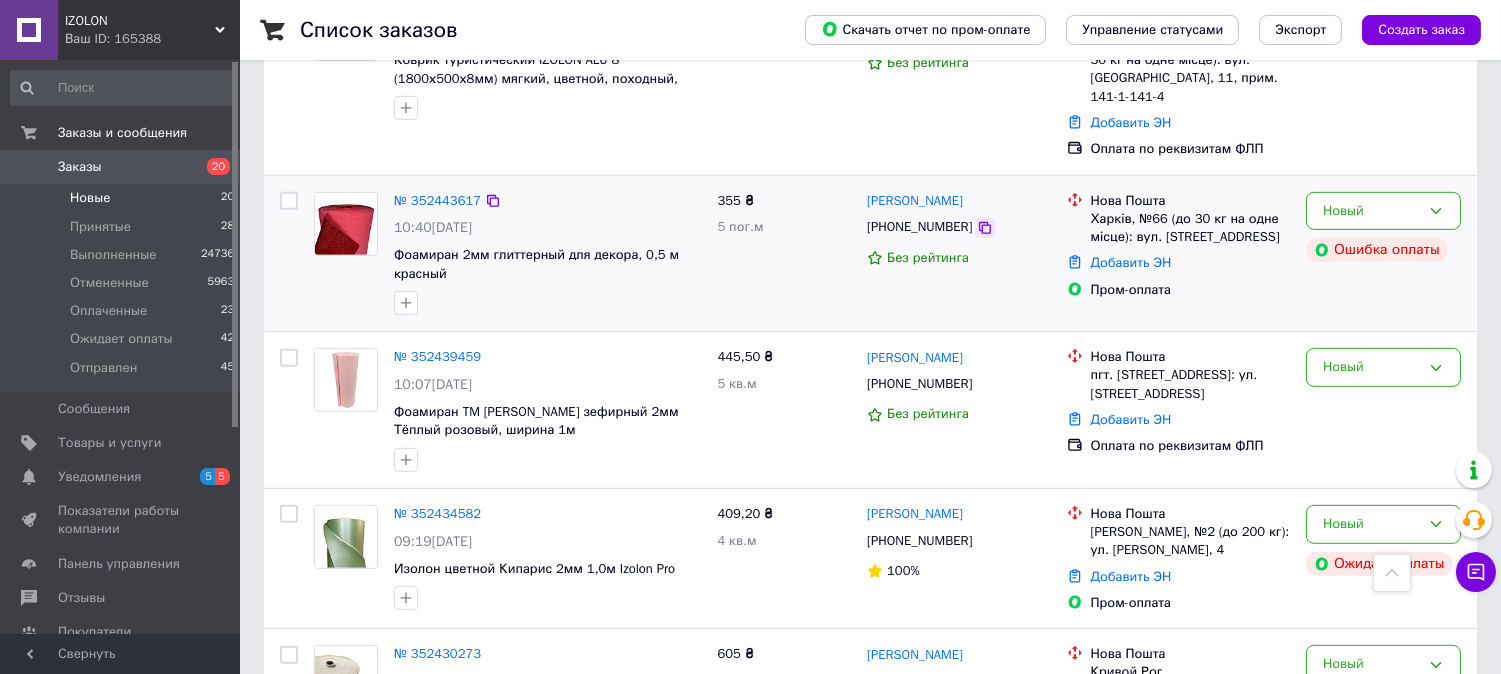 click 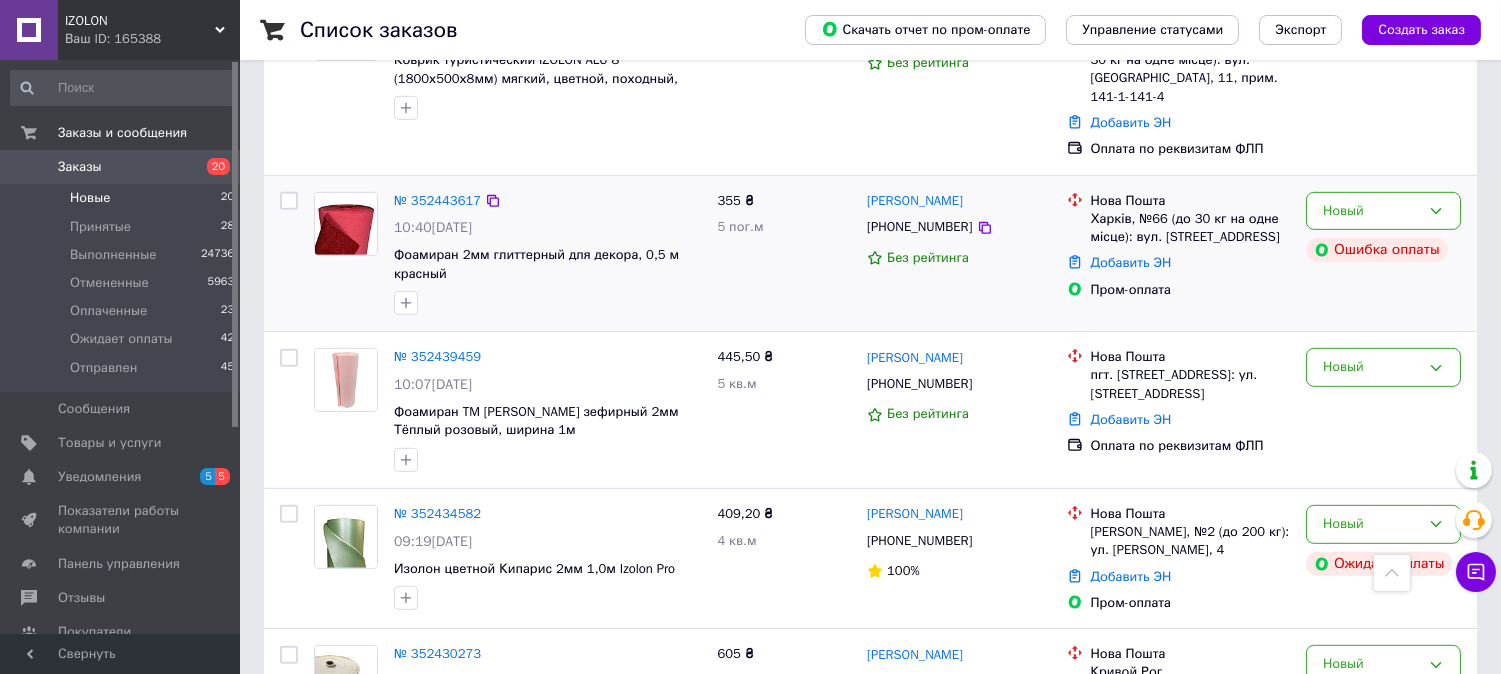 scroll, scrollTop: 1743, scrollLeft: 0, axis: vertical 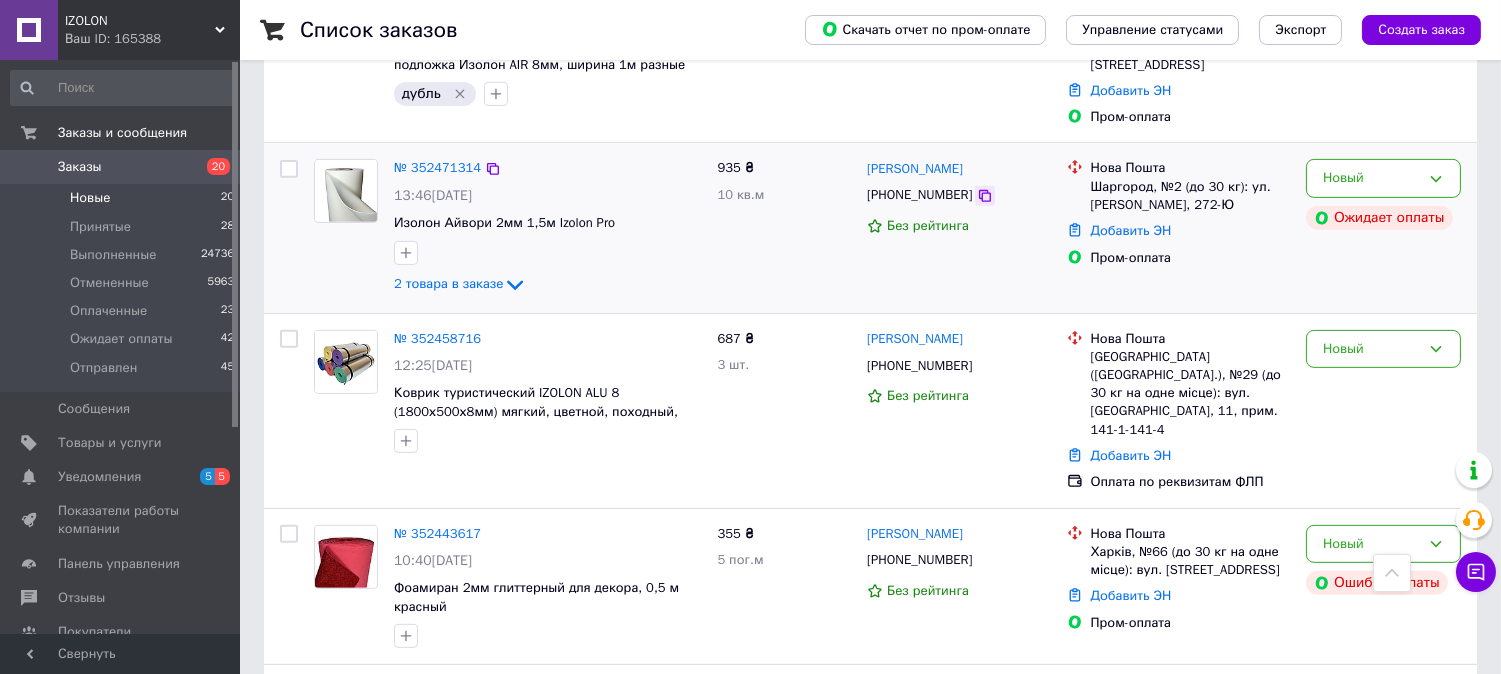 click 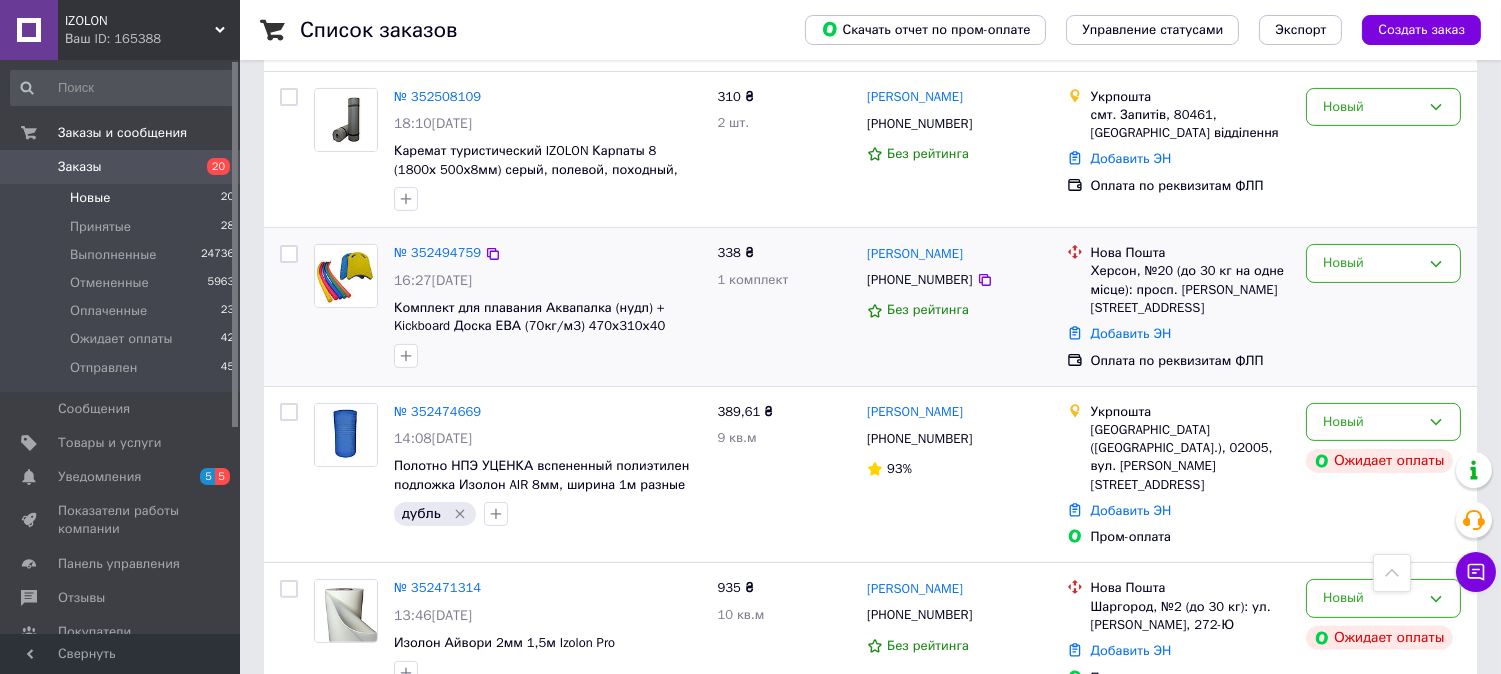 scroll, scrollTop: 1076, scrollLeft: 0, axis: vertical 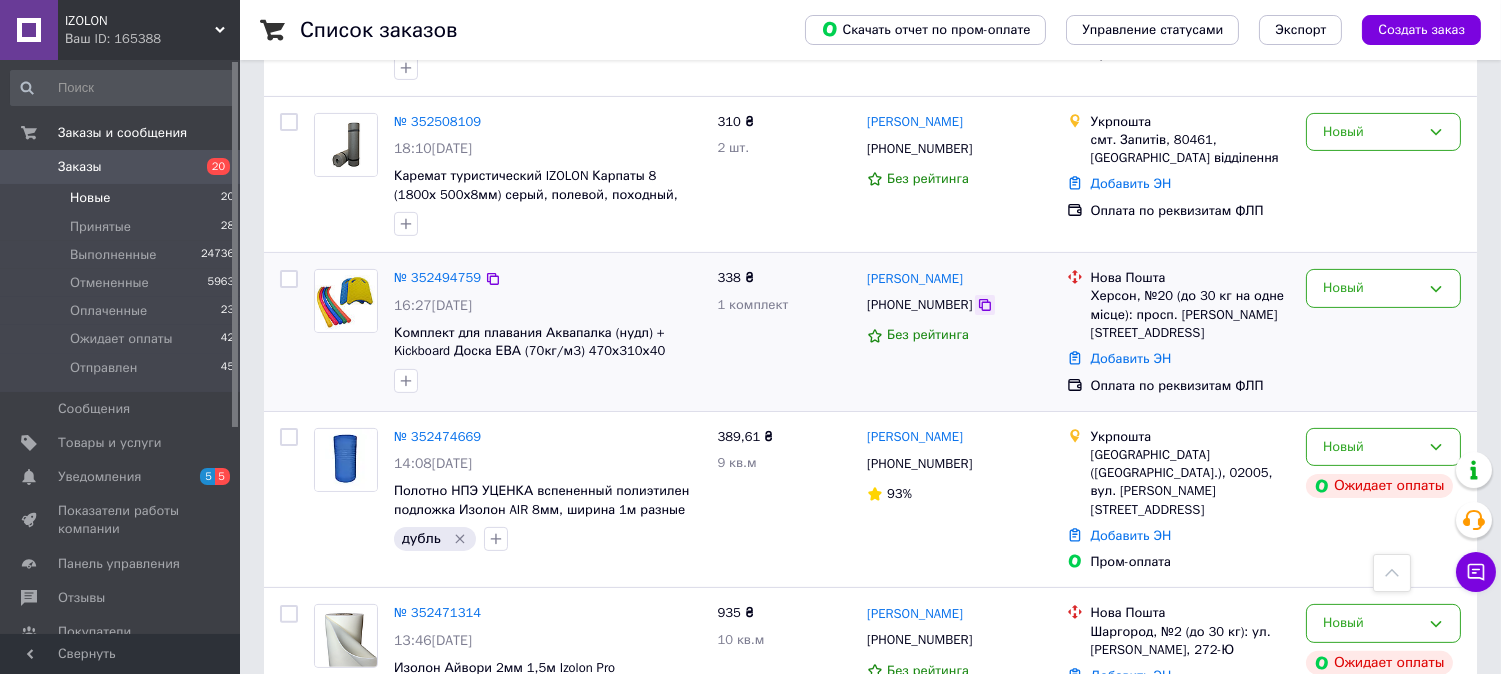 click 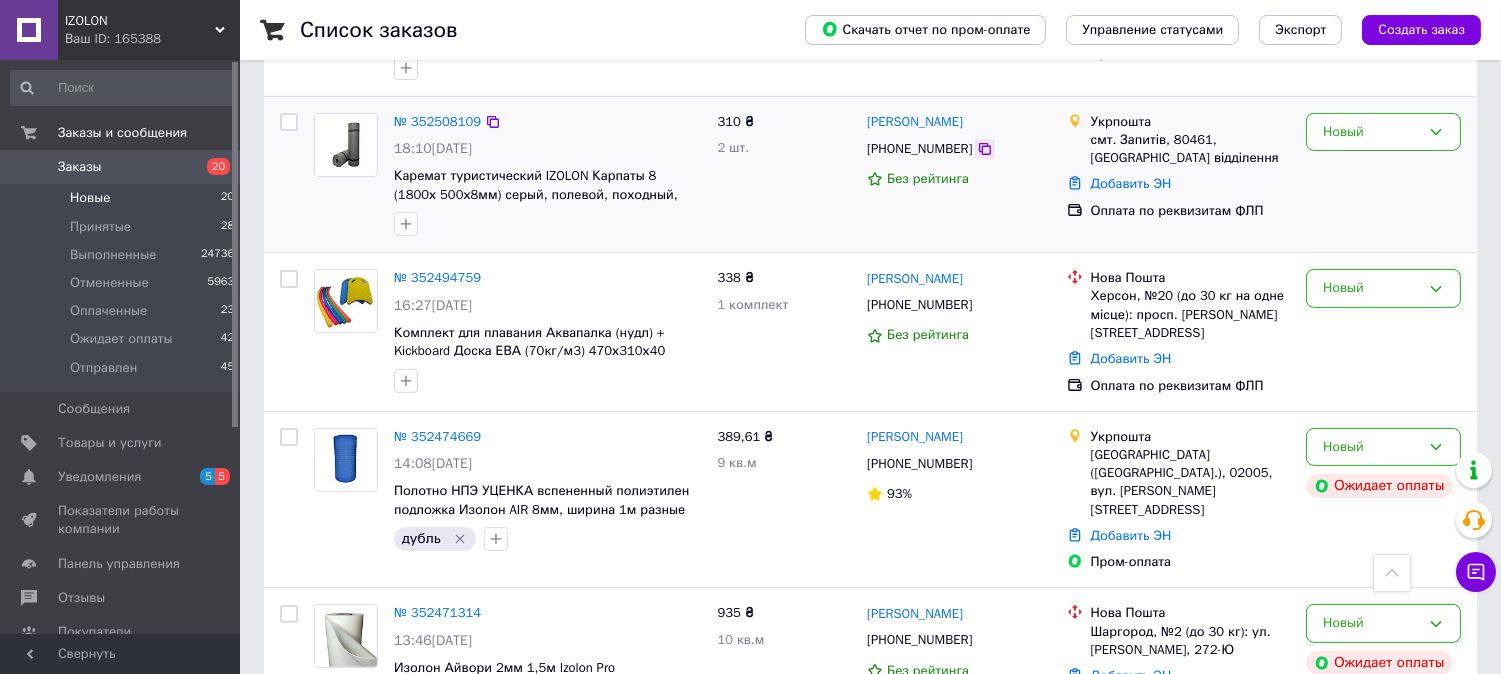 click 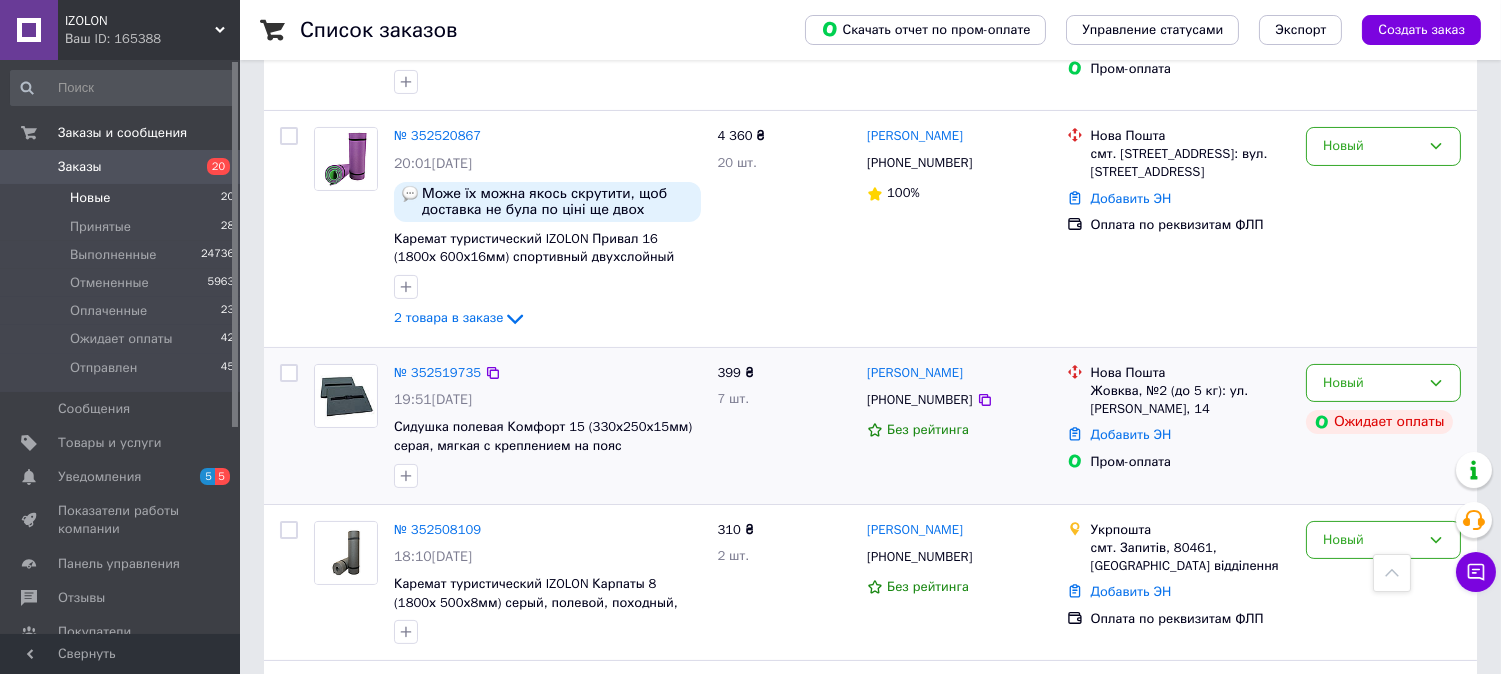 scroll, scrollTop: 632, scrollLeft: 0, axis: vertical 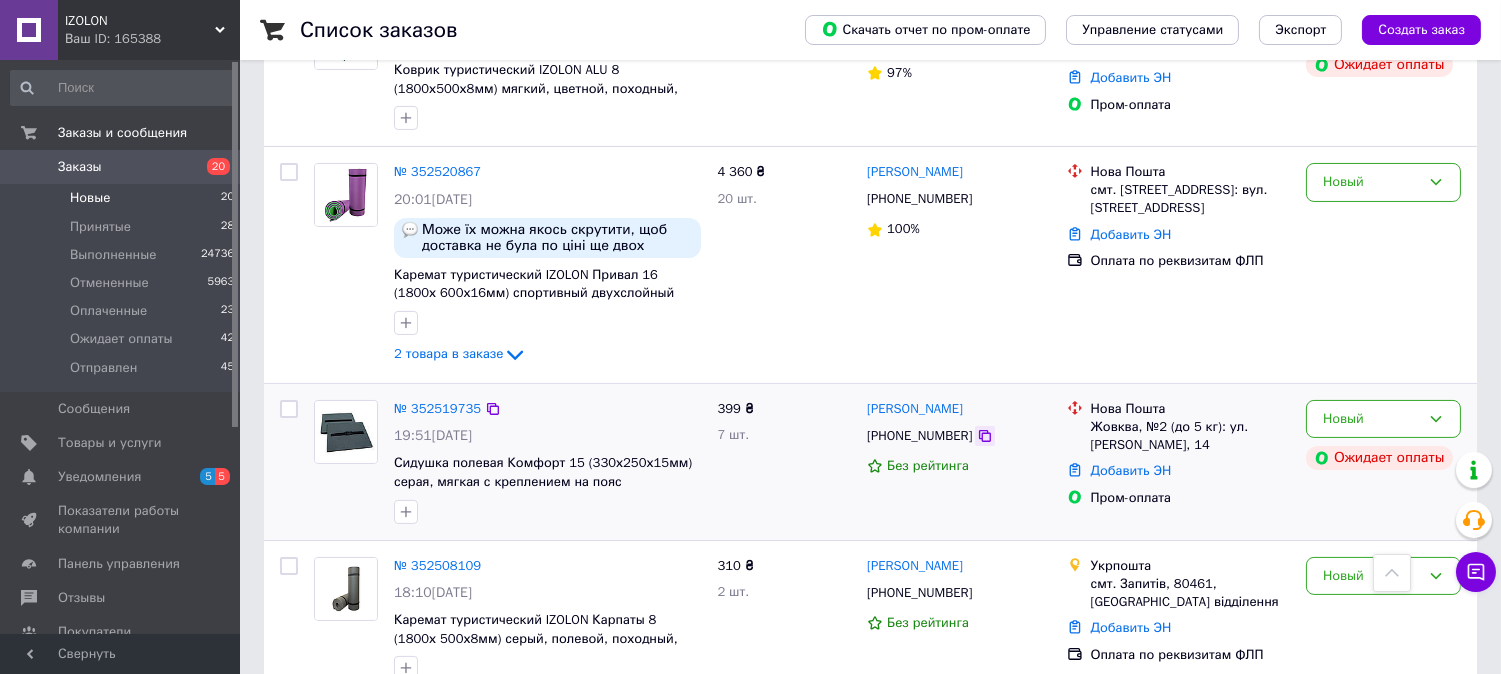 click 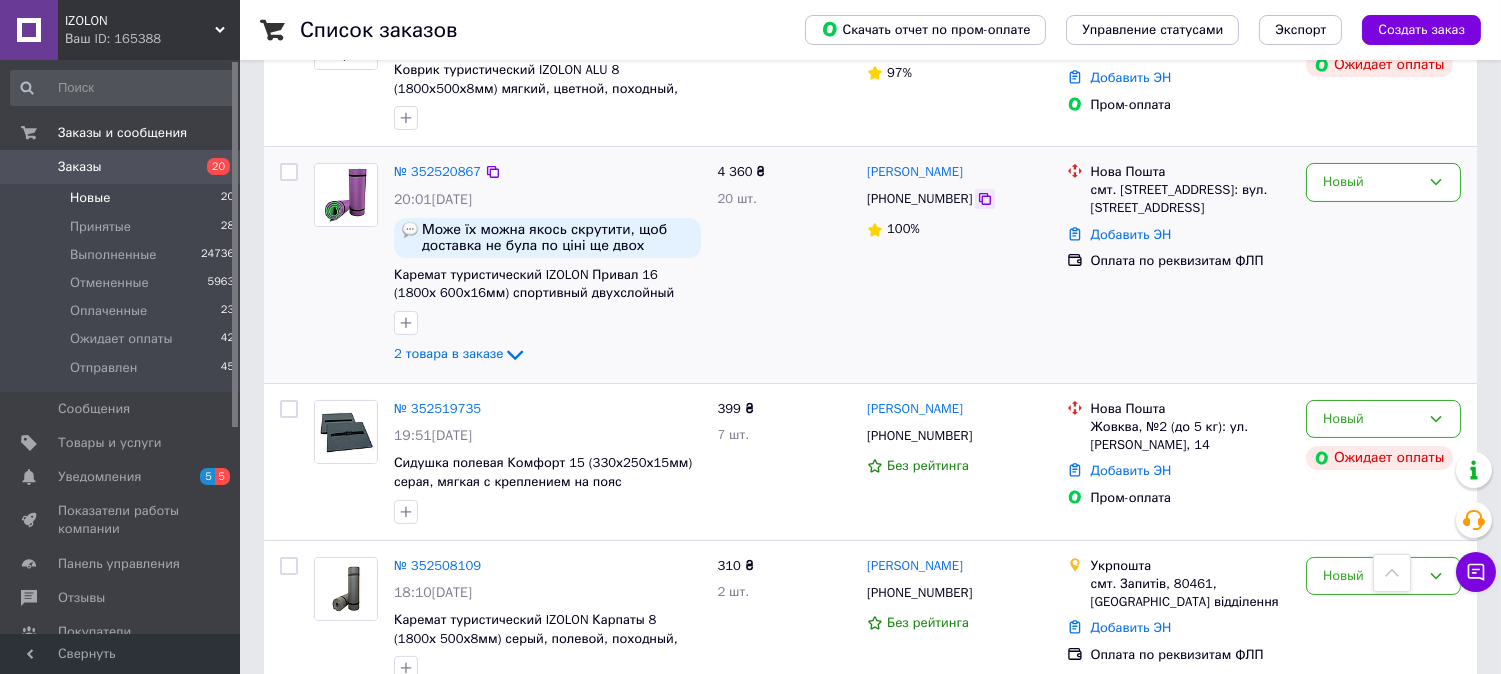 click 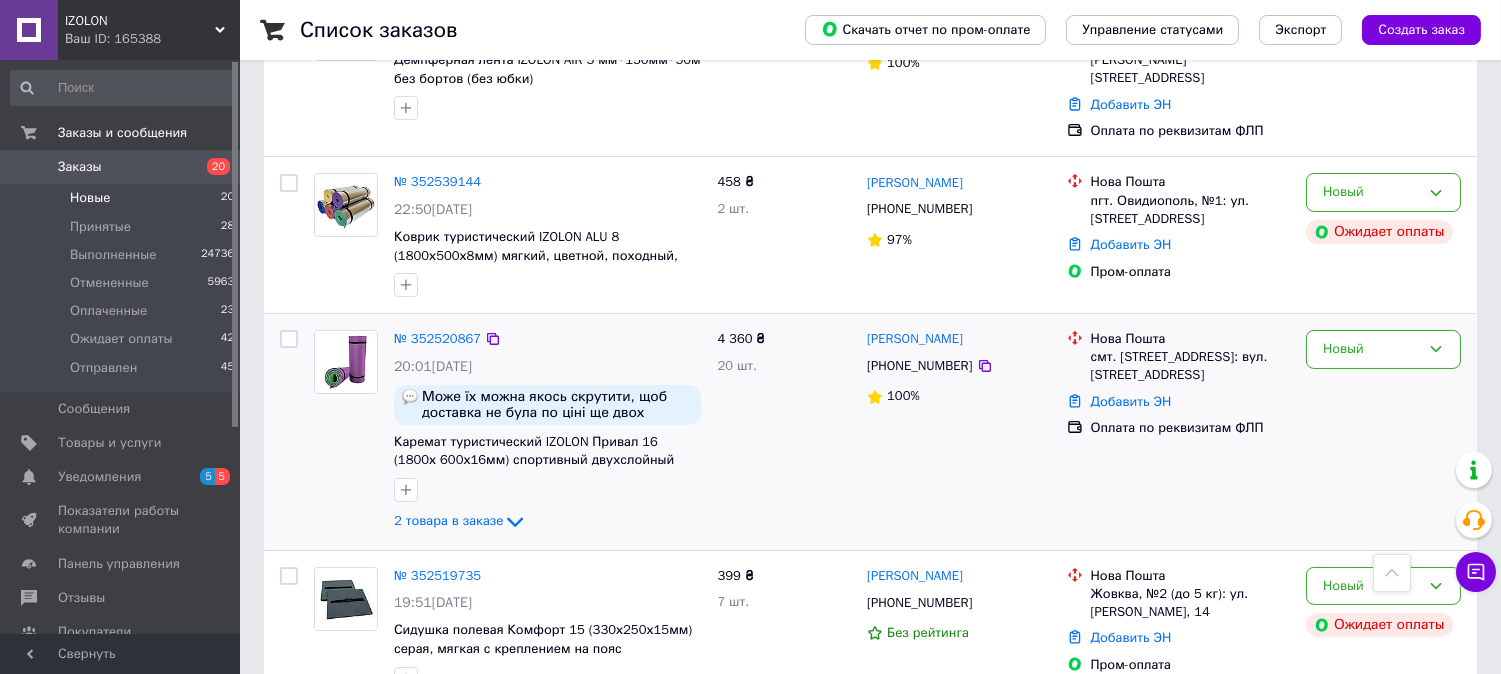 scroll, scrollTop: 410, scrollLeft: 0, axis: vertical 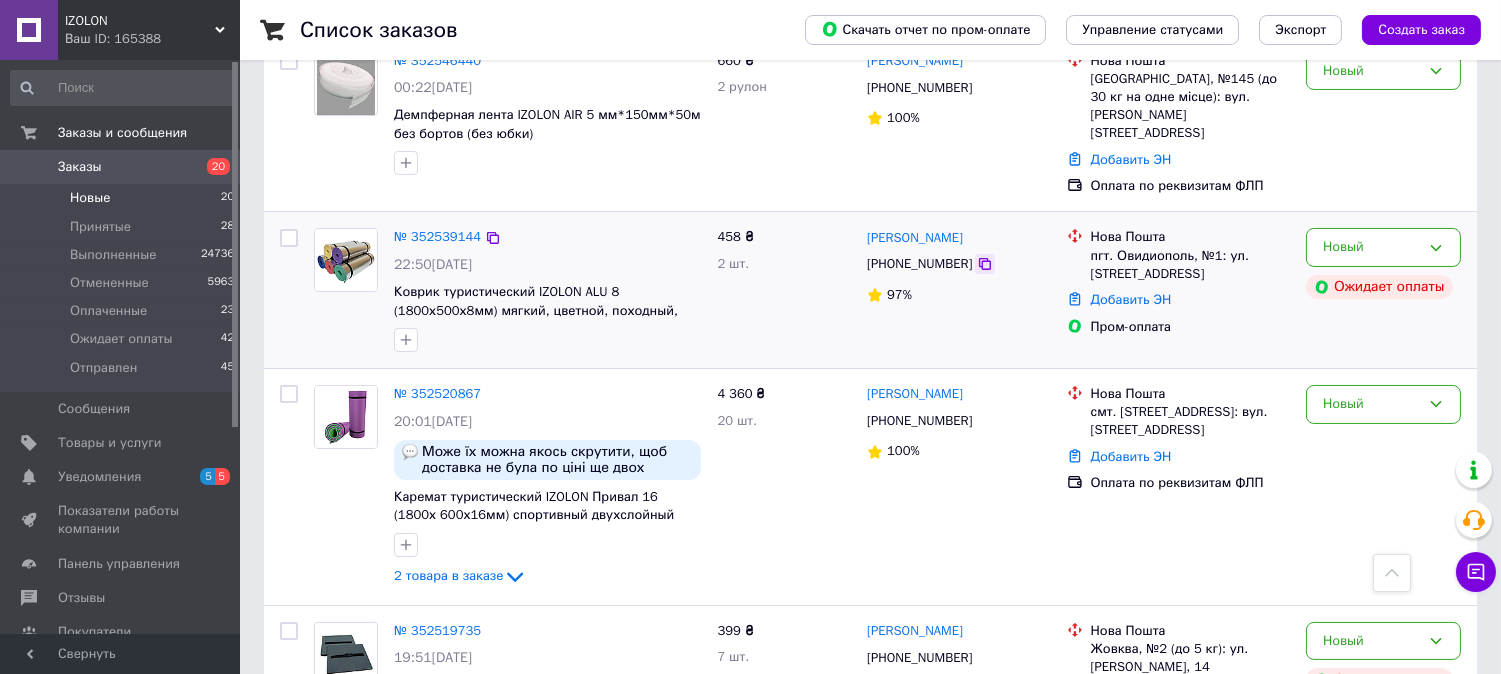 click 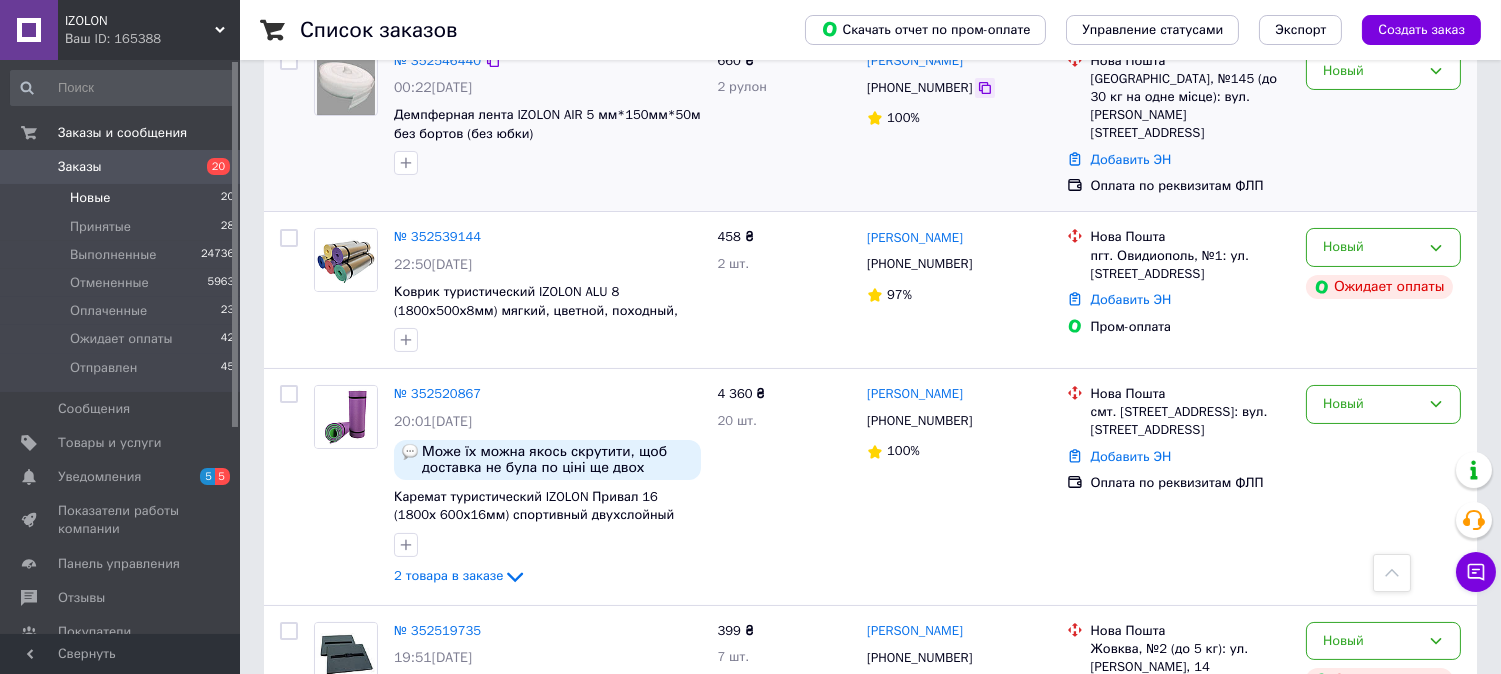 click 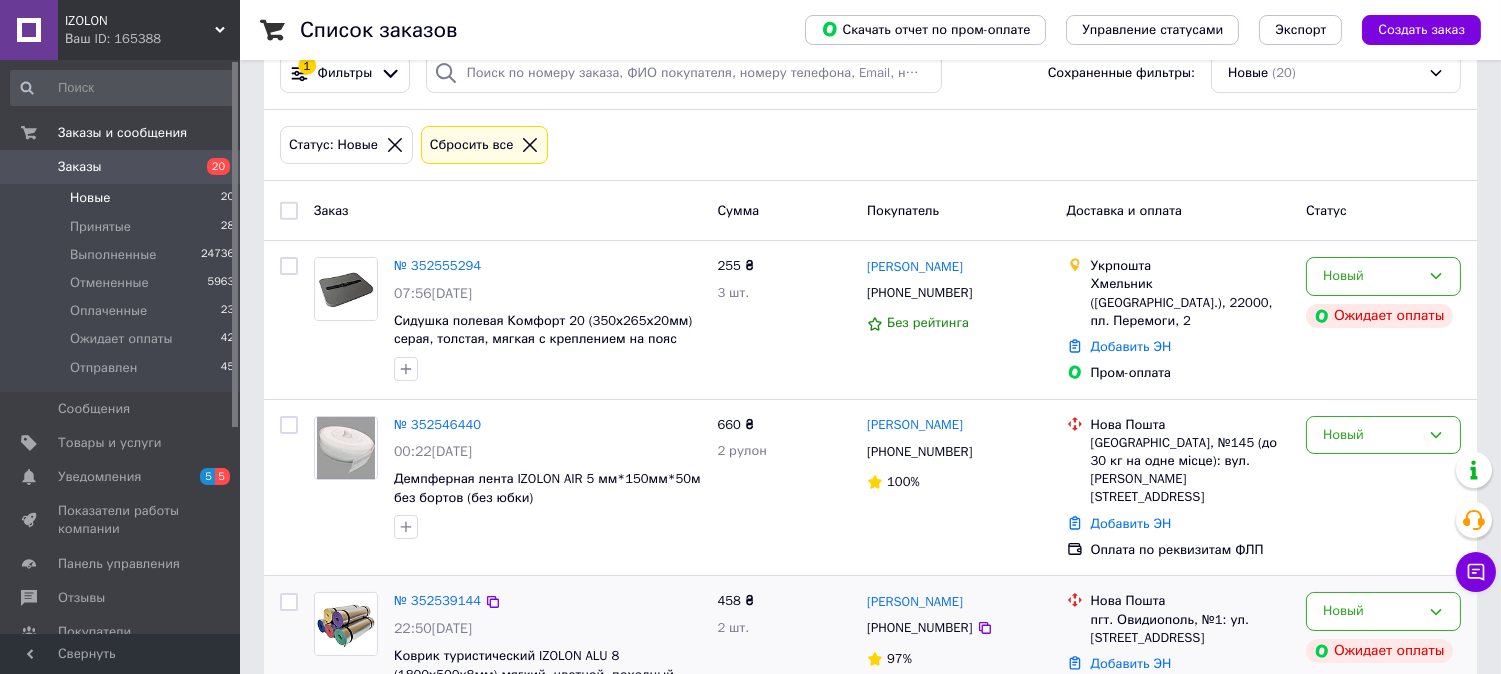 scroll, scrollTop: 0, scrollLeft: 0, axis: both 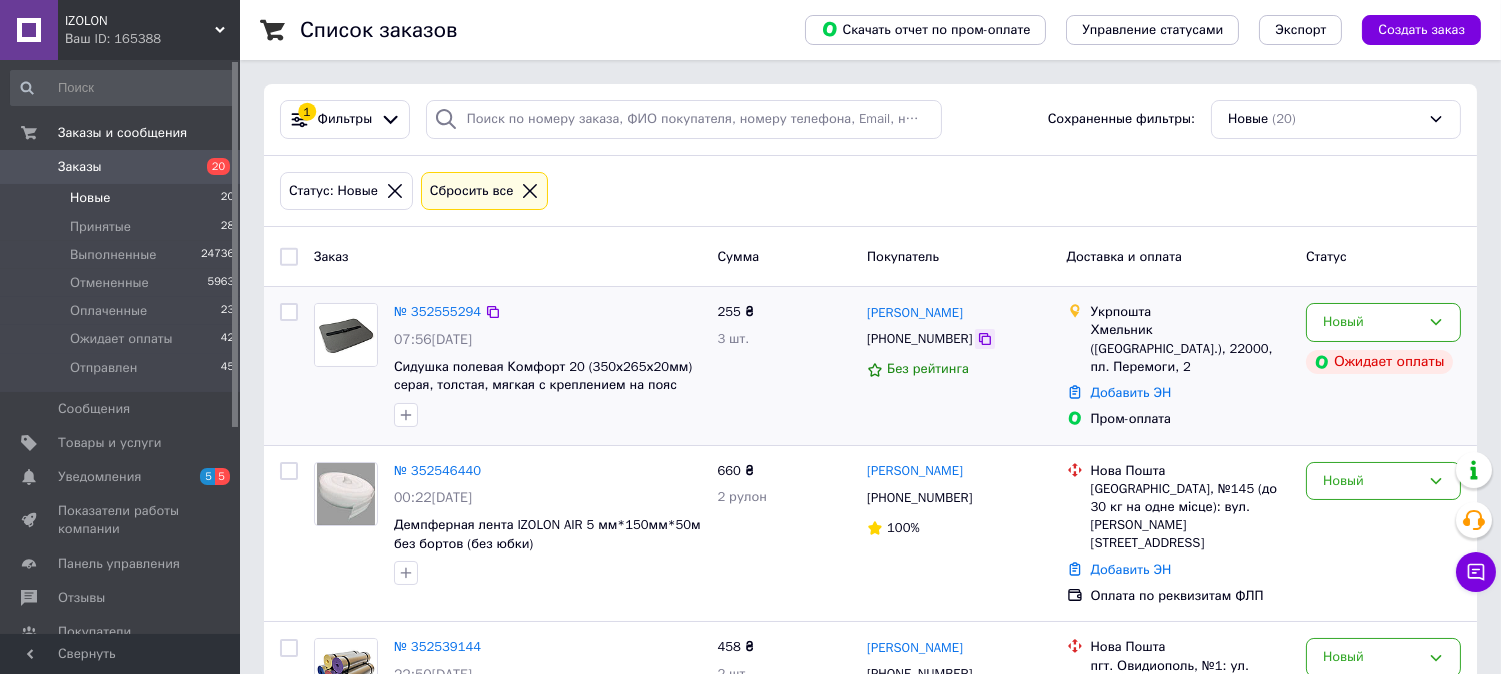 click 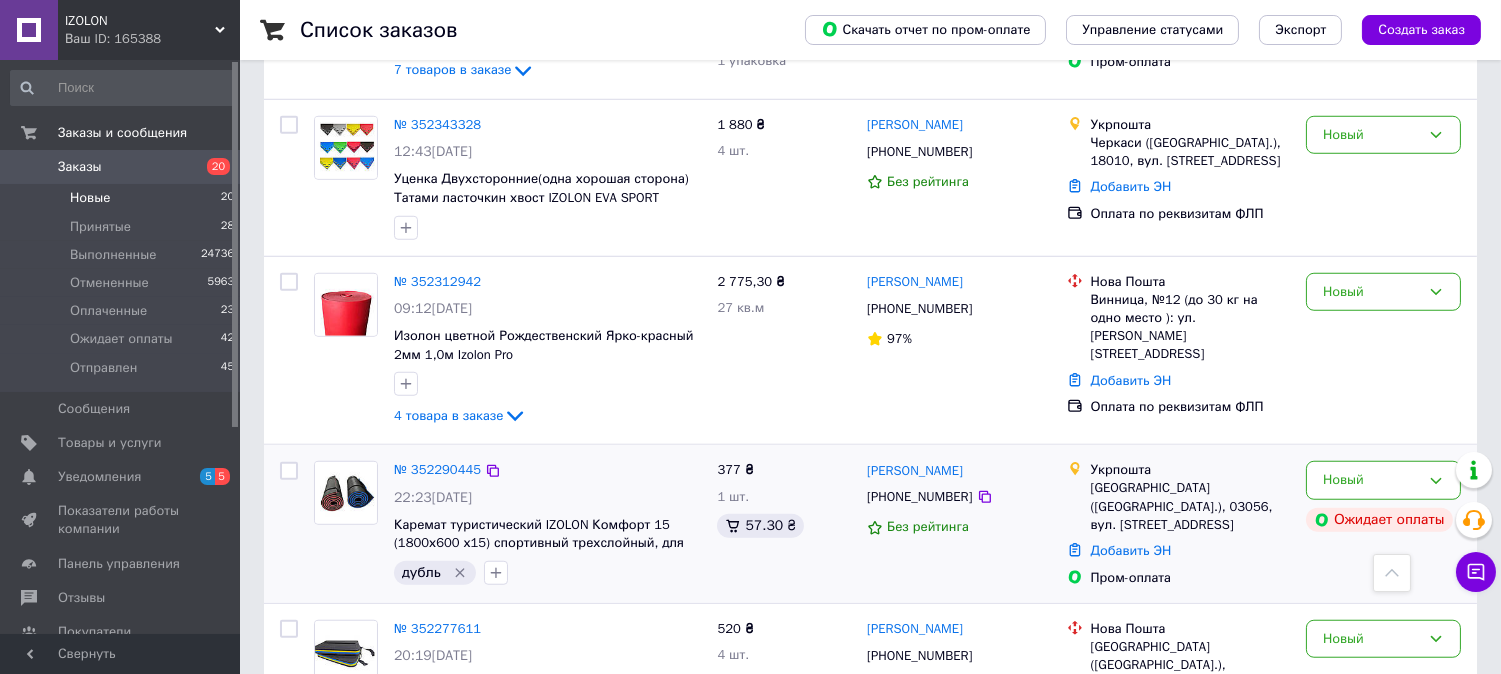 scroll, scrollTop: 2965, scrollLeft: 0, axis: vertical 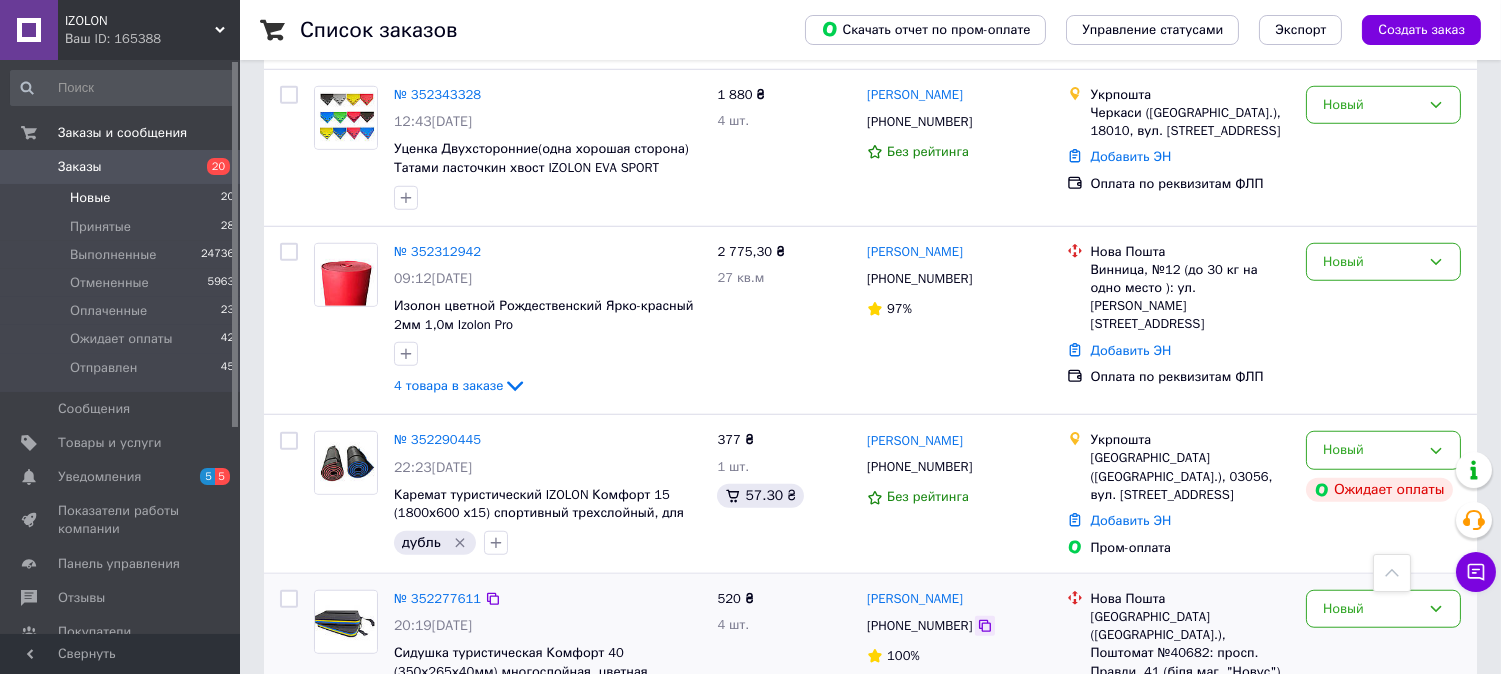 click 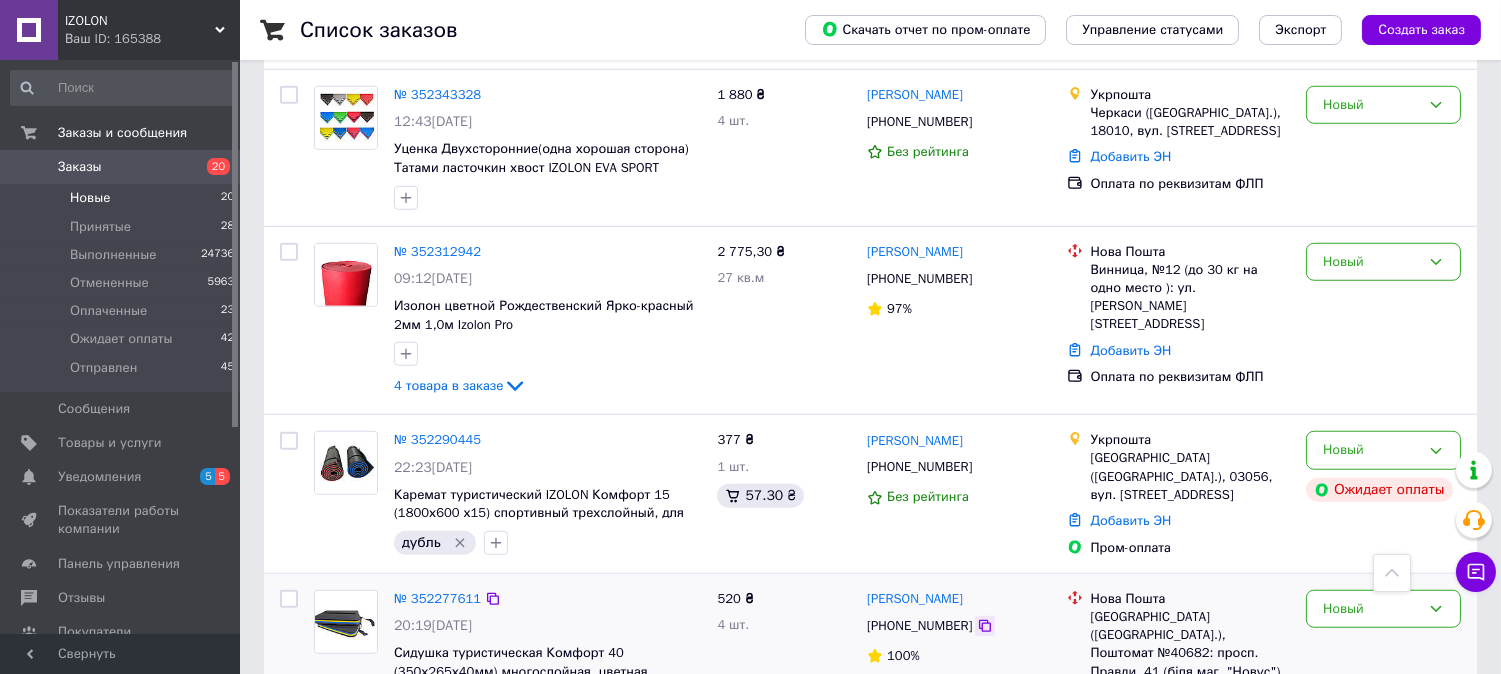 click 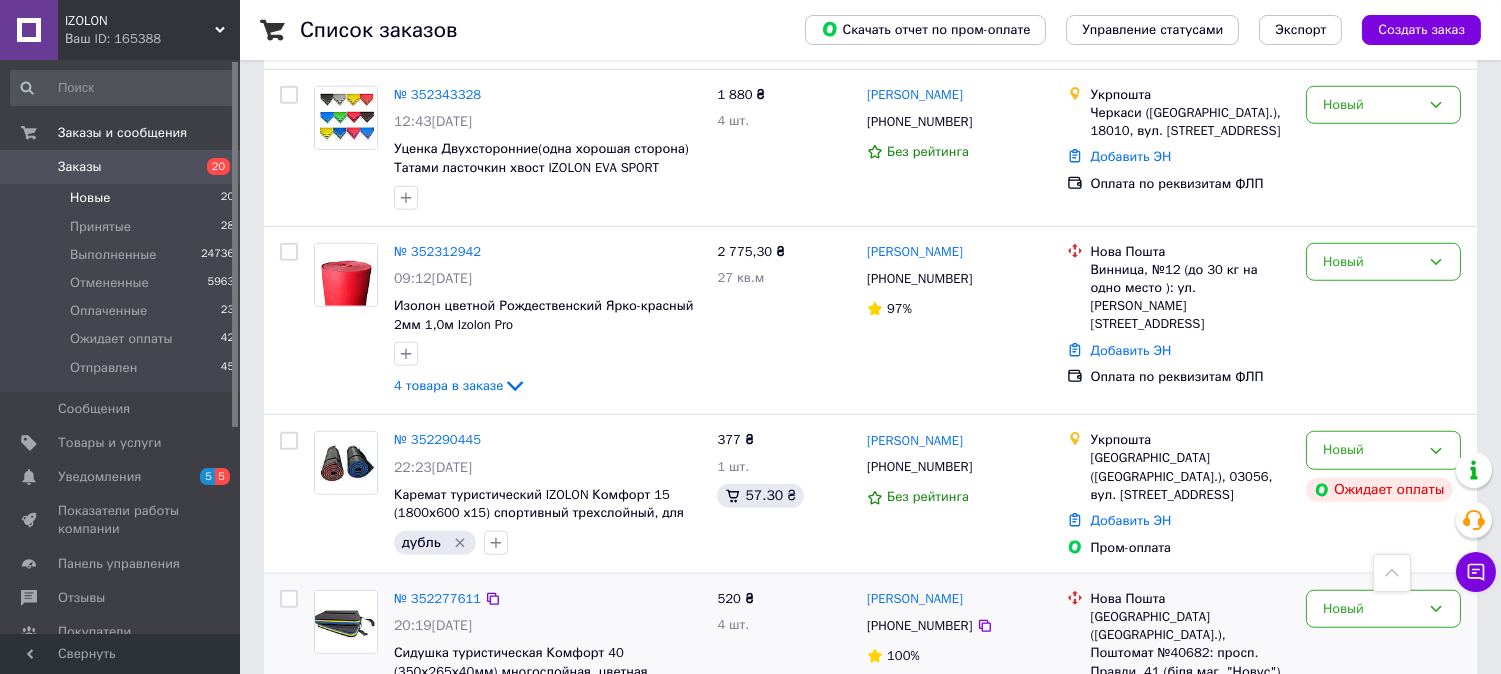 click 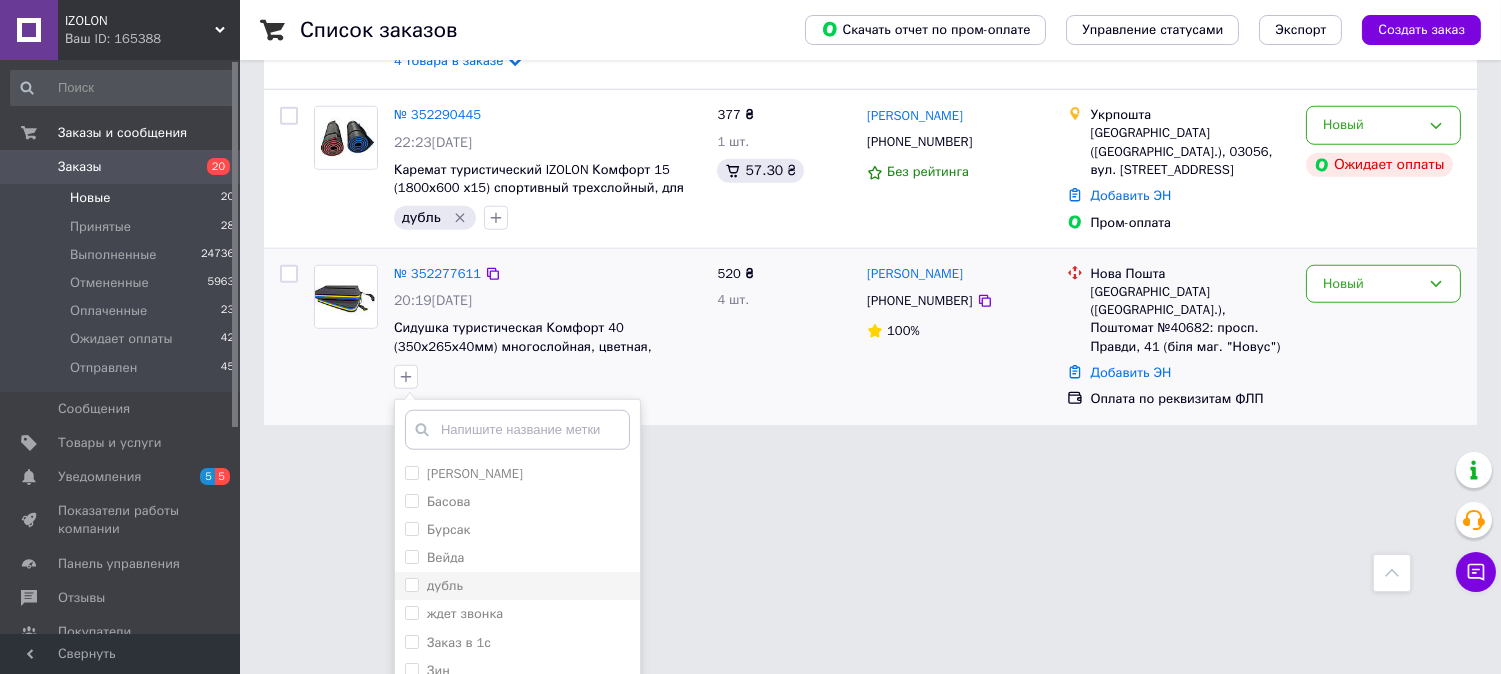 scroll, scrollTop: 3318, scrollLeft: 0, axis: vertical 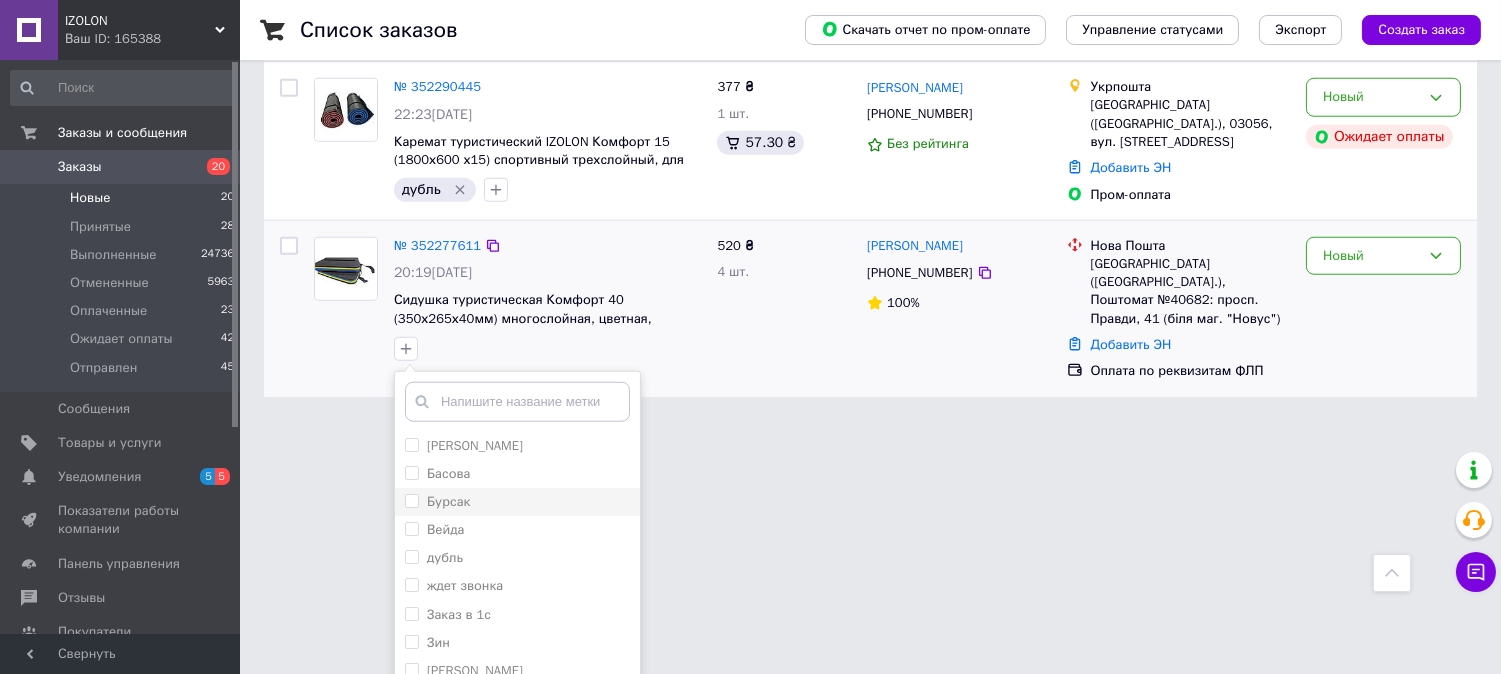 click on "Бурсак" at bounding box center [411, 500] 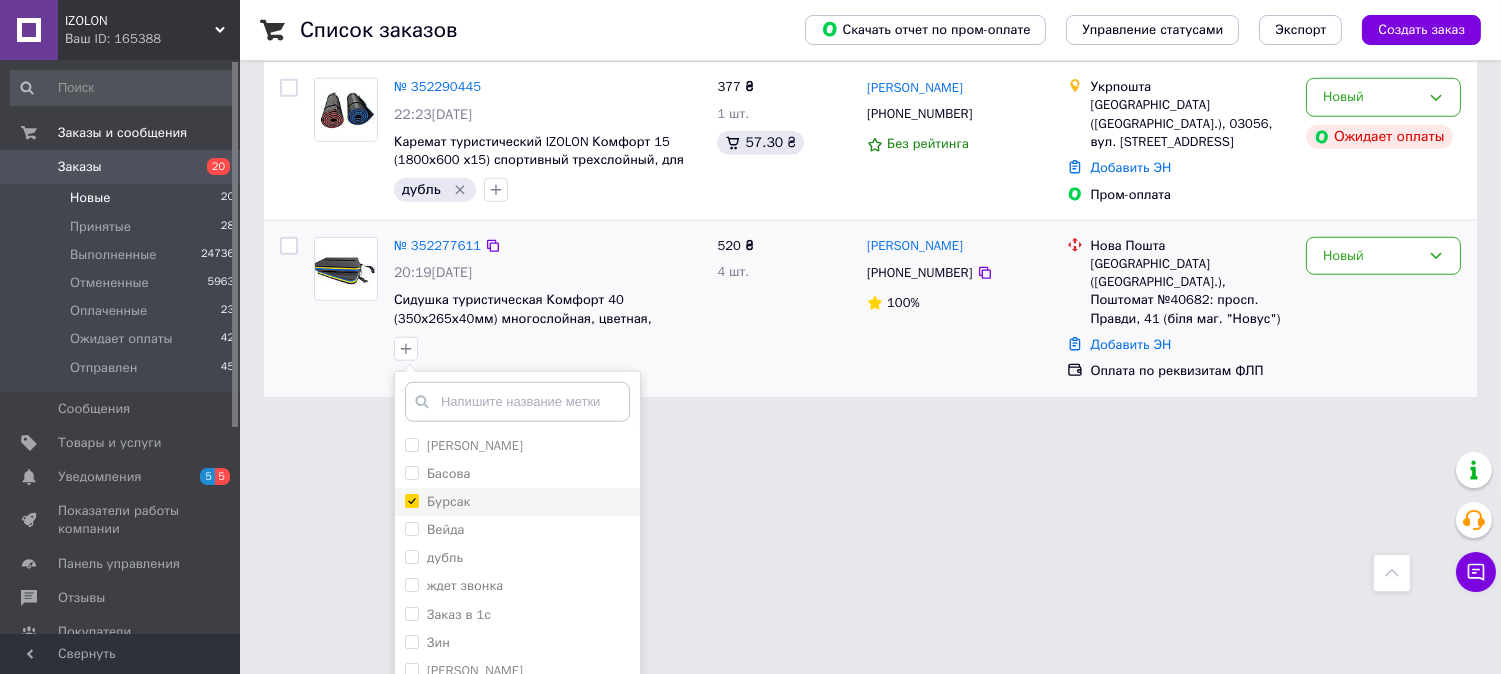 checkbox on "true" 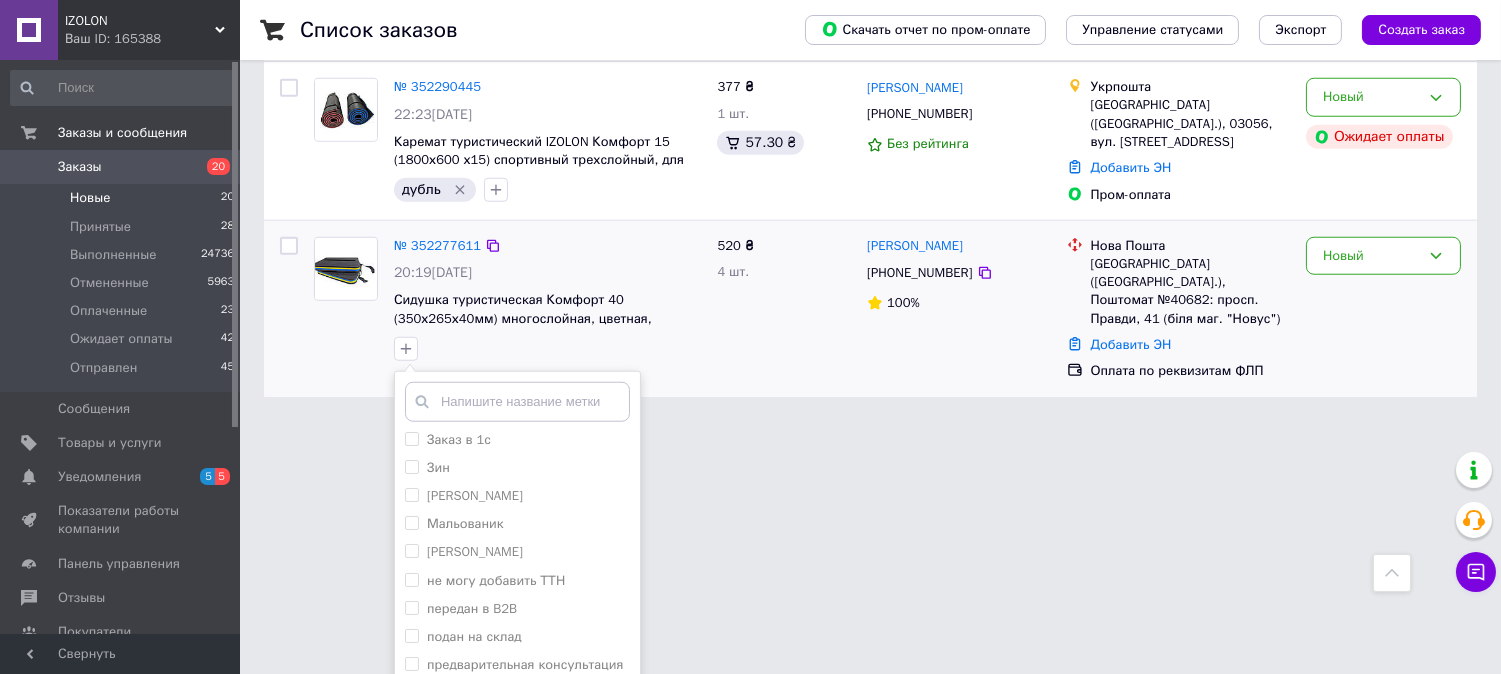 scroll, scrollTop: 222, scrollLeft: 0, axis: vertical 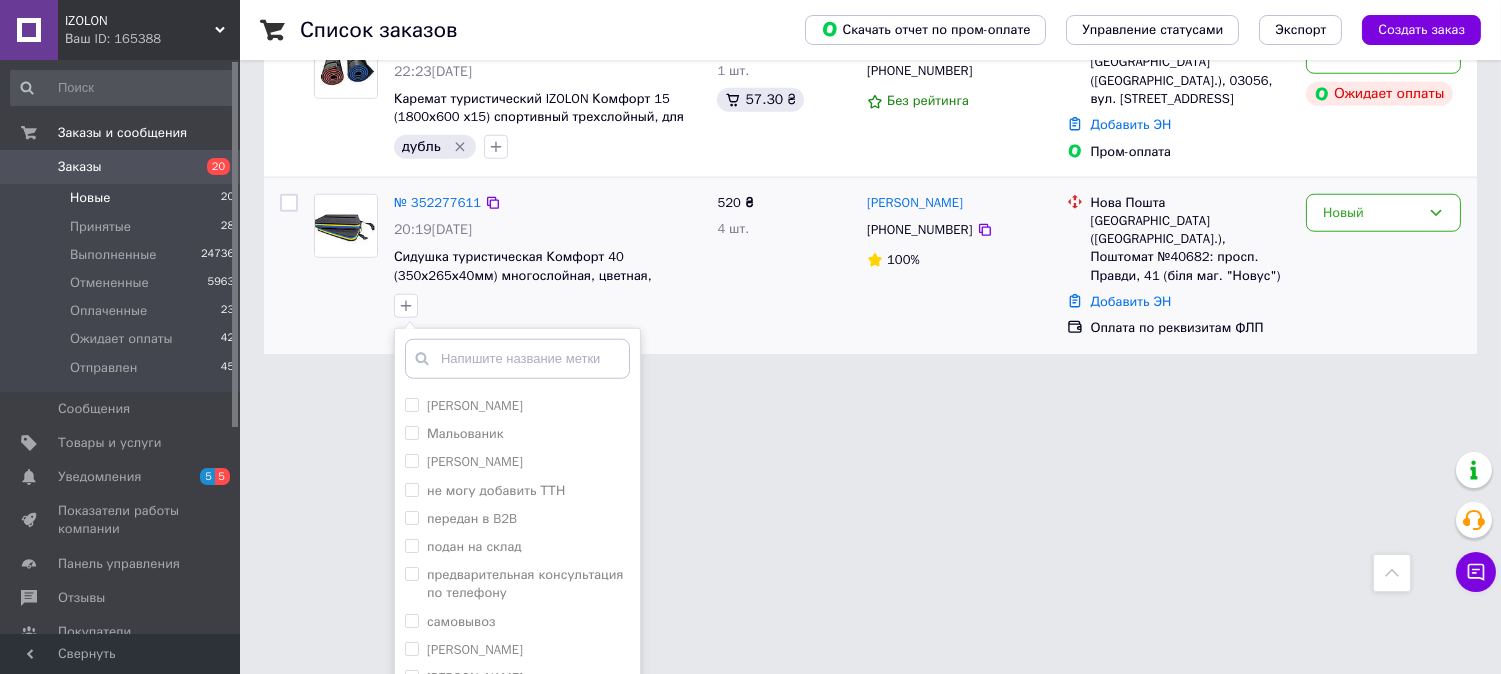 click on "Добавить метку" at bounding box center (517, 725) 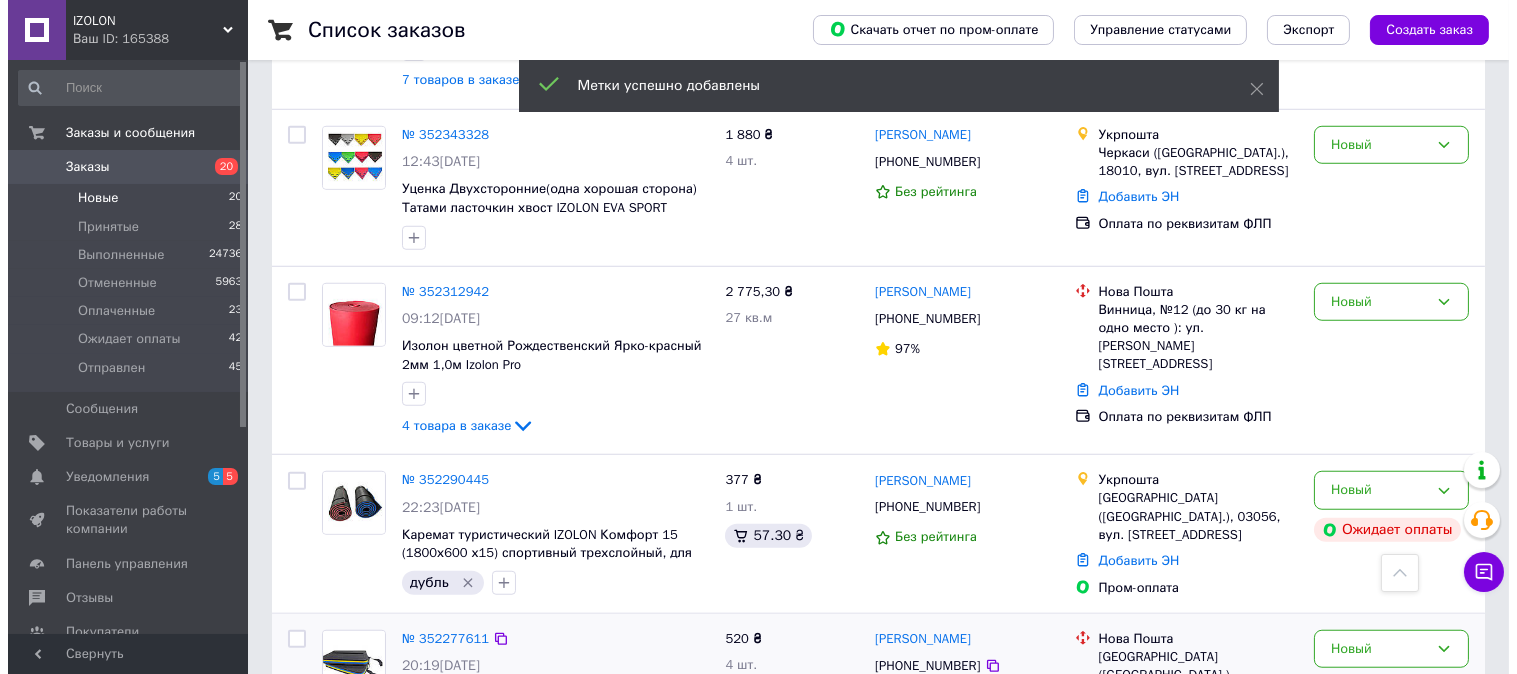 scroll, scrollTop: 2965, scrollLeft: 0, axis: vertical 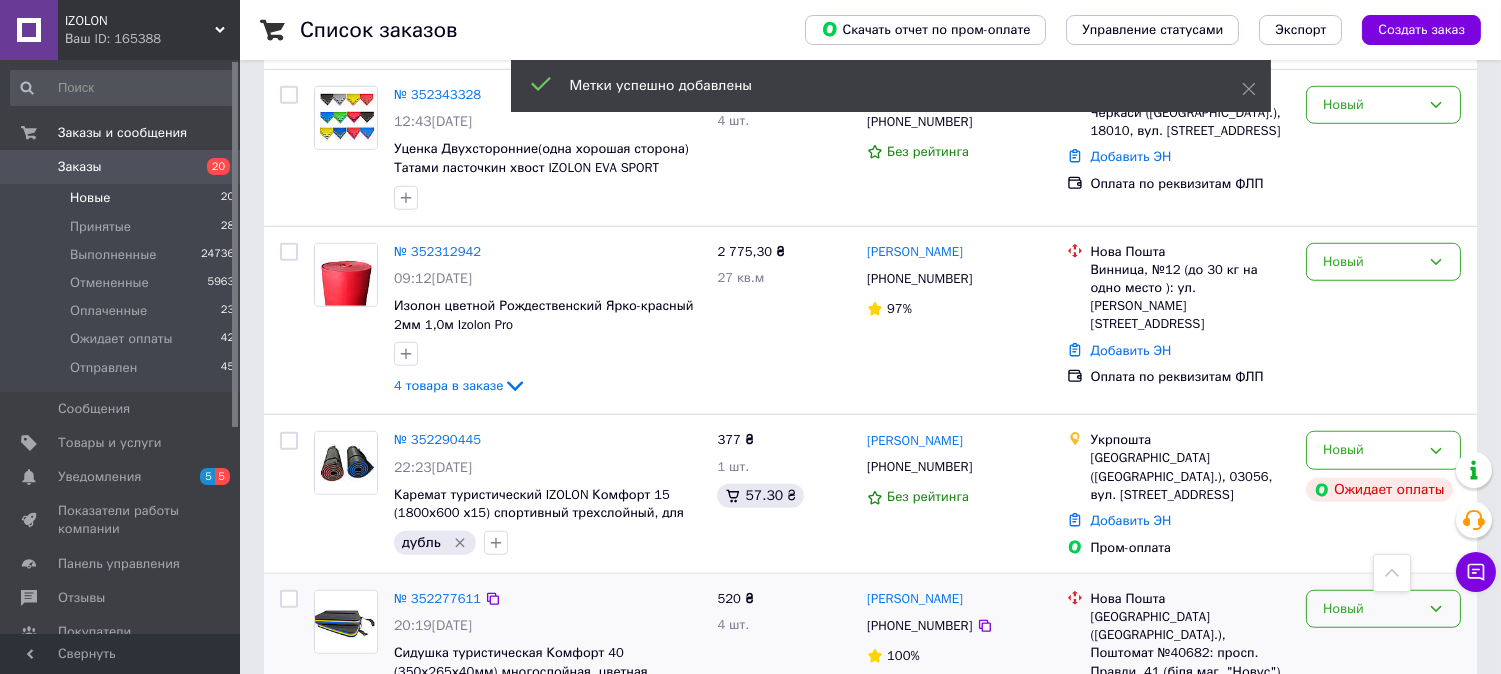drag, startPoint x: 1335, startPoint y: 527, endPoint x: 1326, endPoint y: 534, distance: 11.401754 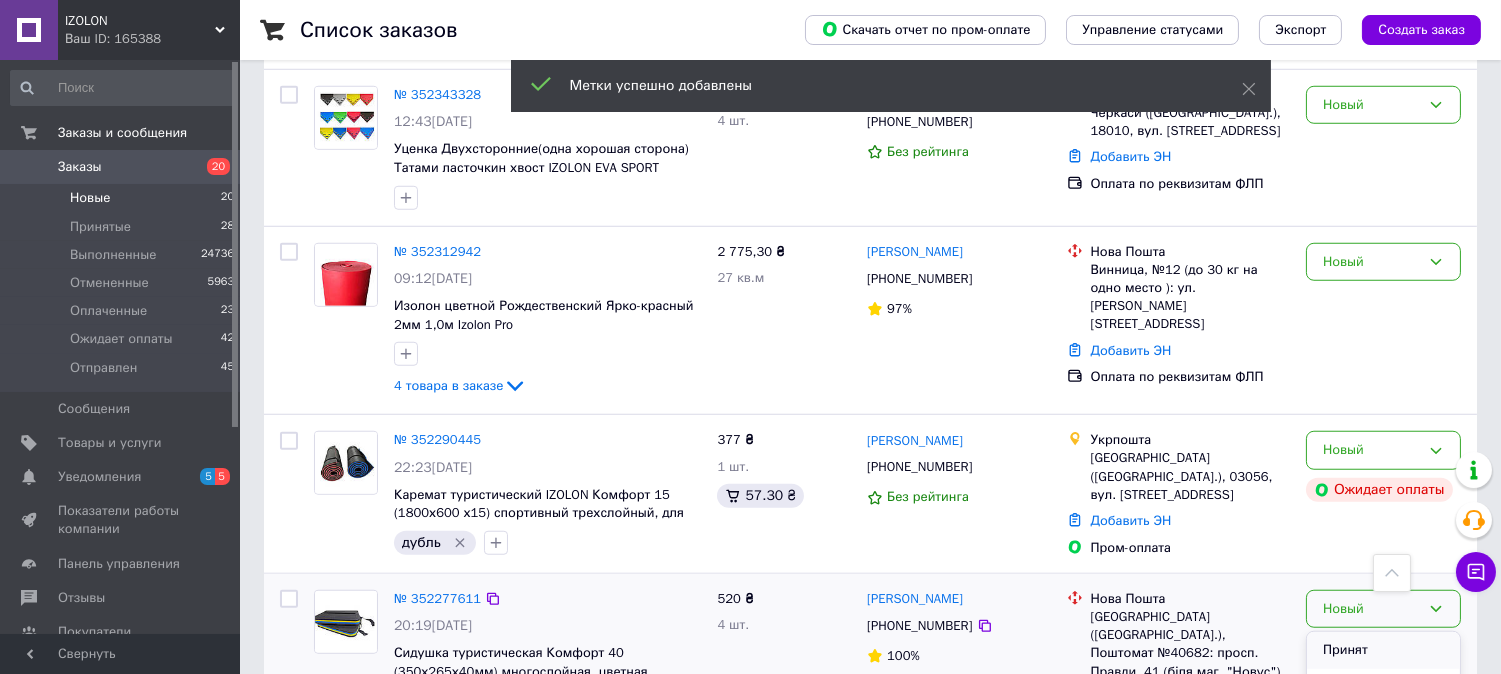 click on "Принят" at bounding box center [1383, 650] 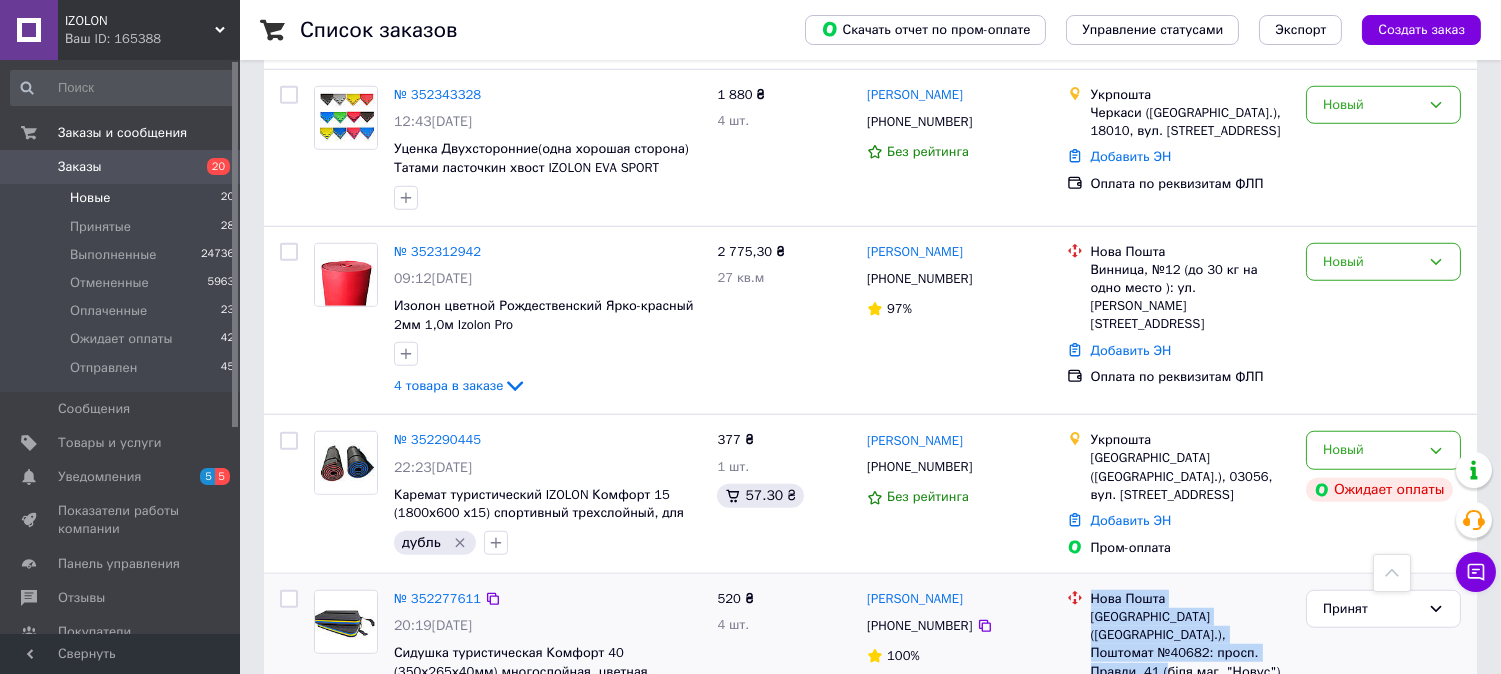 drag, startPoint x: 1190, startPoint y: 578, endPoint x: 1092, endPoint y: 512, distance: 118.15244 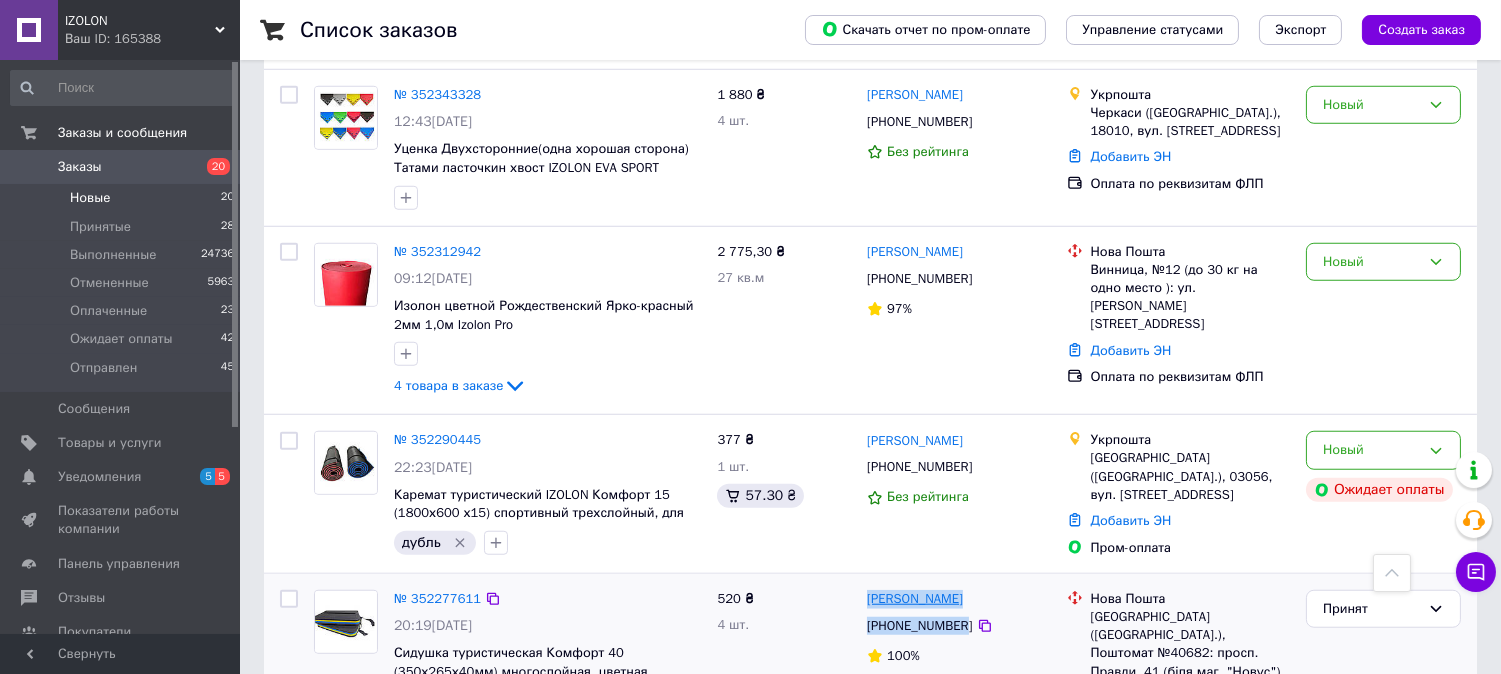 drag, startPoint x: 960, startPoint y: 545, endPoint x: 867, endPoint y: 518, distance: 96.84007 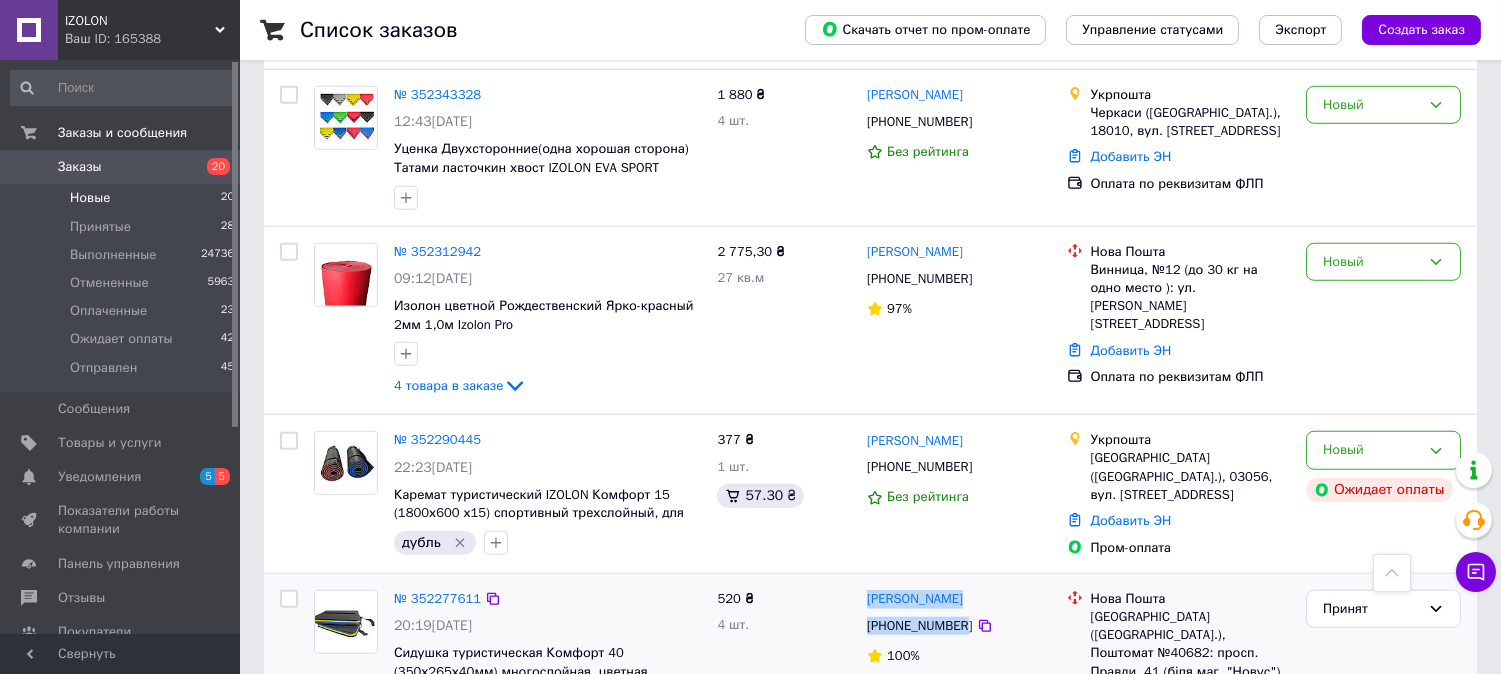 copy on "[PERSON_NAME] [PHONE_NUMBER]" 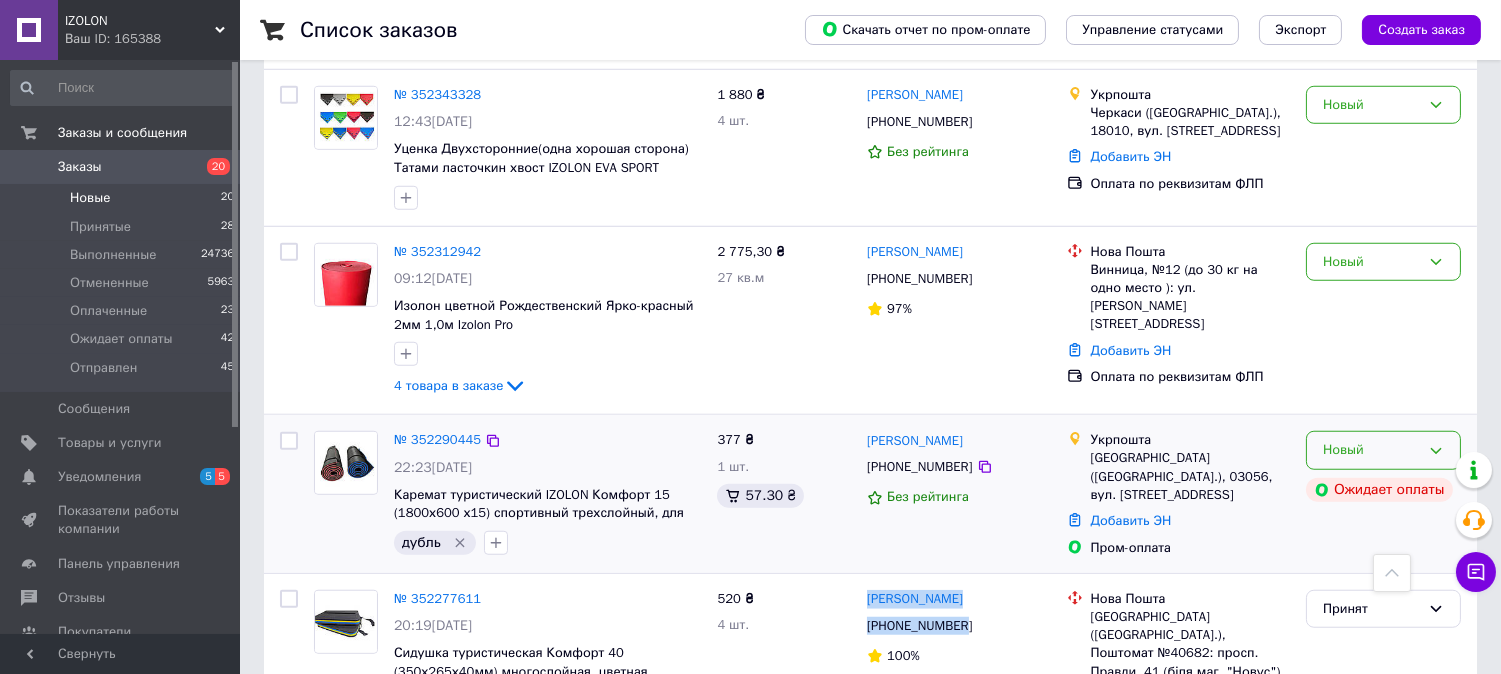 click on "Новый" at bounding box center (1371, 450) 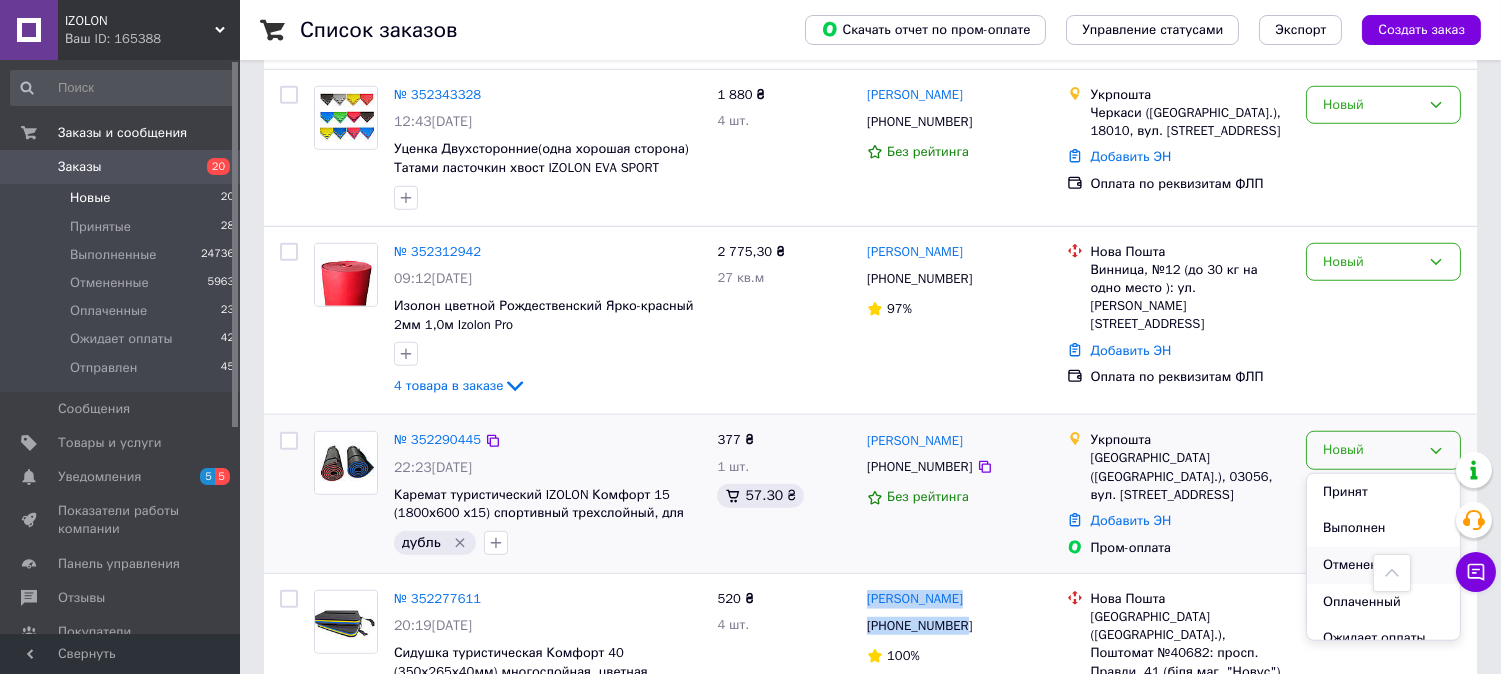 click on "Отменен" at bounding box center [1383, 565] 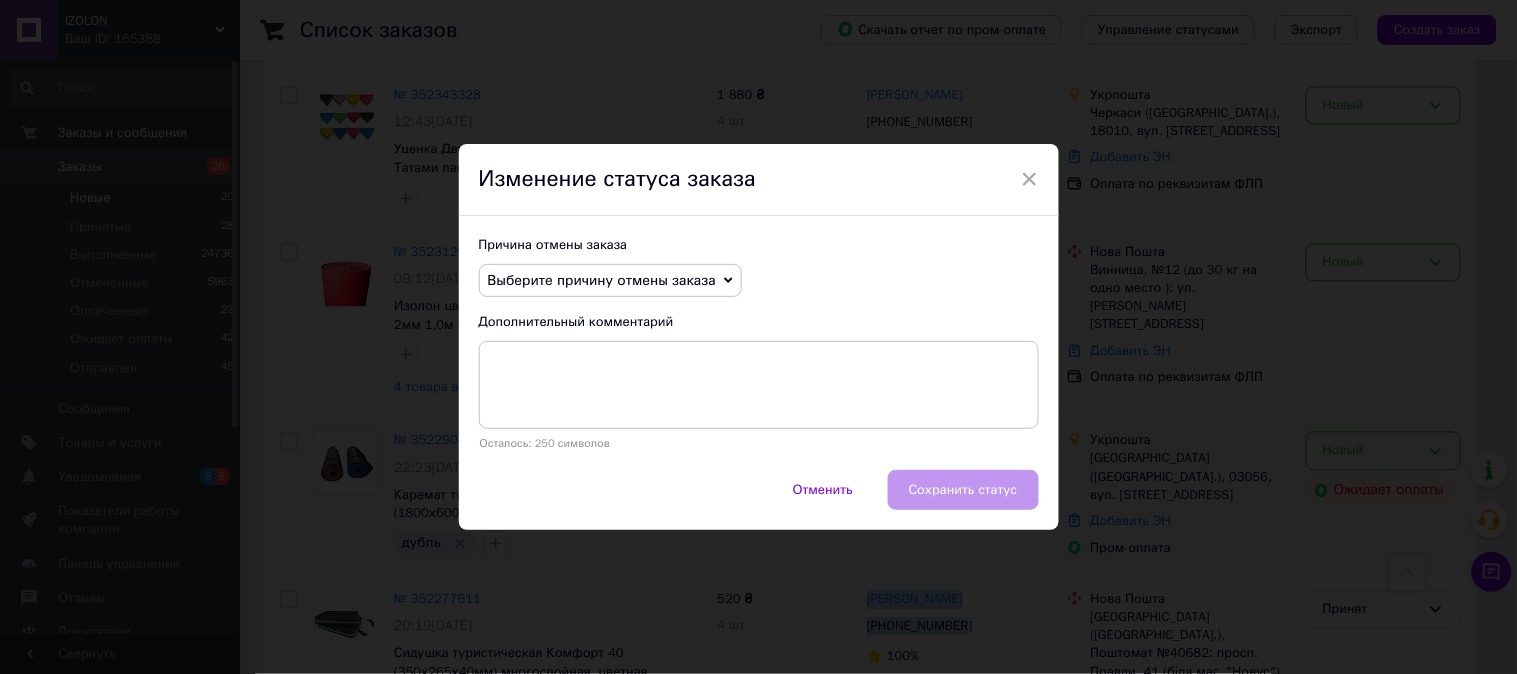 click on "Выберите причину отмены заказа" at bounding box center [602, 280] 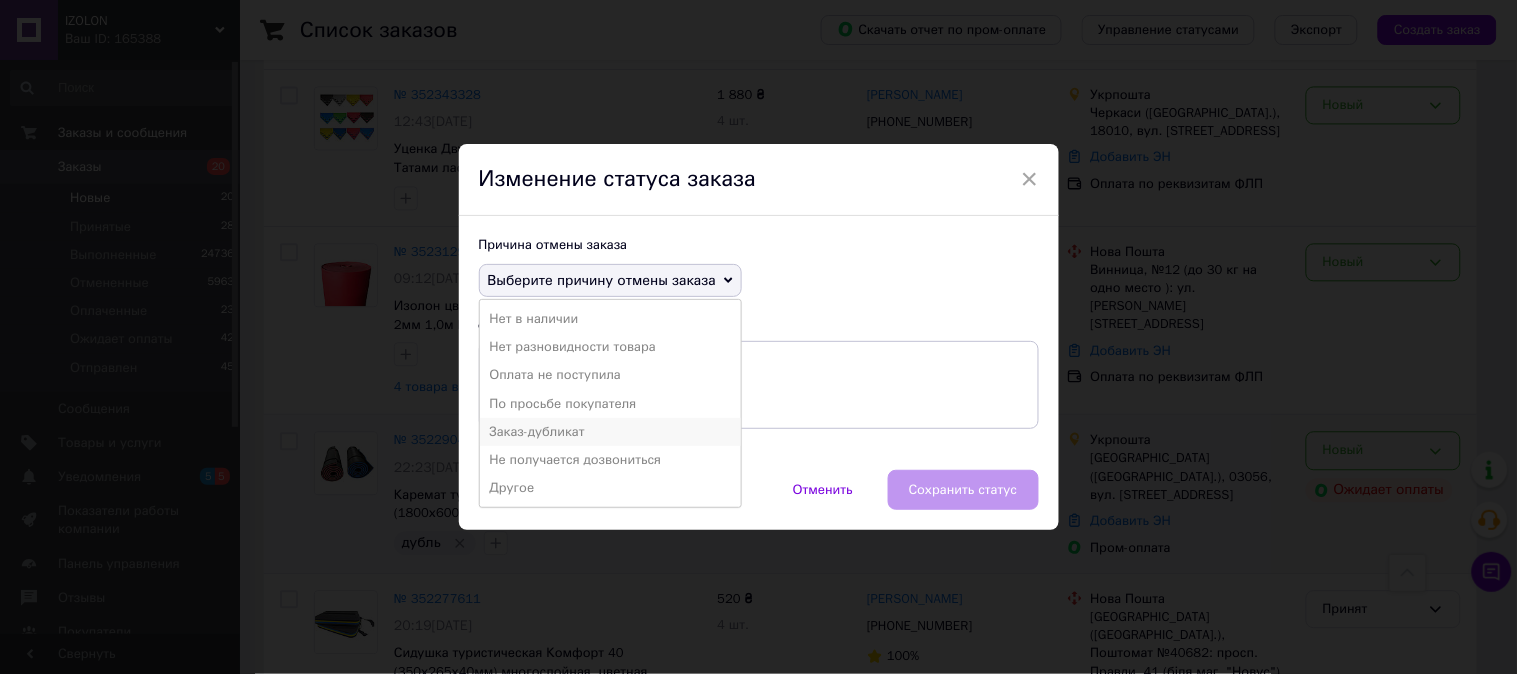click on "Заказ-дубликат" at bounding box center (610, 432) 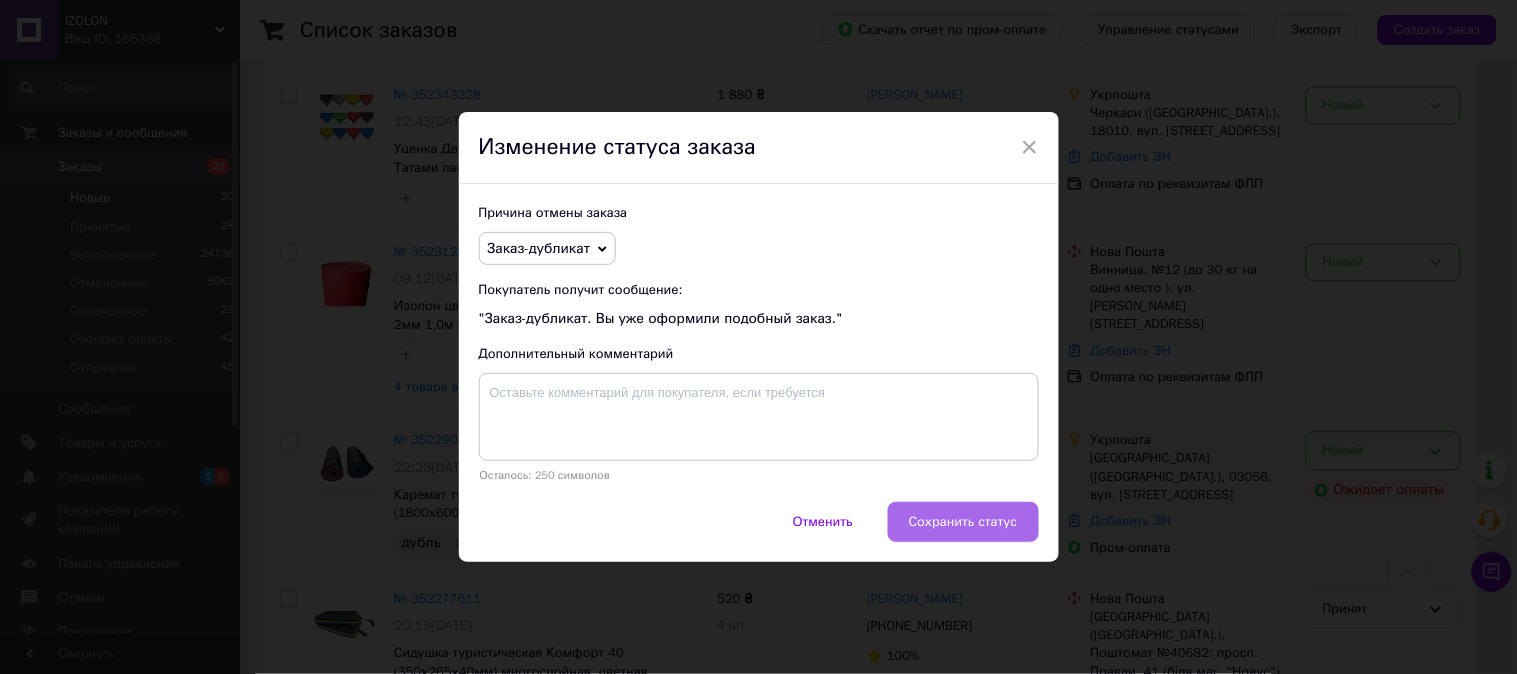 click on "Сохранить статус" at bounding box center (963, 522) 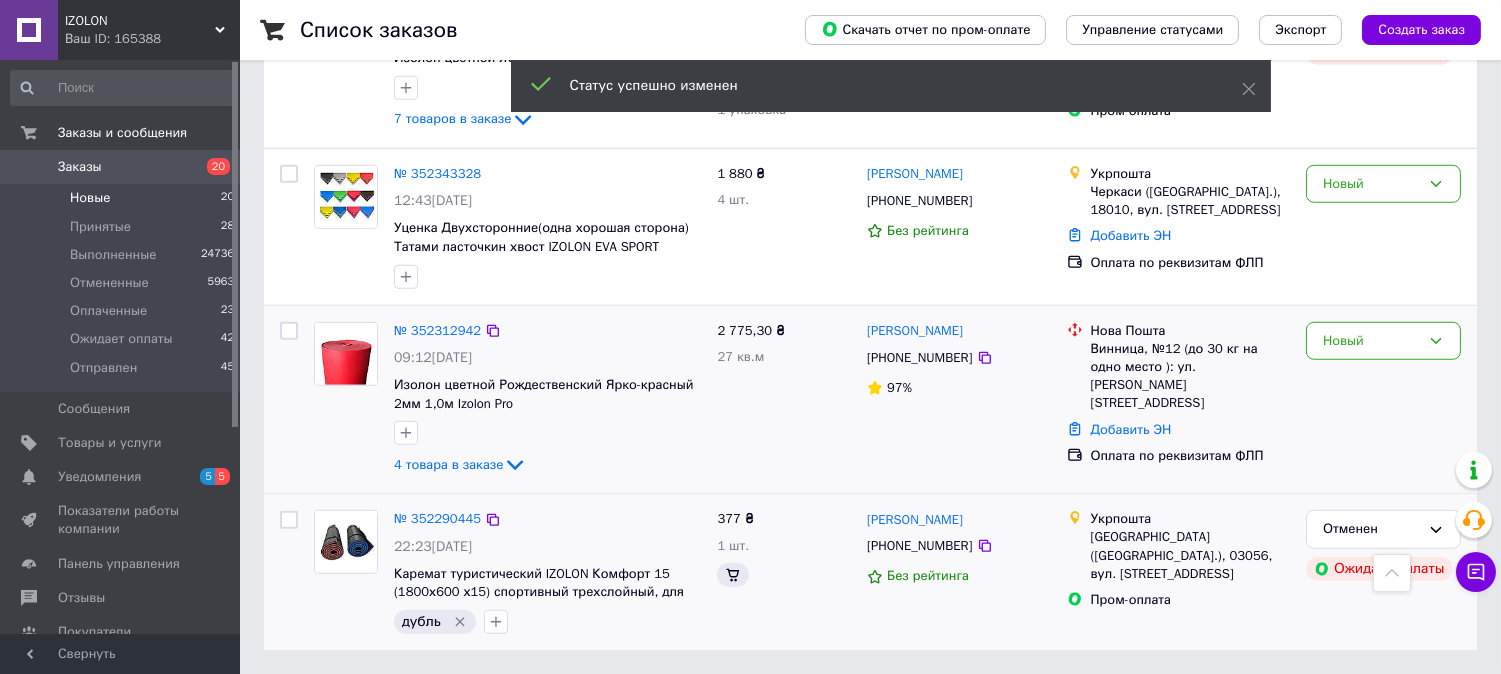 scroll, scrollTop: 2806, scrollLeft: 0, axis: vertical 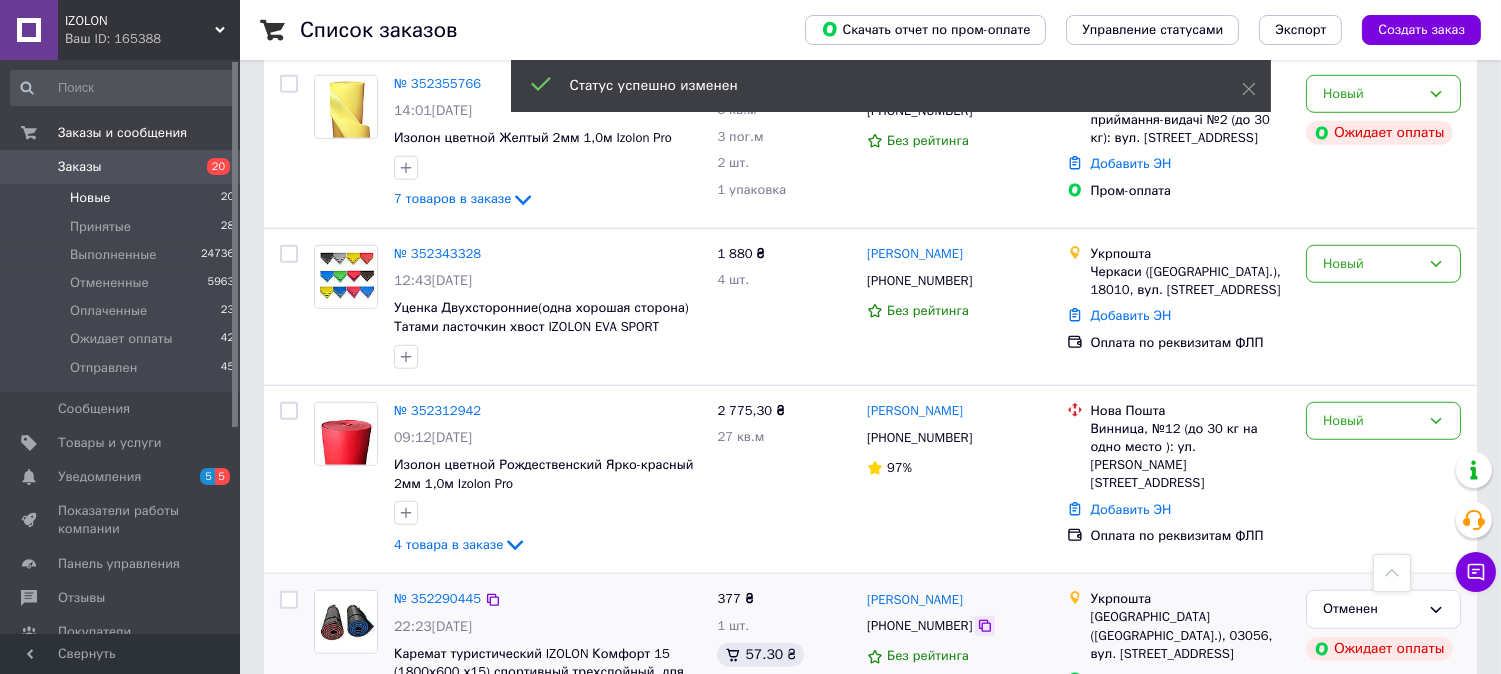 click 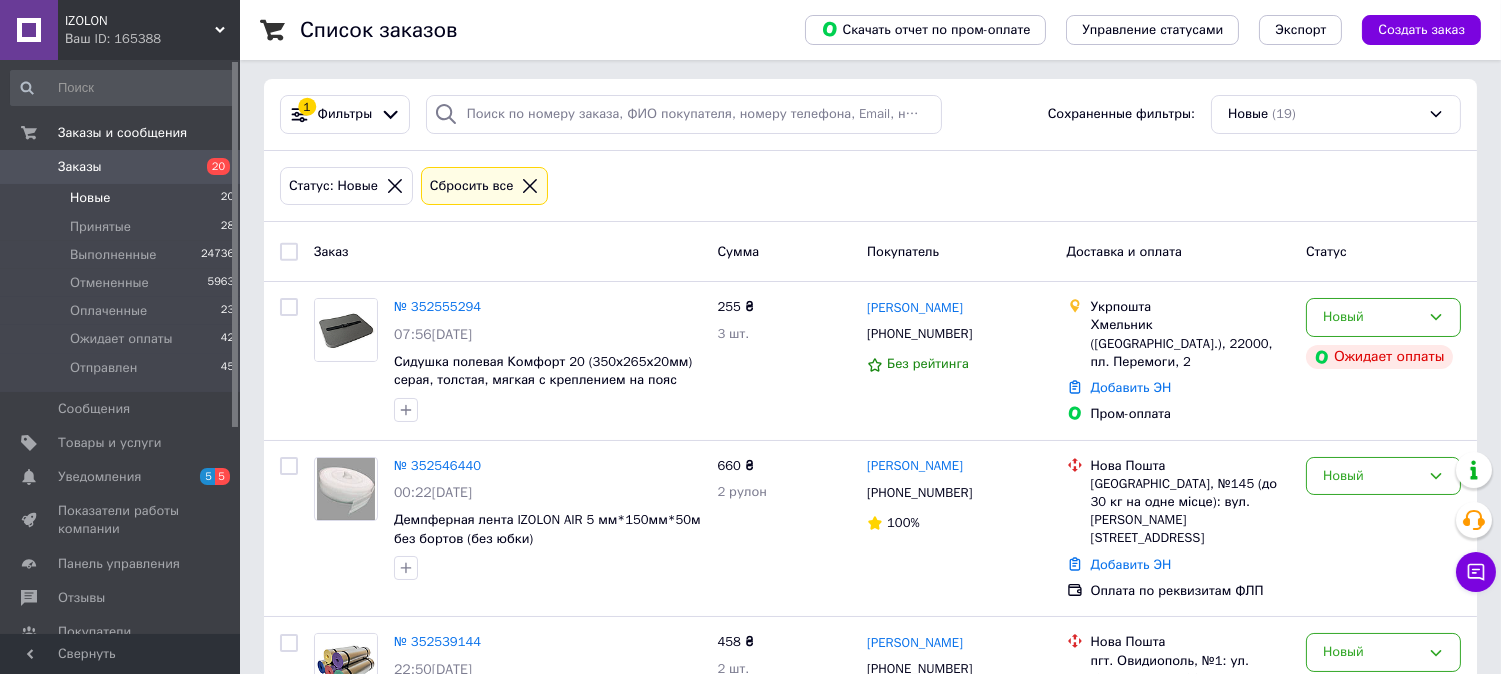 scroll, scrollTop: 0, scrollLeft: 0, axis: both 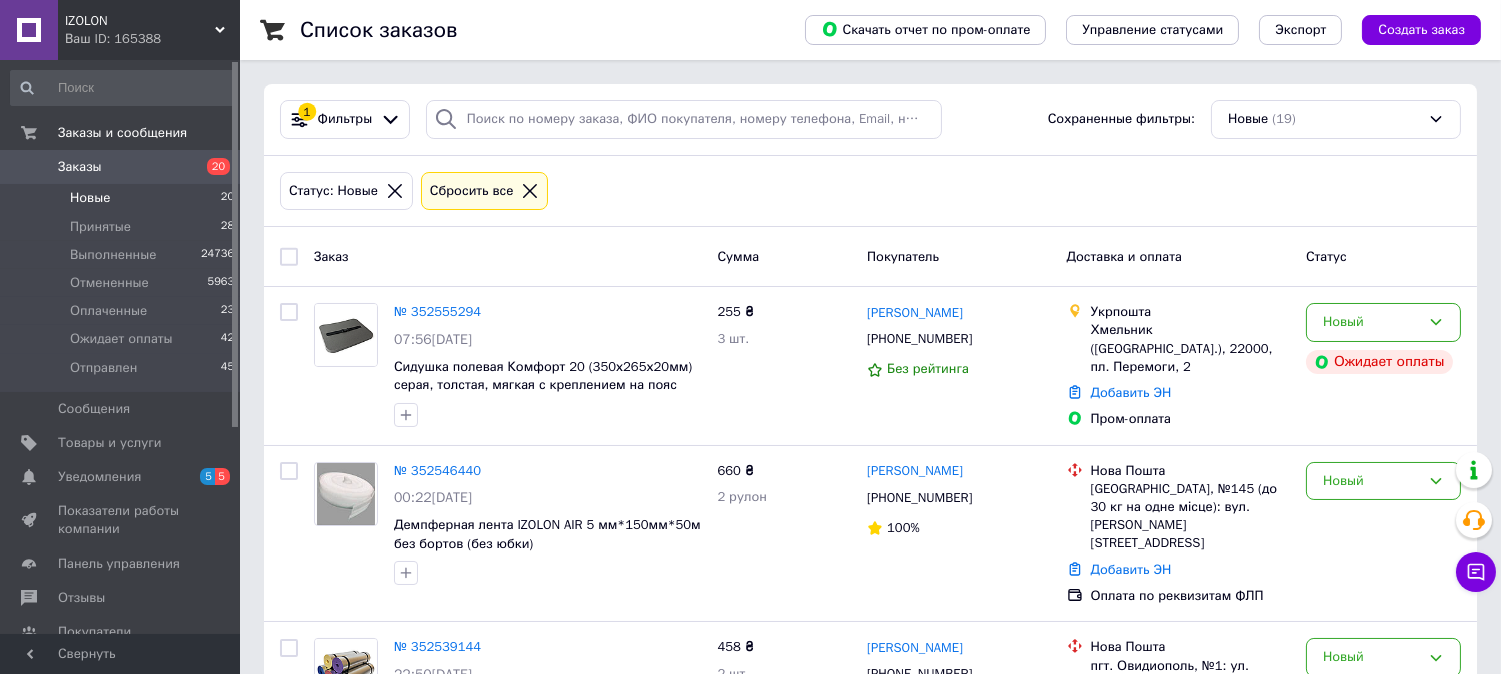 click 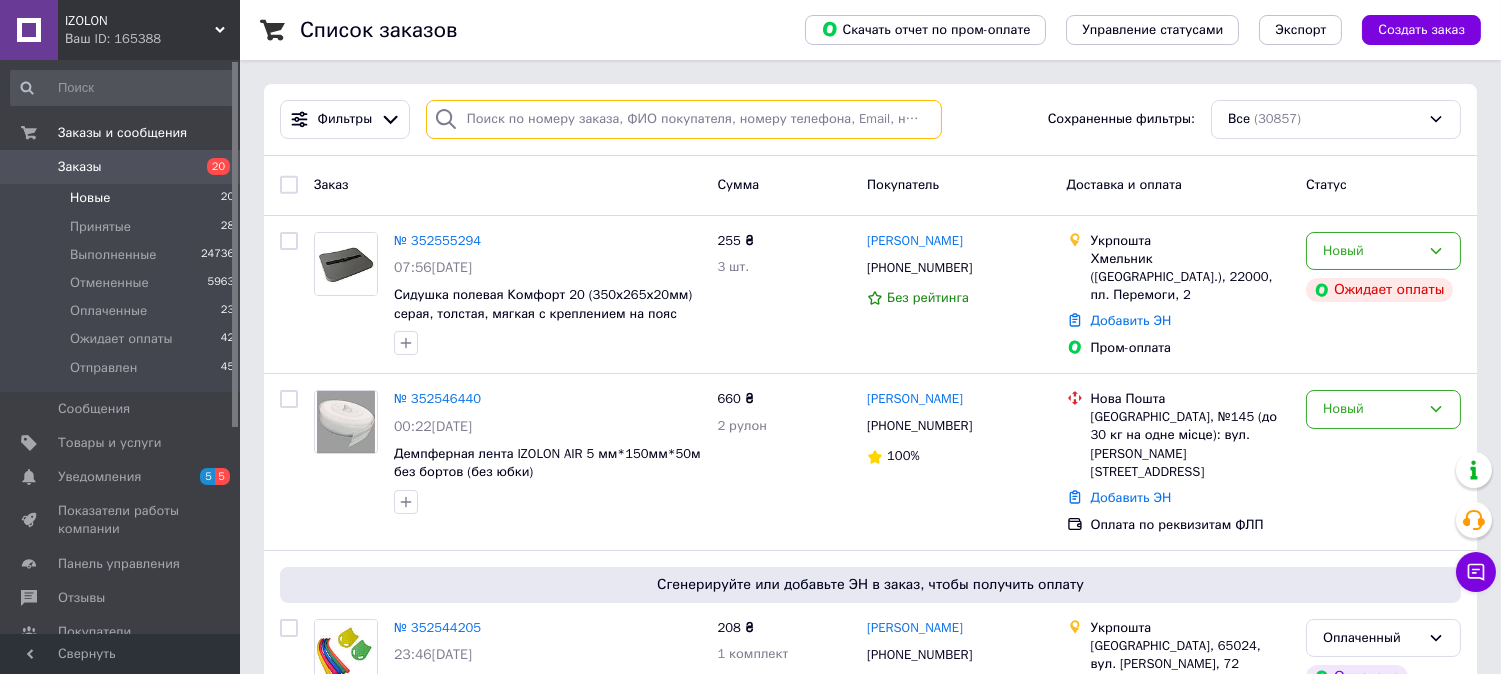 click at bounding box center (684, 119) 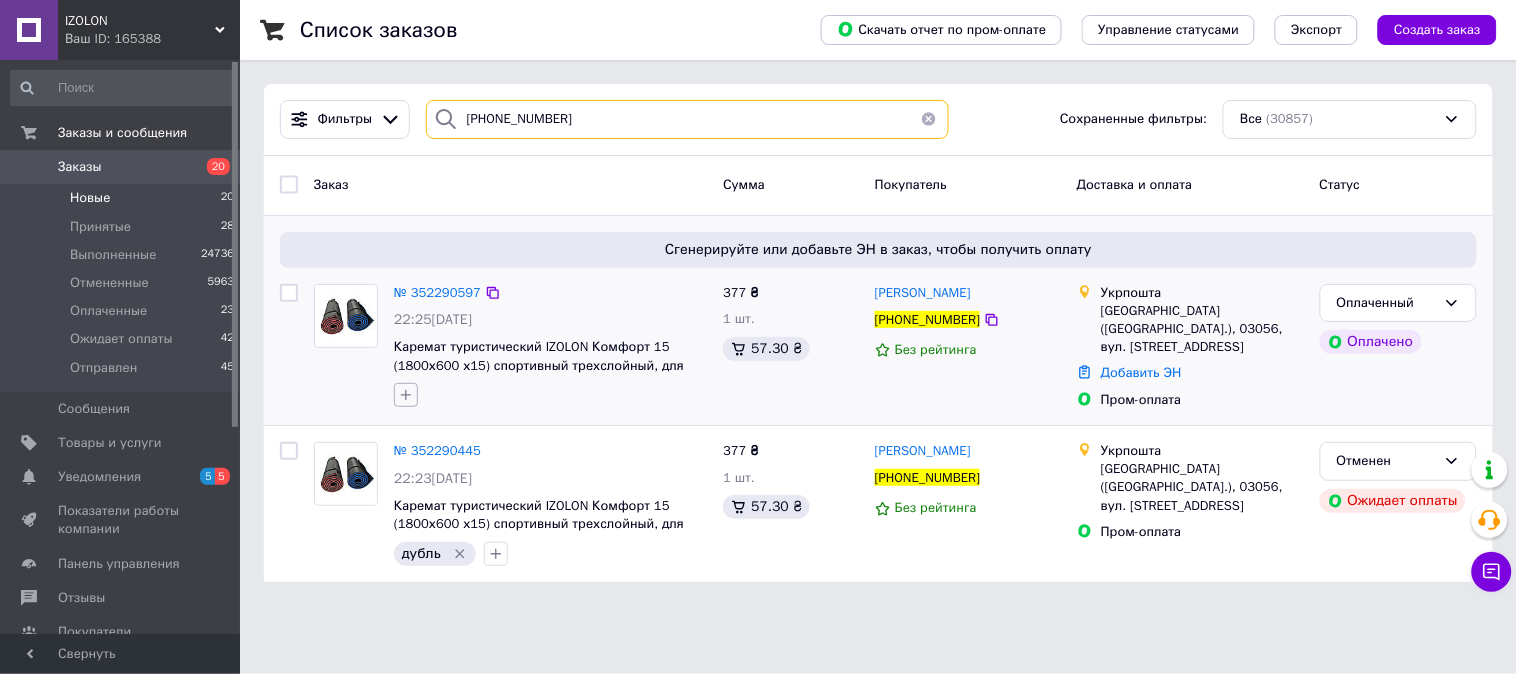 type on "[PHONE_NUMBER]" 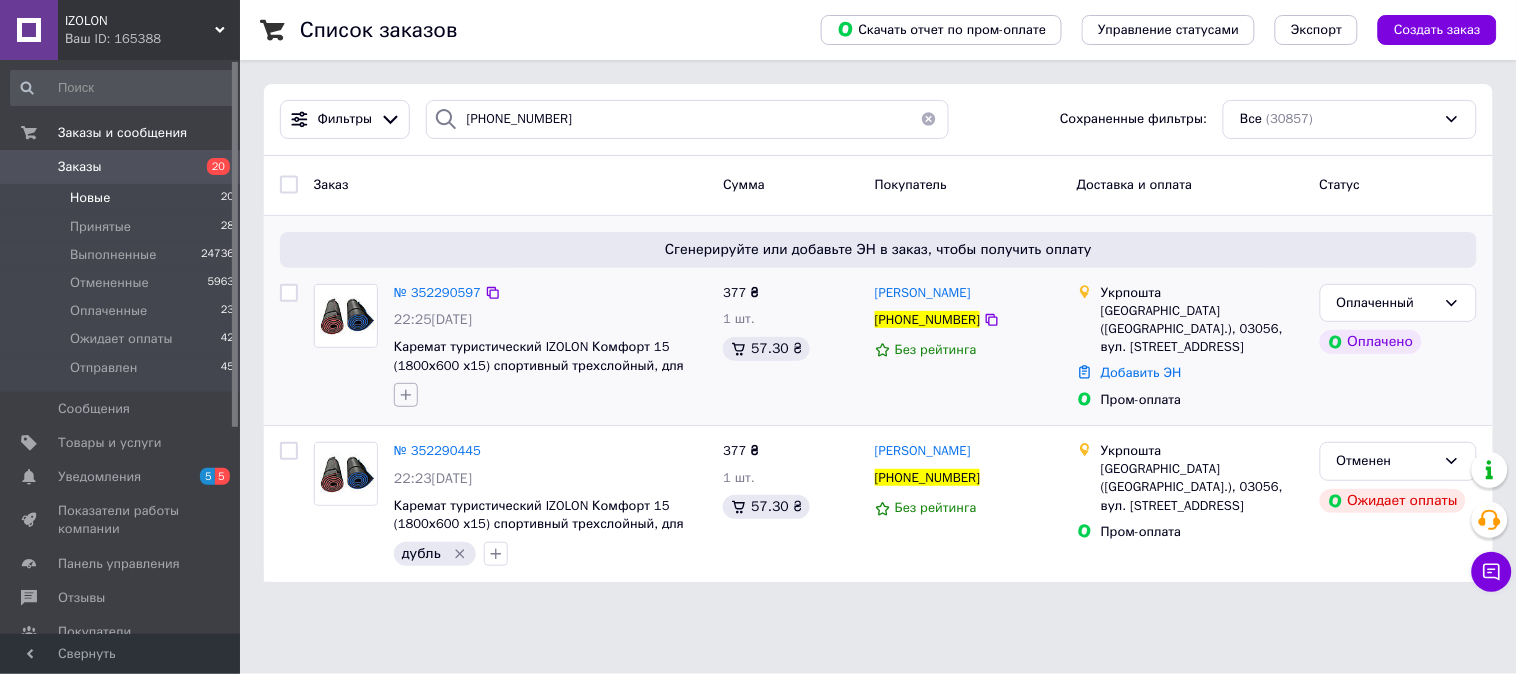 click 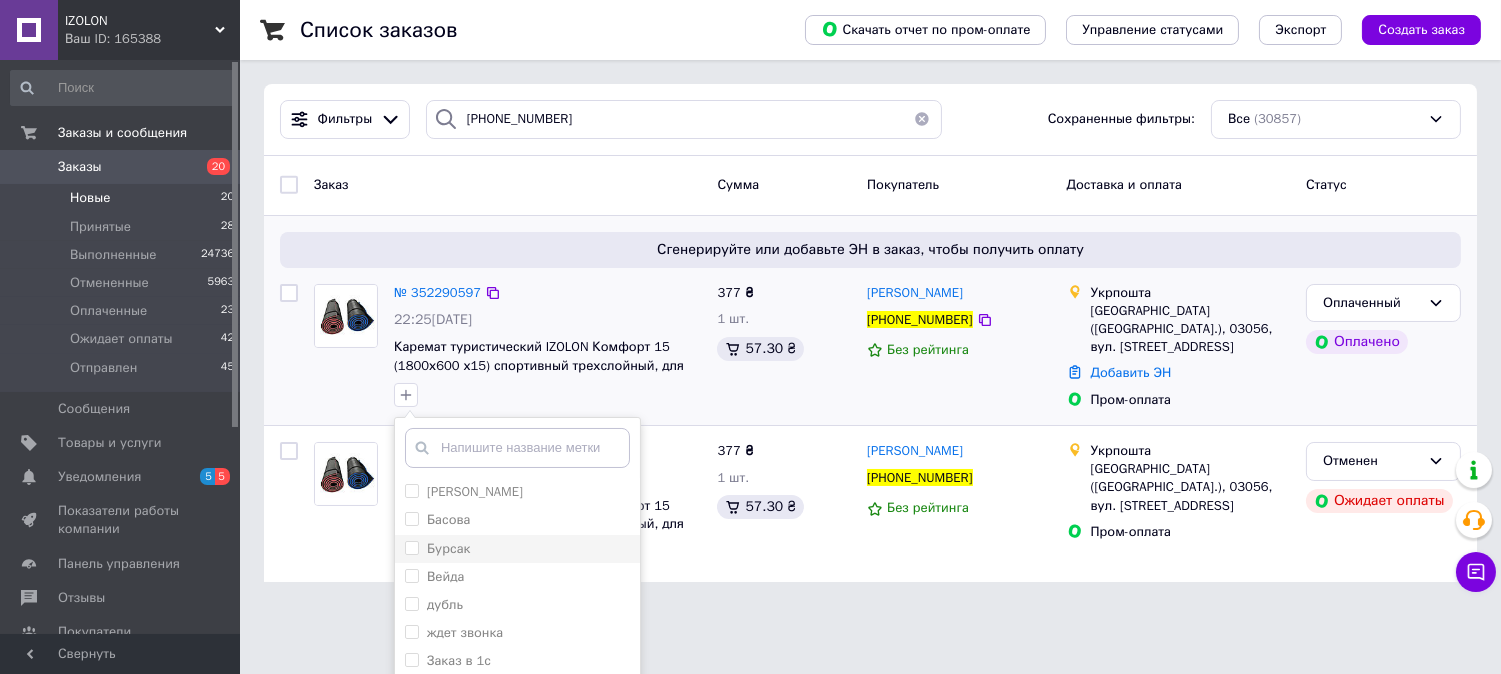 click on "Бурсак" at bounding box center (411, 547) 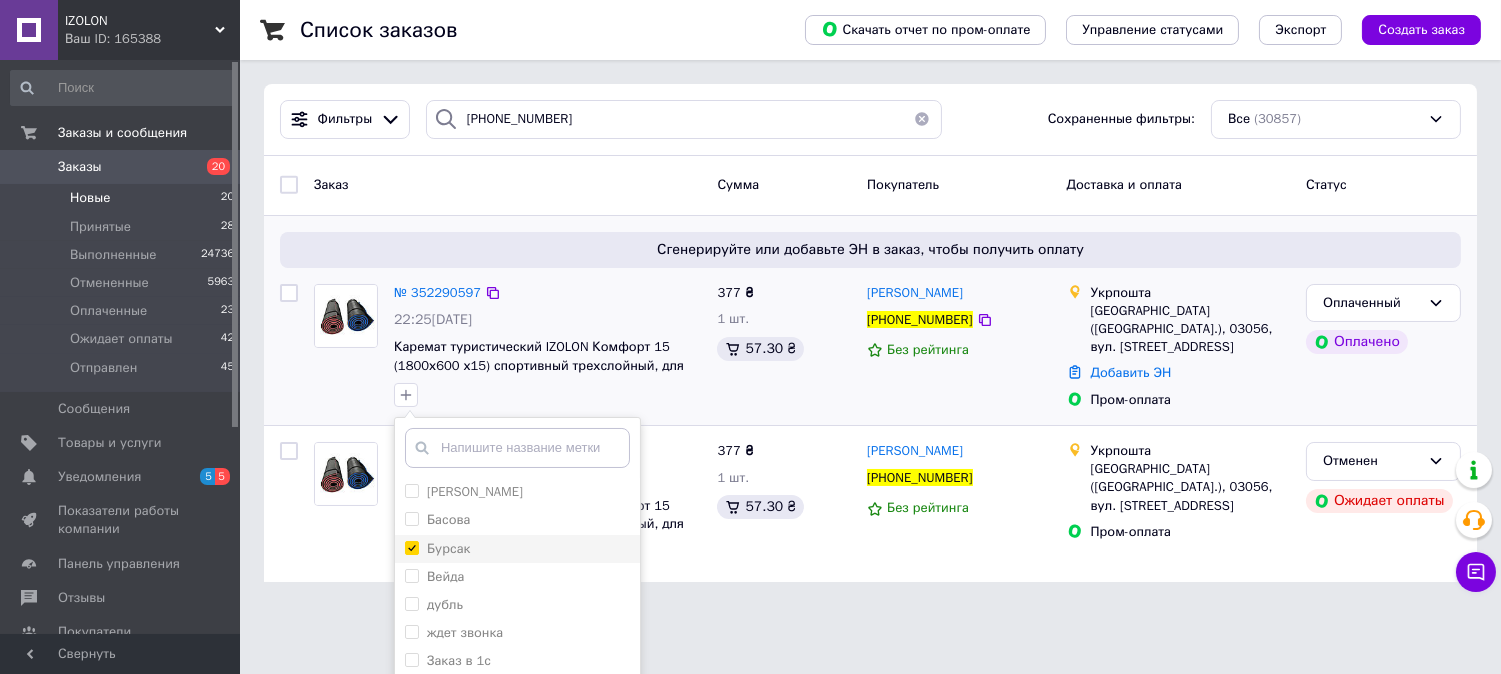 checkbox on "true" 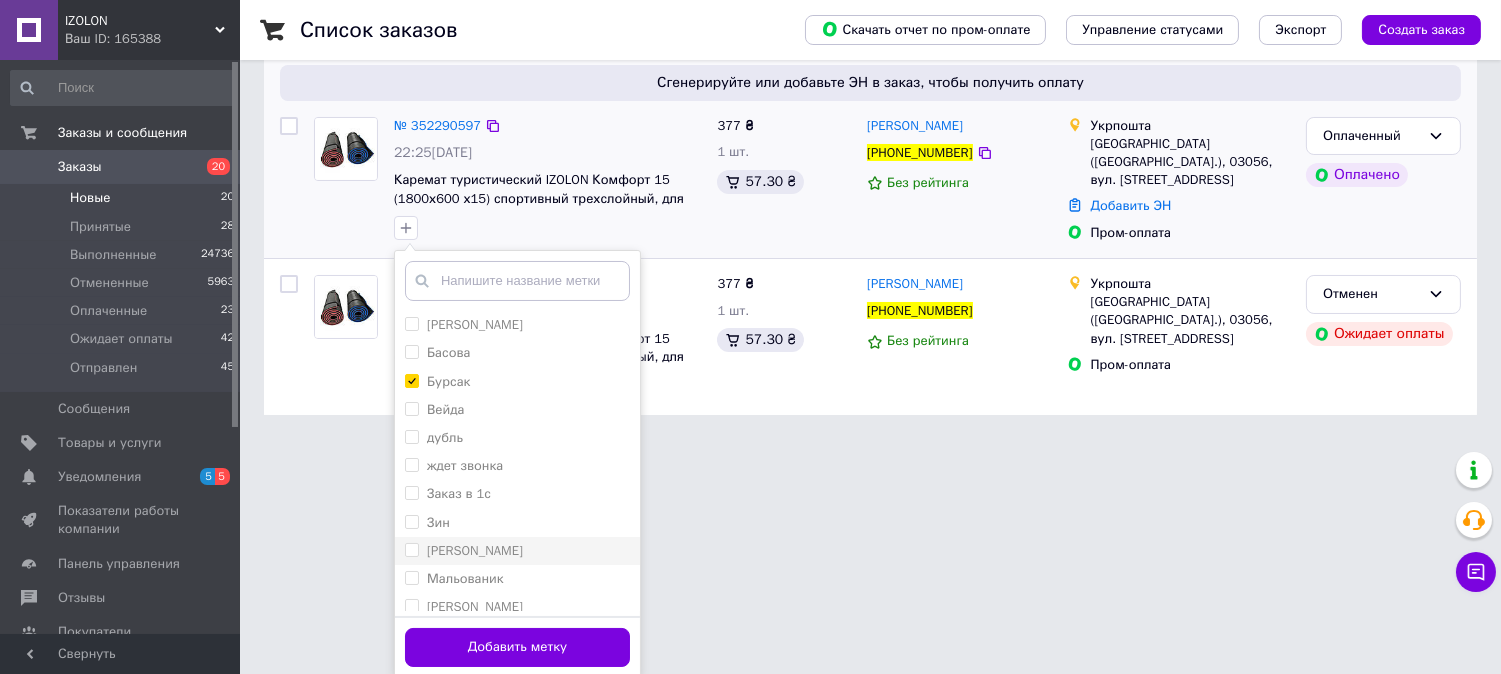 scroll, scrollTop: 170, scrollLeft: 0, axis: vertical 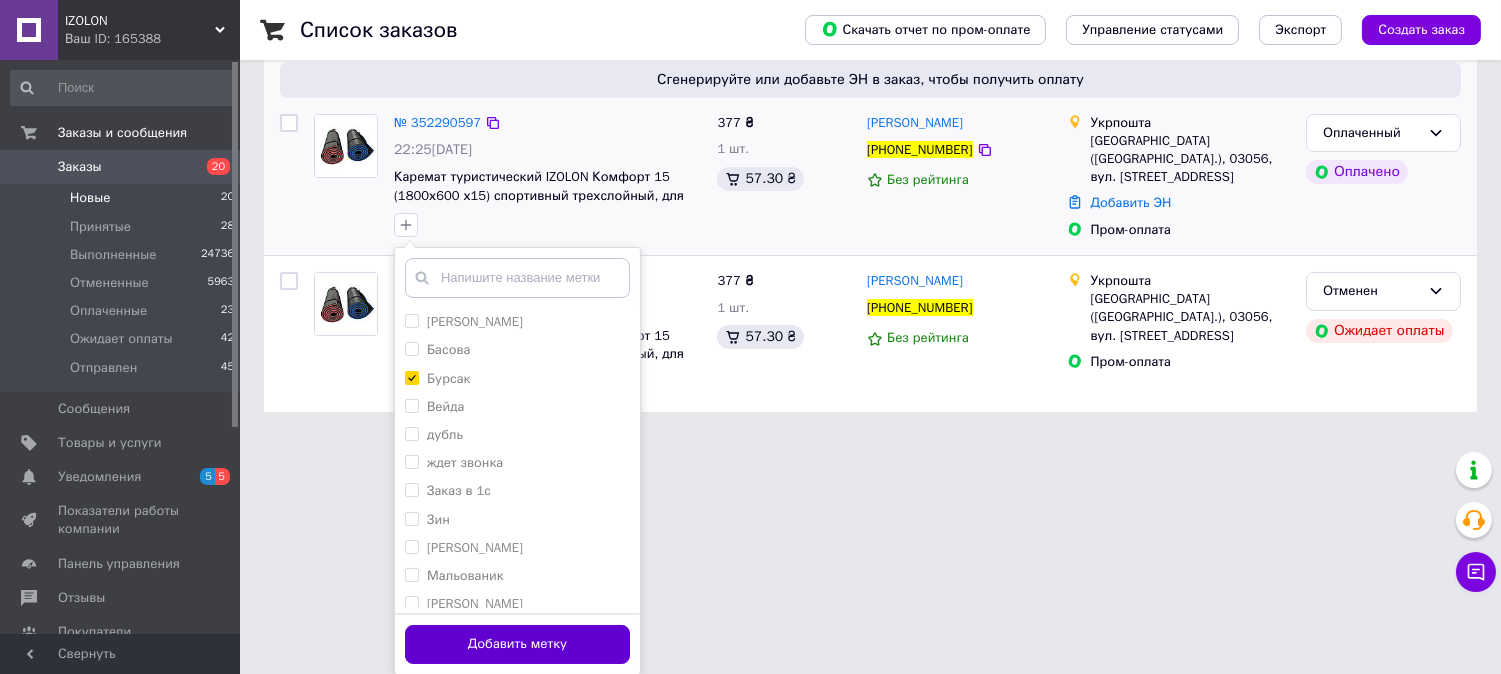 click on "Добавить метку" at bounding box center (517, 644) 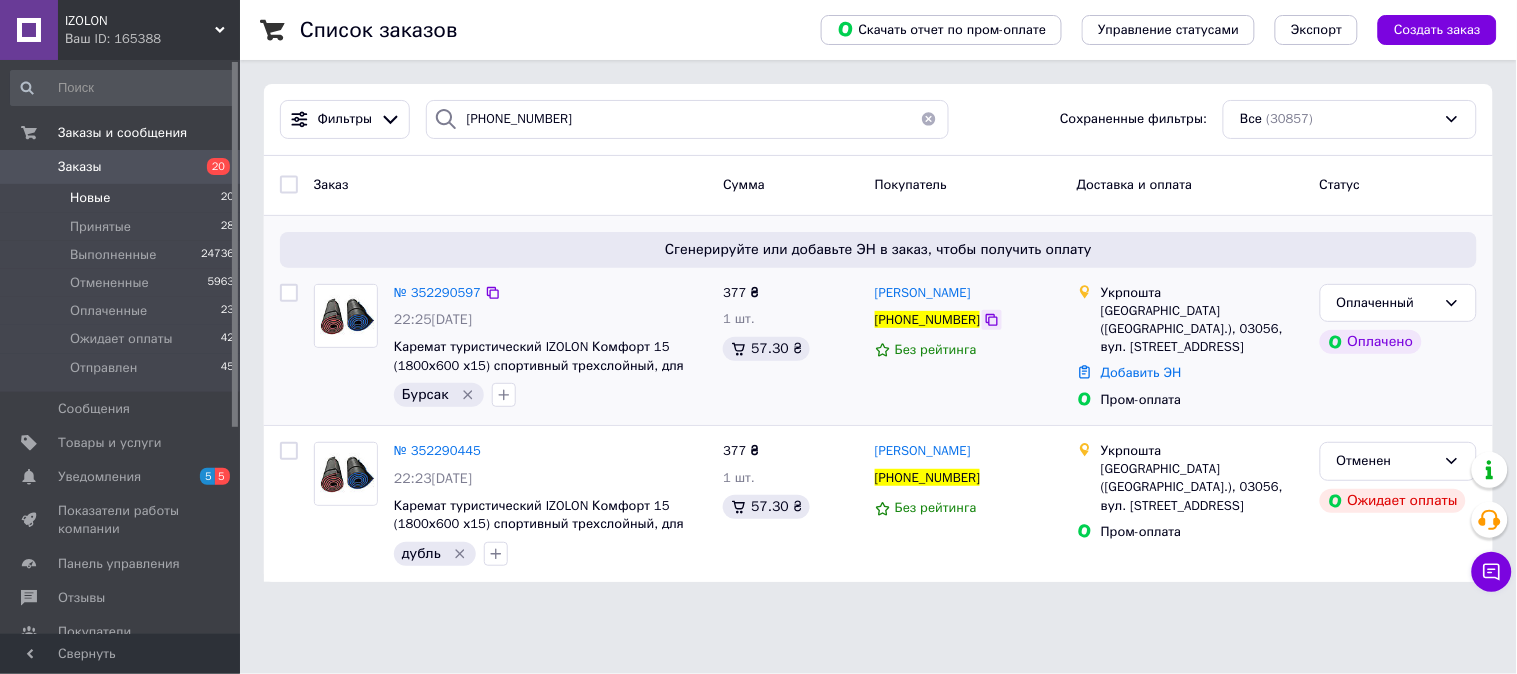 click 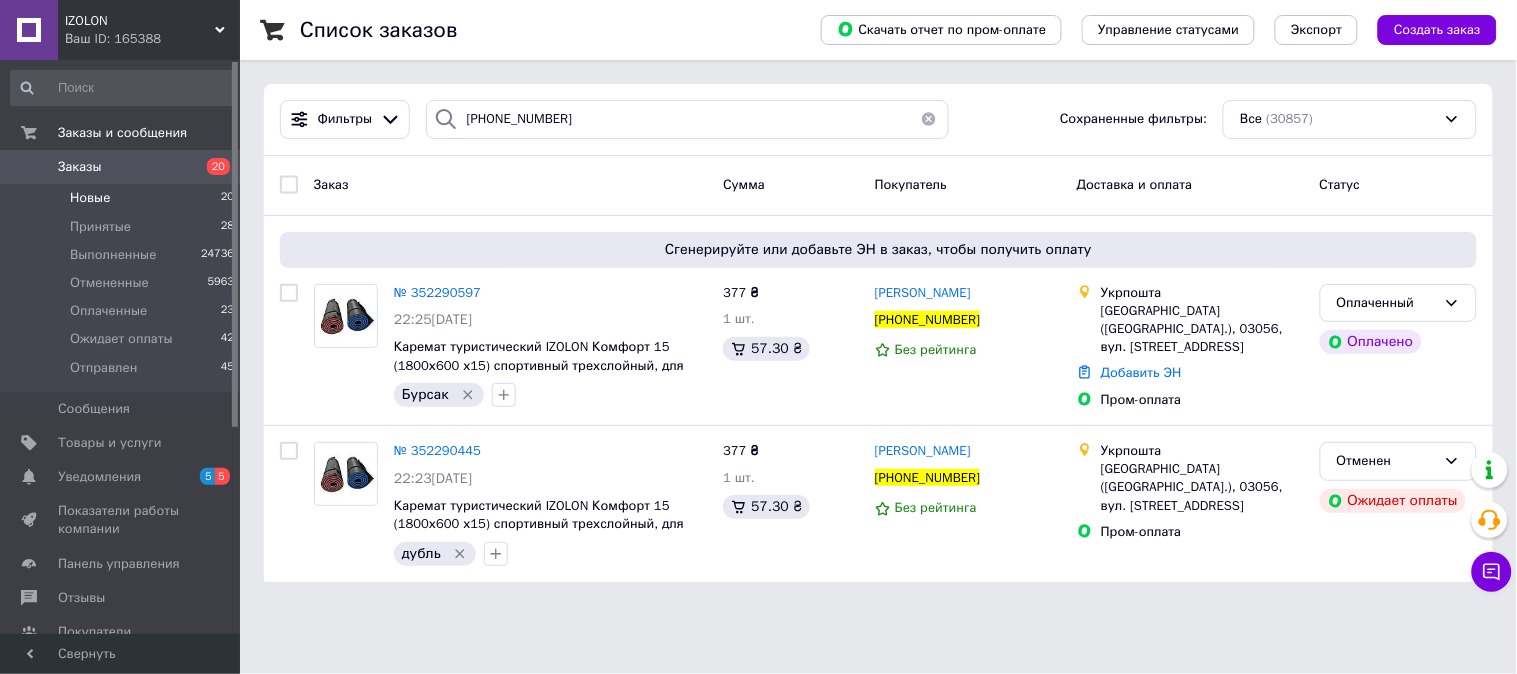 click at bounding box center [929, 119] 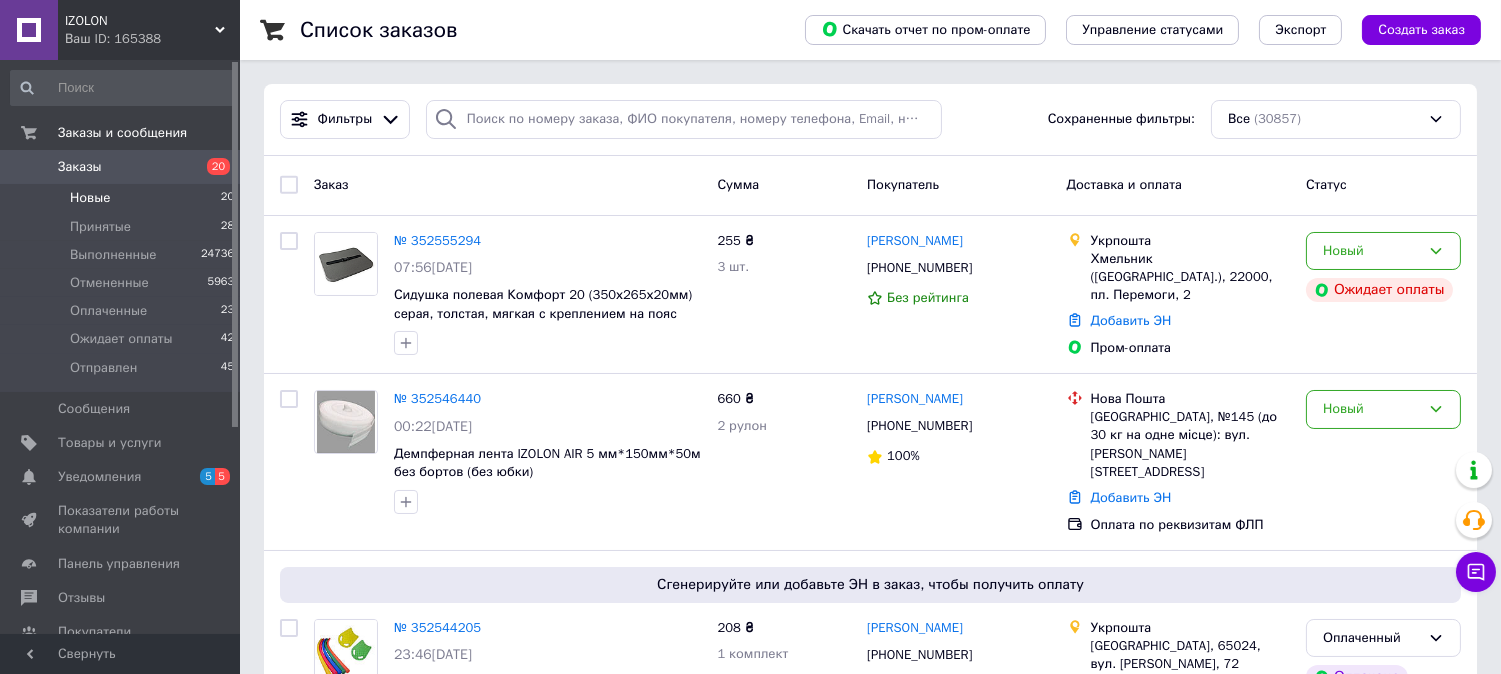 click on "Новые" at bounding box center (90, 198) 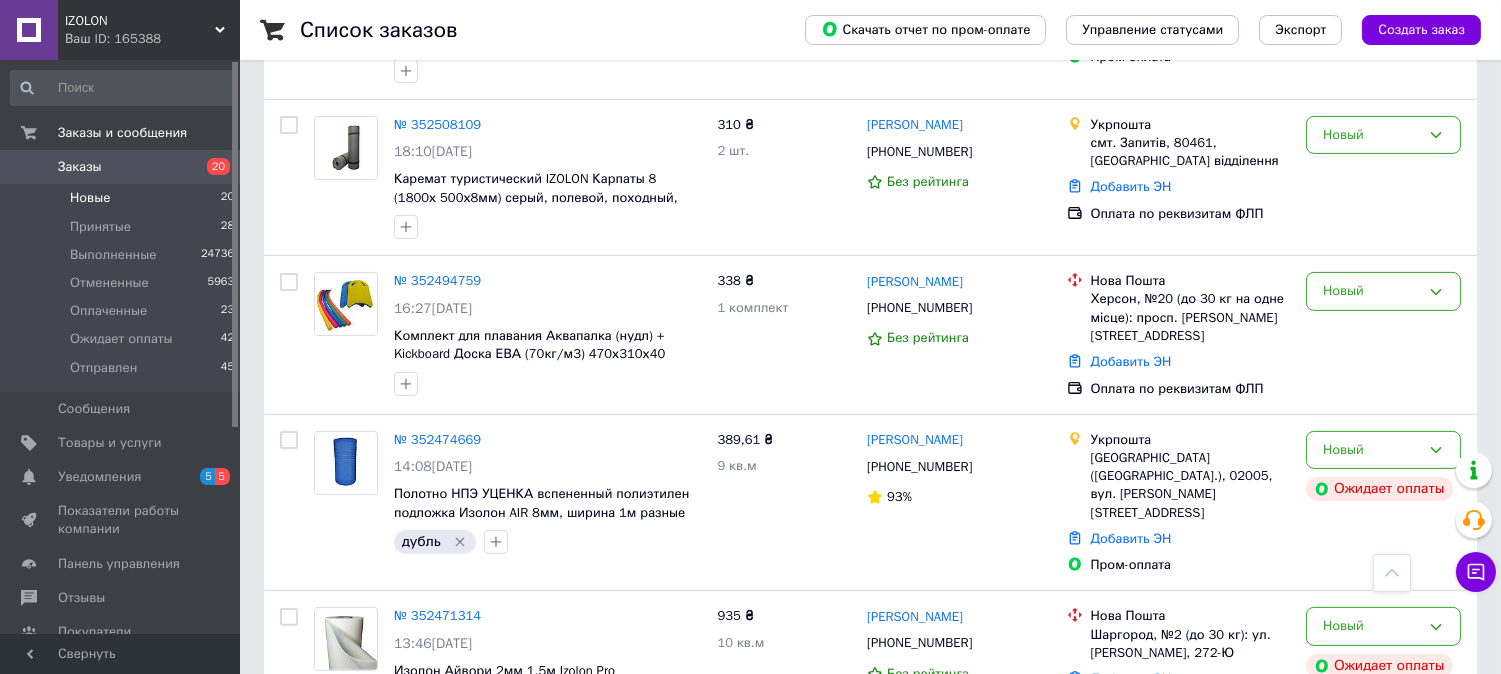 scroll, scrollTop: 1205, scrollLeft: 0, axis: vertical 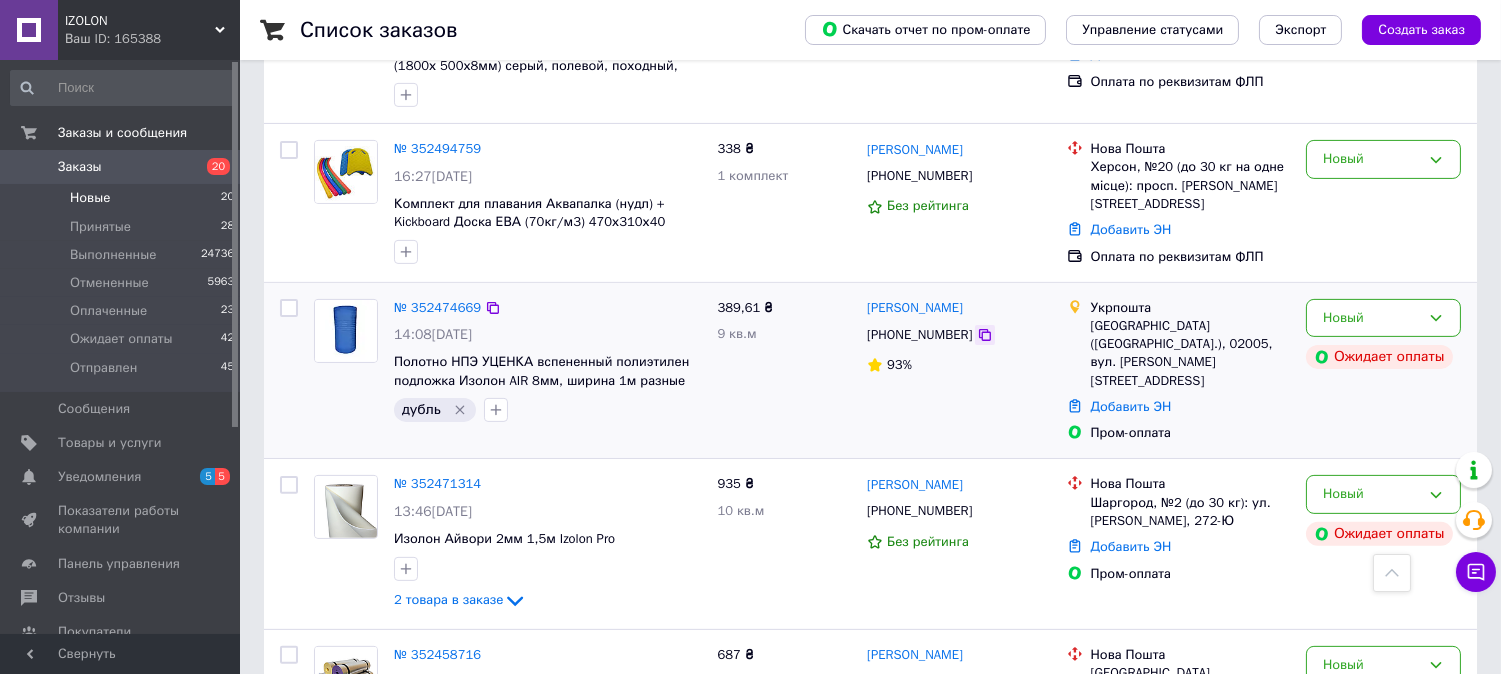 click 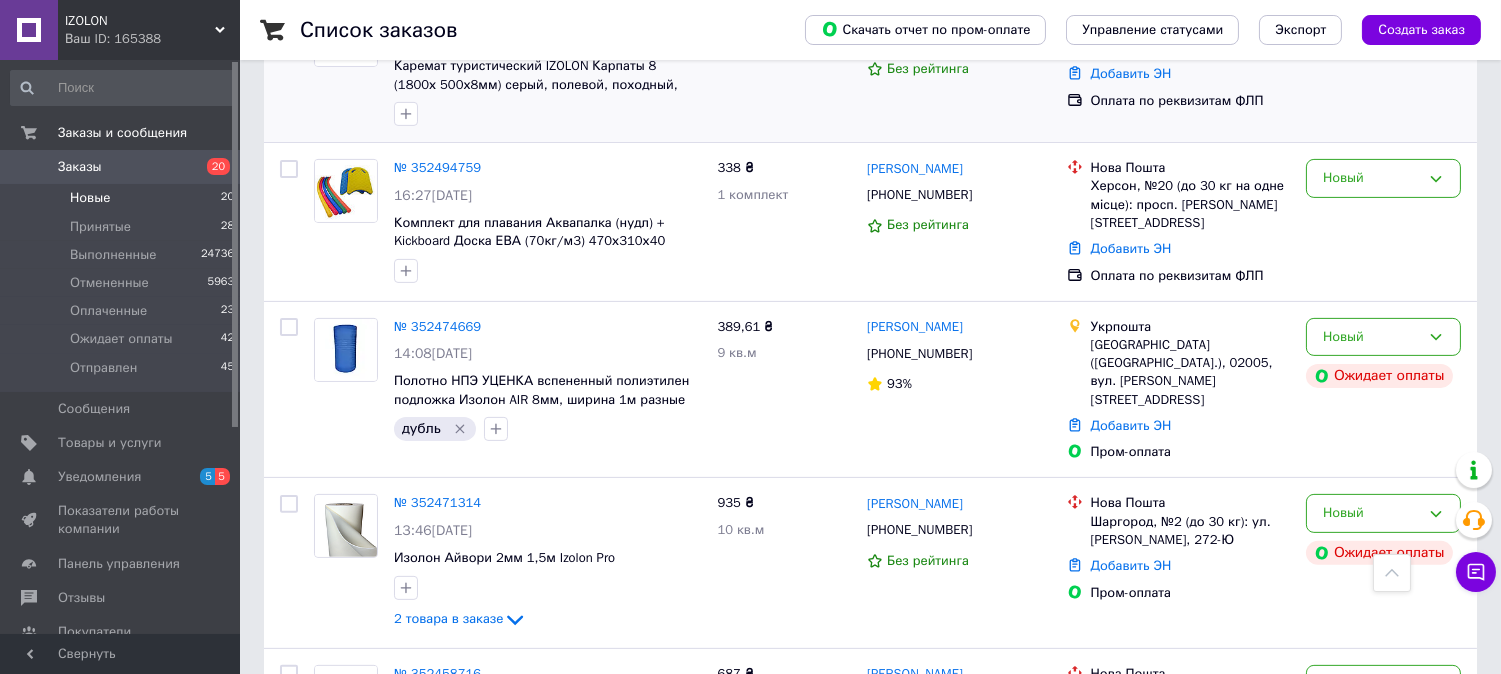 scroll, scrollTop: 1222, scrollLeft: 0, axis: vertical 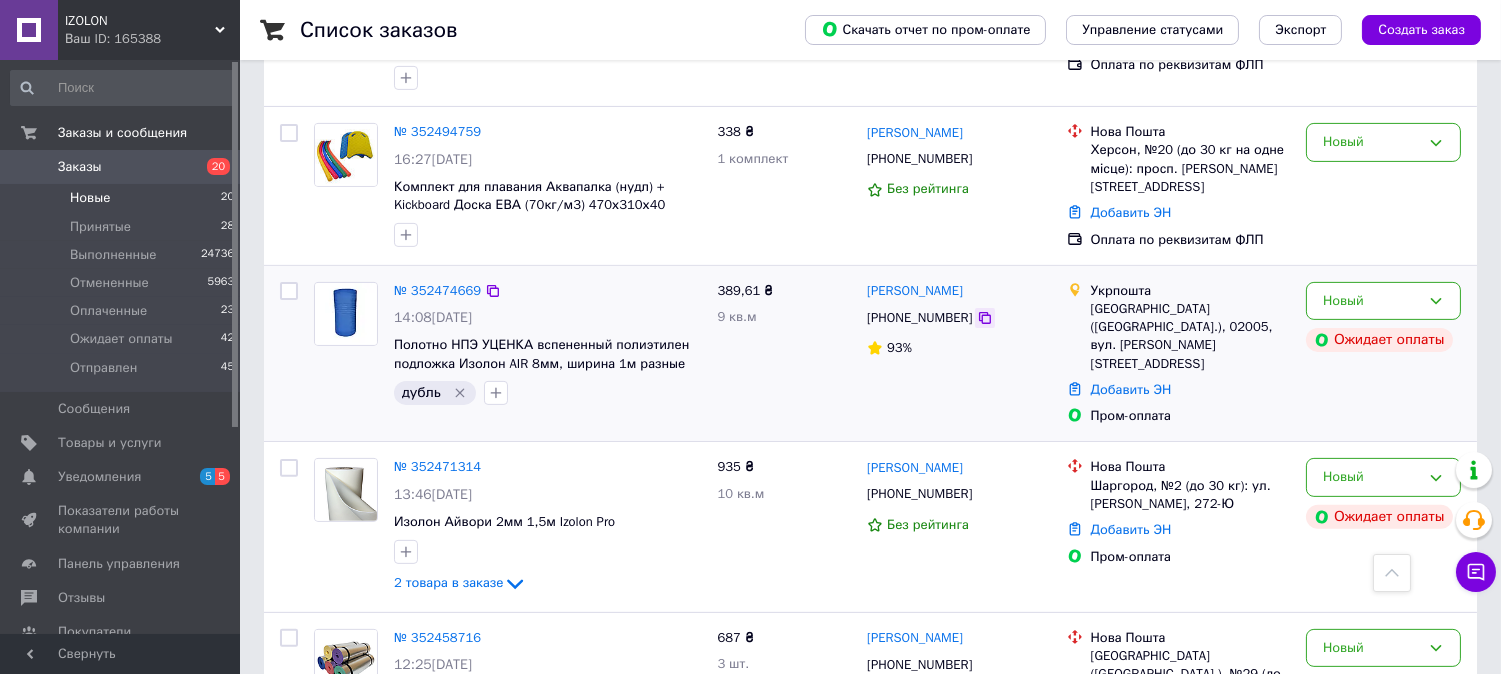 click 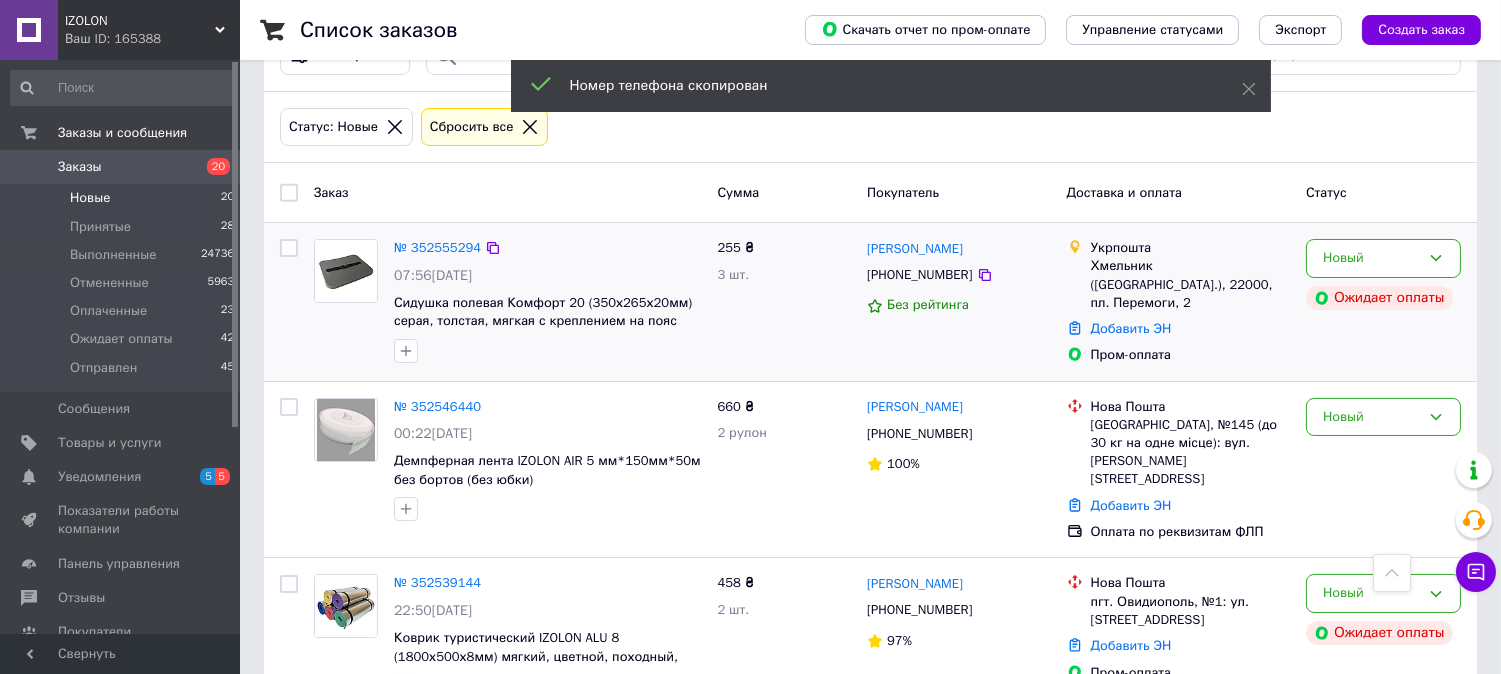 scroll, scrollTop: 0, scrollLeft: 0, axis: both 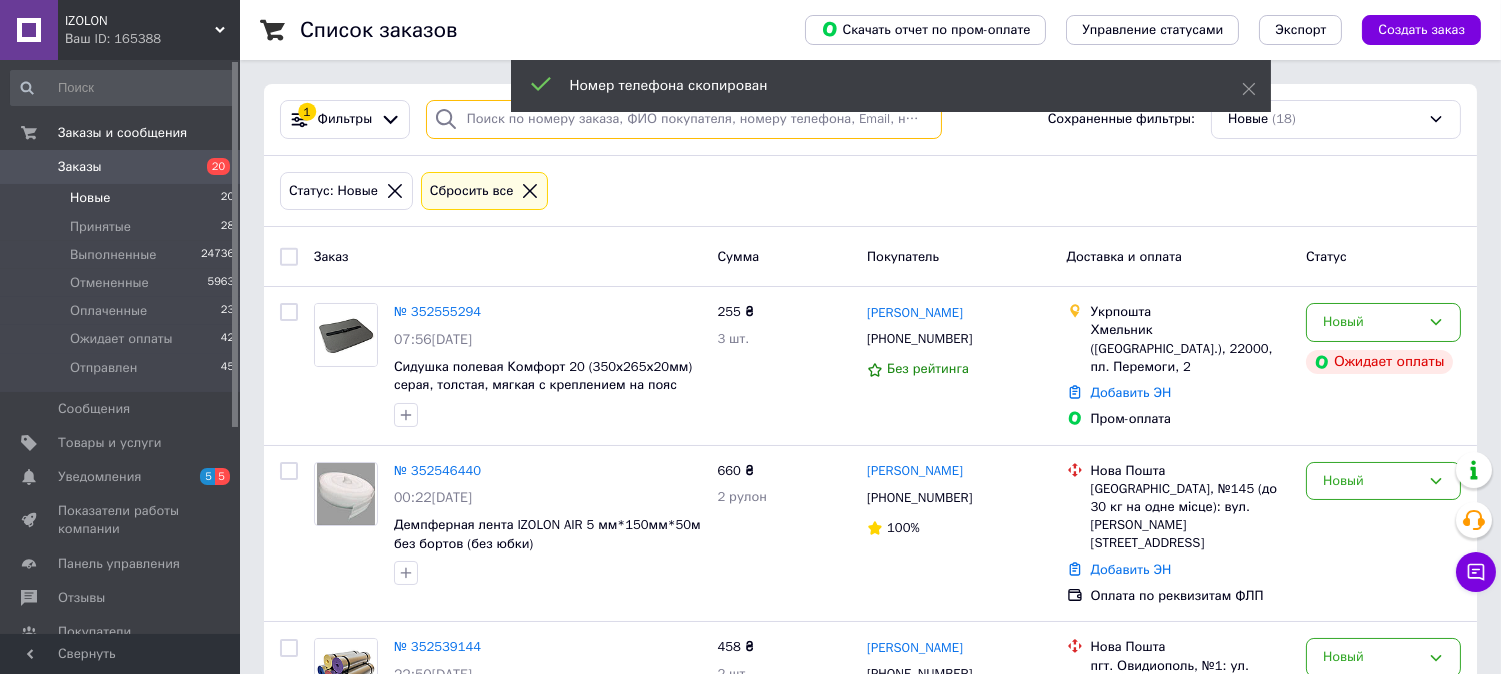 click at bounding box center (684, 119) 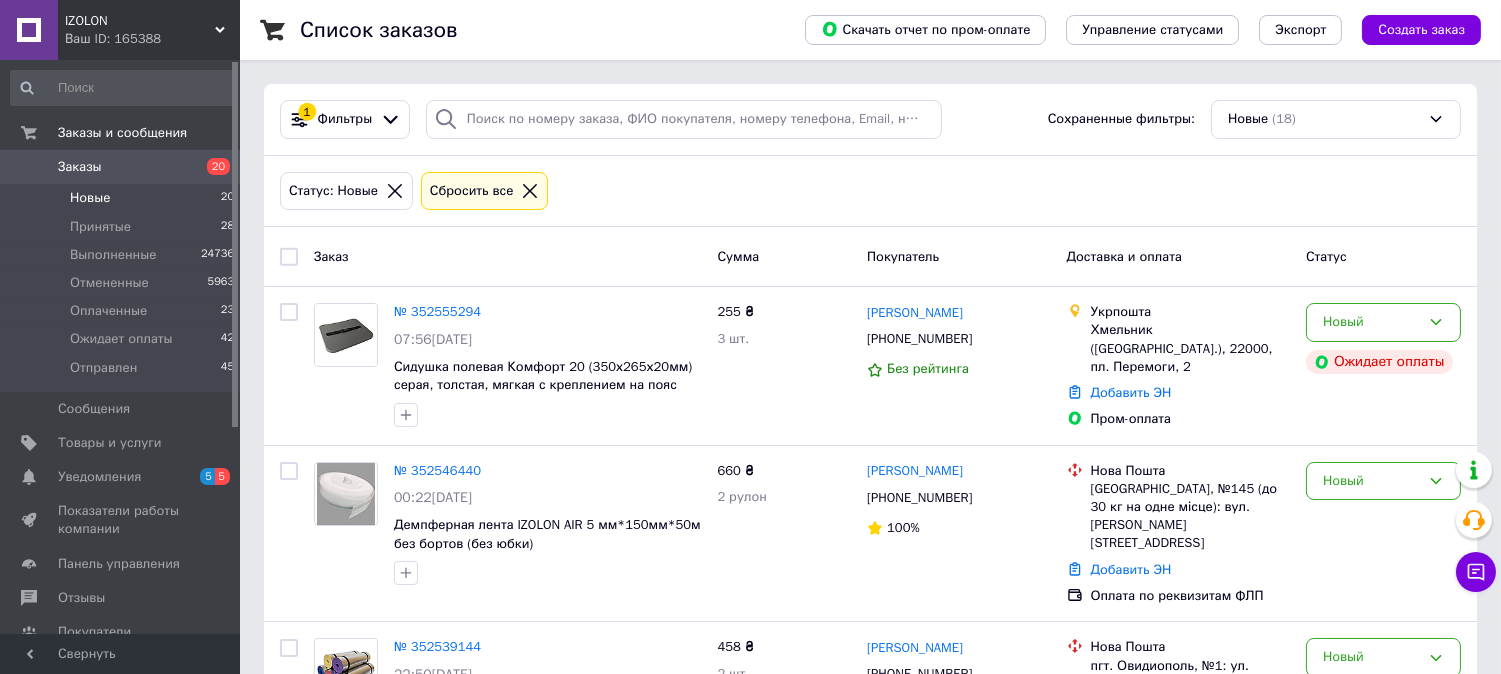 click at bounding box center [530, 191] 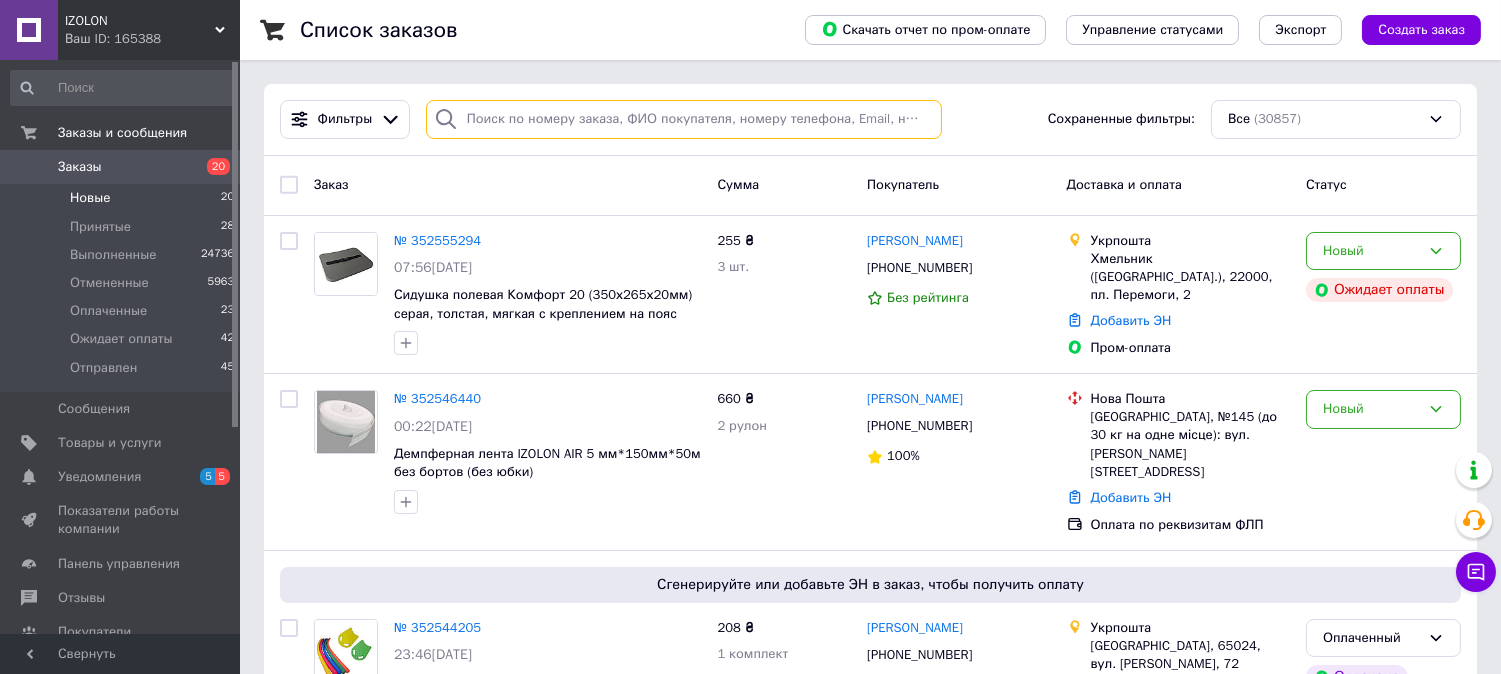 click at bounding box center (684, 119) 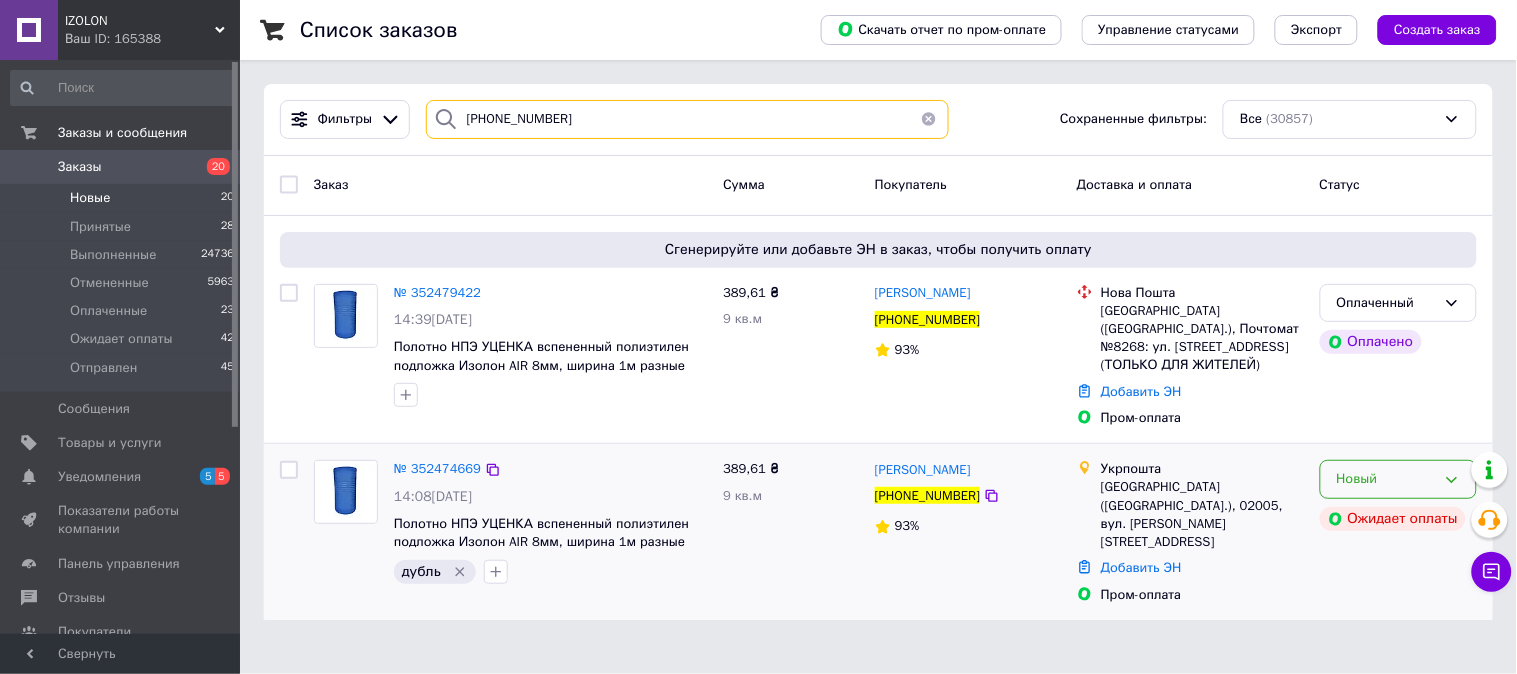 type on "[PHONE_NUMBER]" 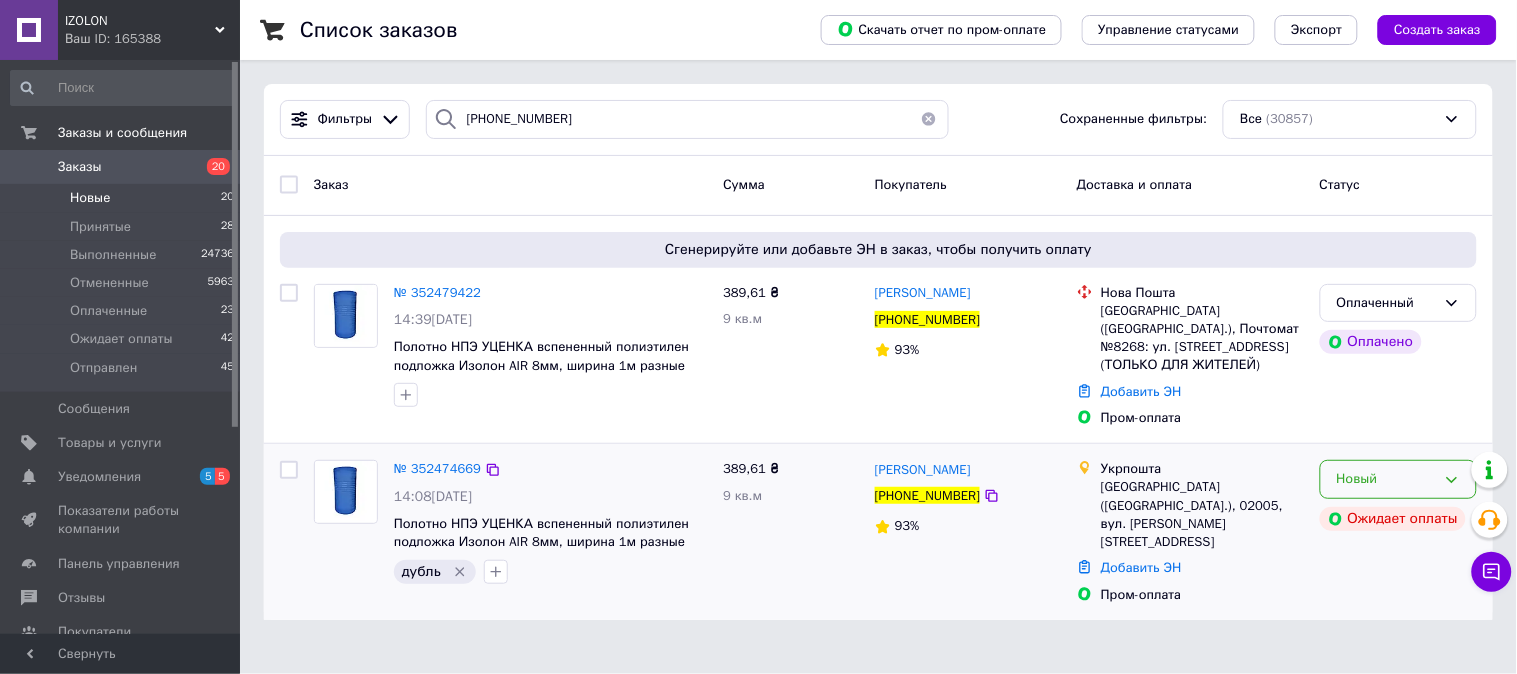 click on "Новый" at bounding box center [1386, 479] 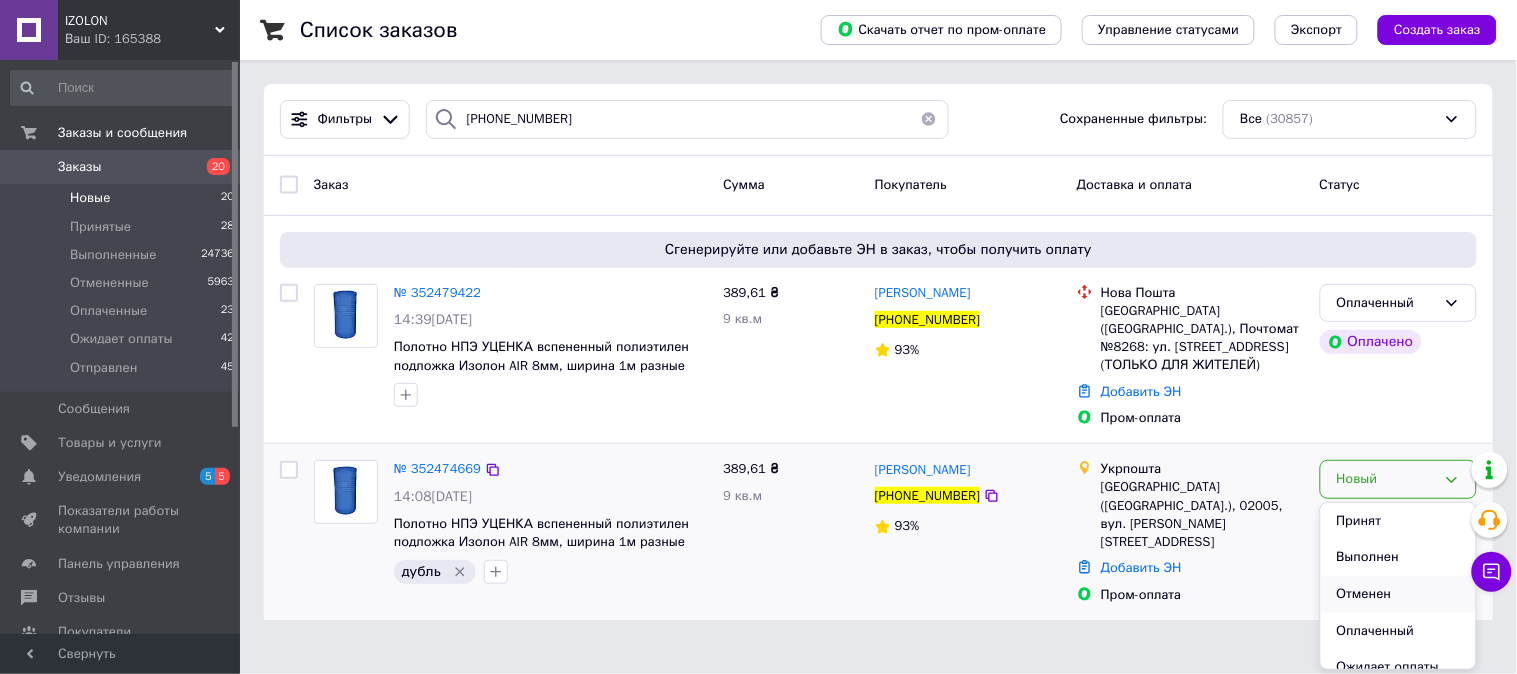 click on "Отменен" at bounding box center [1398, 594] 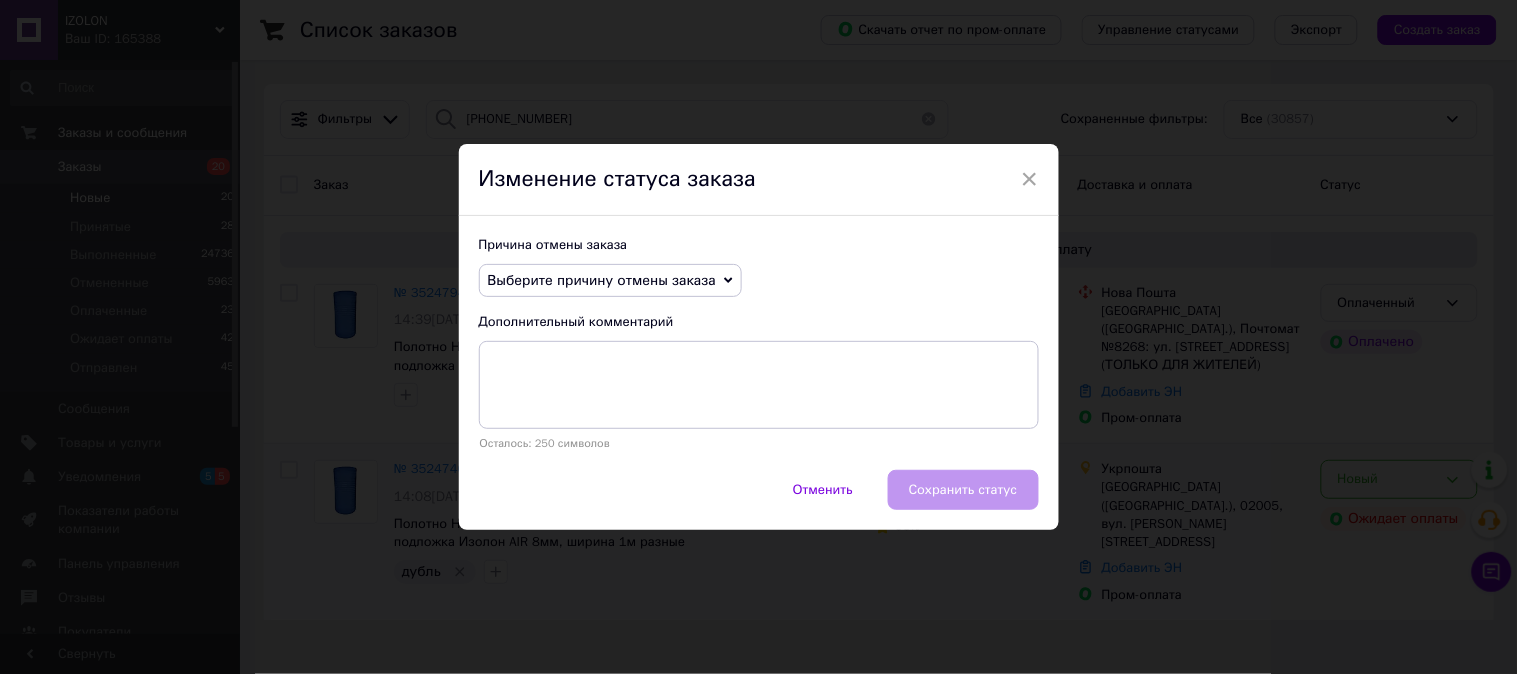 click on "Выберите причину отмены заказа" at bounding box center [610, 281] 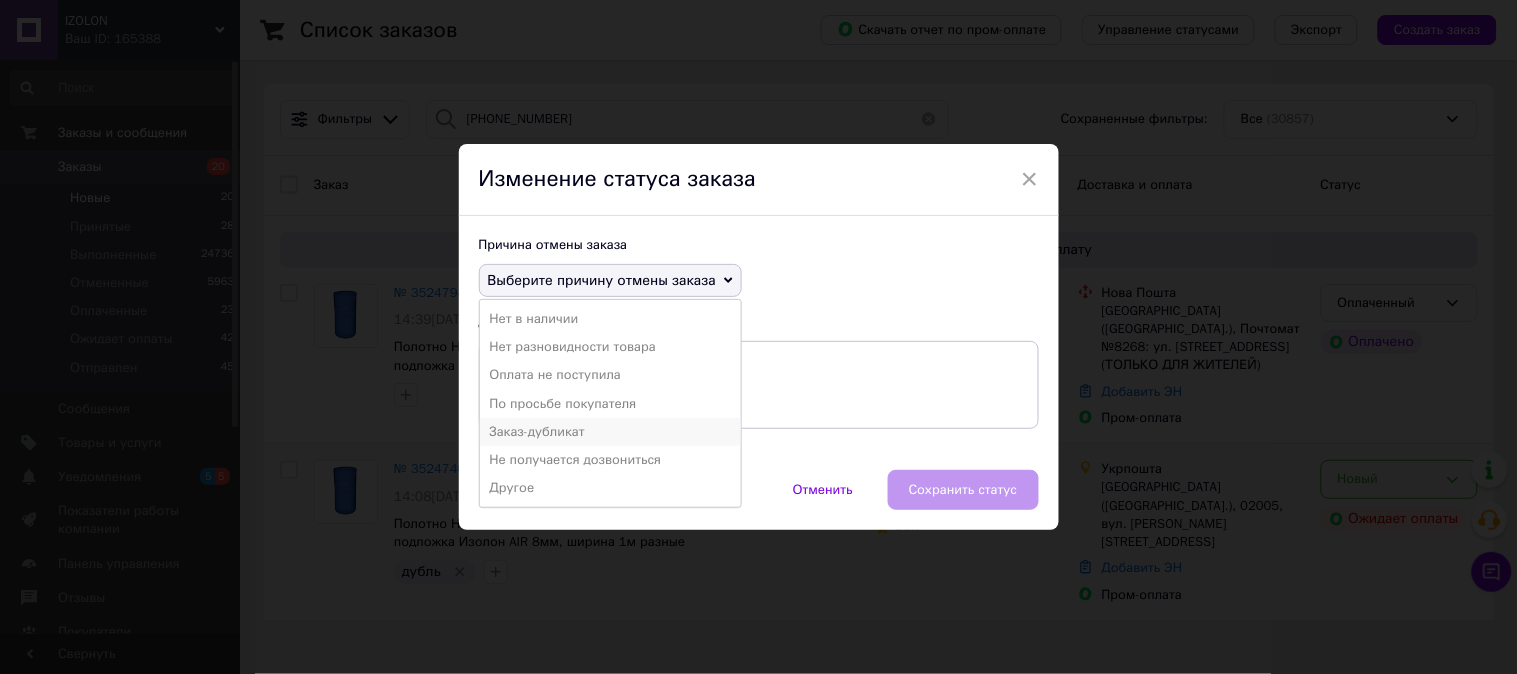 click on "Заказ-дубликат" at bounding box center (610, 432) 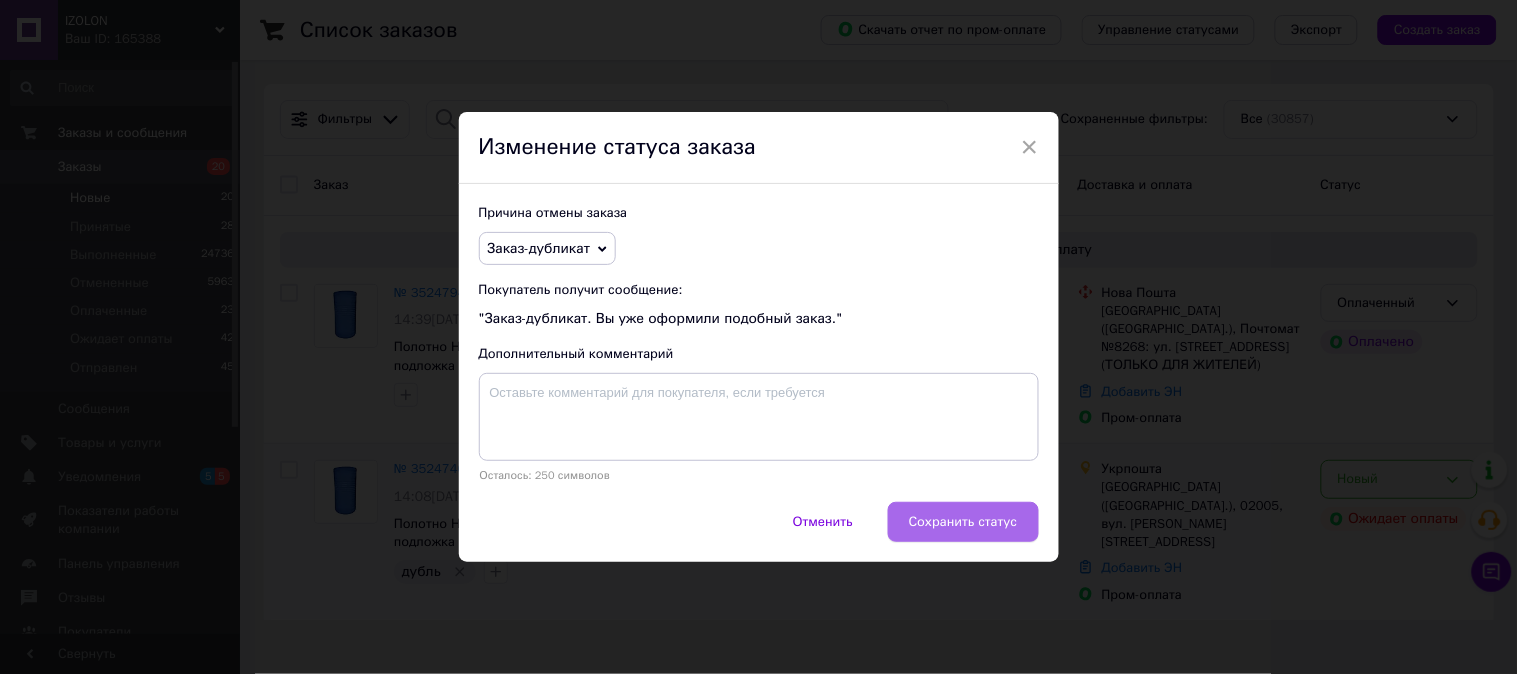 click on "Сохранить статус" at bounding box center [963, 522] 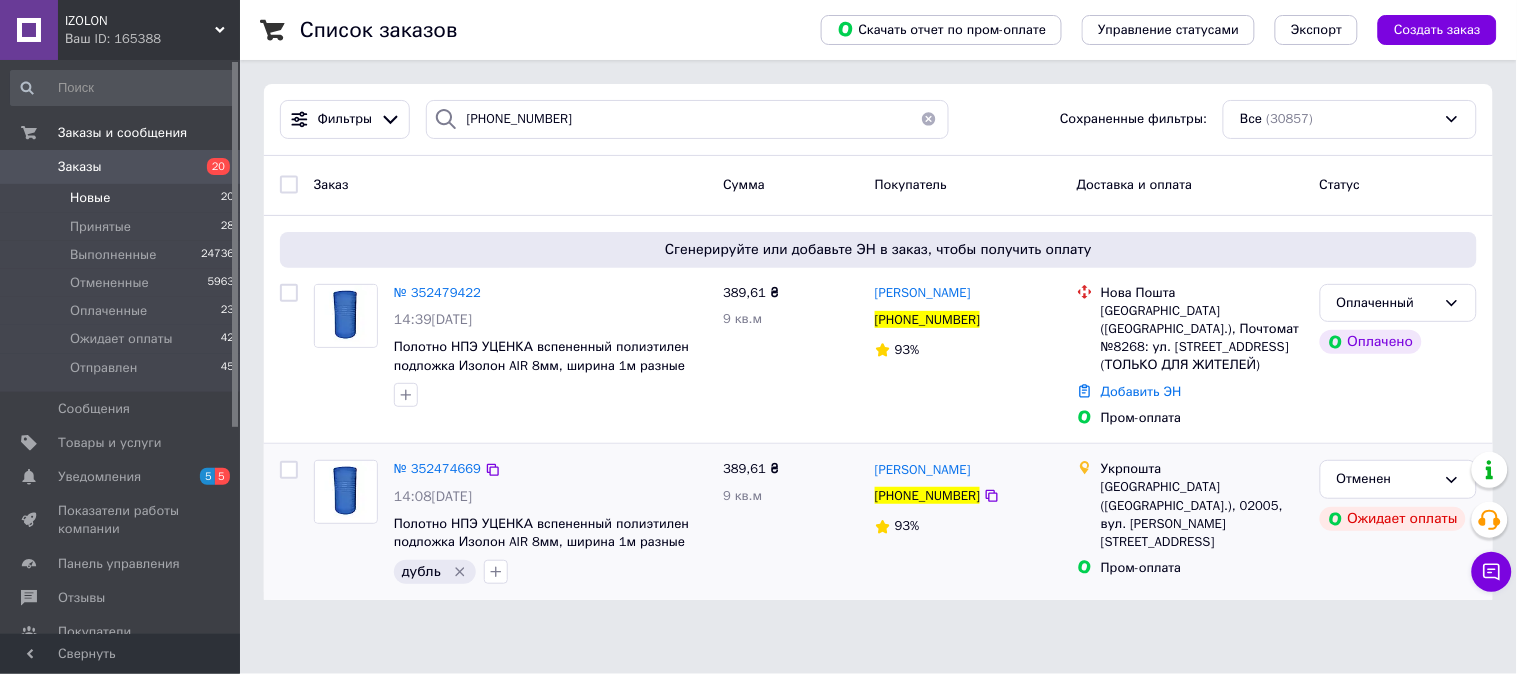 click at bounding box center [929, 119] 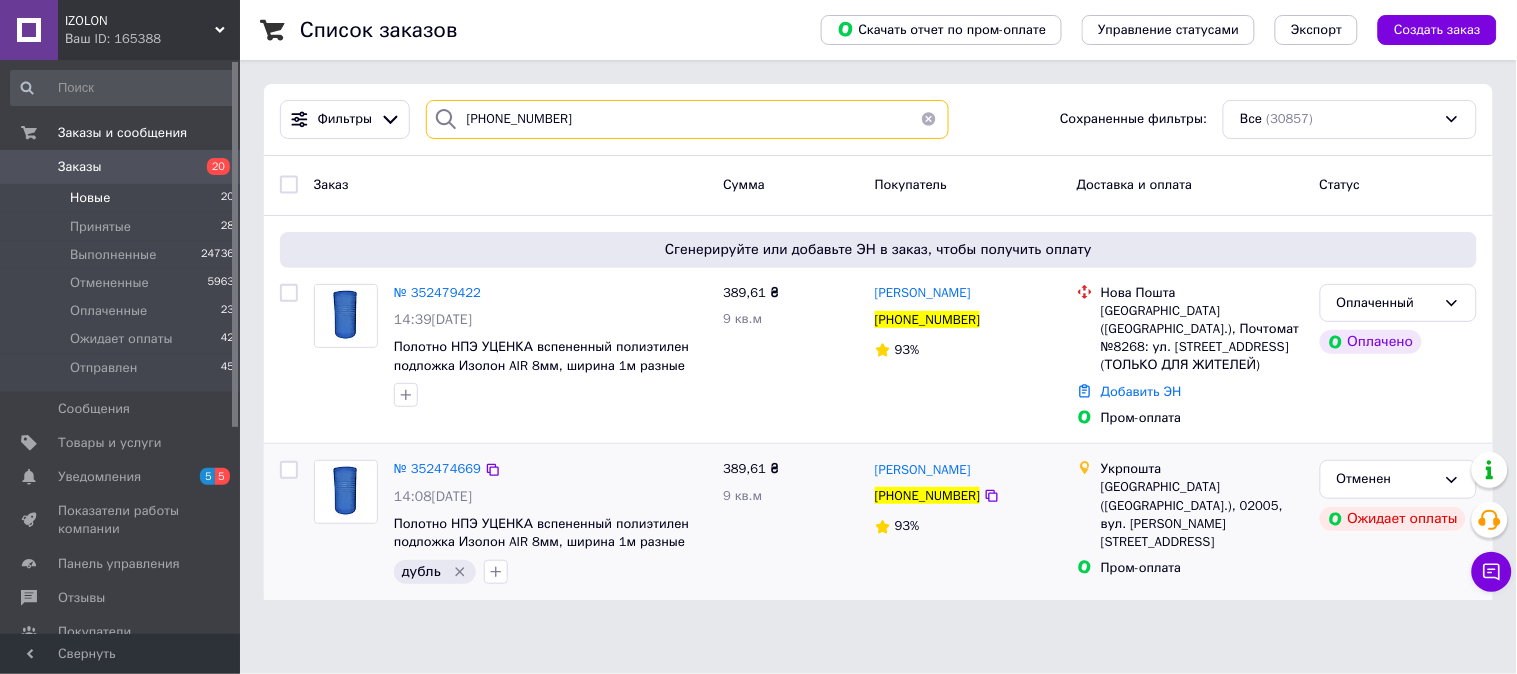type 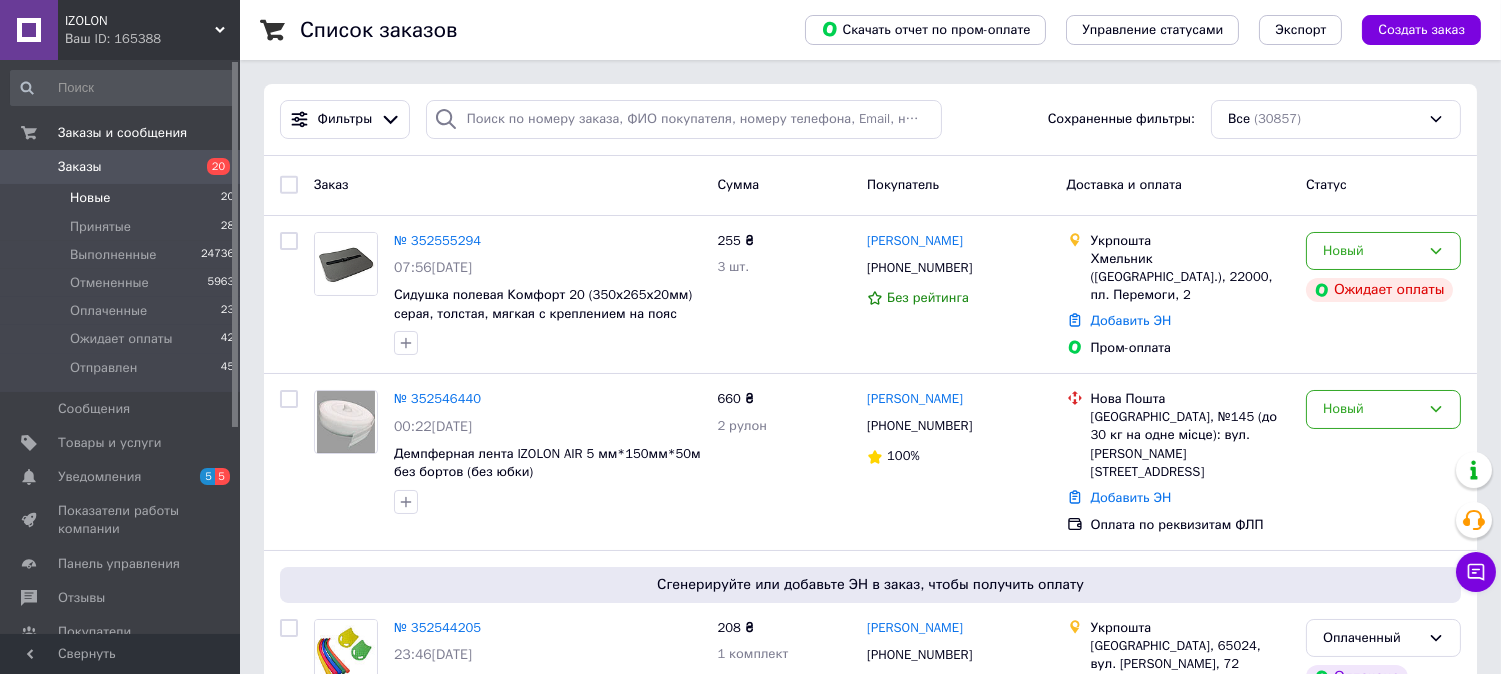 click on "Новые" at bounding box center (90, 198) 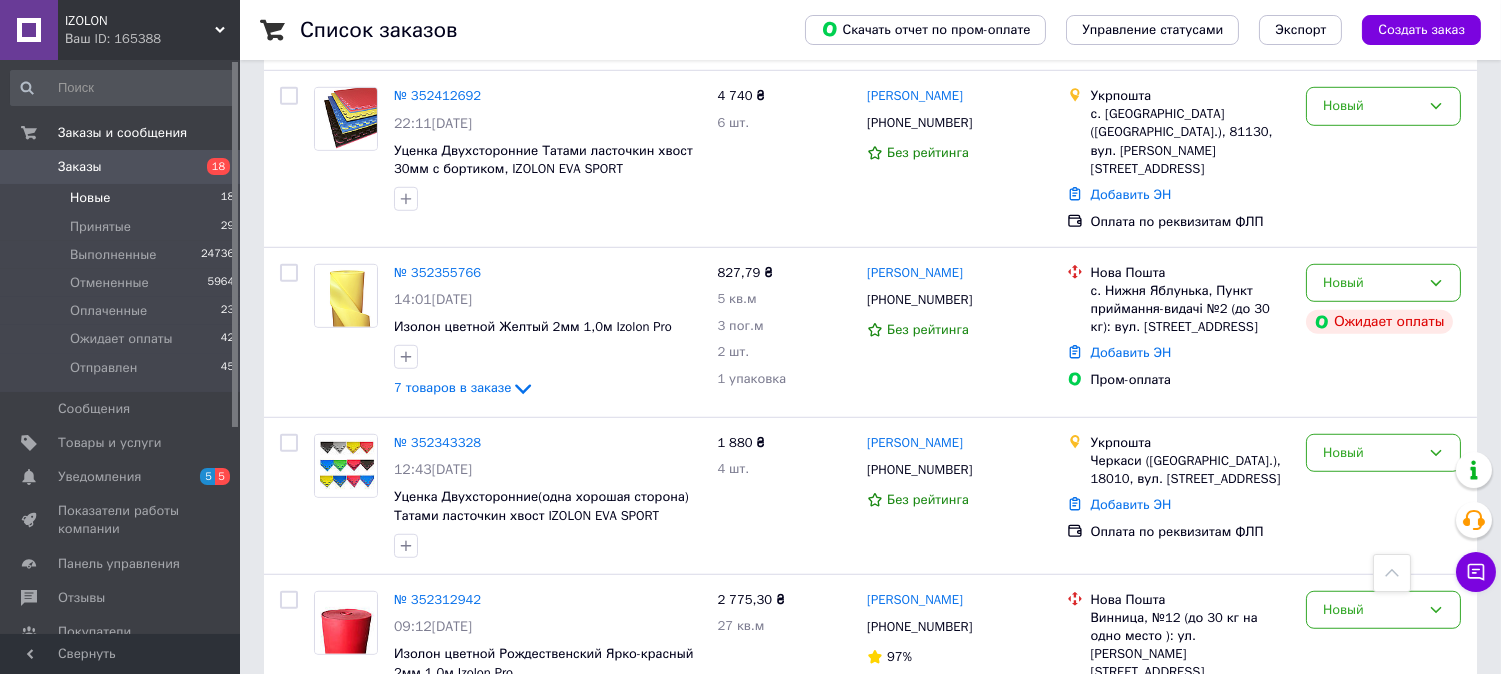scroll, scrollTop: 2650, scrollLeft: 0, axis: vertical 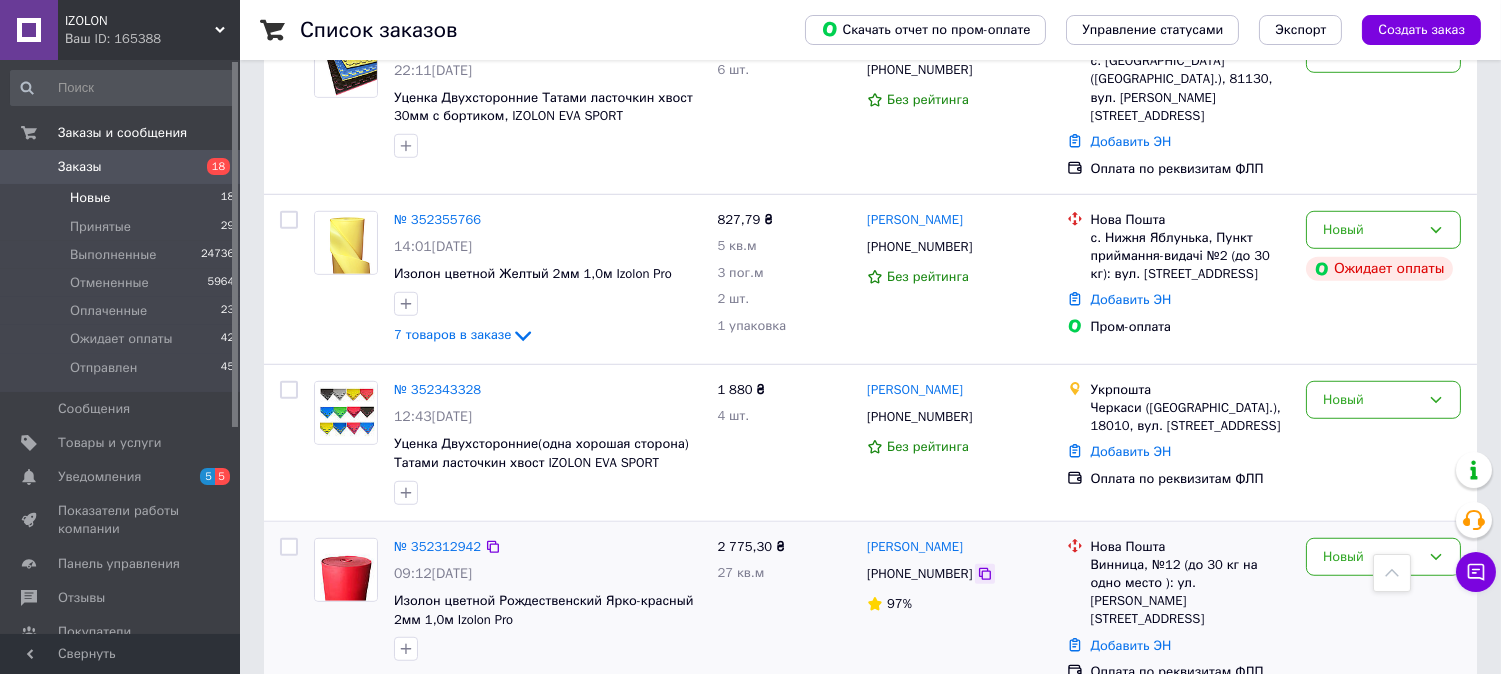 click 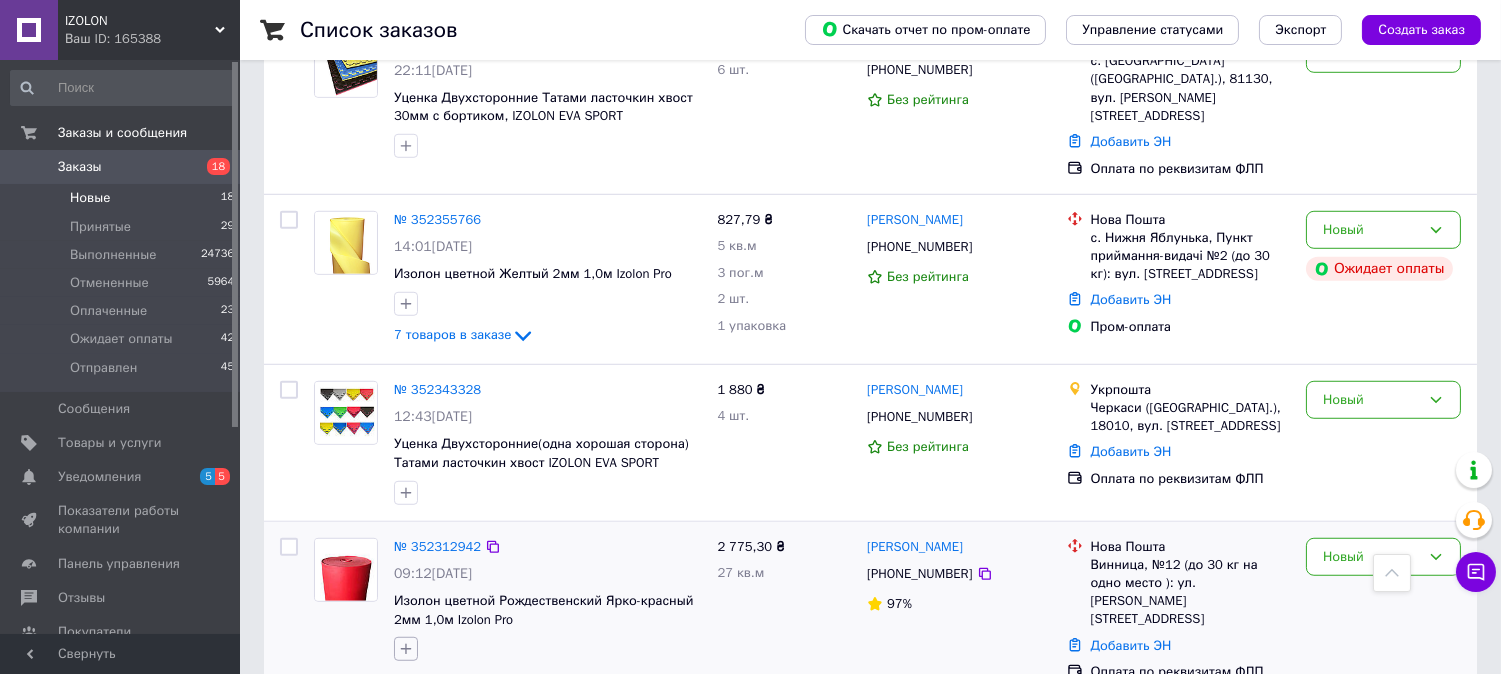 click 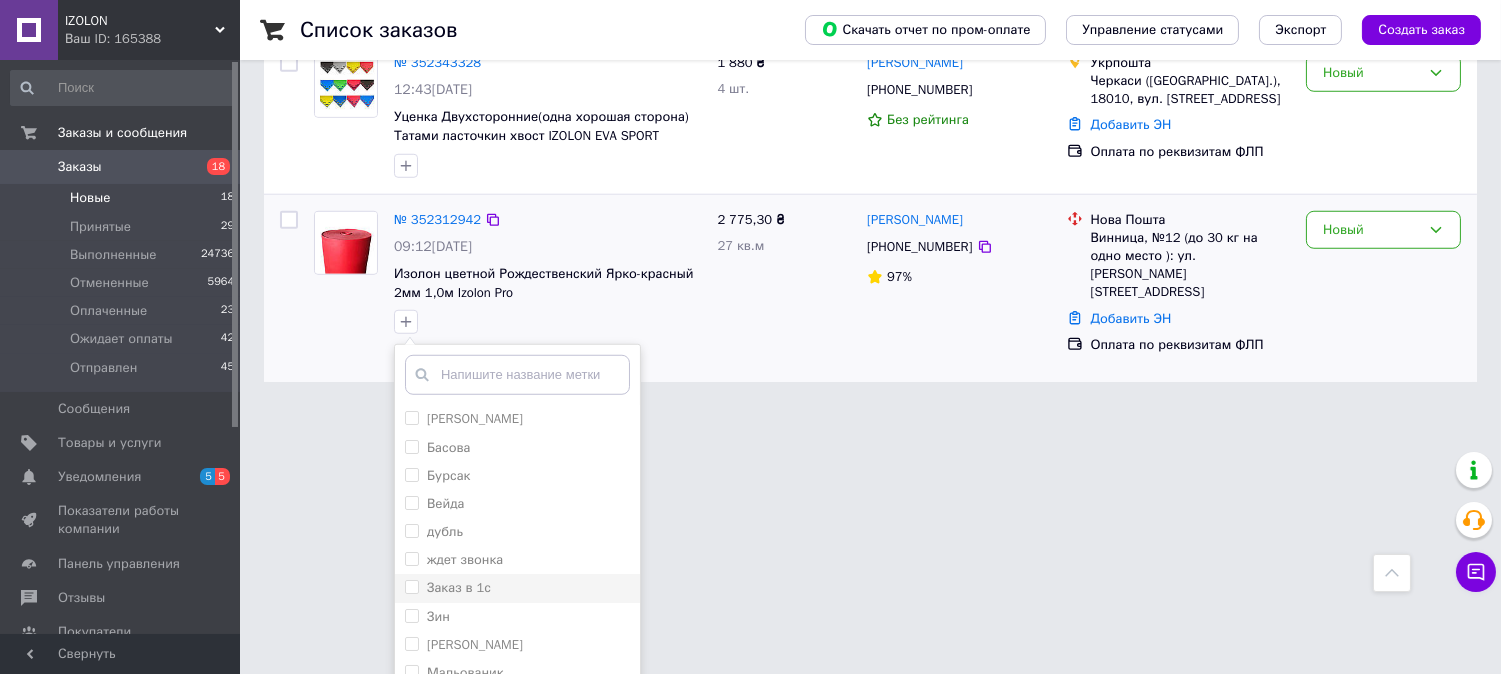scroll, scrollTop: 2983, scrollLeft: 0, axis: vertical 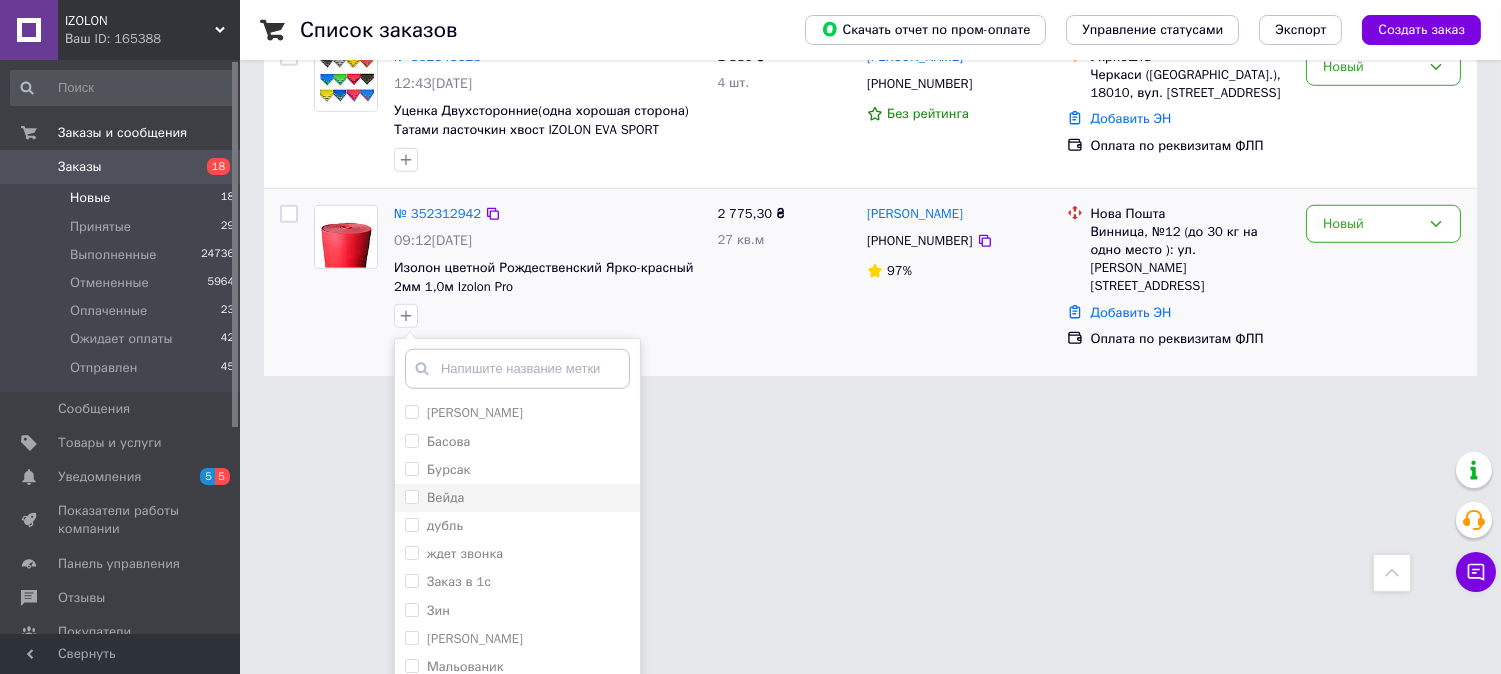 click on "Вейда" at bounding box center (411, 496) 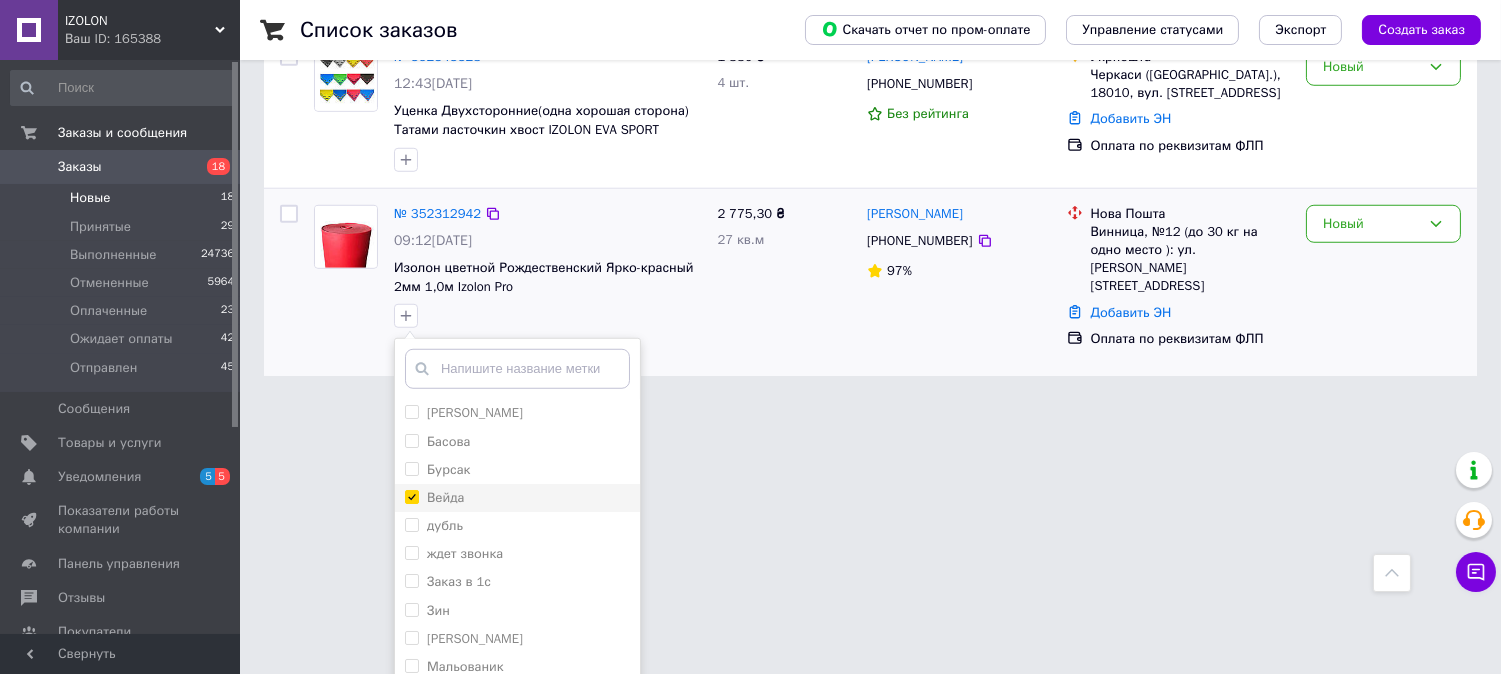 click on "Вейда" at bounding box center (411, 496) 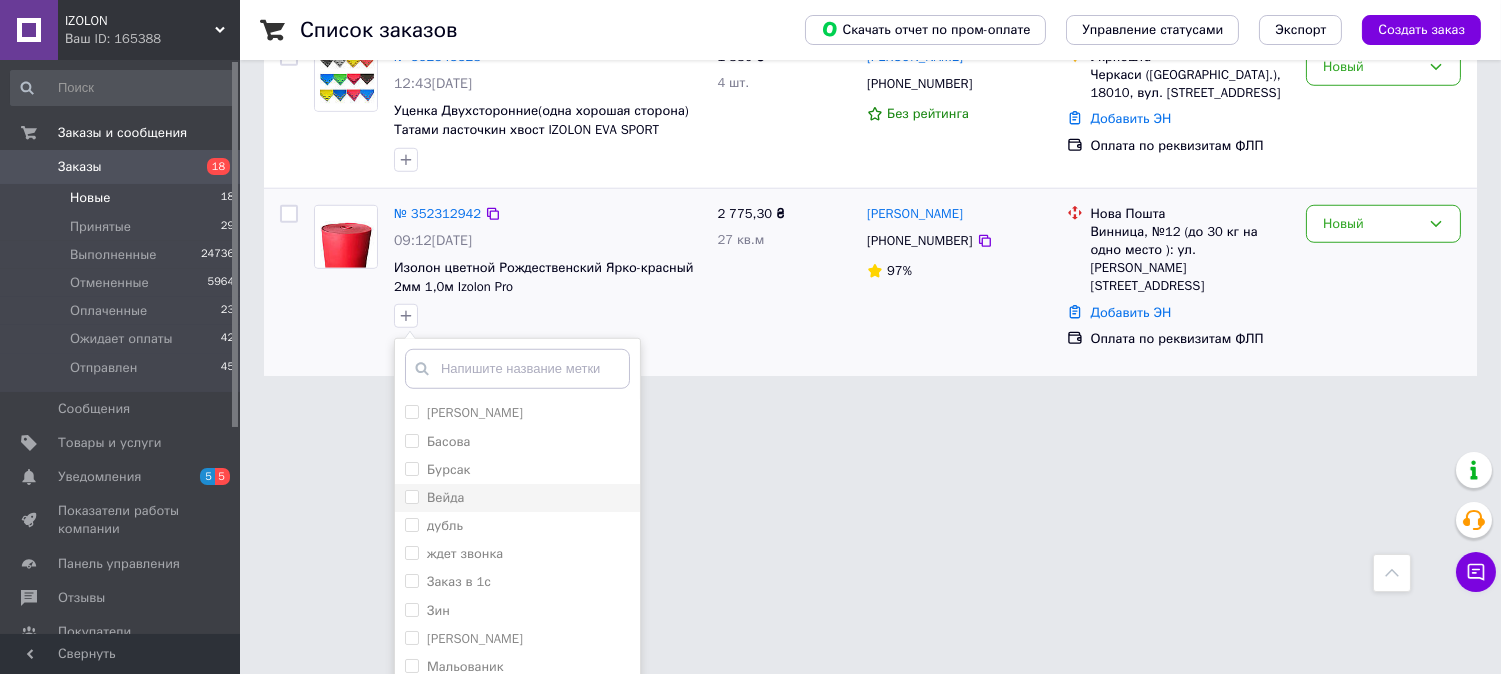 checkbox on "false" 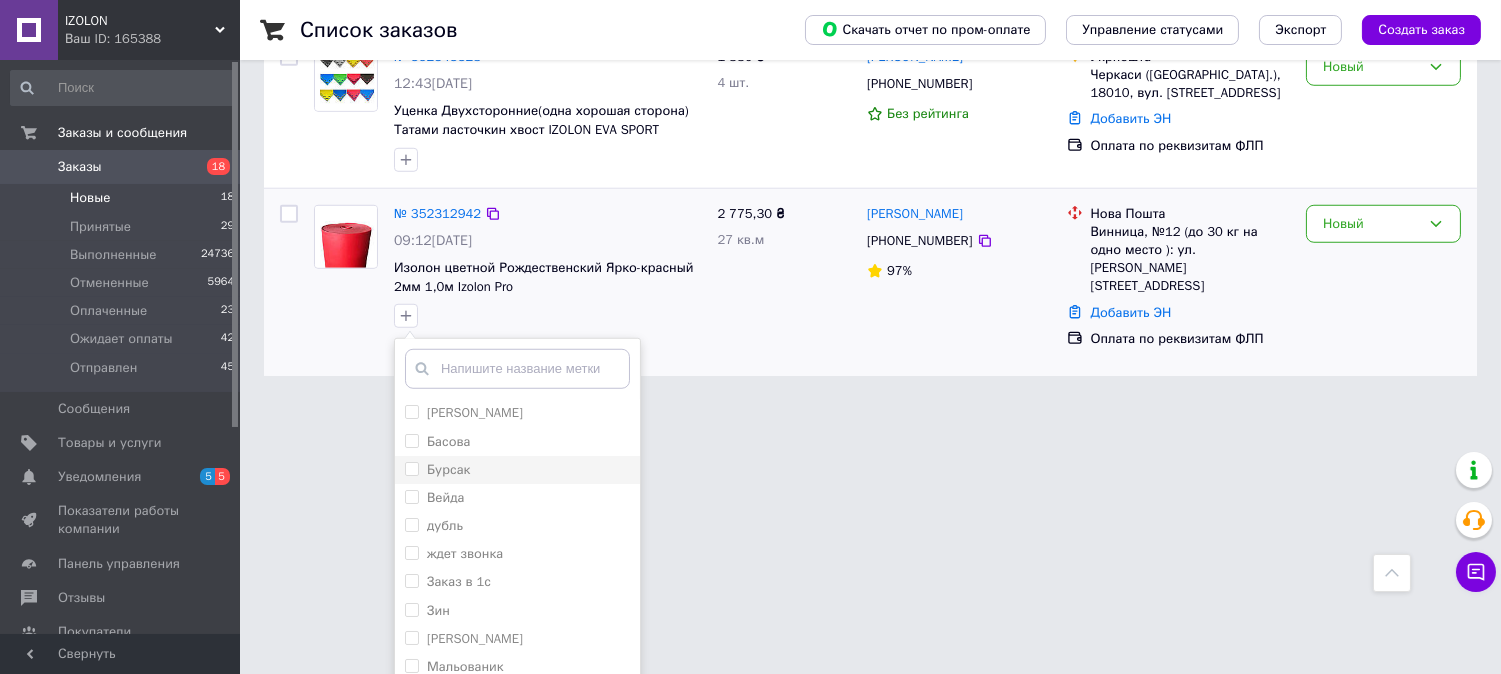 click on "Бурсак" at bounding box center [411, 468] 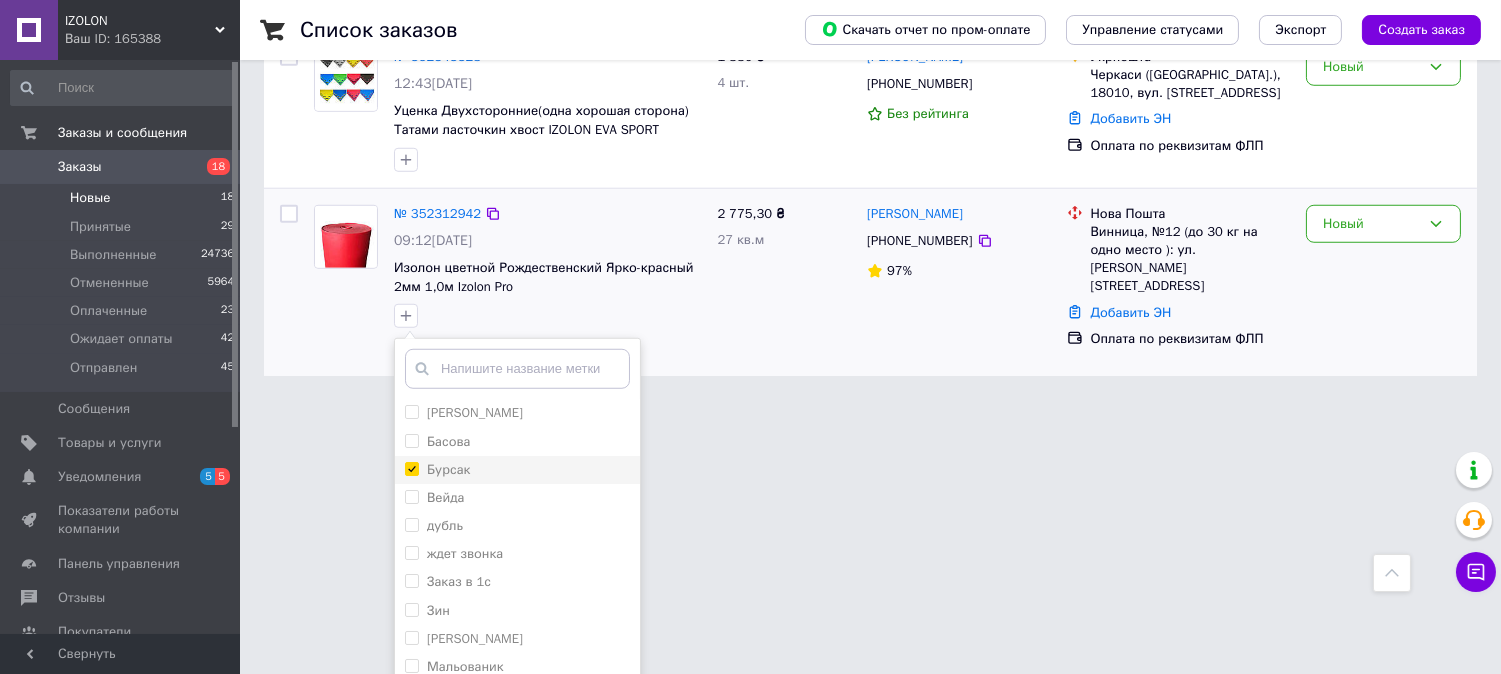 checkbox on "true" 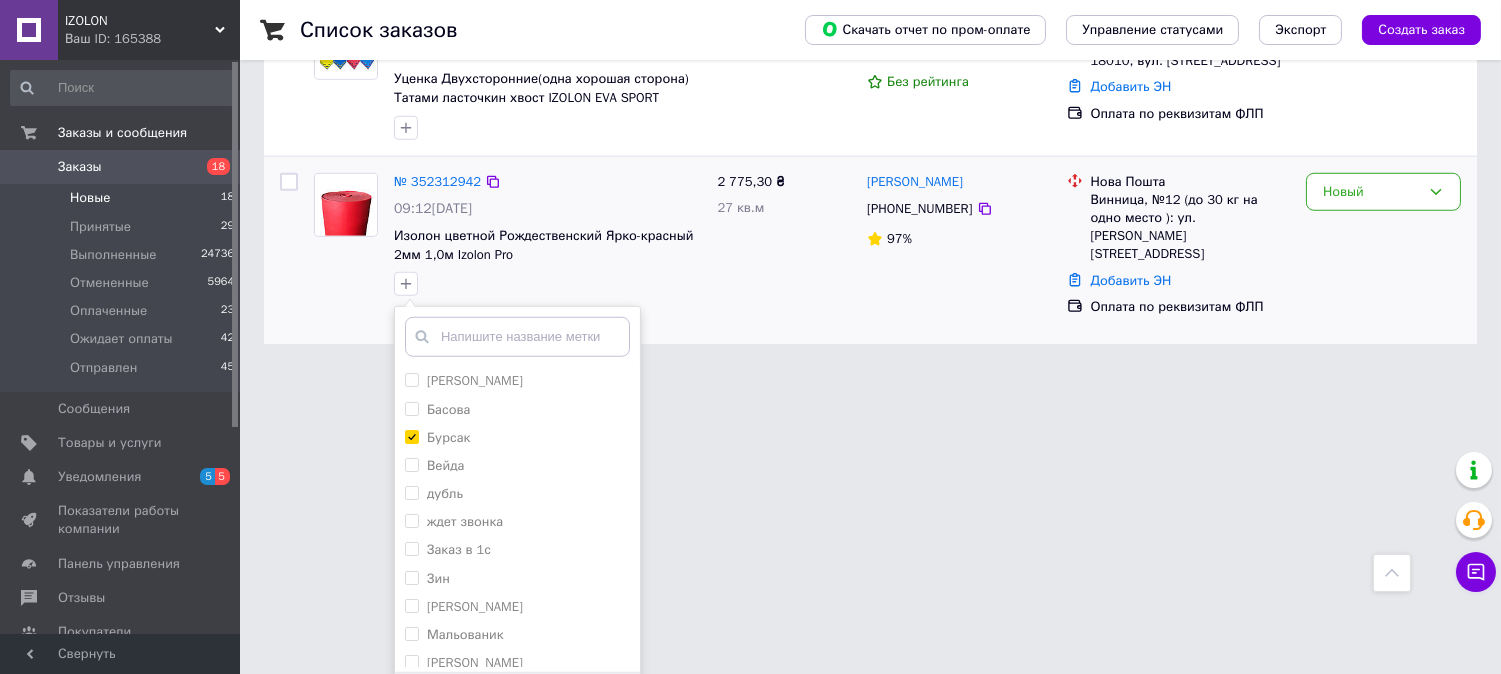 click on "Добавить метку" at bounding box center [517, 703] 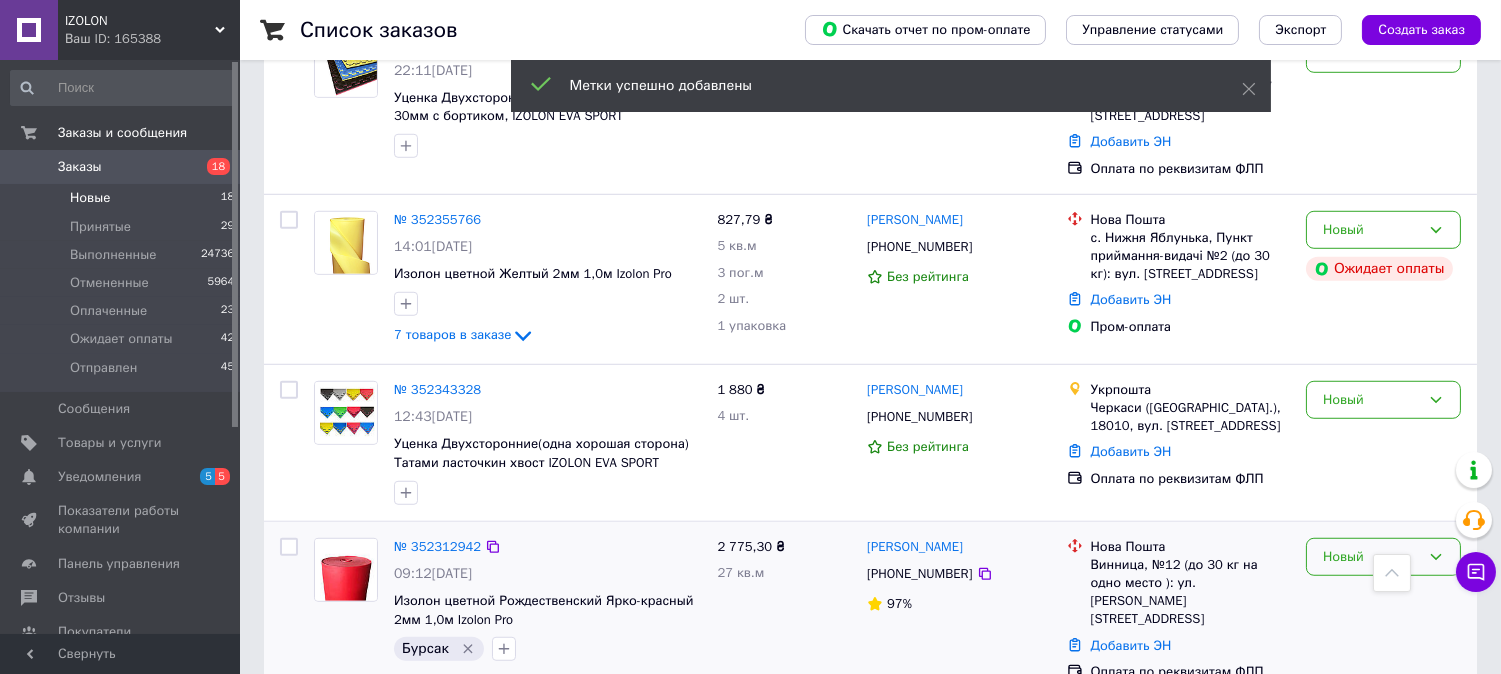 drag, startPoint x: 1354, startPoint y: 492, endPoint x: 1340, endPoint y: 508, distance: 21.260292 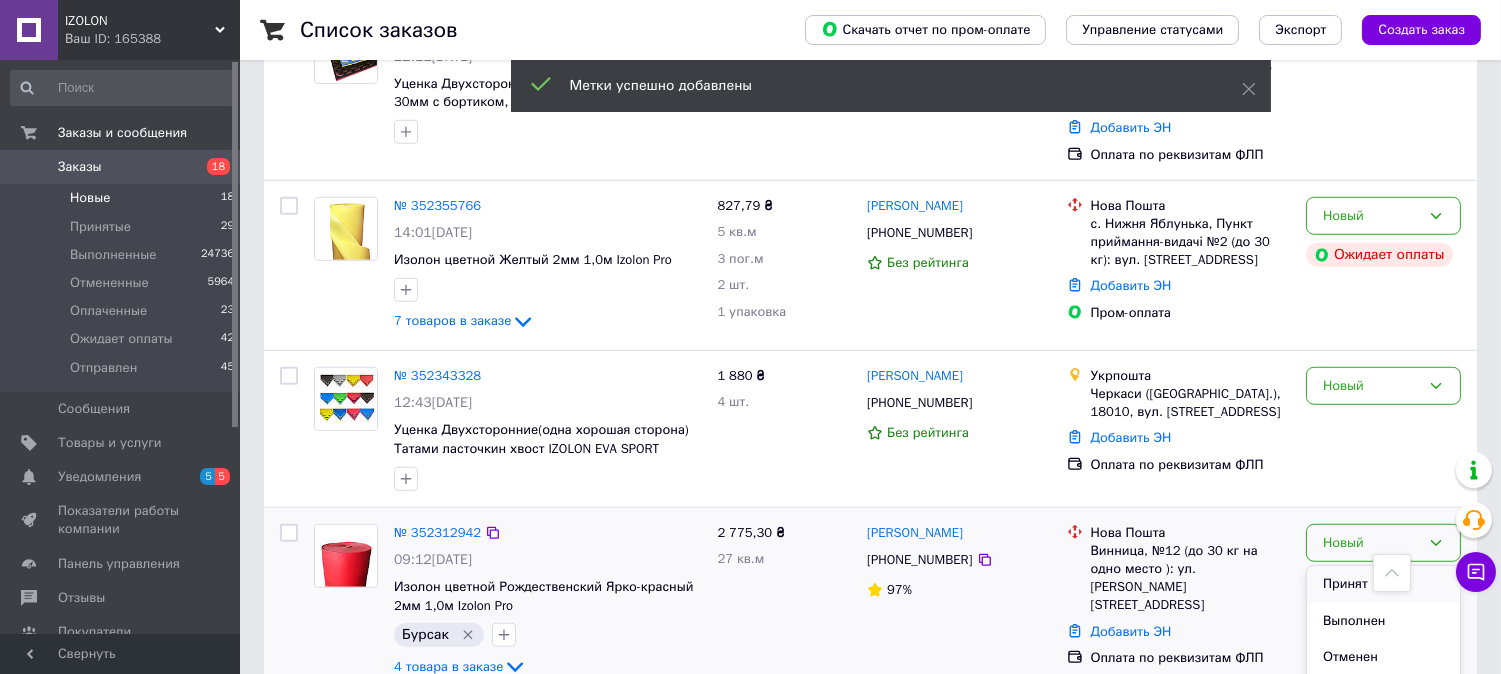 click on "Принят" at bounding box center [1383, 584] 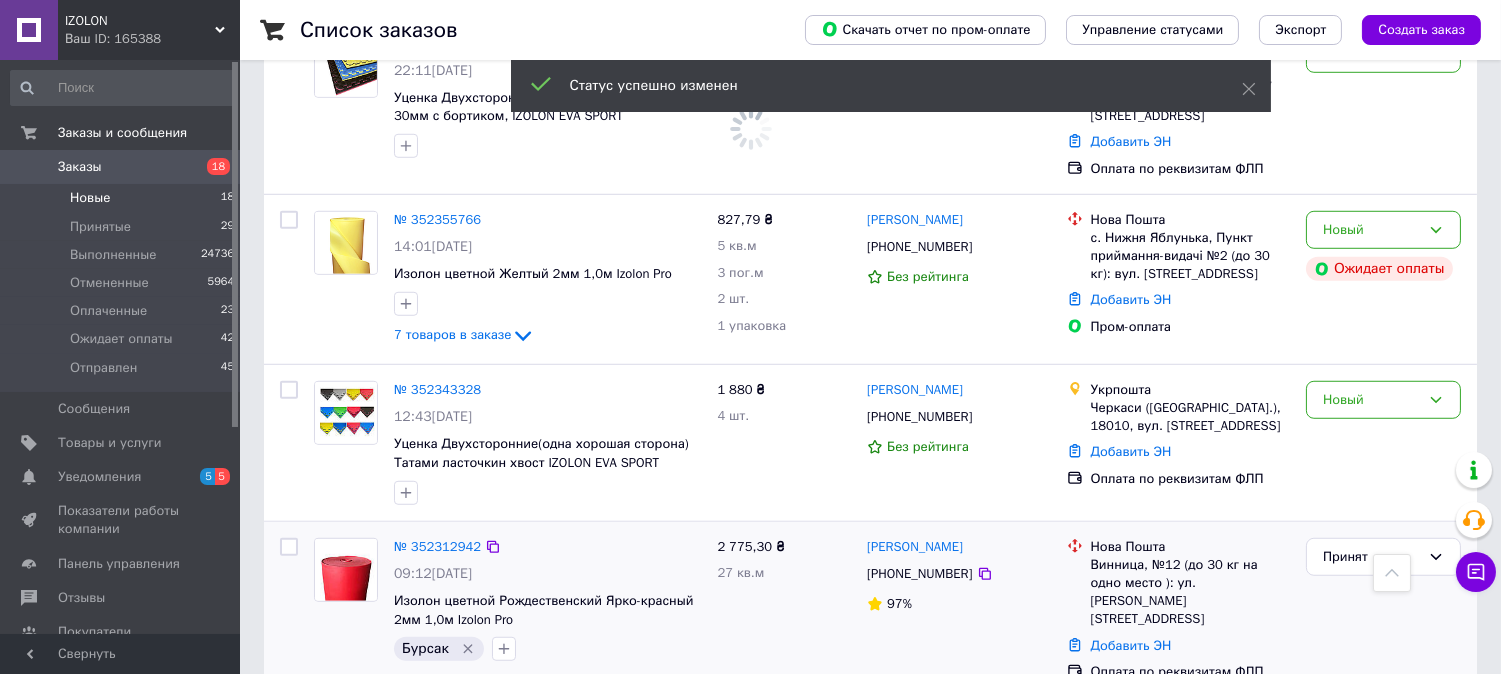 scroll, scrollTop: 2493, scrollLeft: 0, axis: vertical 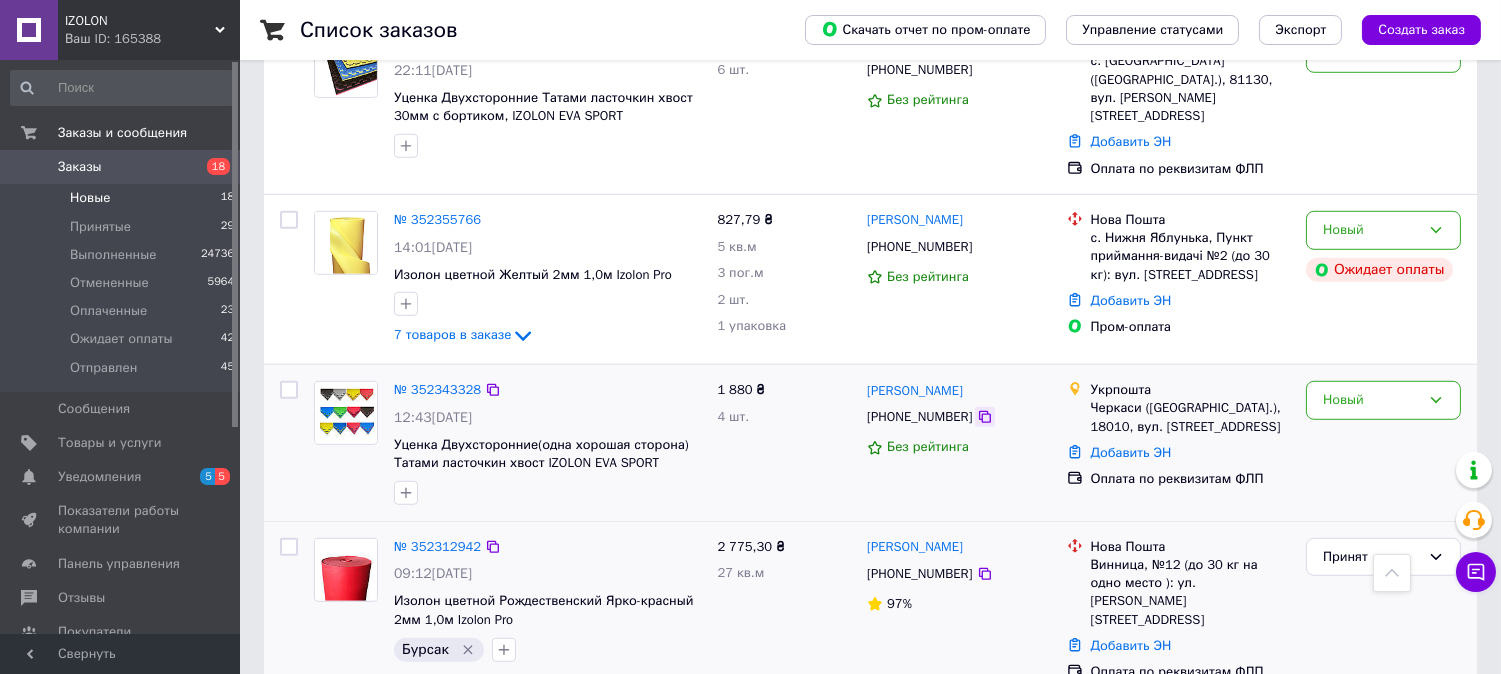 click 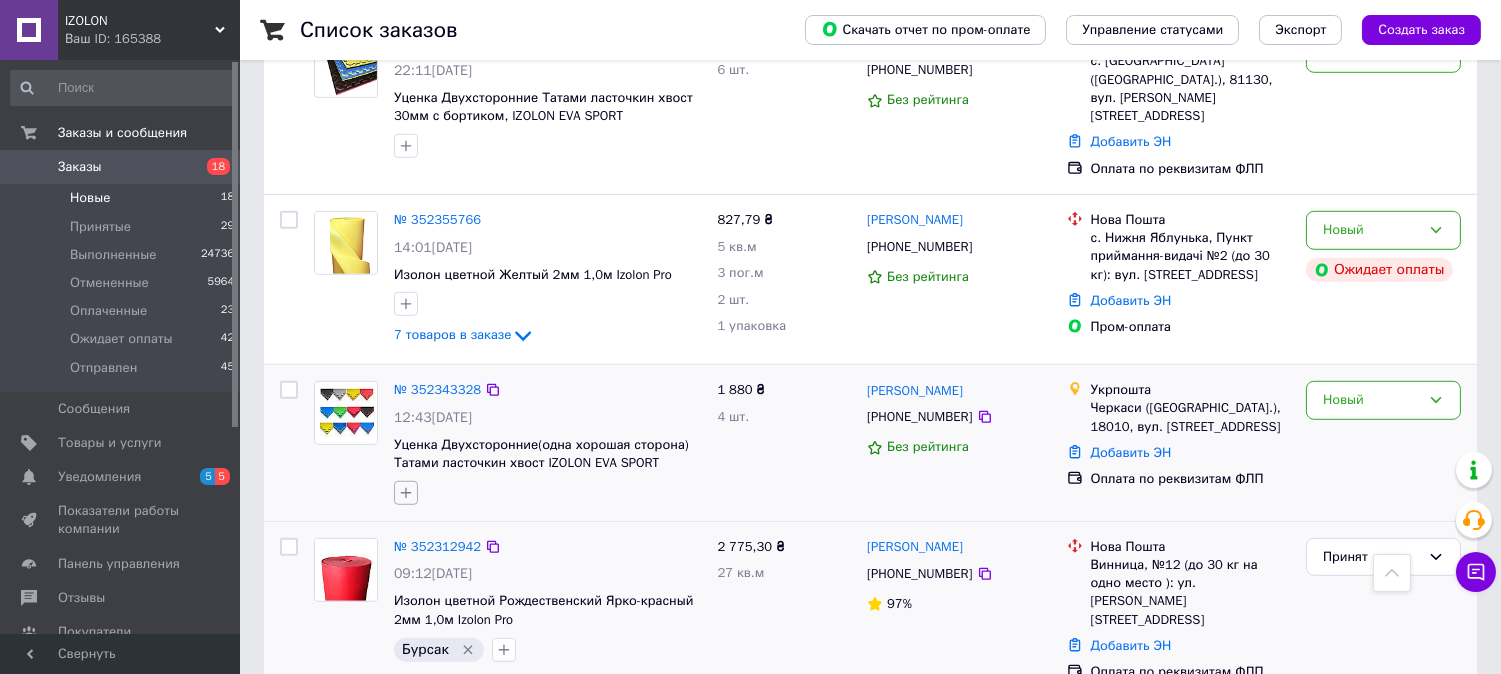 click 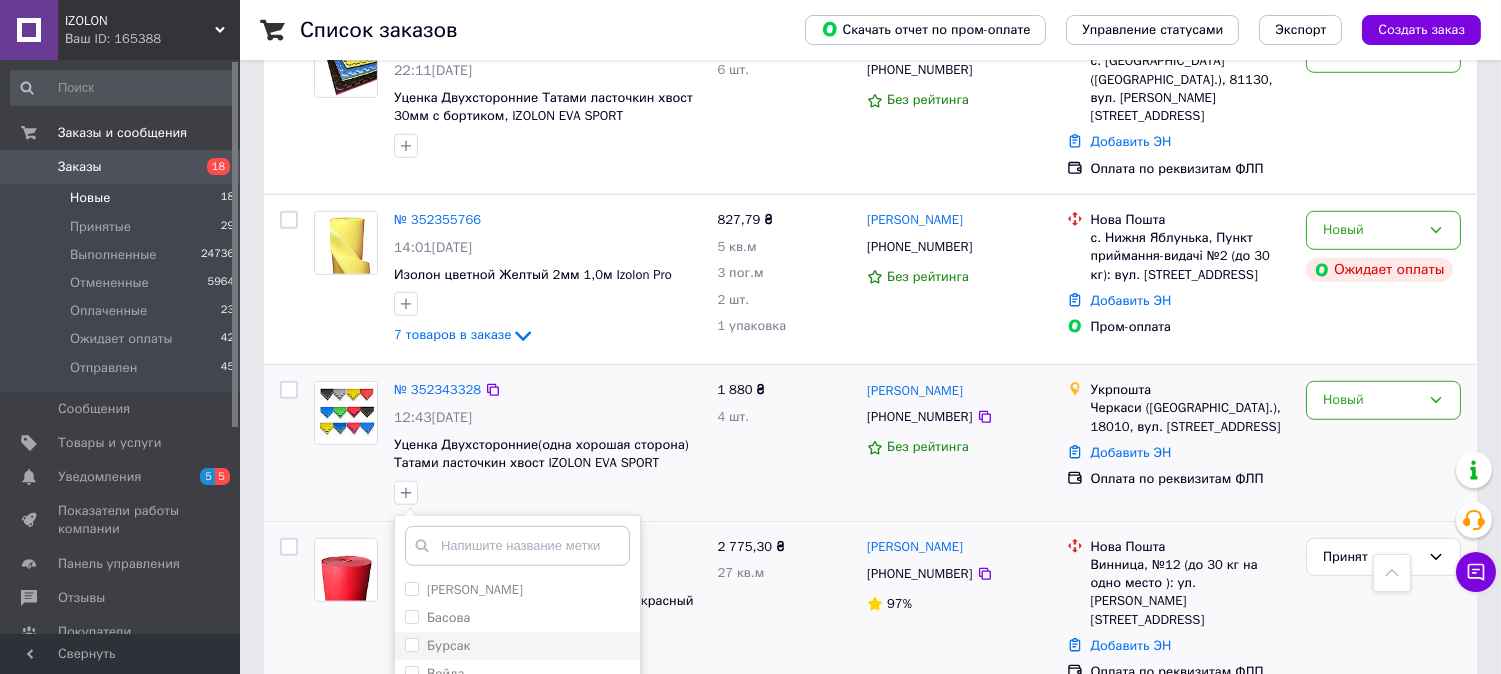 click on "Бурсак" at bounding box center (411, 644) 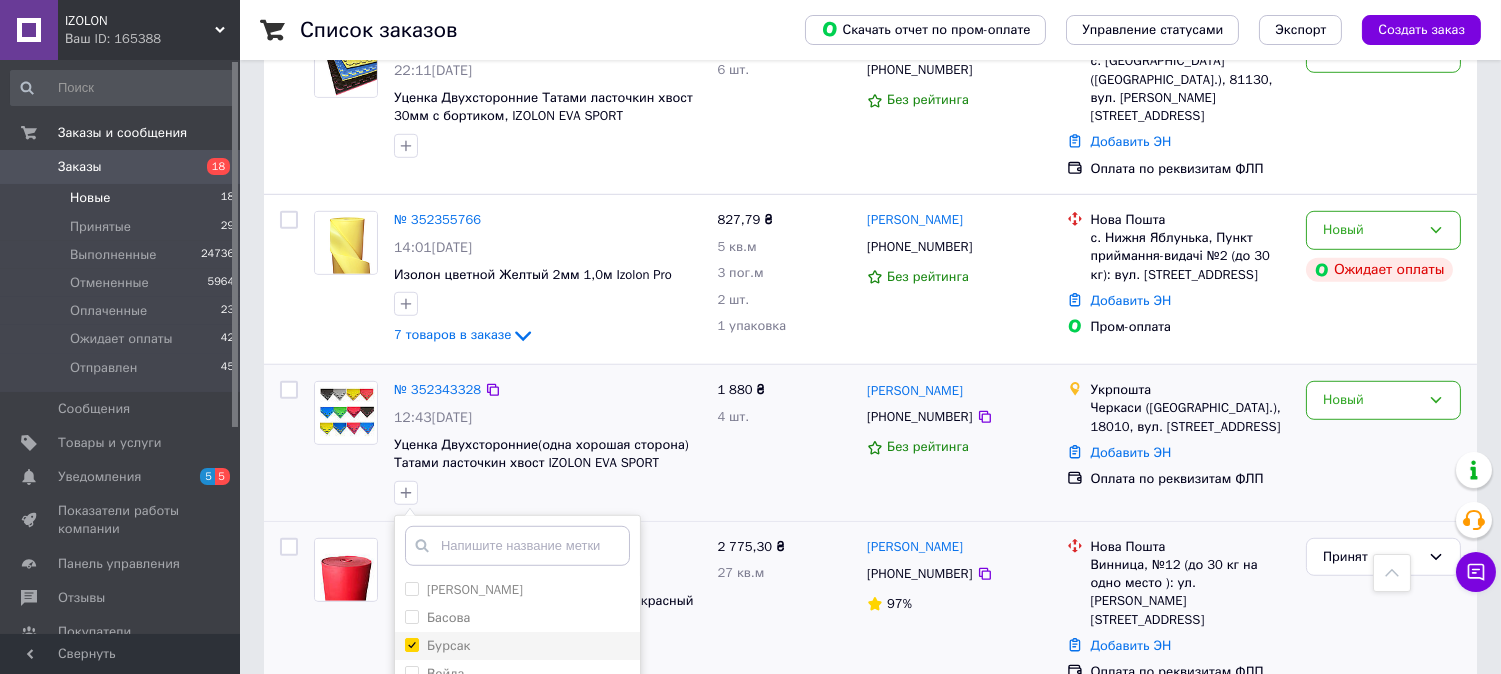 checkbox on "true" 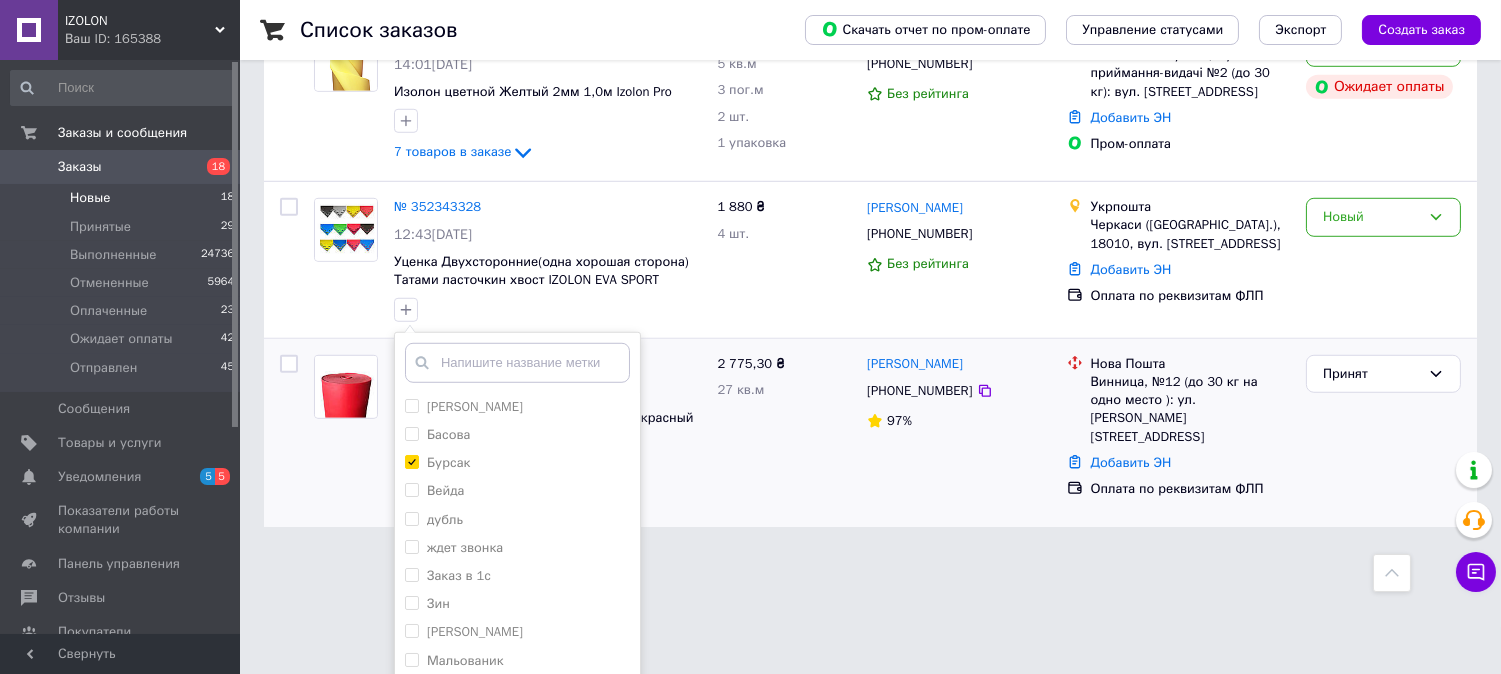 scroll, scrollTop: 2702, scrollLeft: 0, axis: vertical 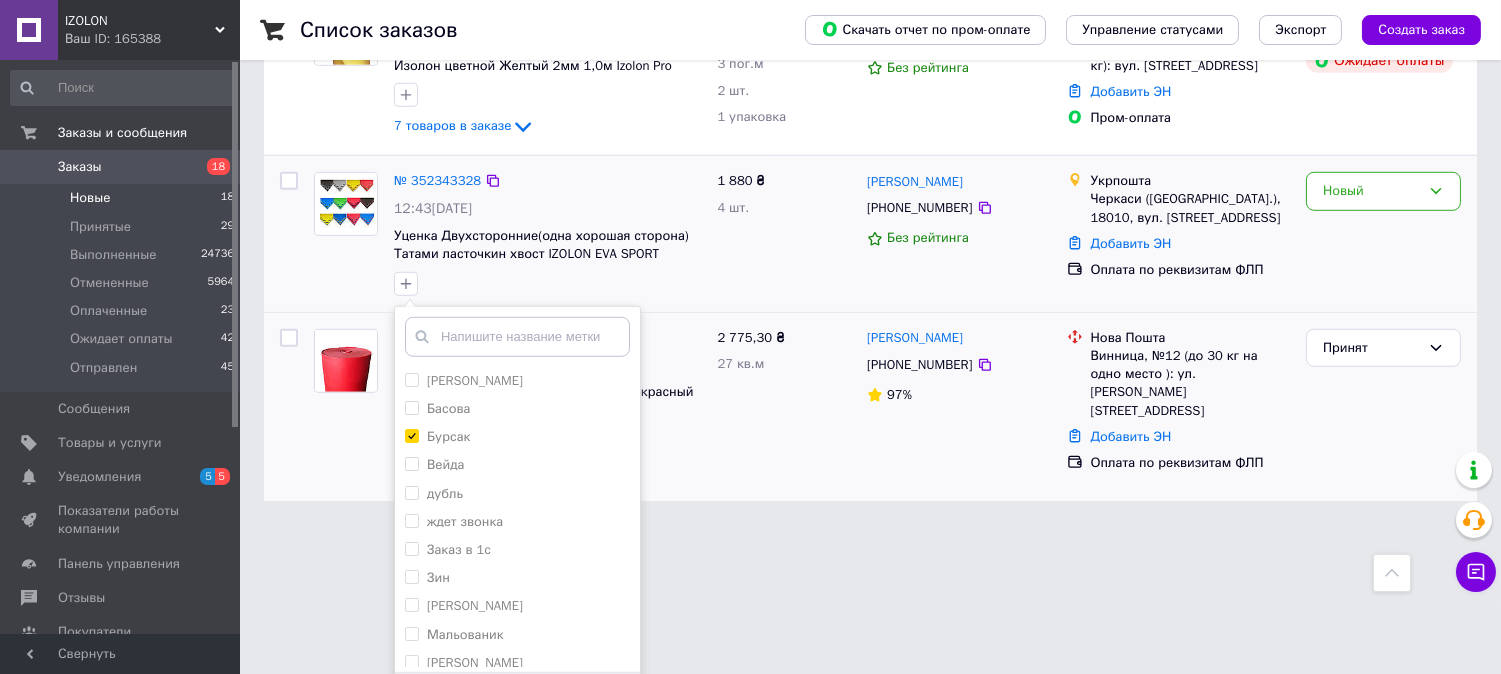 click on "Добавить метку" at bounding box center [517, 703] 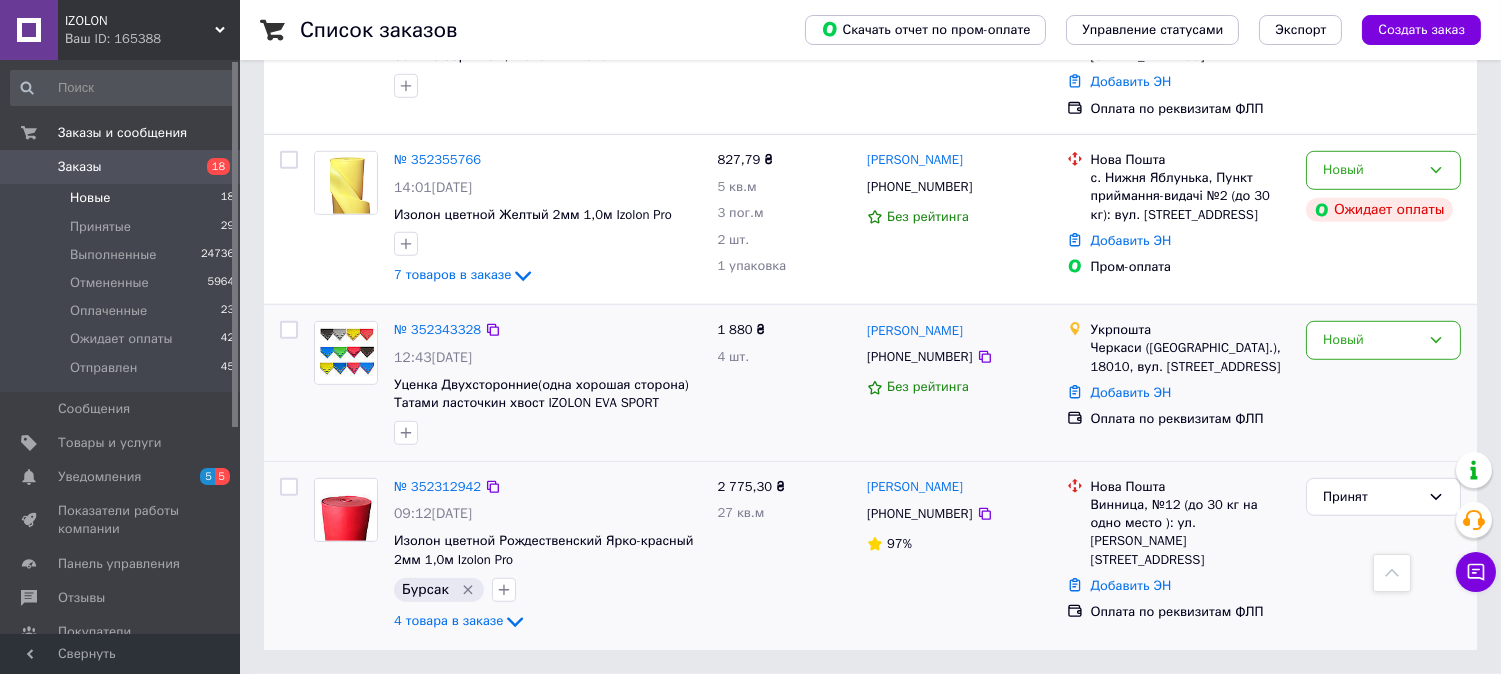 scroll, scrollTop: 2493, scrollLeft: 0, axis: vertical 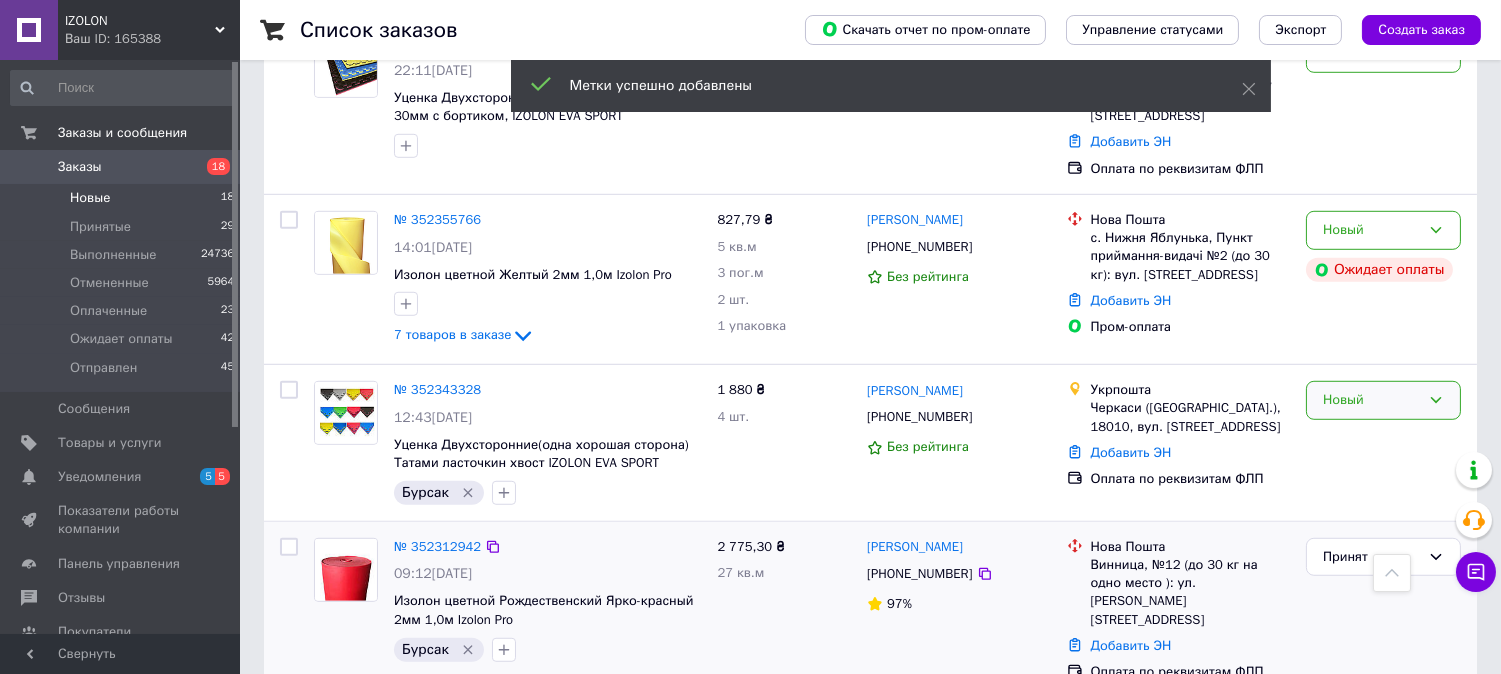 click on "Новый" at bounding box center (1371, 400) 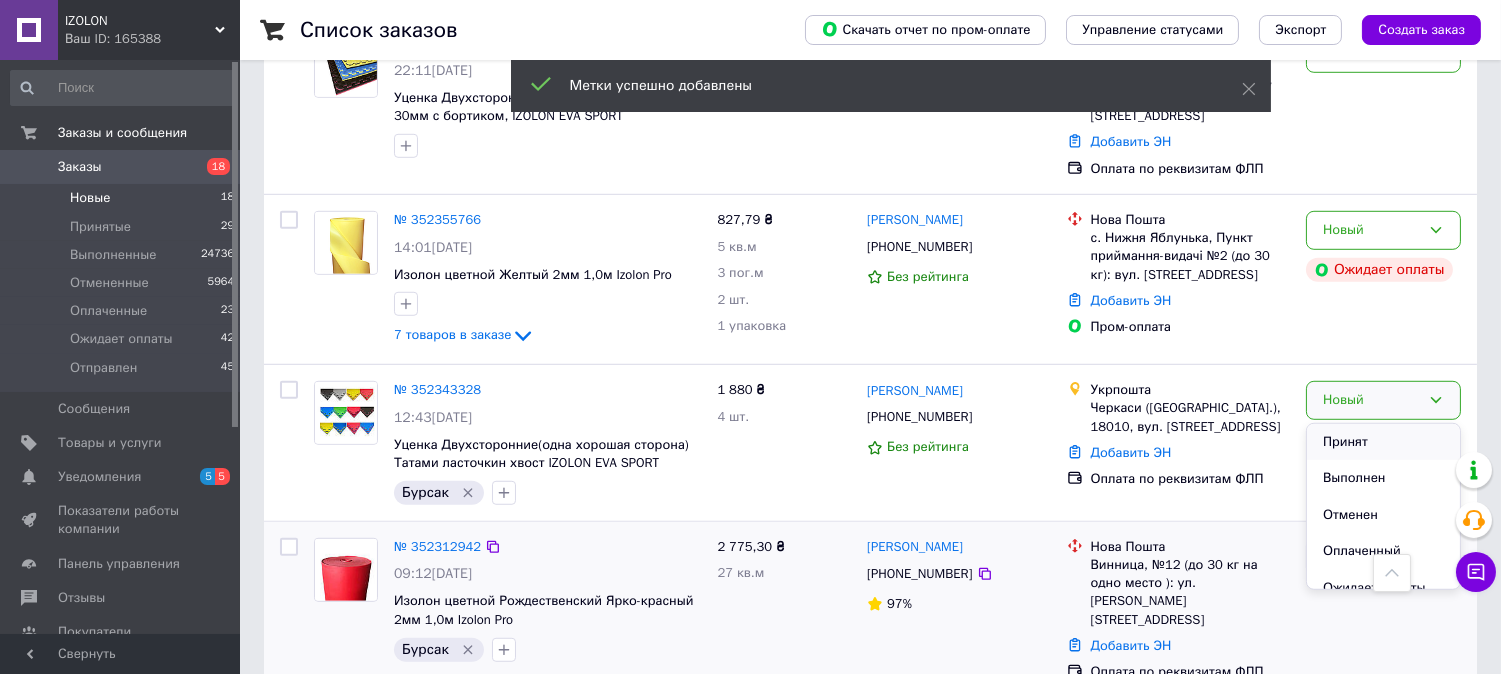 click on "Принят" at bounding box center (1383, 442) 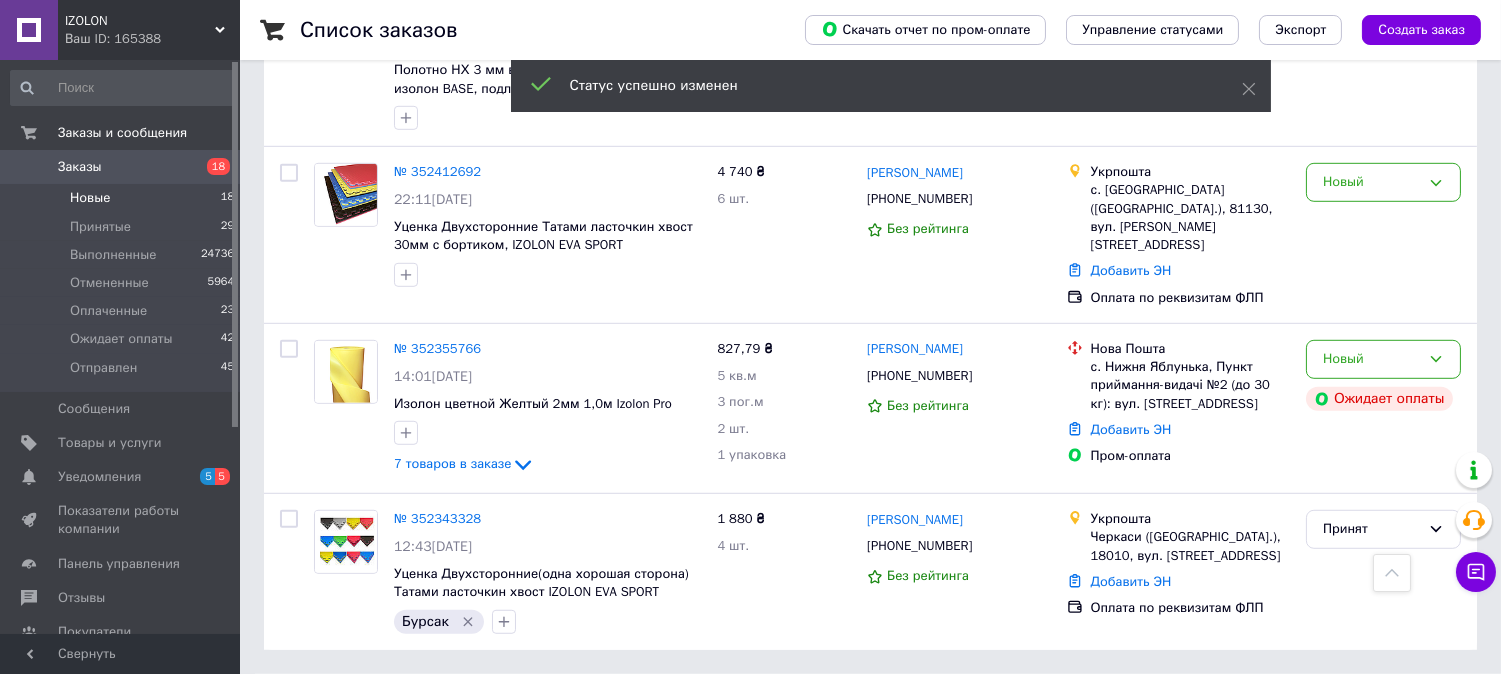 scroll, scrollTop: 2304, scrollLeft: 0, axis: vertical 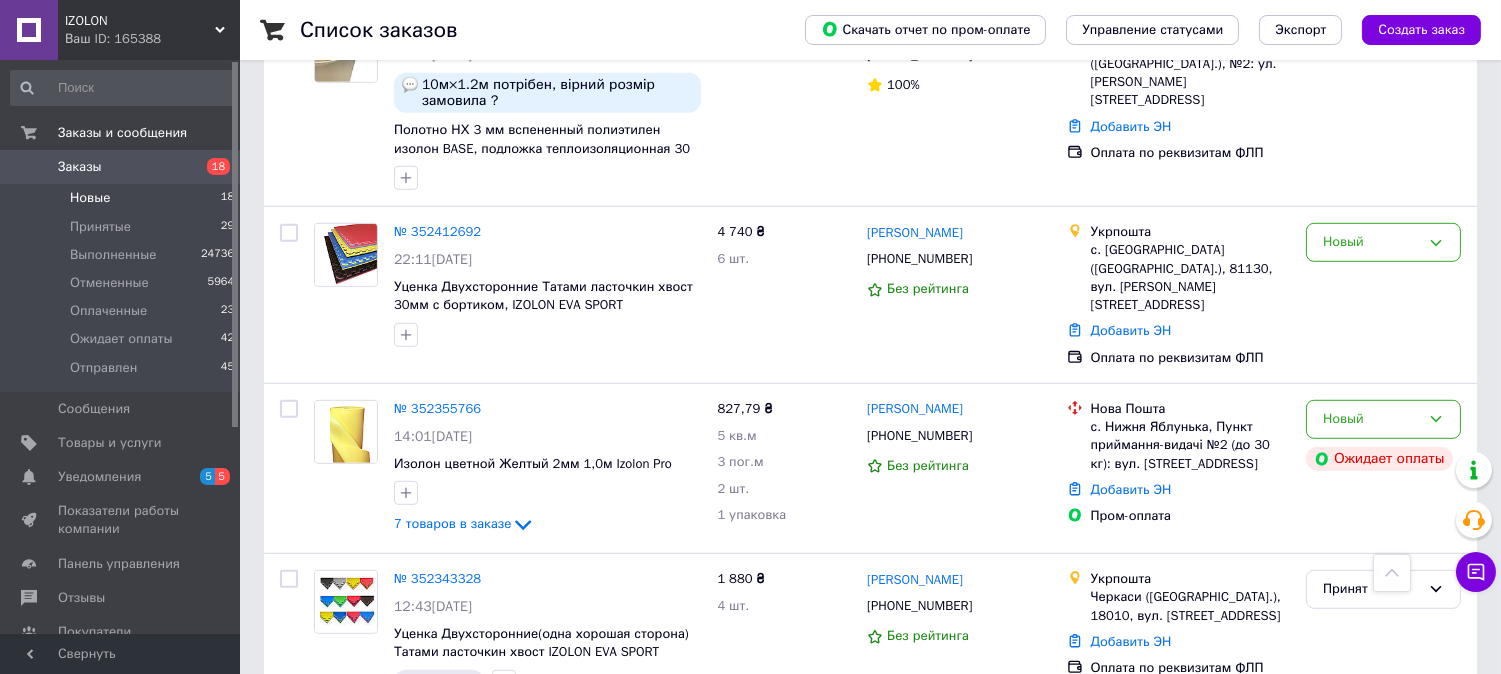 click 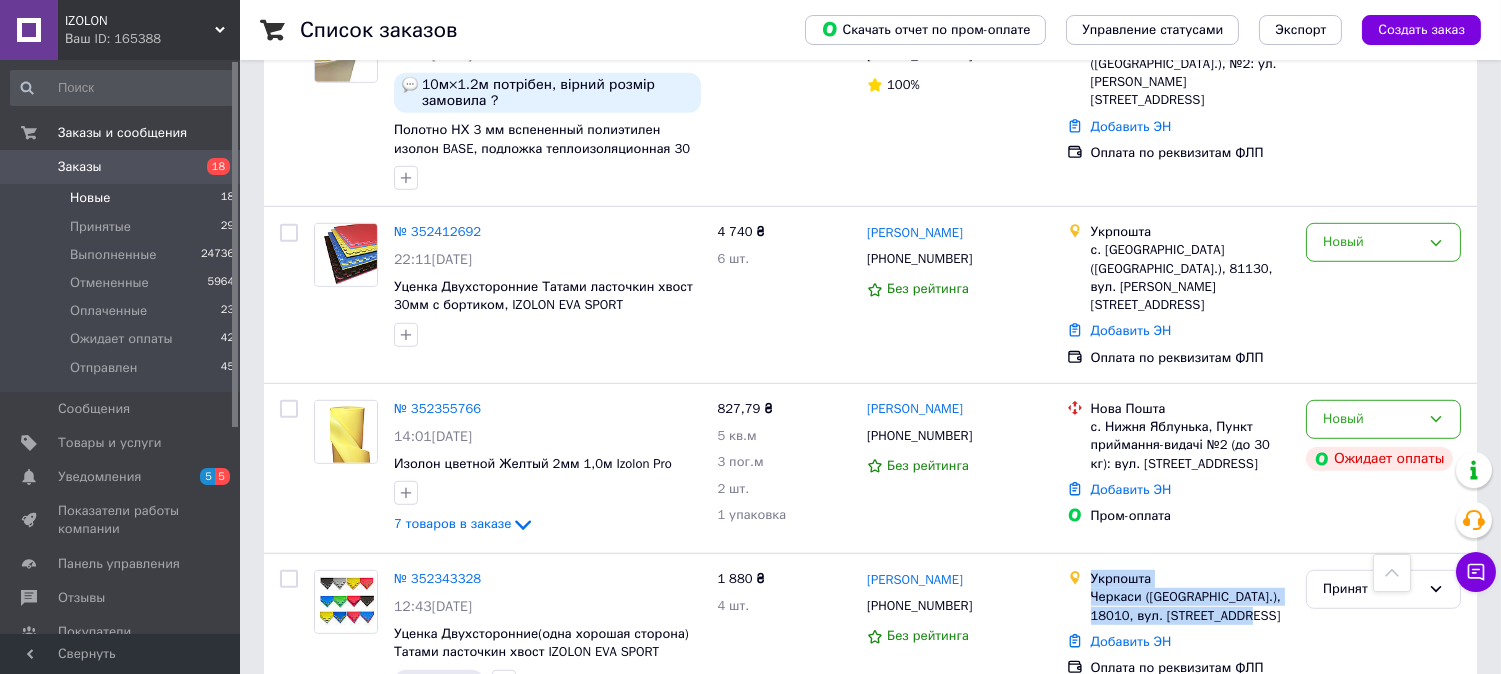 drag, startPoint x: 1196, startPoint y: 561, endPoint x: 1088, endPoint y: 524, distance: 114.16216 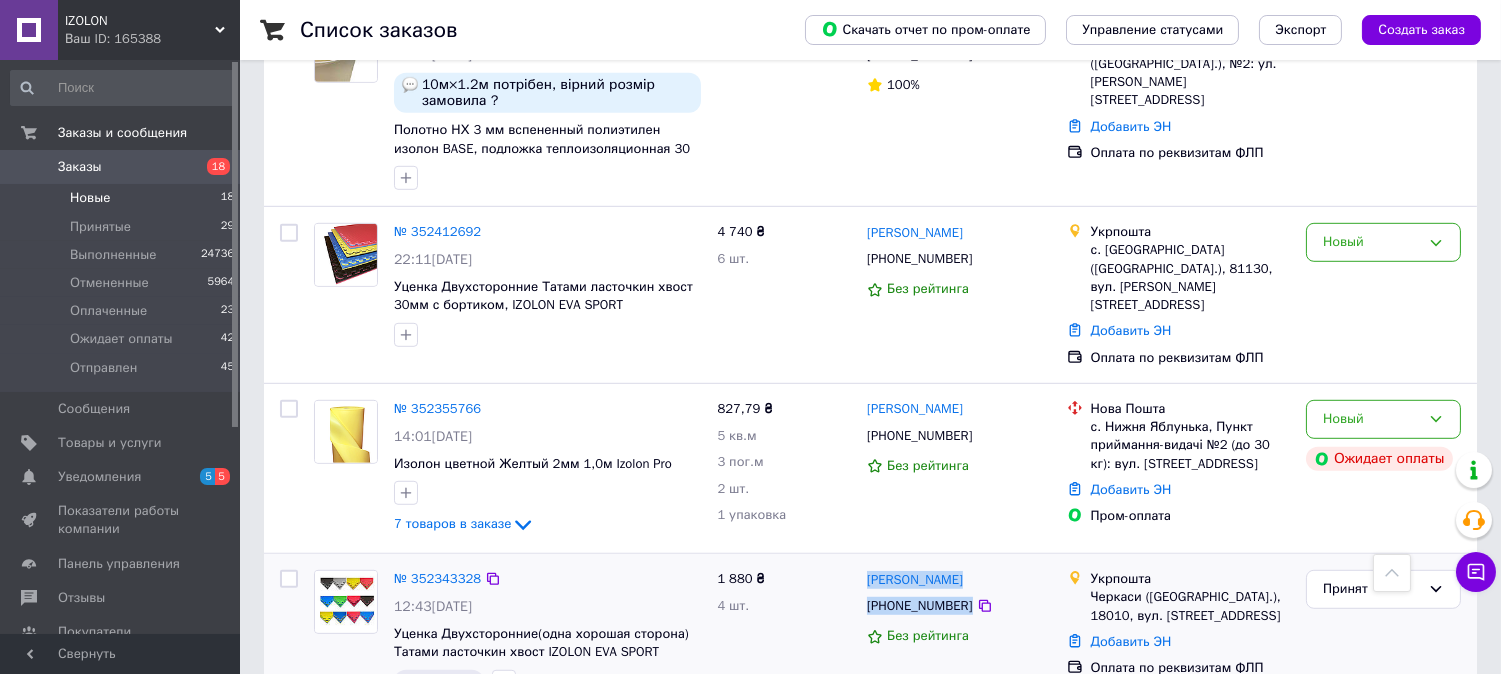 drag, startPoint x: 961, startPoint y: 552, endPoint x: 861, endPoint y: 520, distance: 104.99524 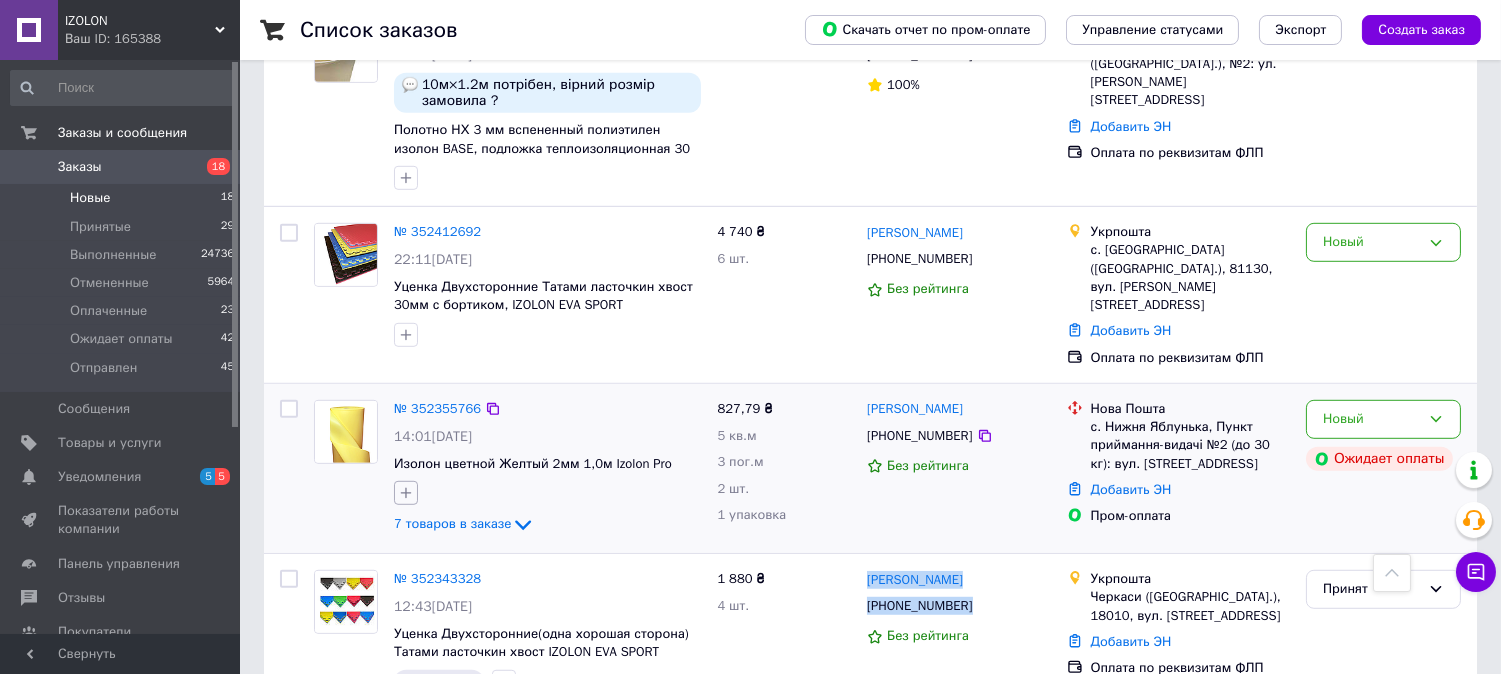 click at bounding box center (406, 493) 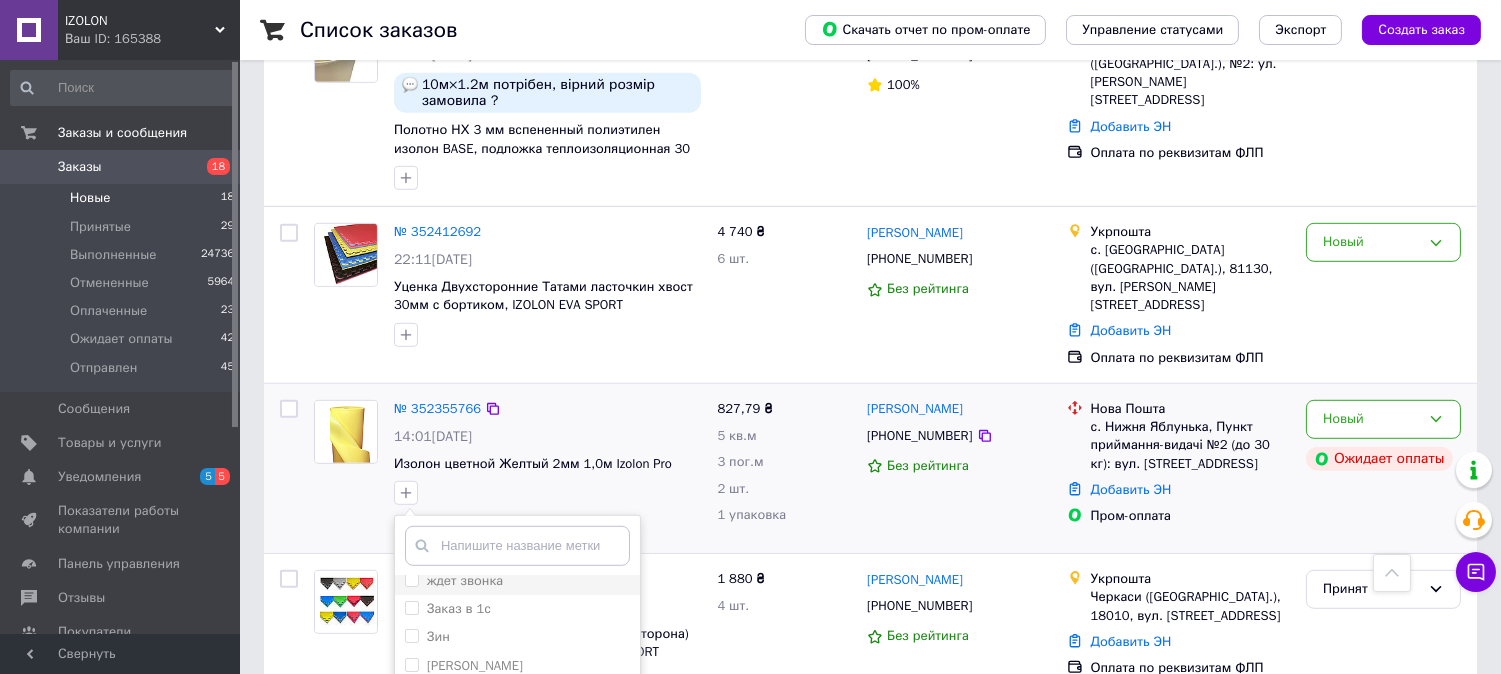 scroll, scrollTop: 111, scrollLeft: 0, axis: vertical 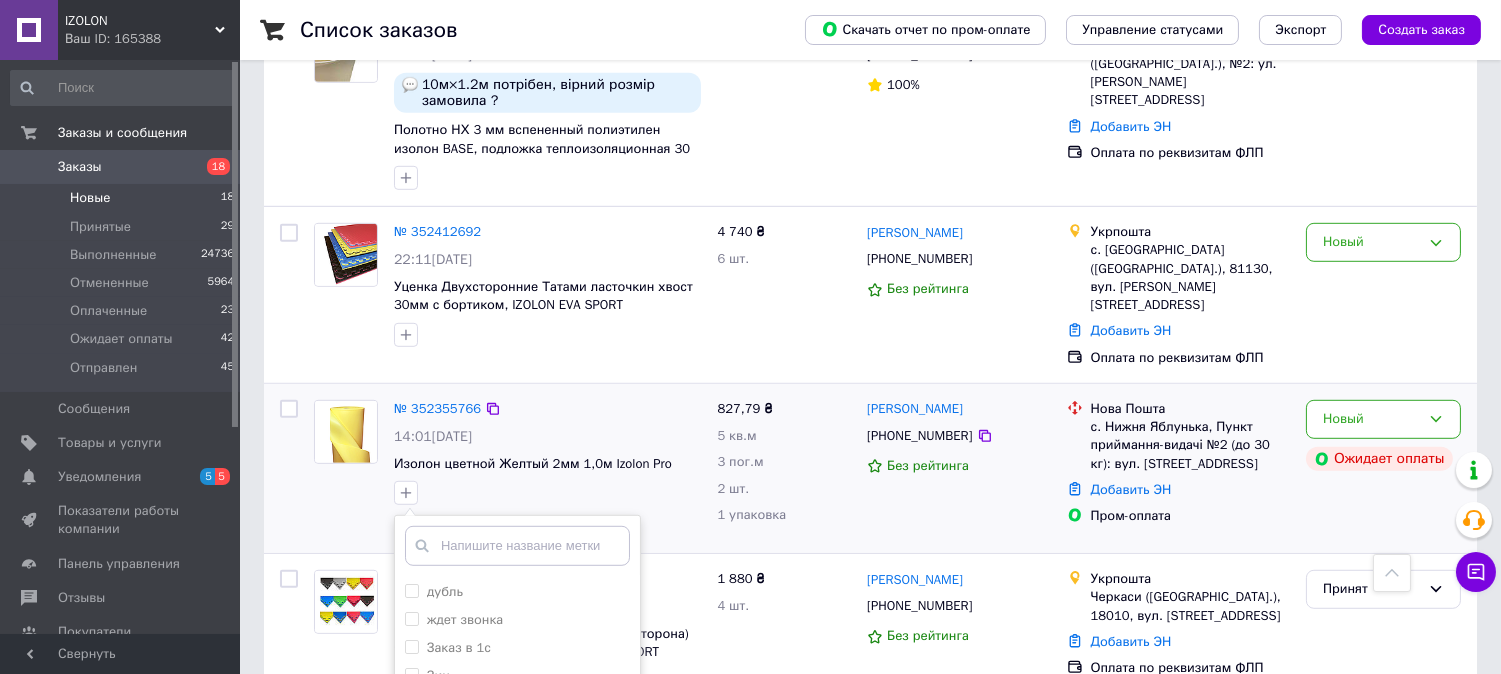 click on "[PERSON_NAME]" at bounding box center (411, 703) 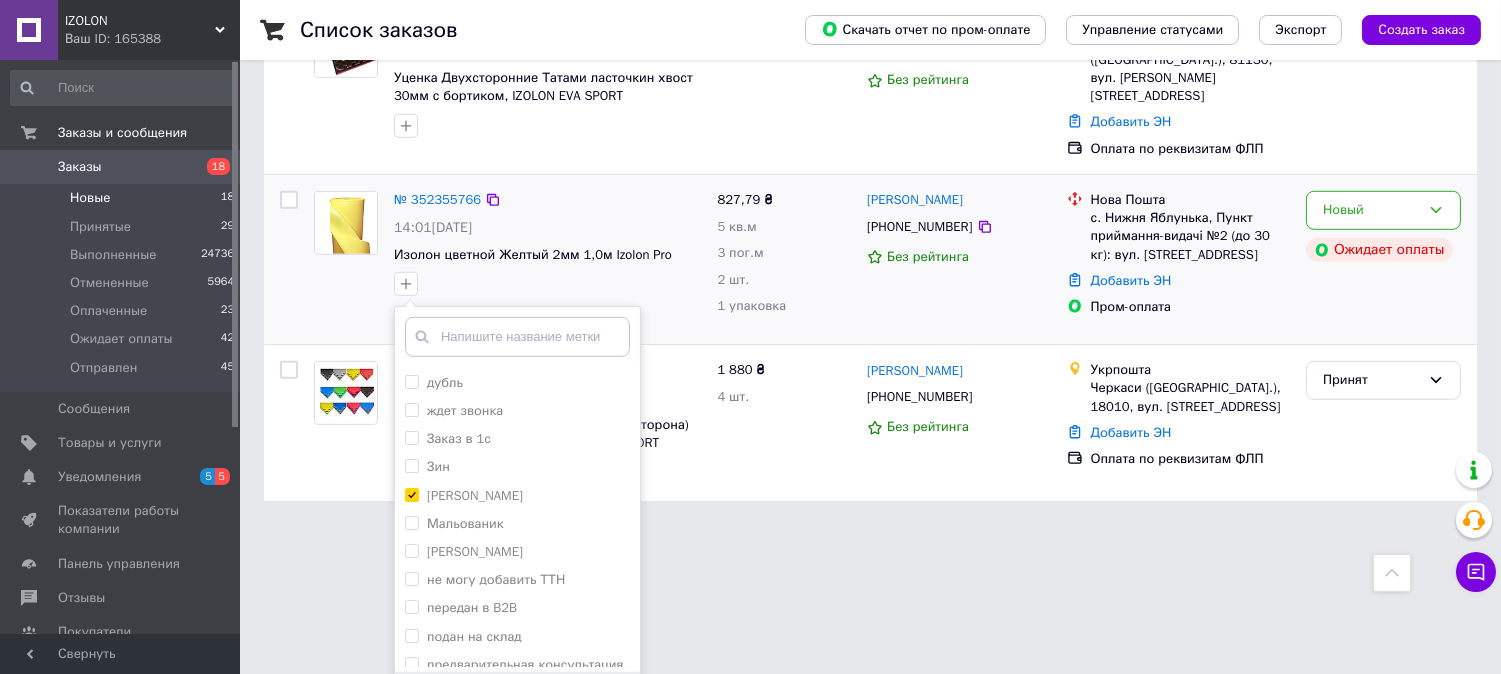 click on "Добавить метку" at bounding box center [517, 703] 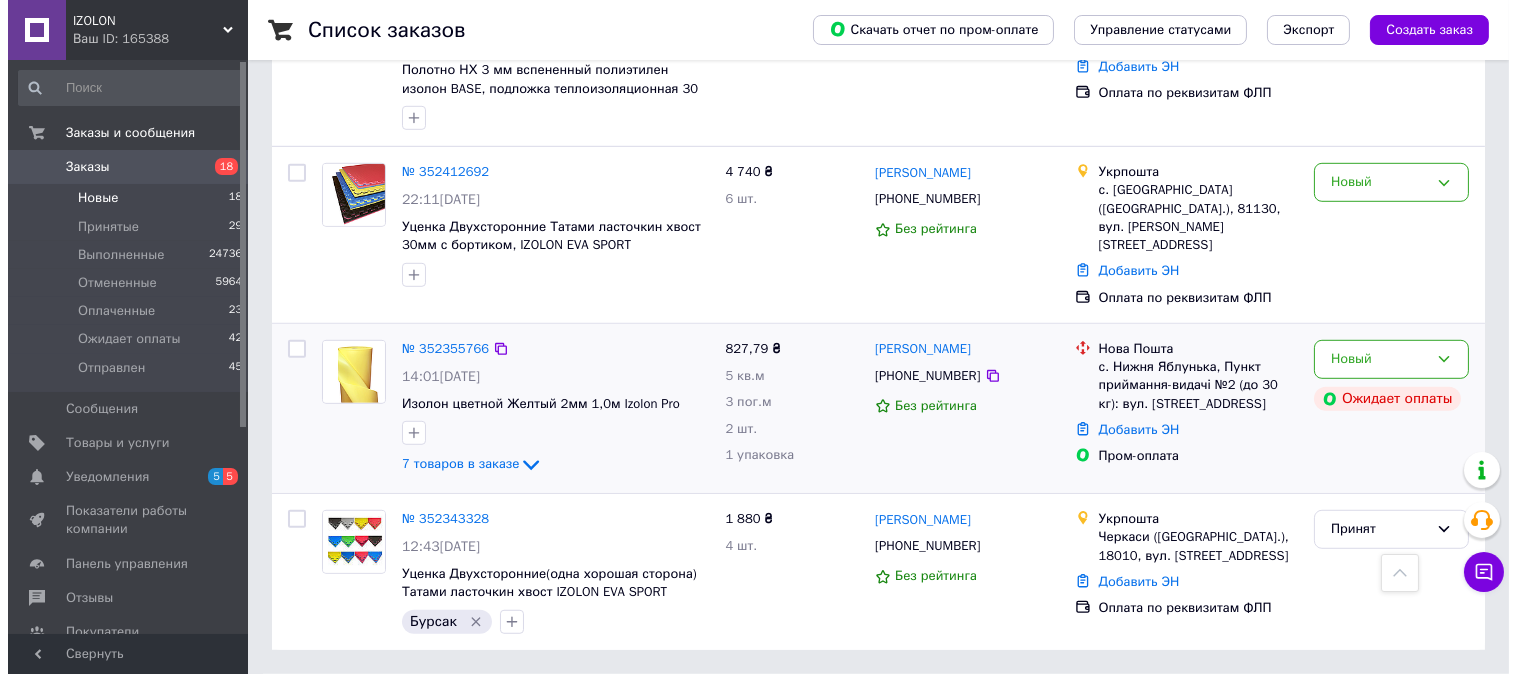 scroll, scrollTop: 2304, scrollLeft: 0, axis: vertical 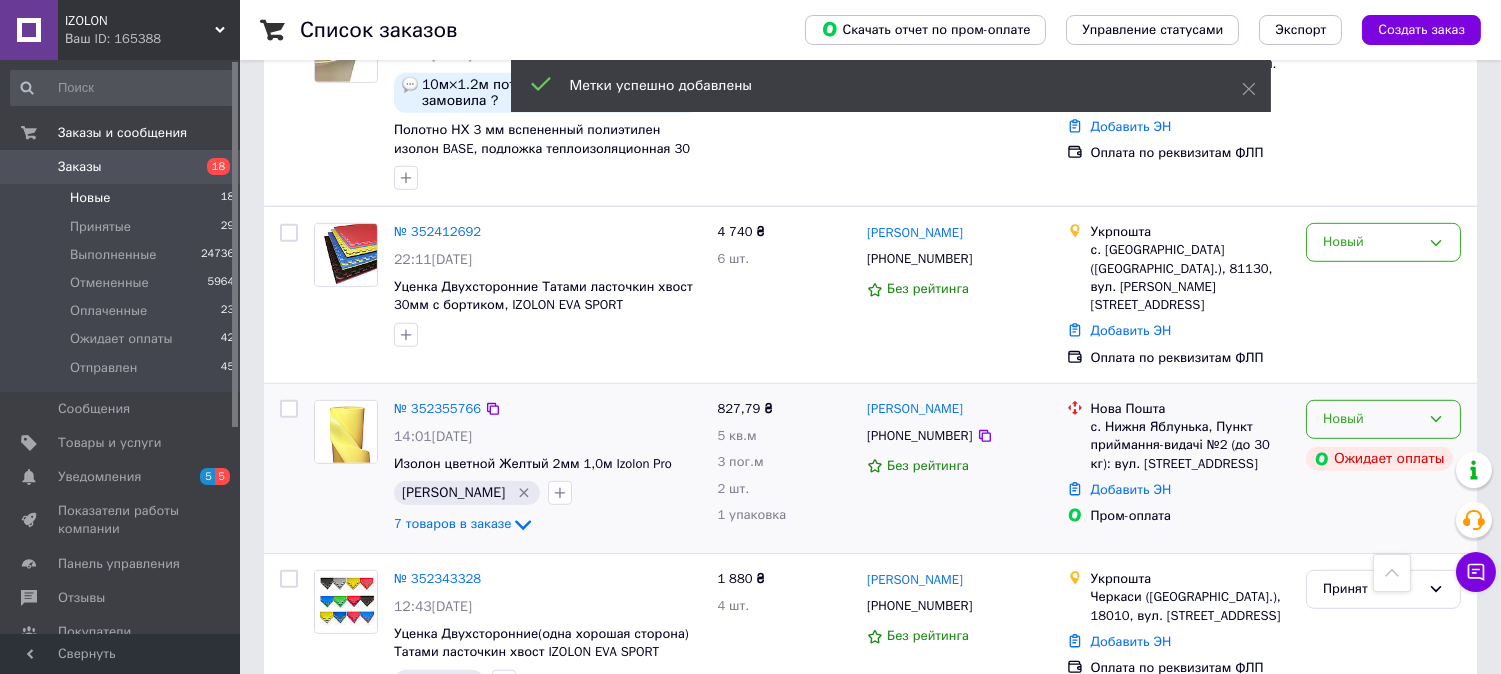 click 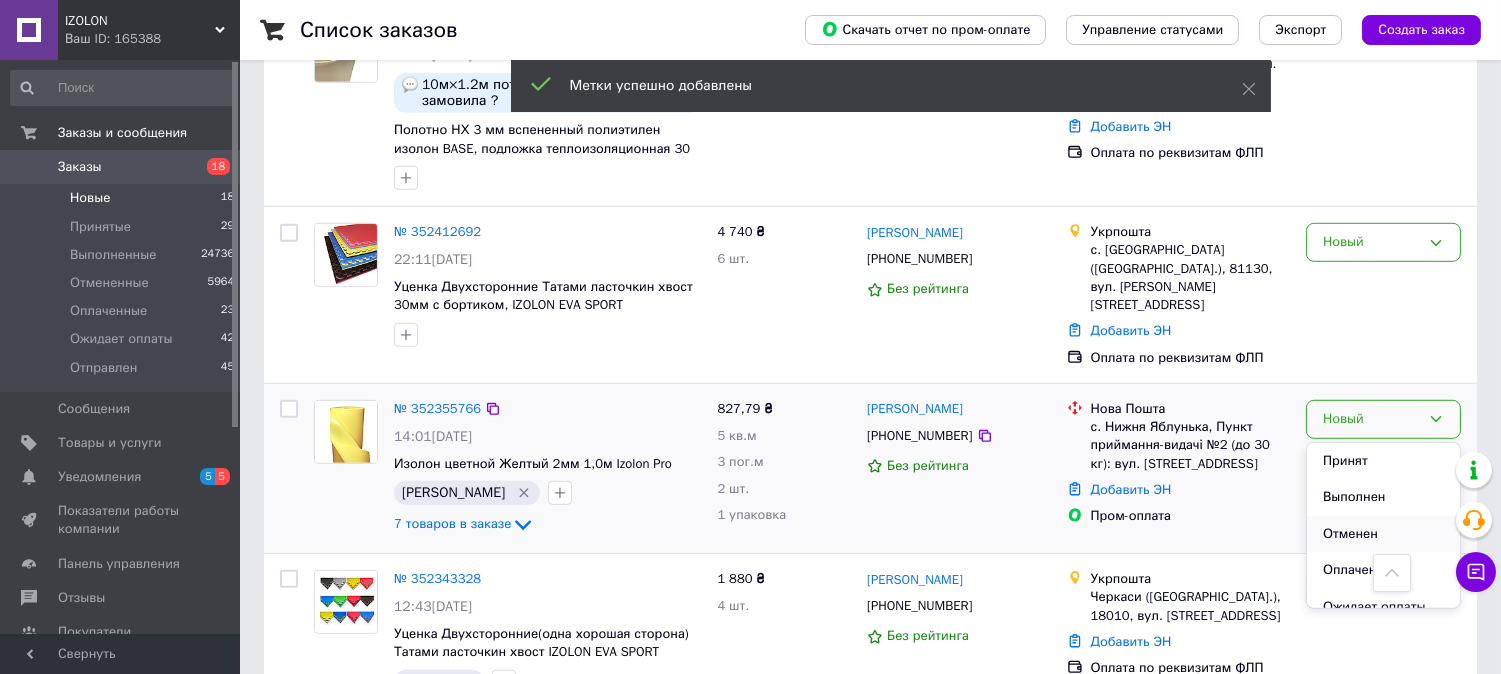click on "Отменен" at bounding box center (1383, 534) 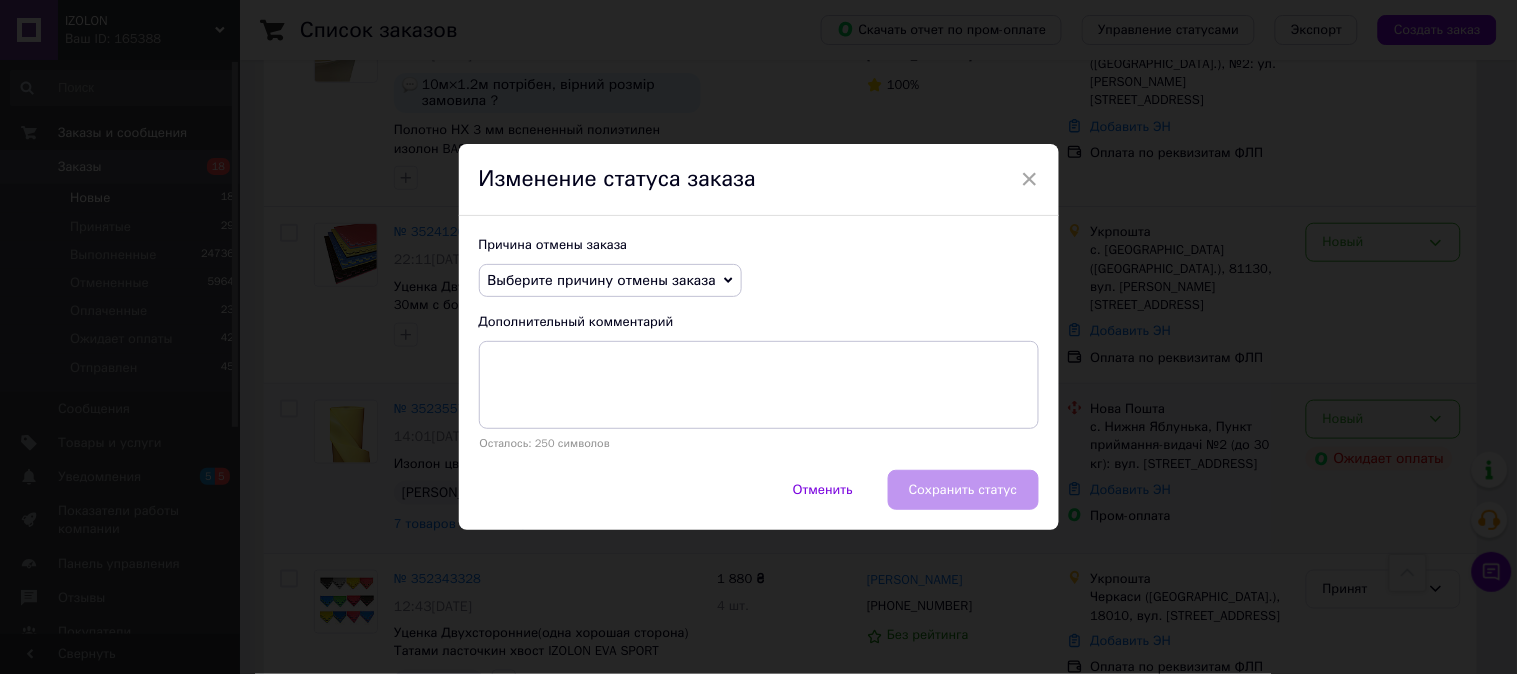 click on "Выберите причину отмены заказа" at bounding box center [602, 280] 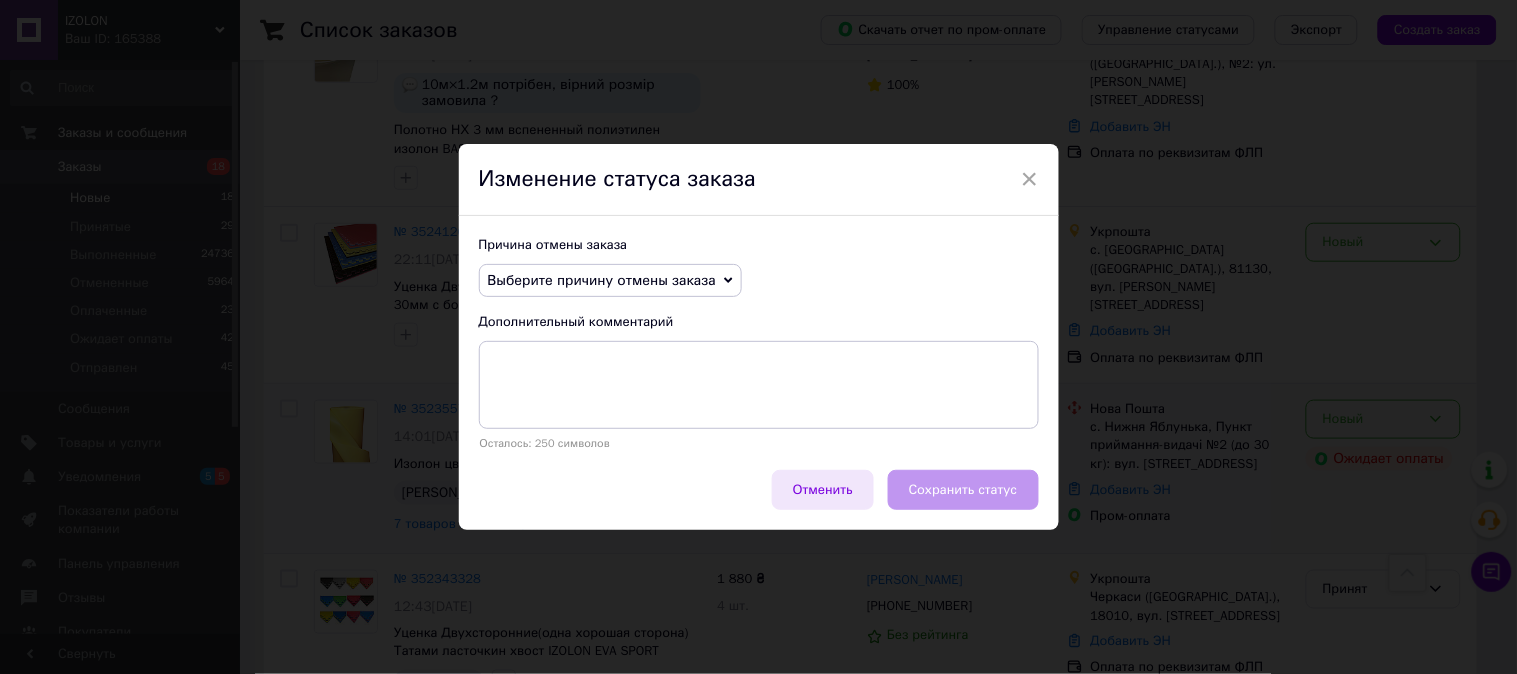 drag, startPoint x: 775, startPoint y: 497, endPoint x: 808, endPoint y: 487, distance: 34.48188 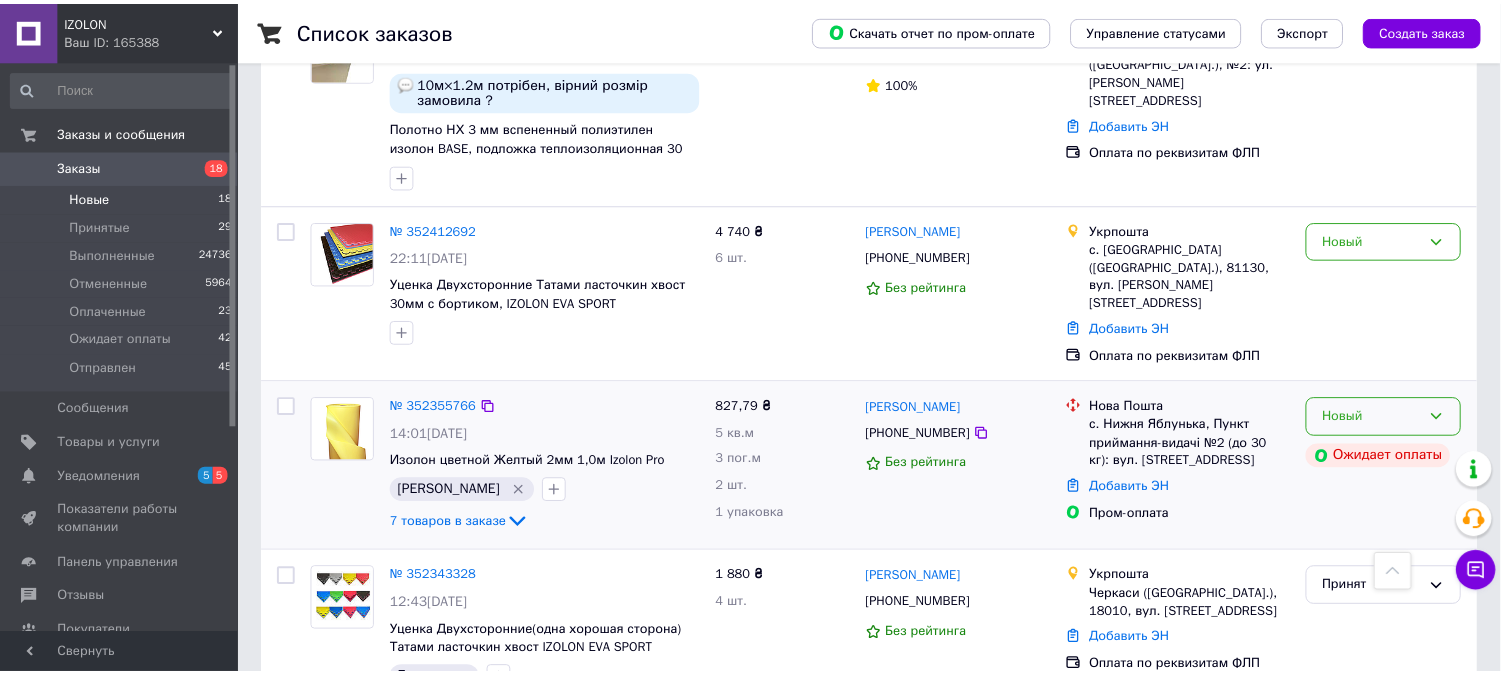 scroll, scrollTop: 2286, scrollLeft: 0, axis: vertical 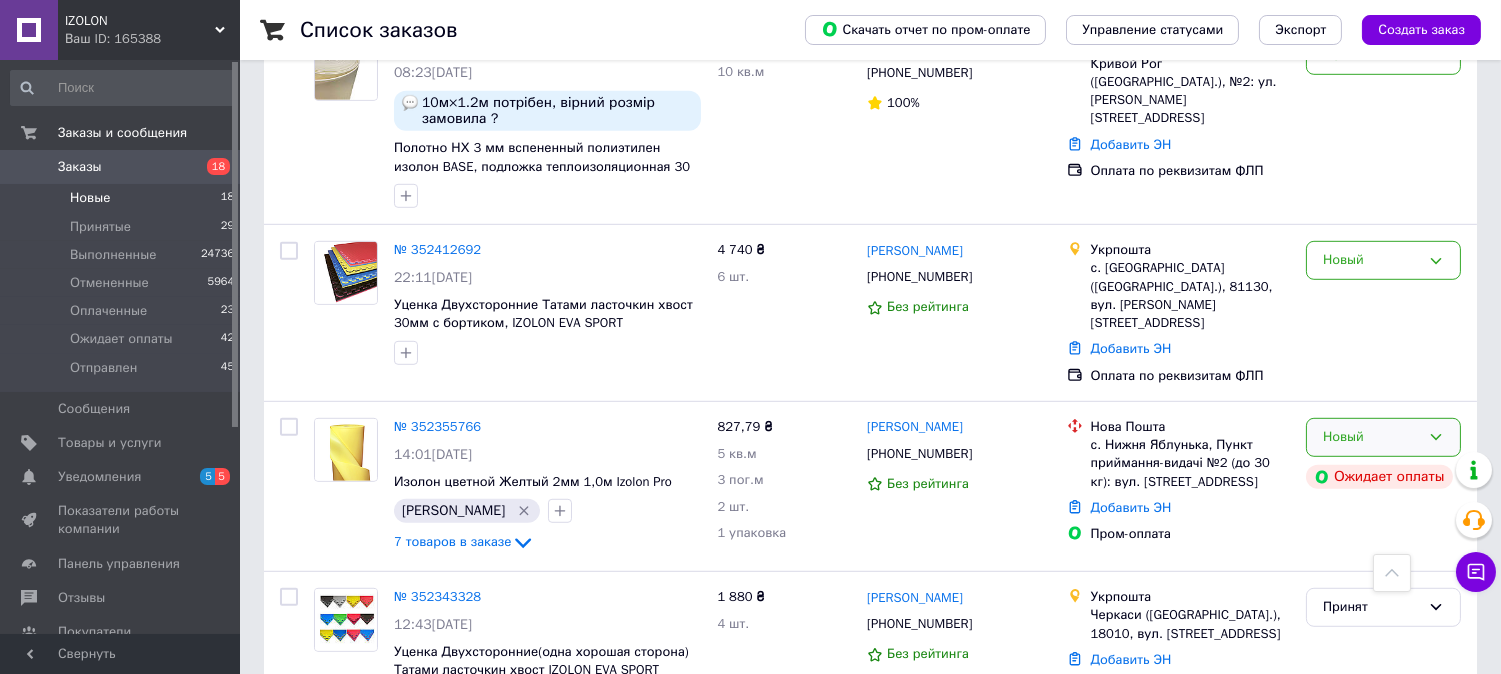 click on "Новый" at bounding box center [1383, 437] 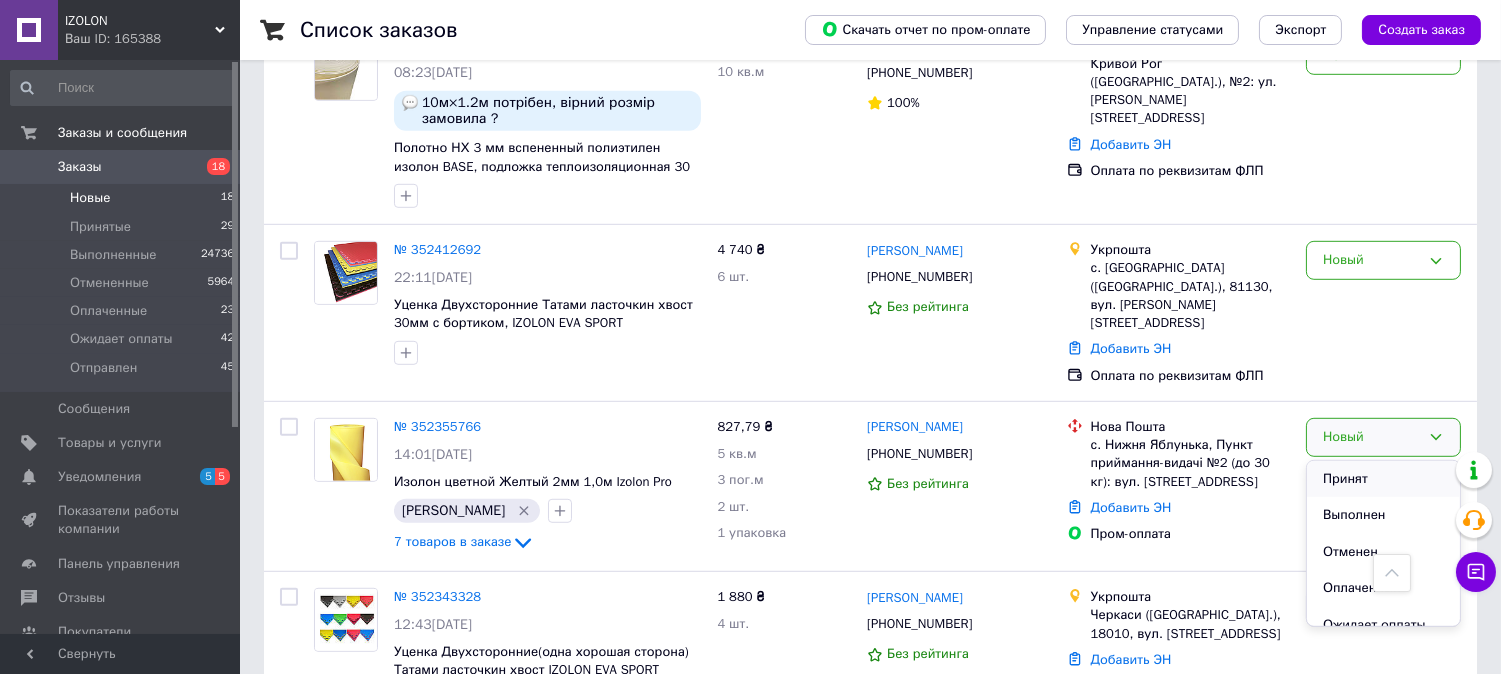 click on "Принят" at bounding box center (1383, 479) 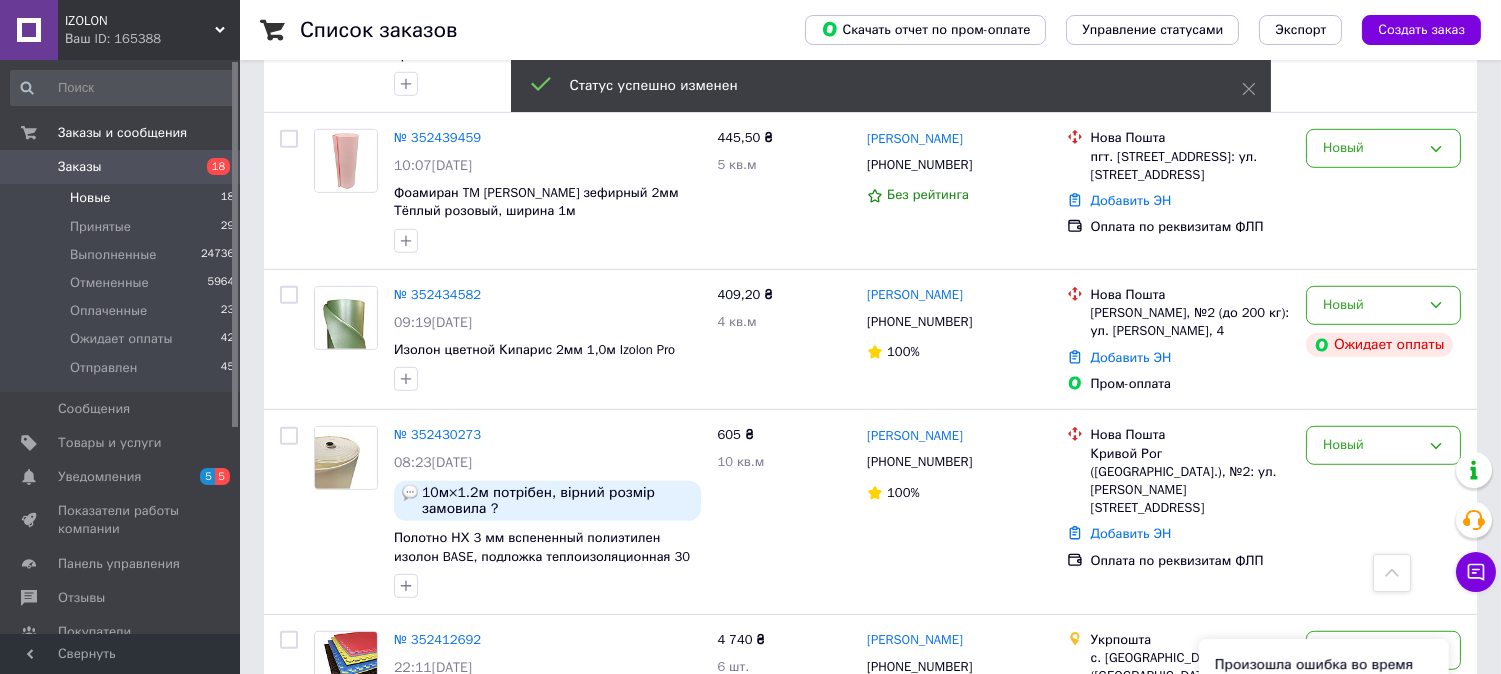 scroll, scrollTop: 2465, scrollLeft: 0, axis: vertical 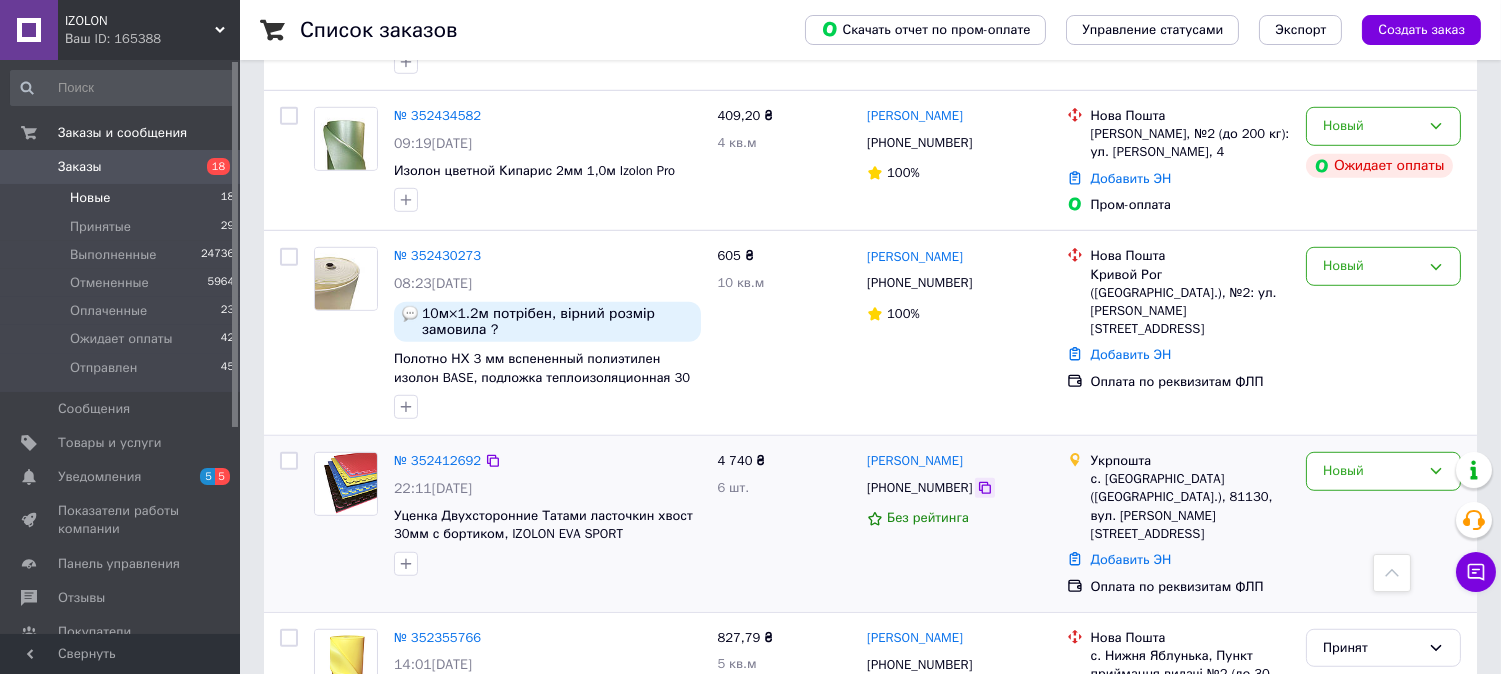 click 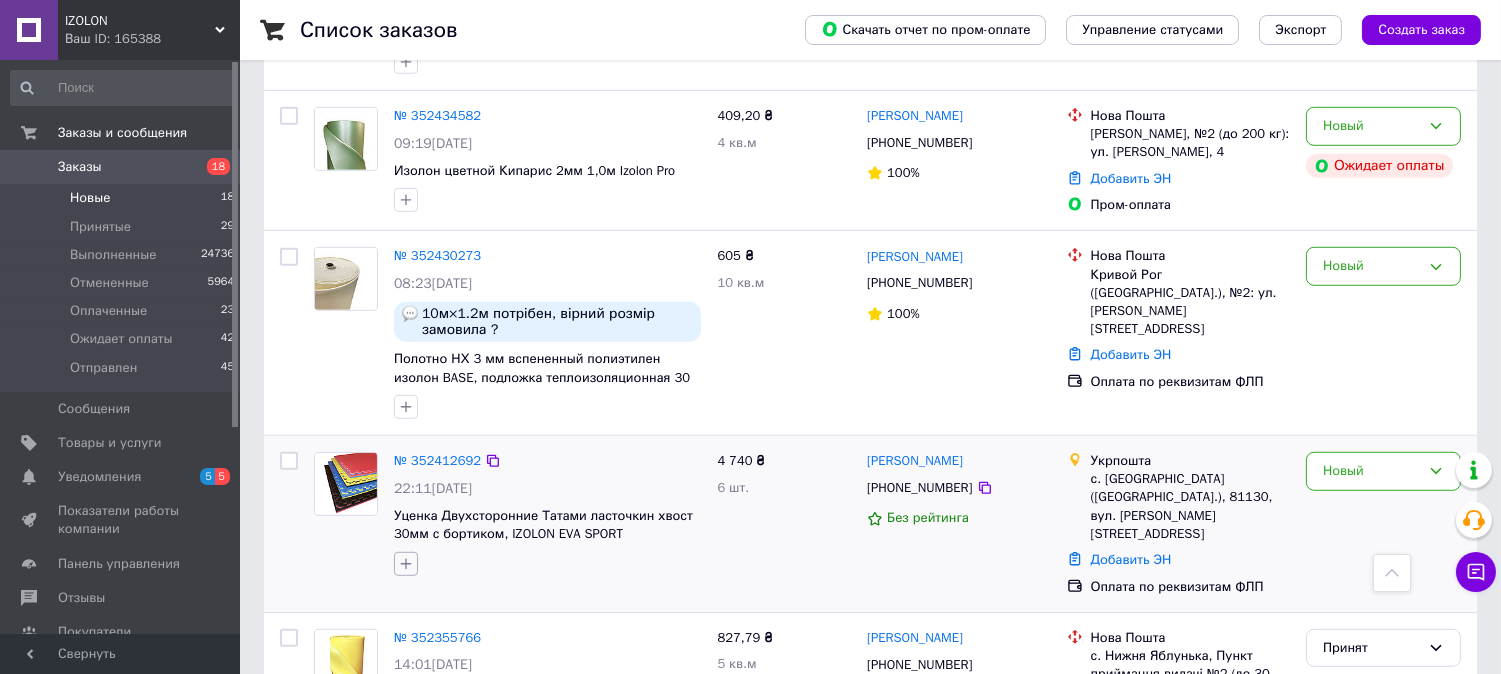 click 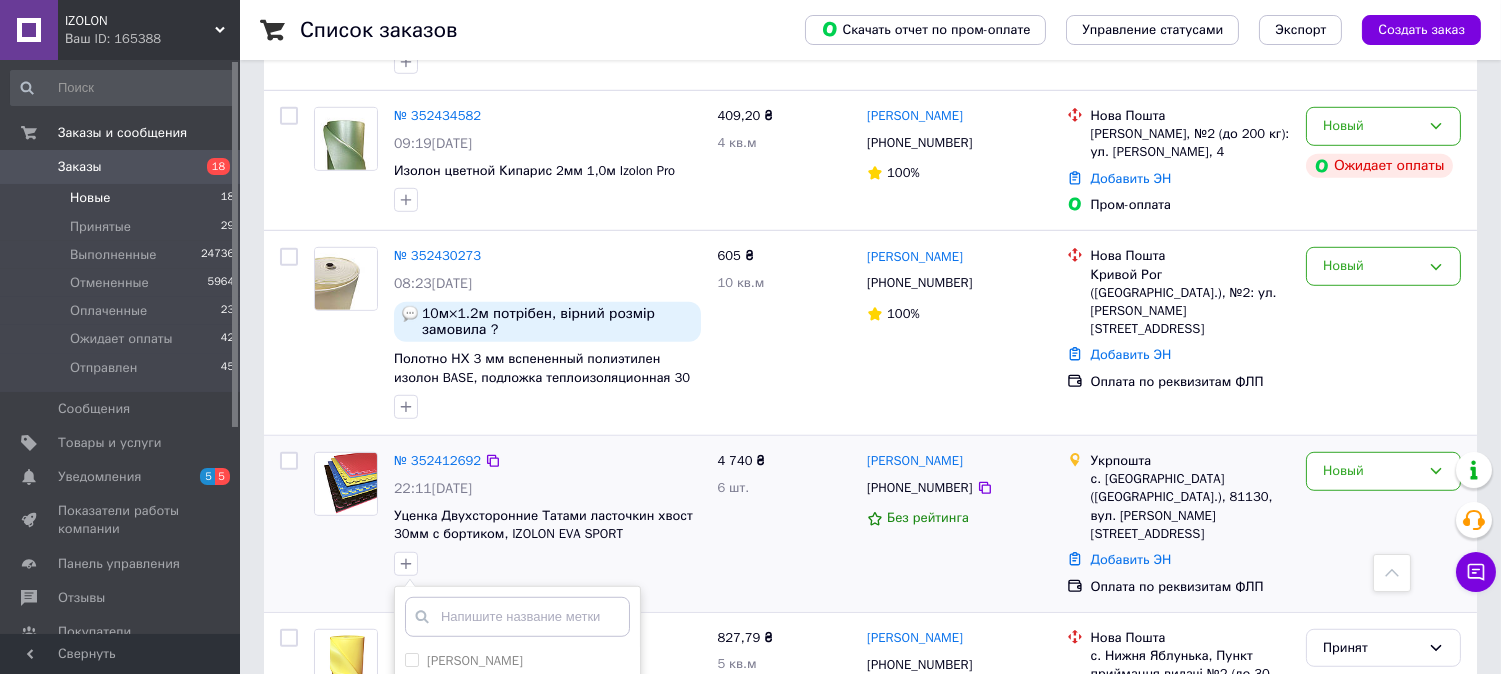 click on "Бурсак" at bounding box center [437, 717] 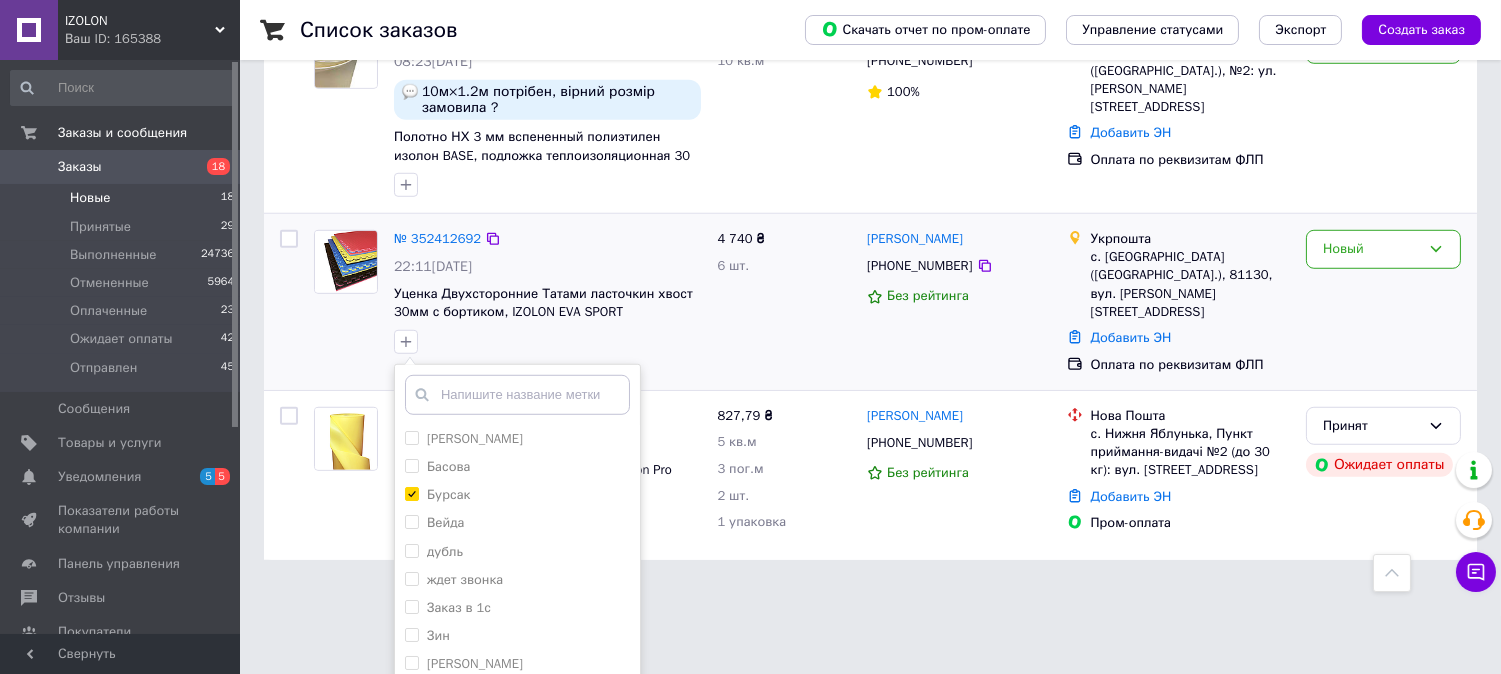 click on "Добавить метку" at bounding box center [517, 761] 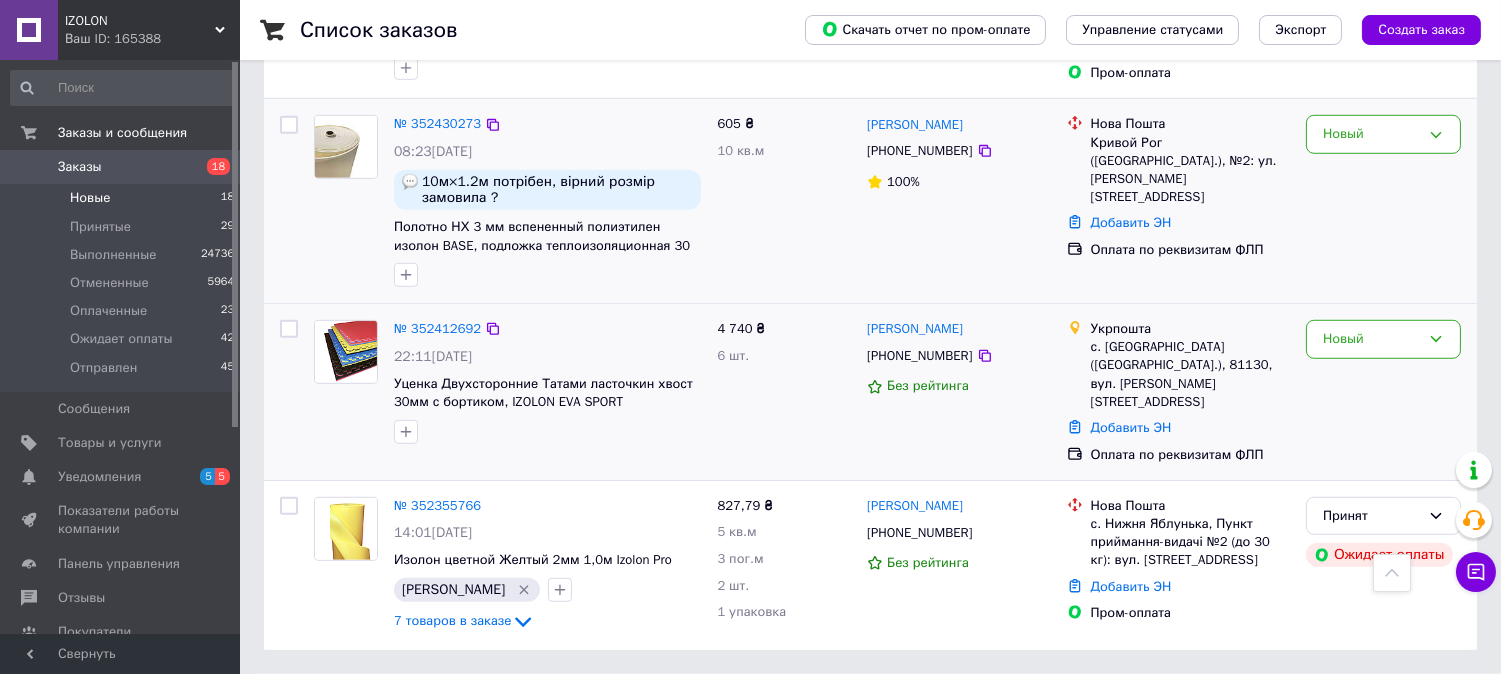 scroll, scrollTop: 2465, scrollLeft: 0, axis: vertical 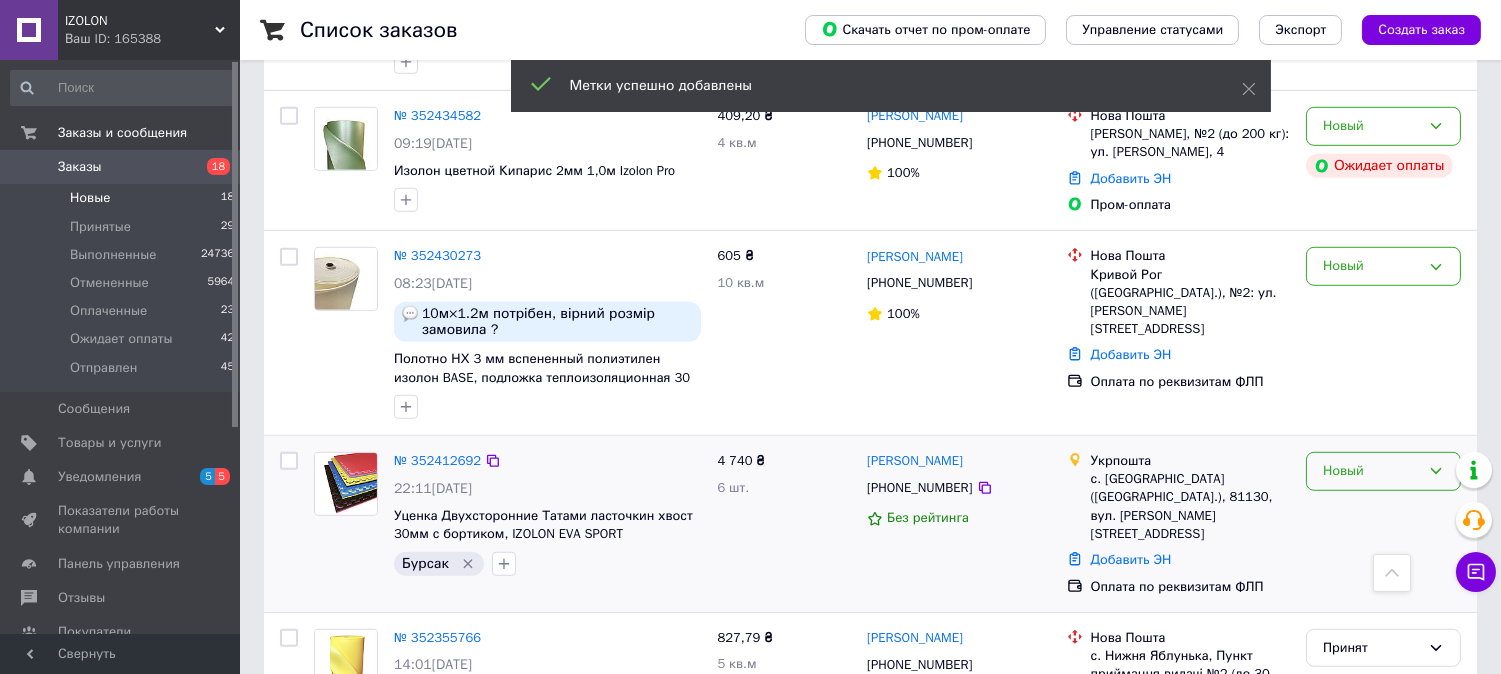 click on "Новый" at bounding box center [1383, 471] 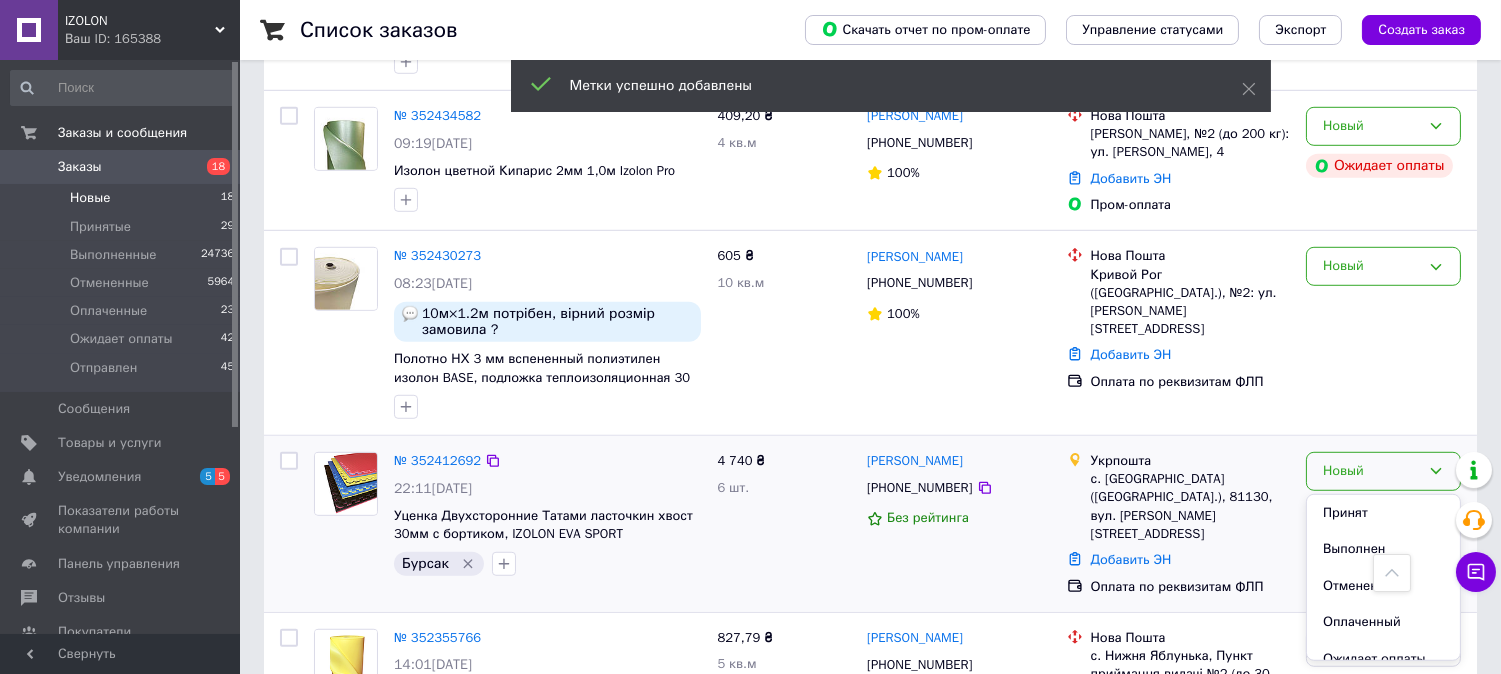 click on "Принят" at bounding box center (1383, 513) 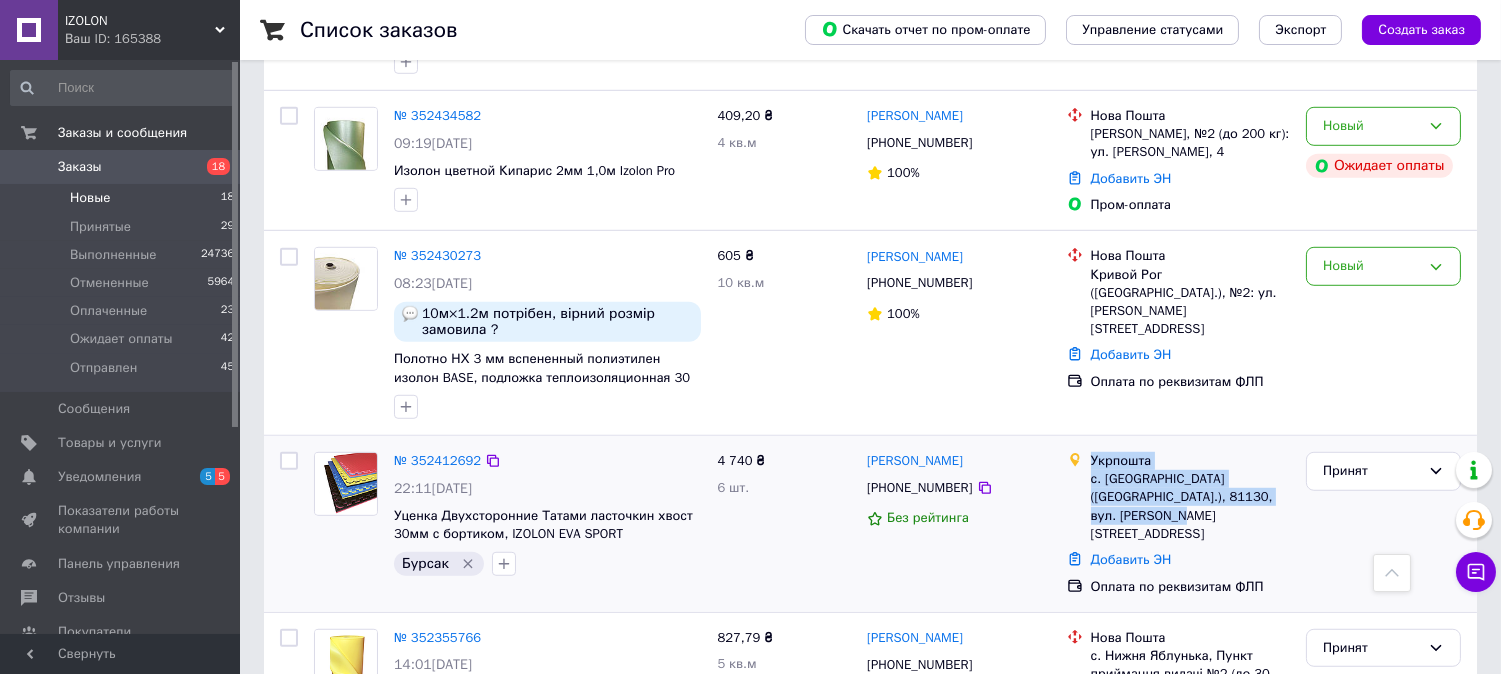 drag, startPoint x: 1290, startPoint y: 383, endPoint x: 1091, endPoint y: 345, distance: 202.59566 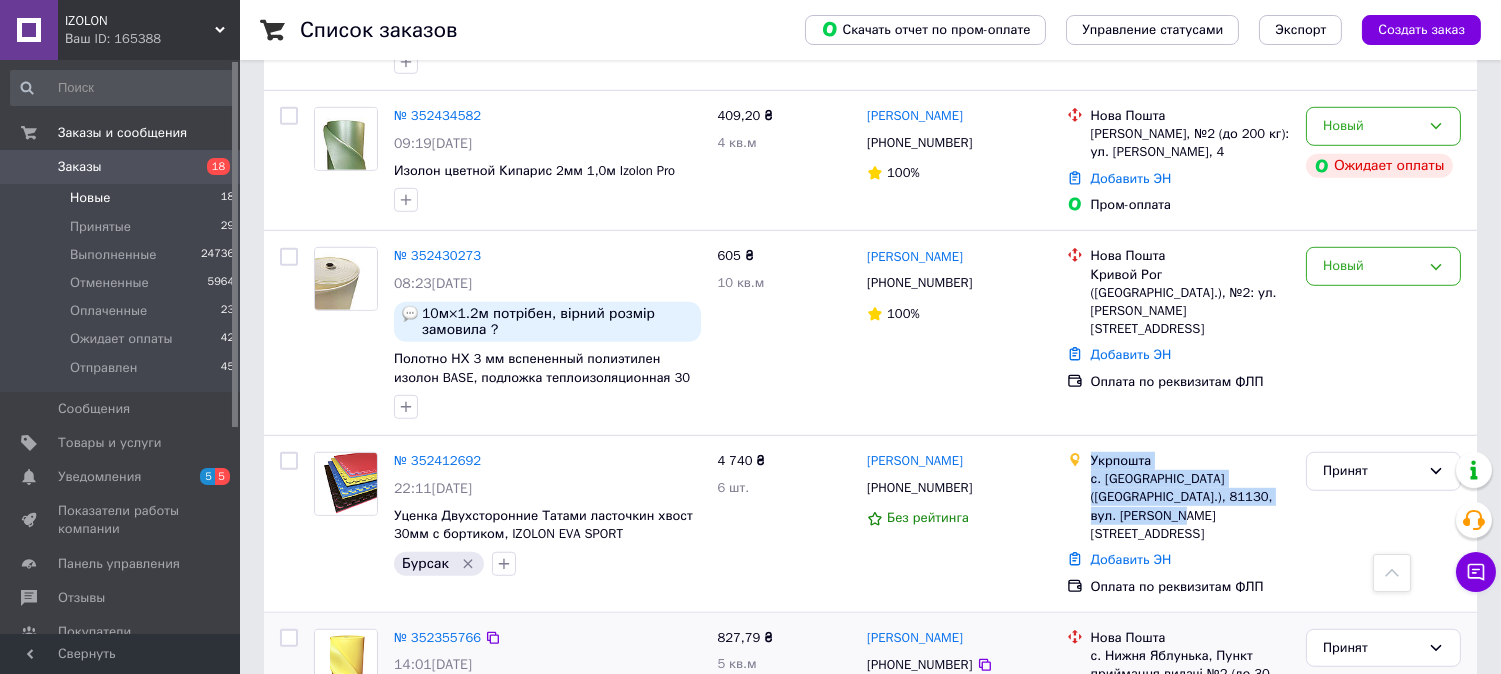 copy on "Укрпошта с. Сокільники (Львівська обл.), 81130, вул. Данила Галицького, 1" 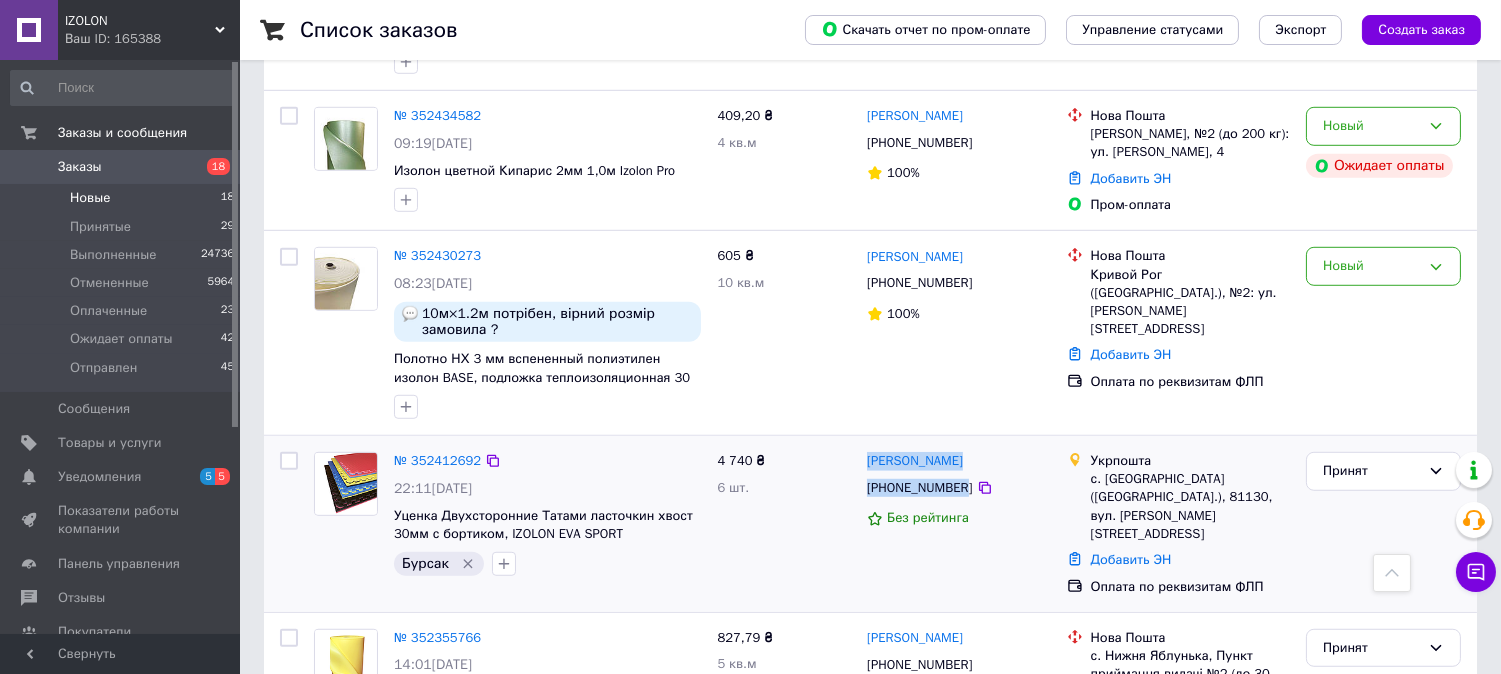 drag, startPoint x: 952, startPoint y: 378, endPoint x: 858, endPoint y: 351, distance: 97.80082 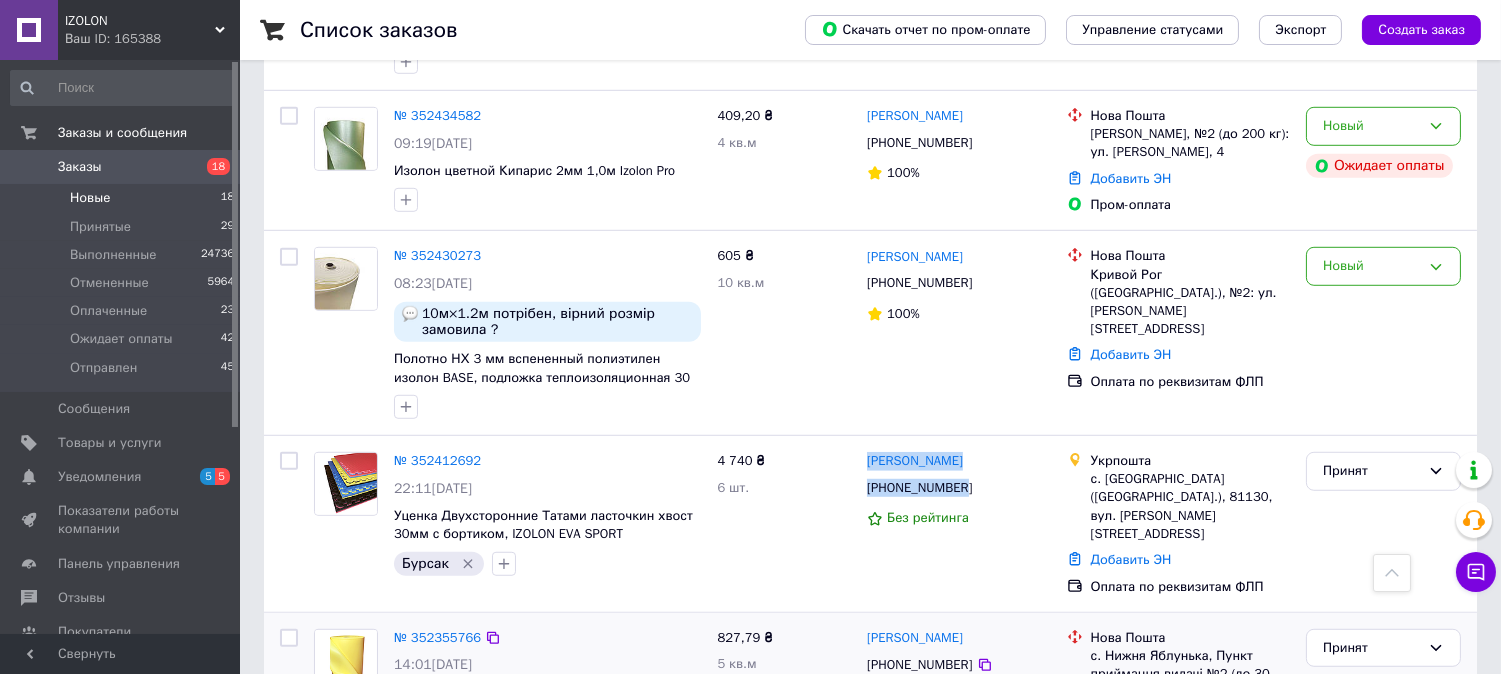 copy on "Максим Федоров +380676712333" 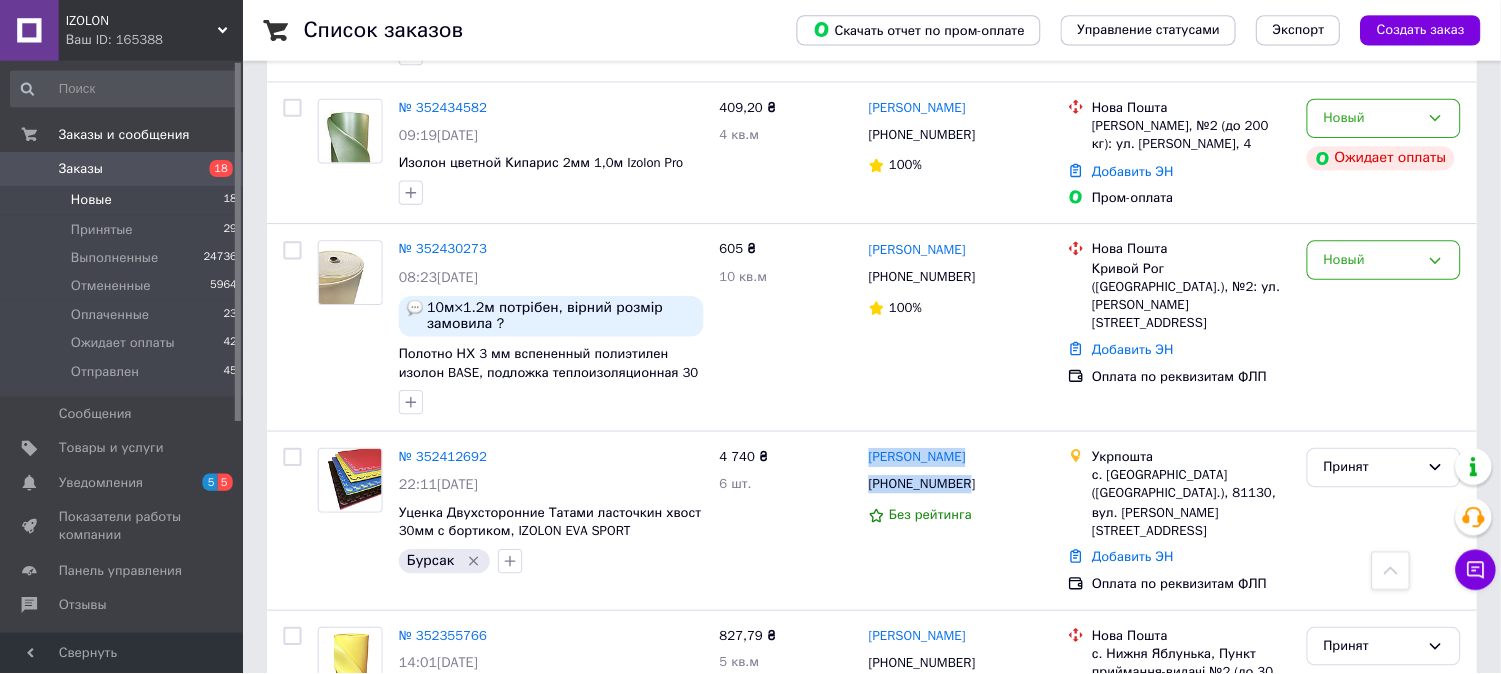 scroll, scrollTop: 2465, scrollLeft: 0, axis: vertical 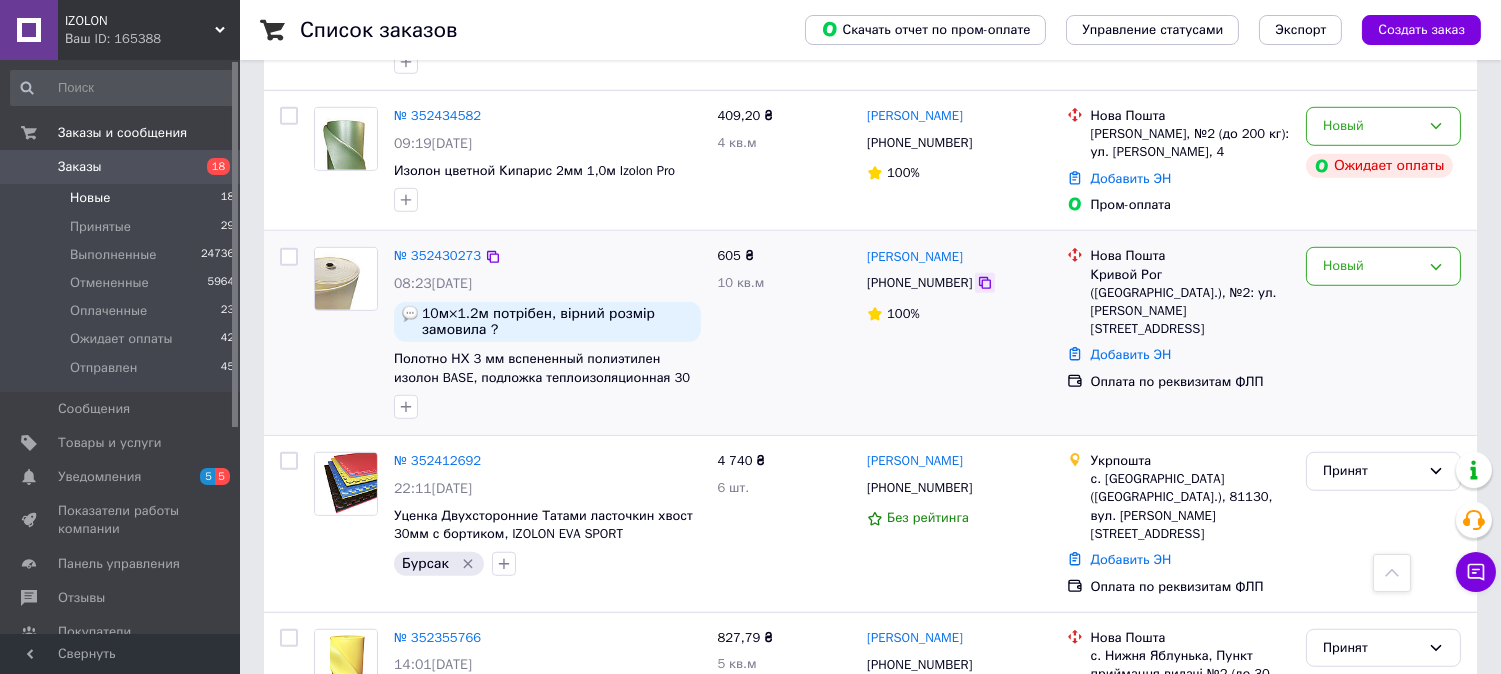 click 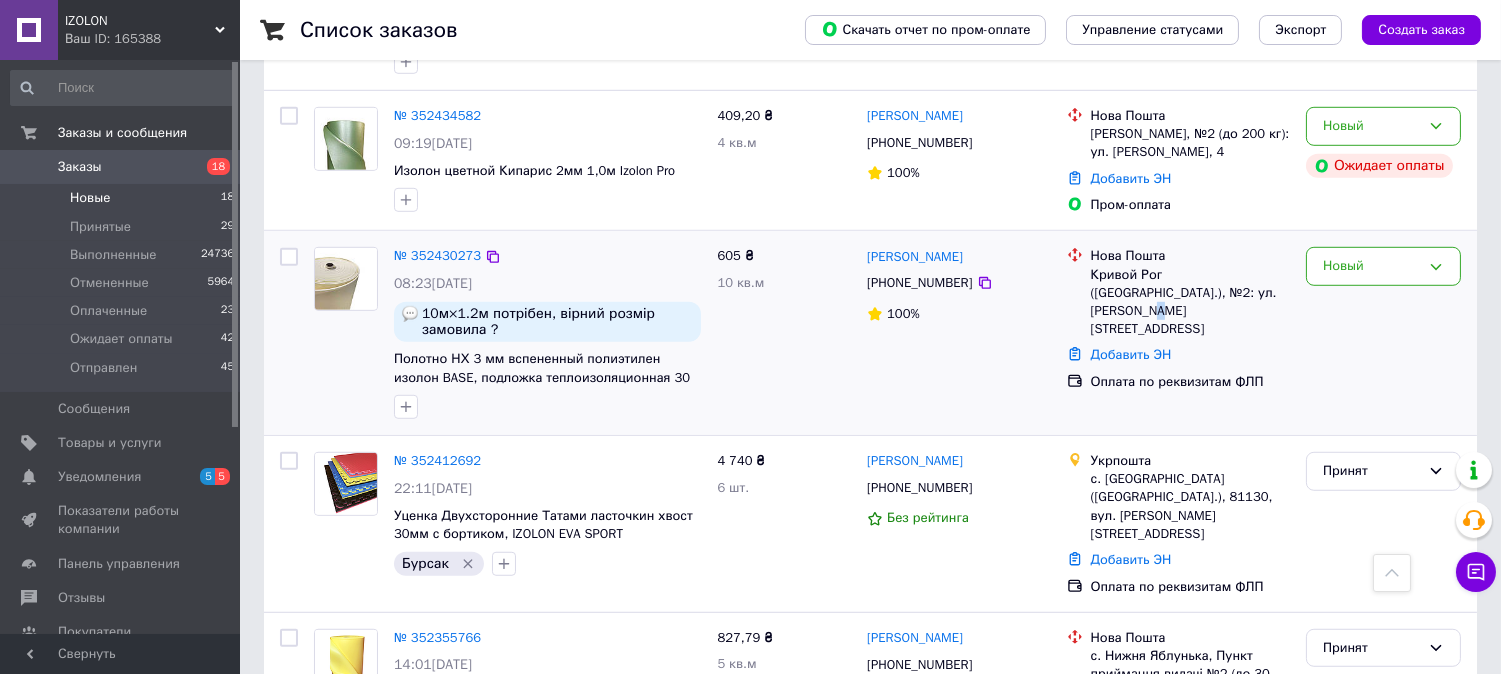 drag, startPoint x: 1223, startPoint y: 187, endPoint x: 1212, endPoint y: 186, distance: 11.045361 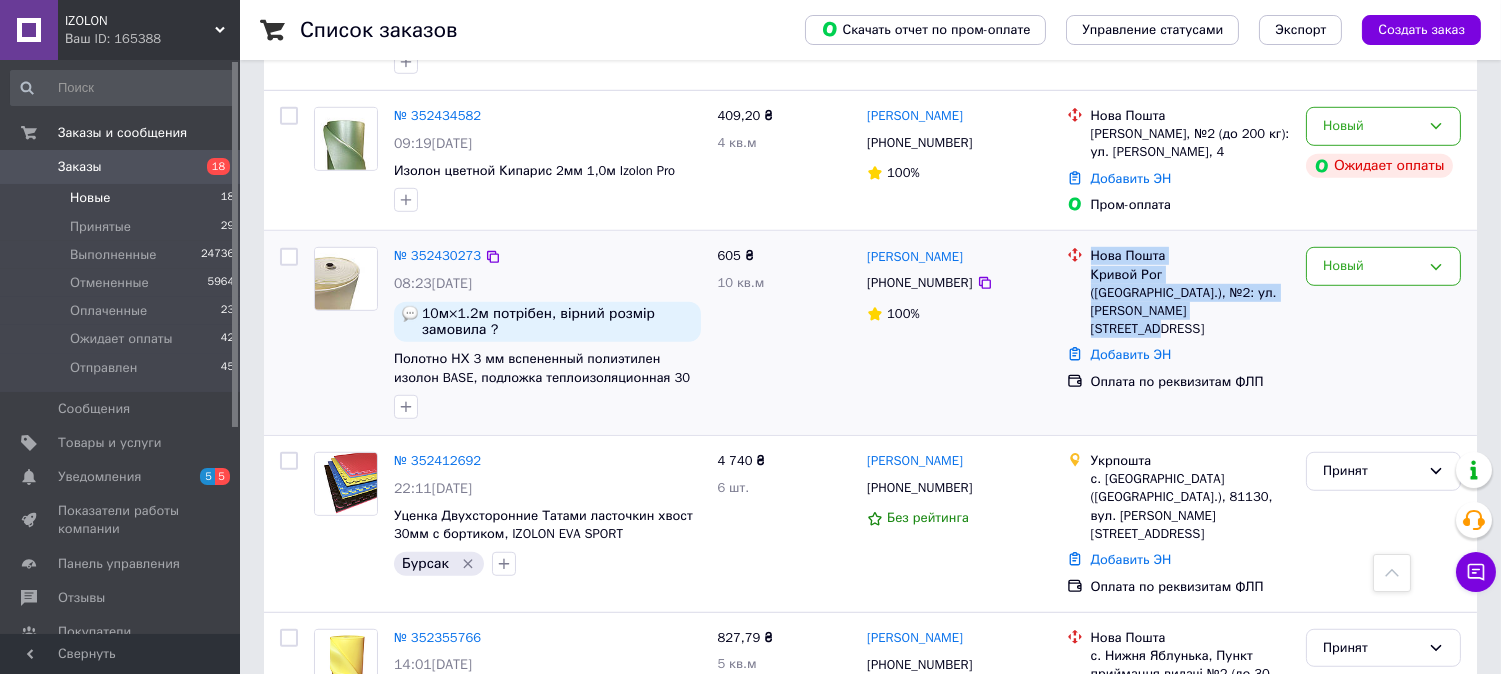 drag, startPoint x: 1178, startPoint y: 200, endPoint x: 1086, endPoint y: 147, distance: 106.174385 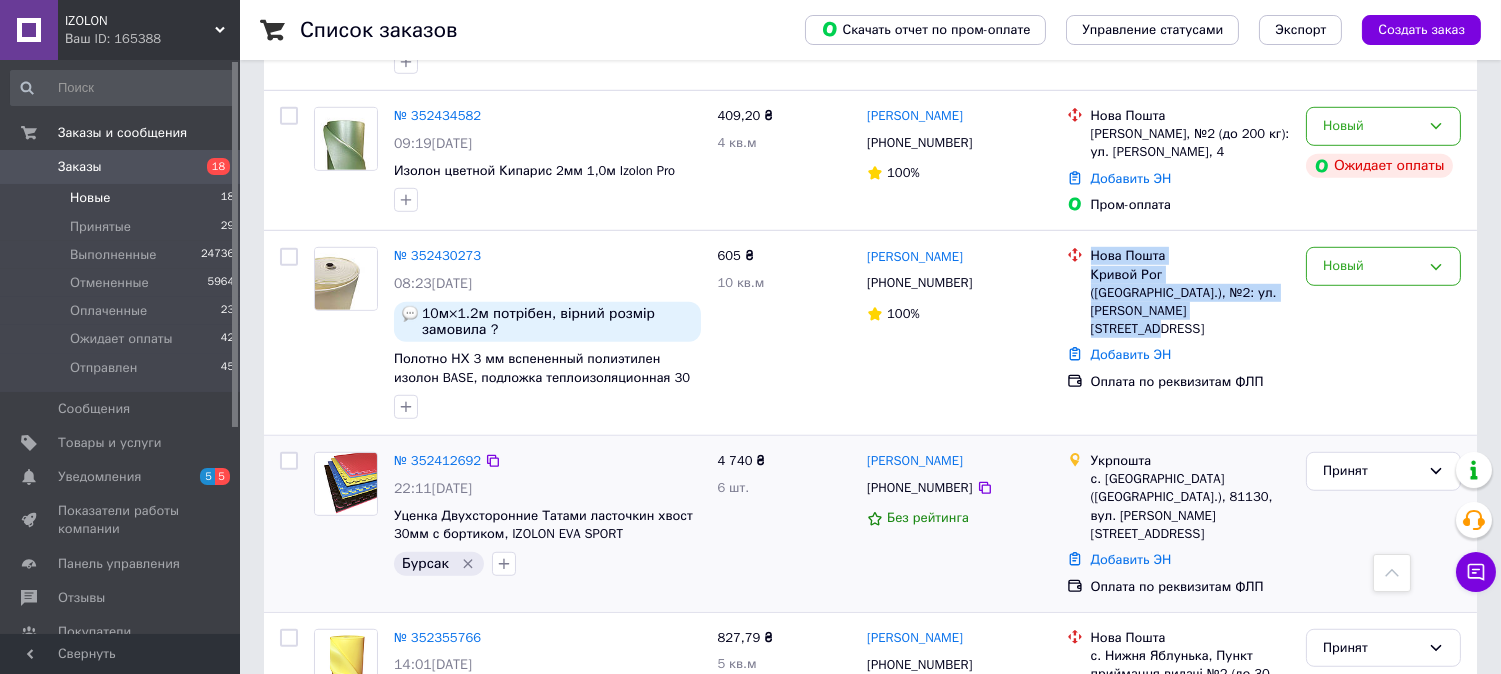 copy on "Нова Пошта Кривой Рог (Днепропетровская обл.), №2: ул. Леонида Бородича, 17" 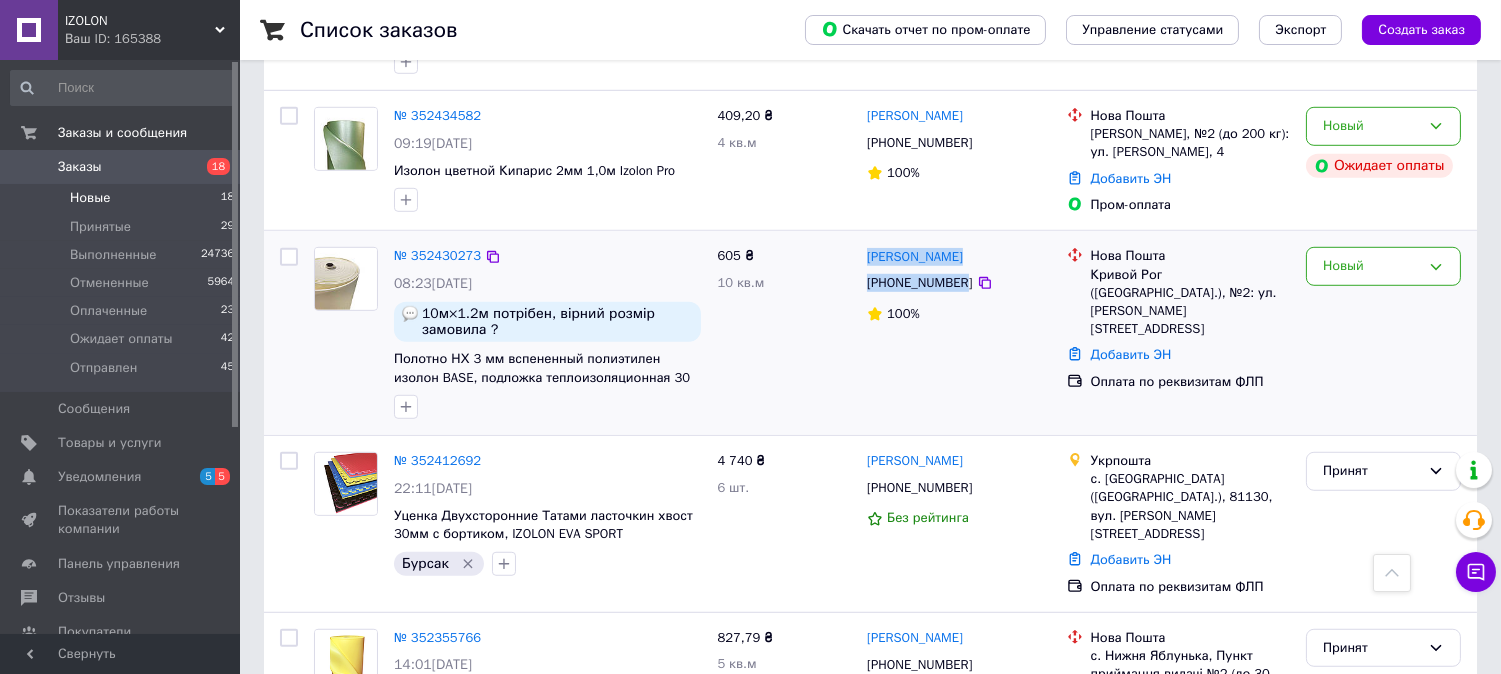 drag, startPoint x: 958, startPoint y: 168, endPoint x: 863, endPoint y: 145, distance: 97.74457 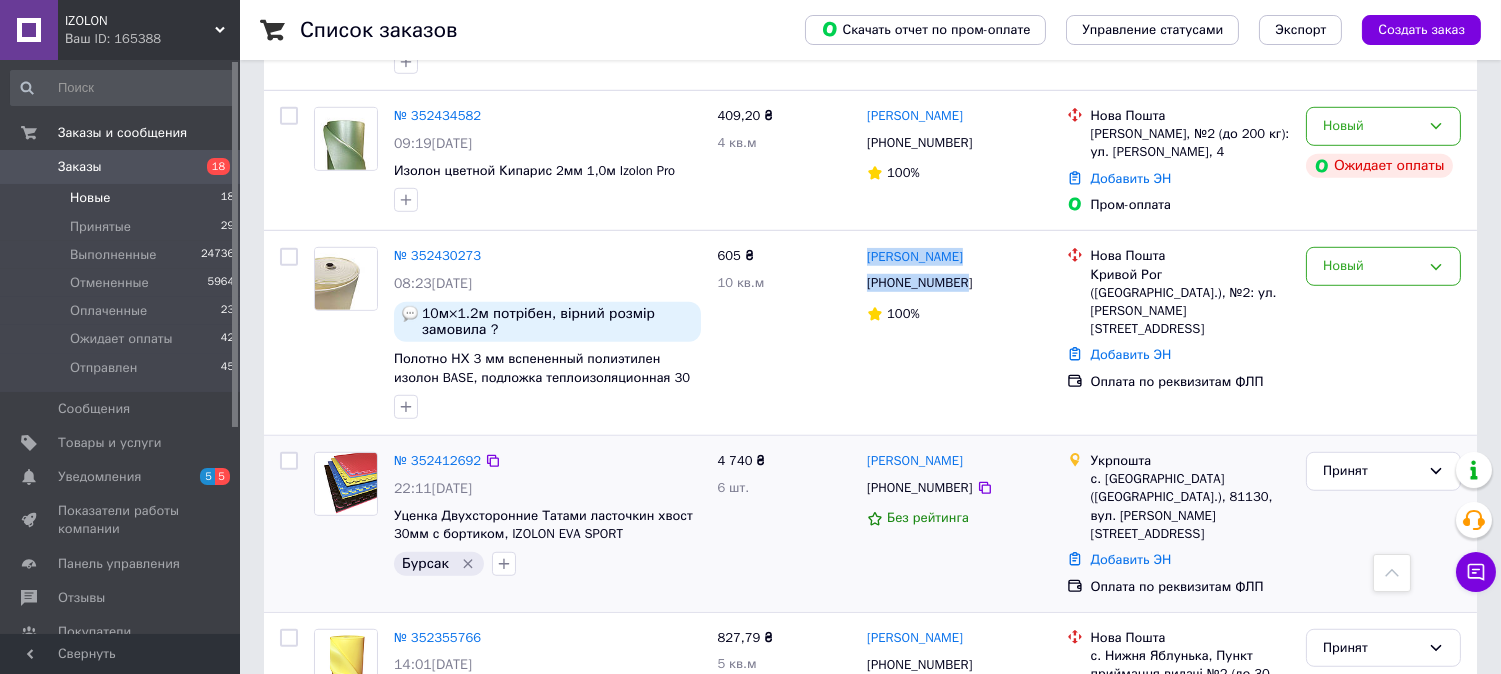 copy on "Яна Шульга +380688714410" 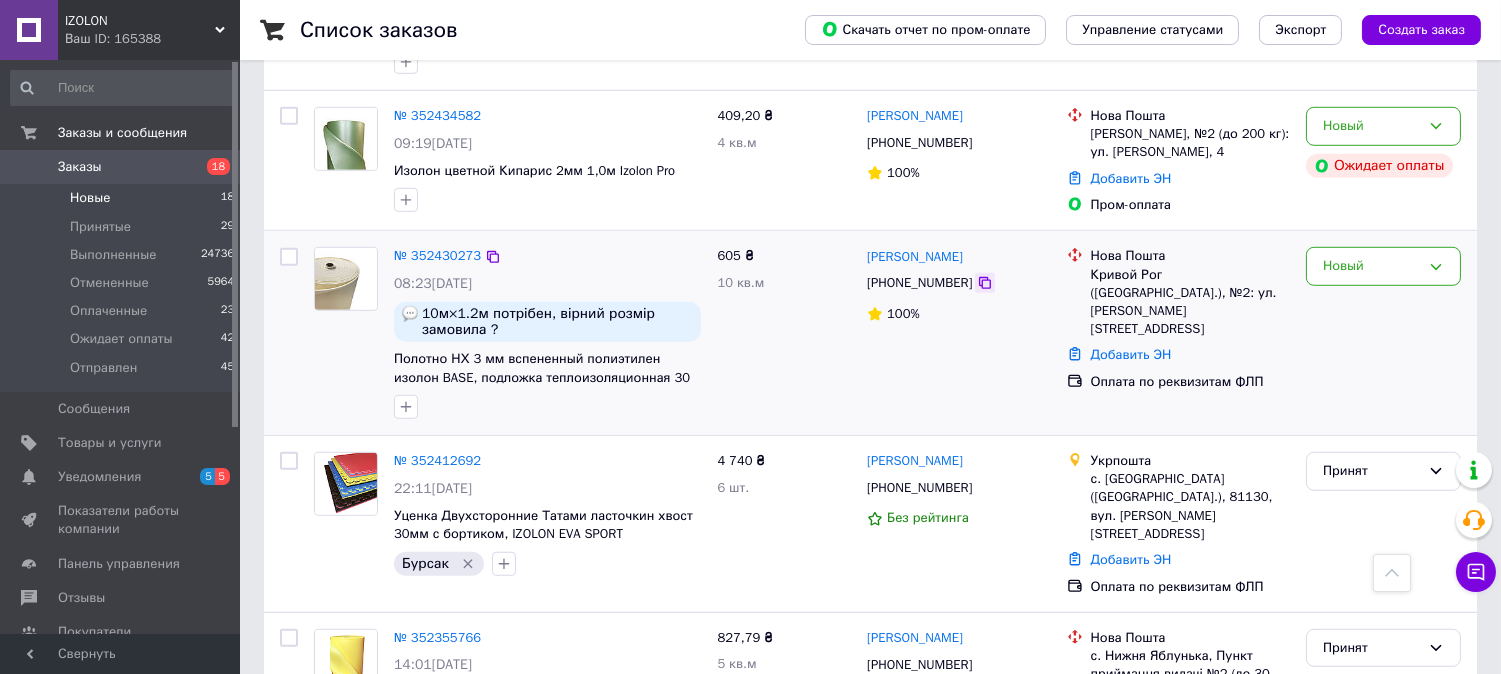 drag, startPoint x: 971, startPoint y: 170, endPoint x: 943, endPoint y: 247, distance: 81.9329 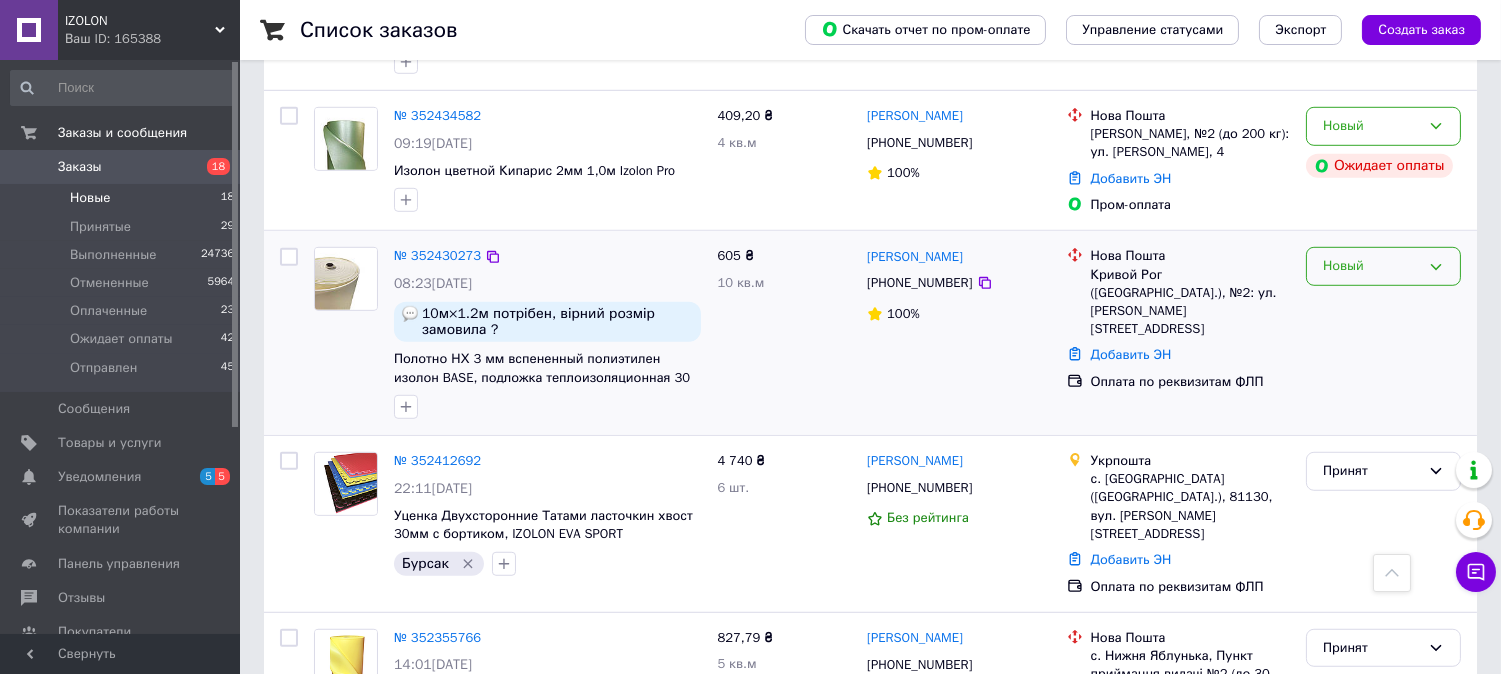 click on "Новый" at bounding box center (1371, 266) 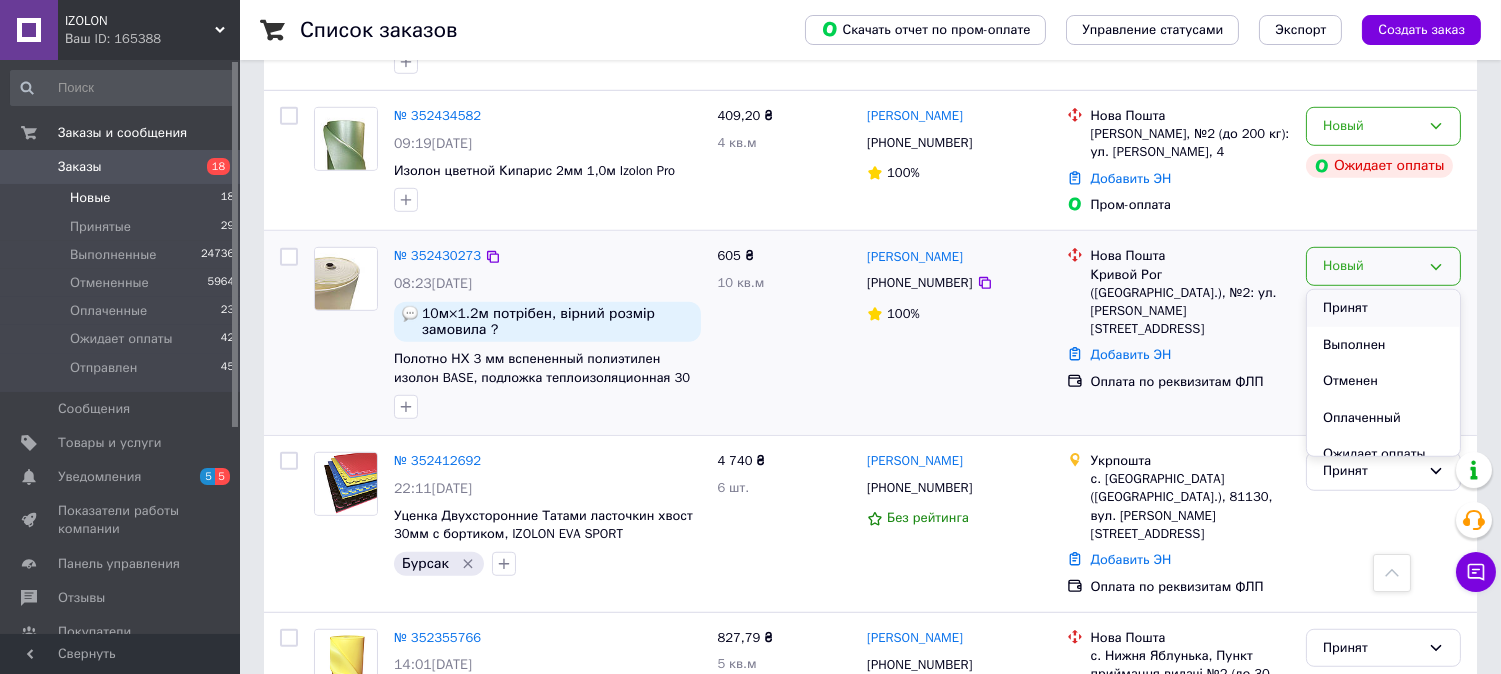 click on "Принят" at bounding box center (1383, 308) 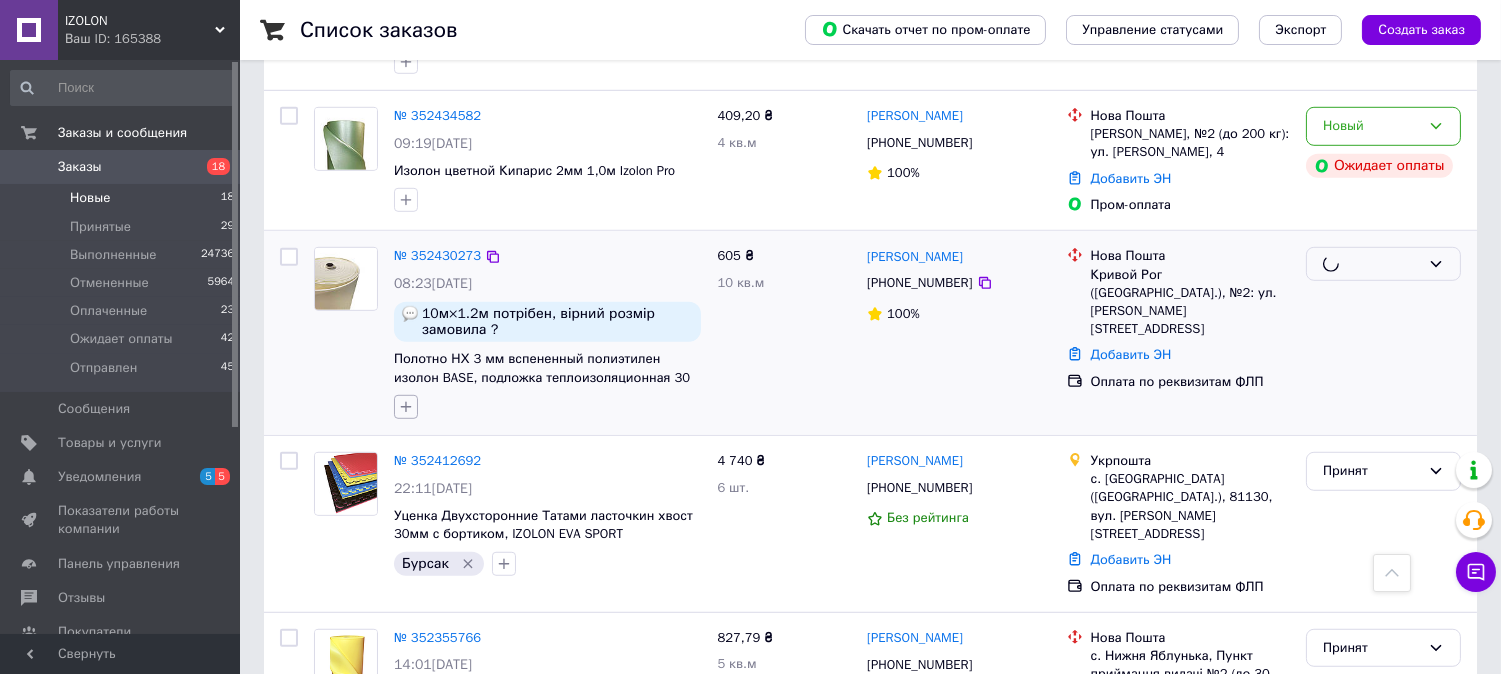 click 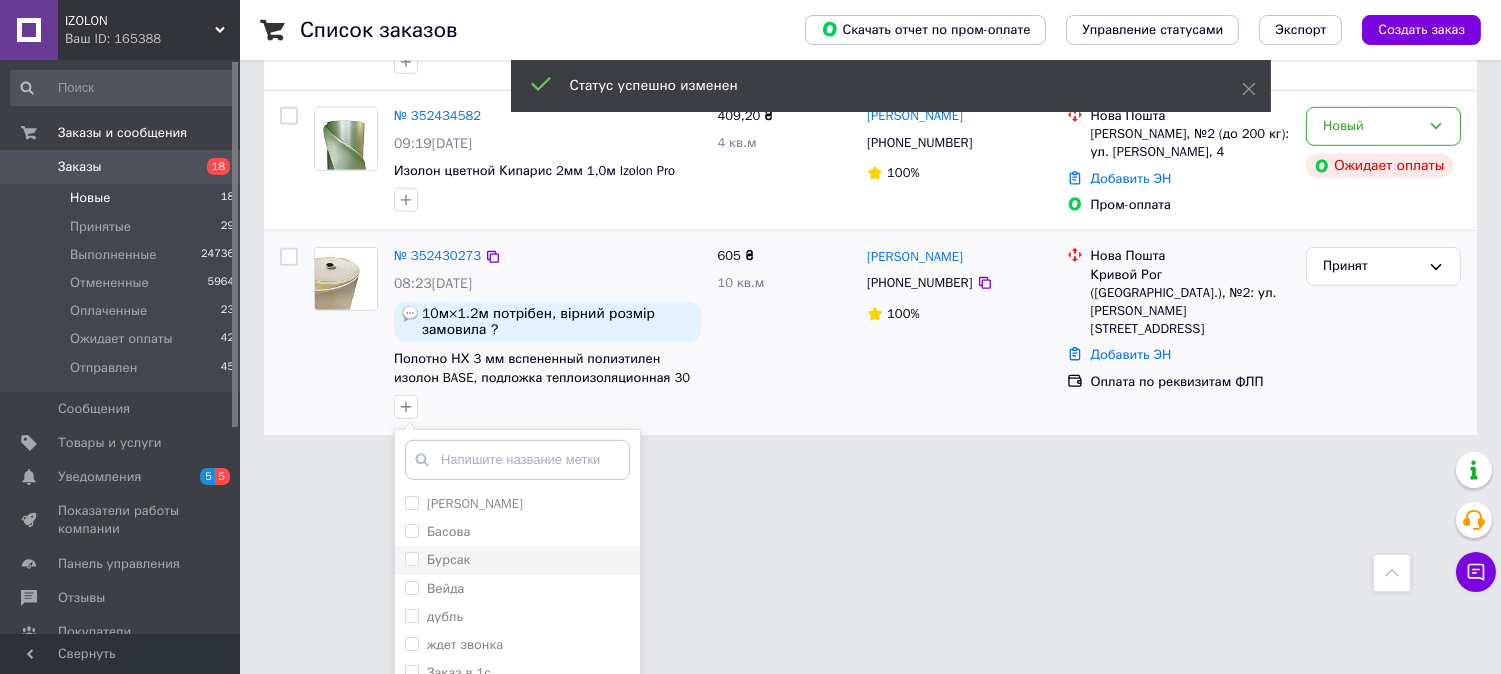 click on "Бурсак" at bounding box center [411, 558] 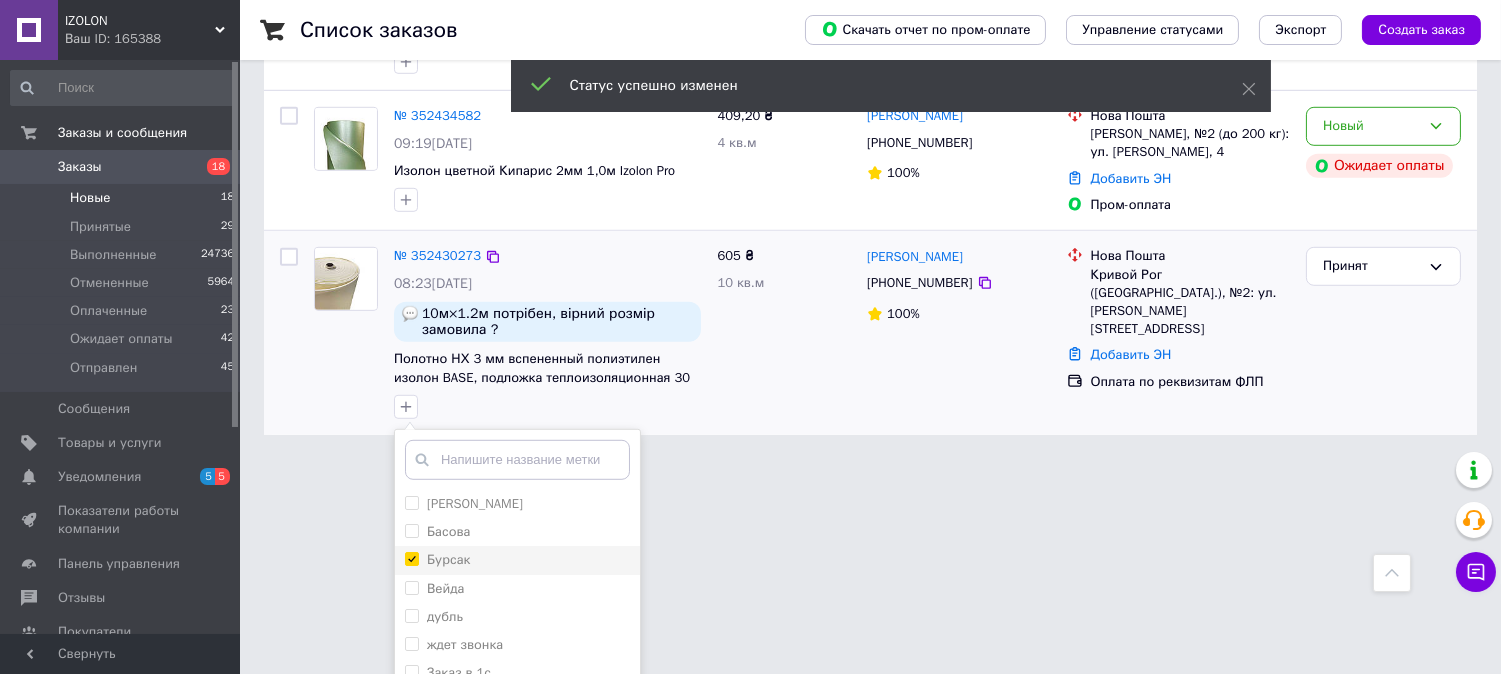 checkbox on "true" 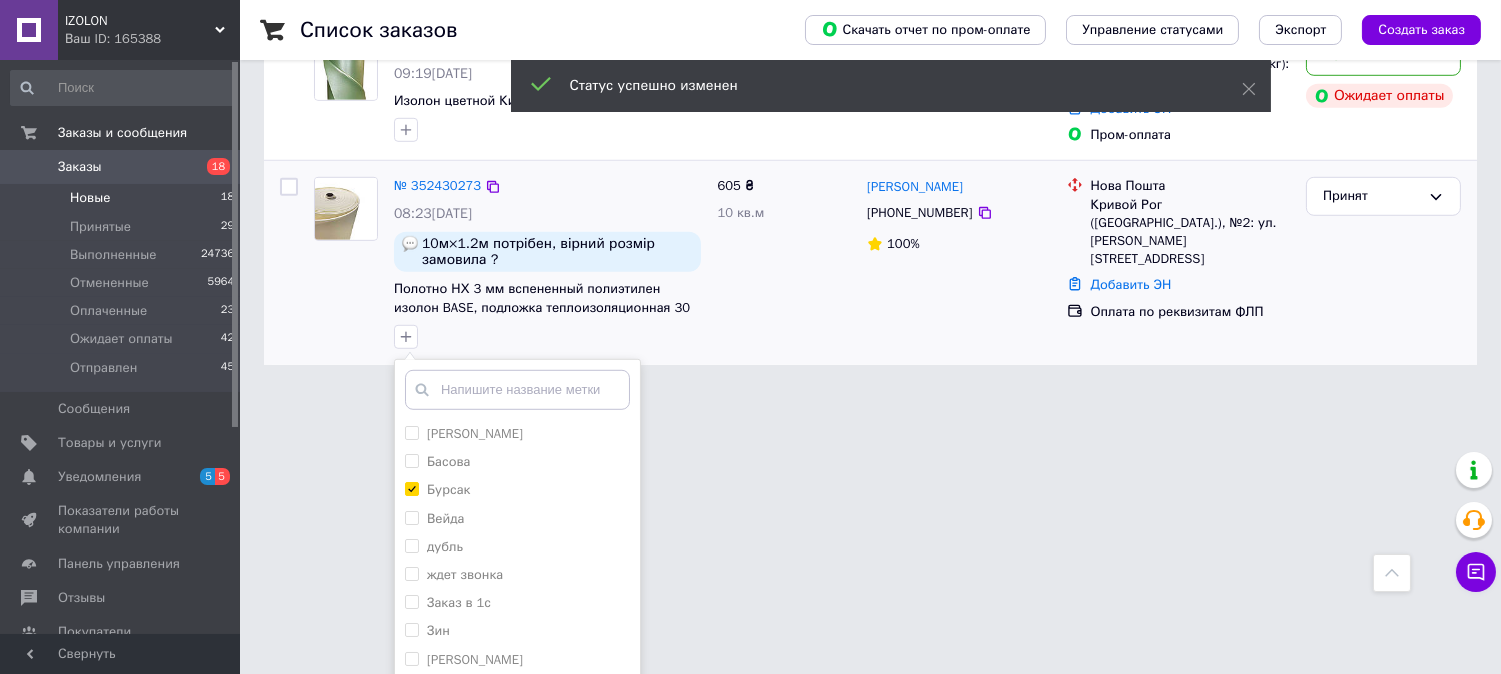 click on "Добавить метку" at bounding box center [517, 756] 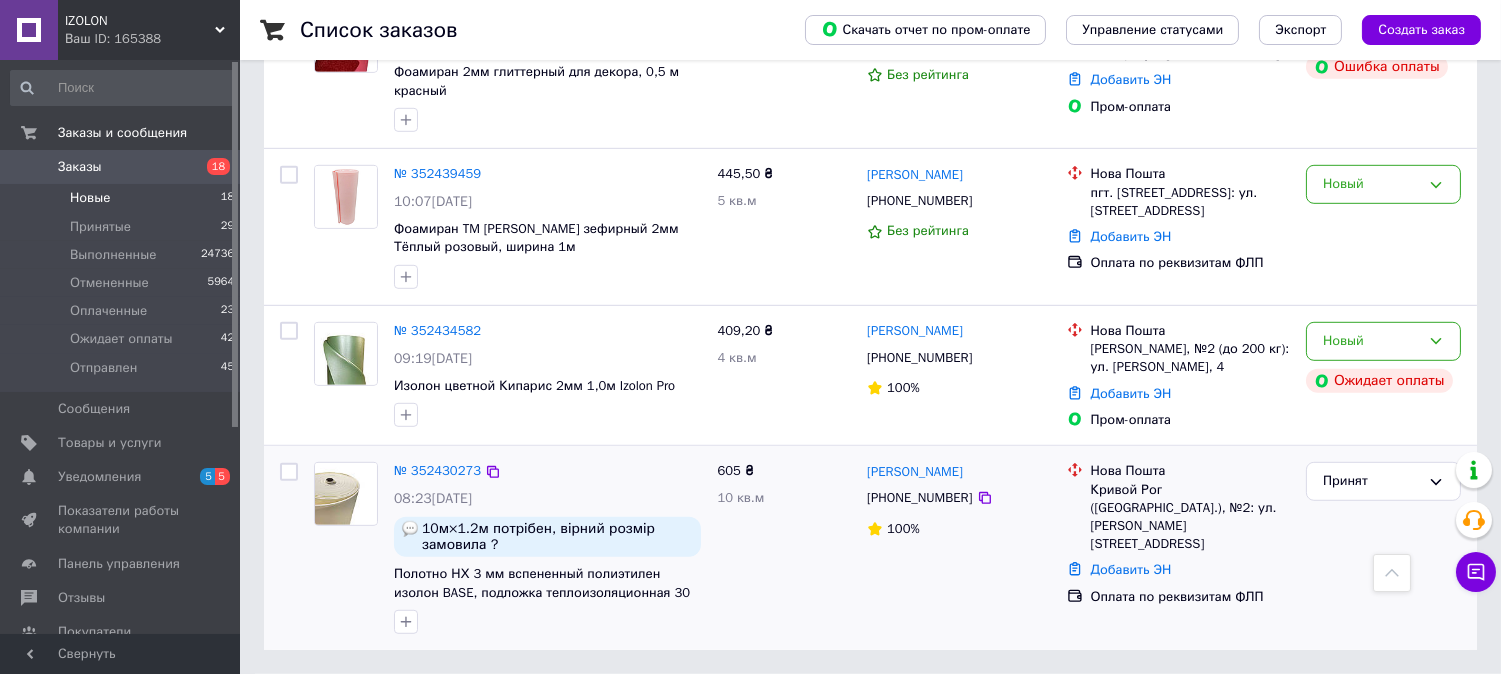 scroll, scrollTop: 2137, scrollLeft: 0, axis: vertical 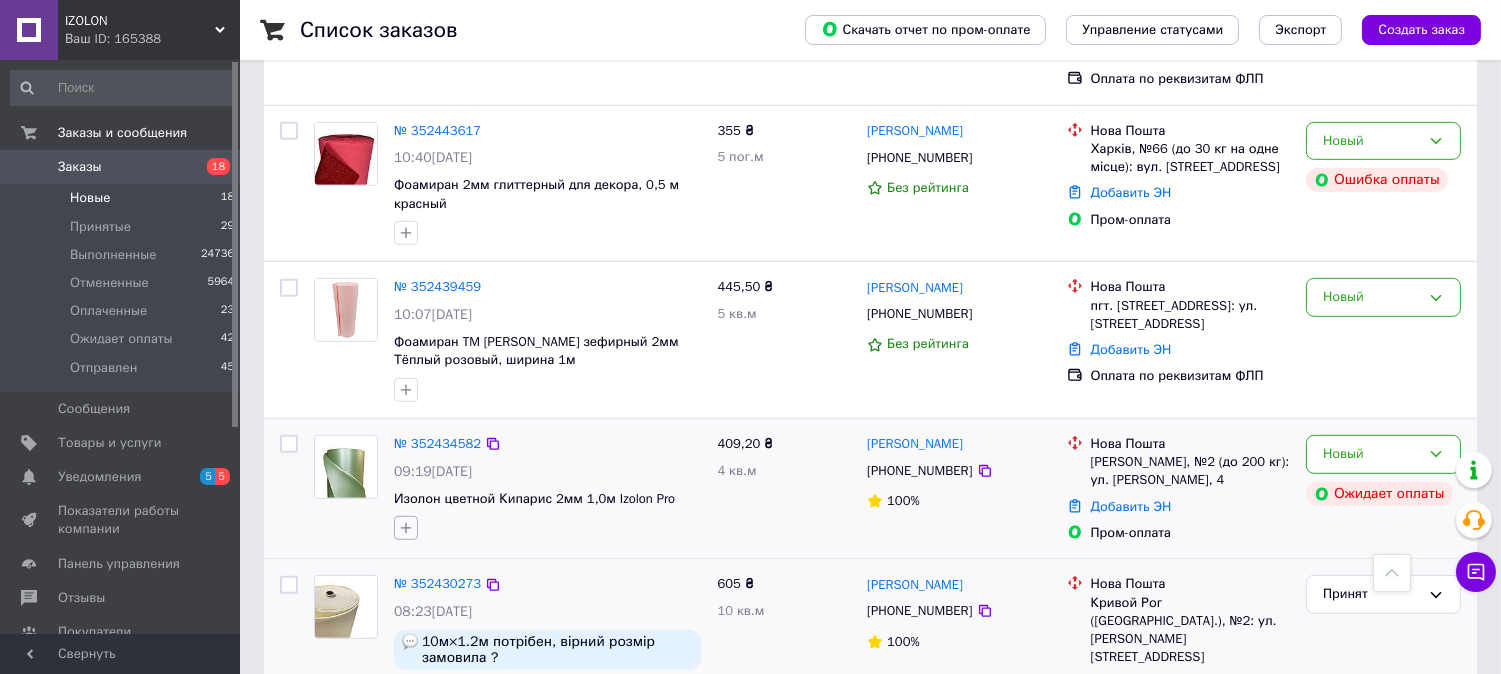 click at bounding box center (406, 528) 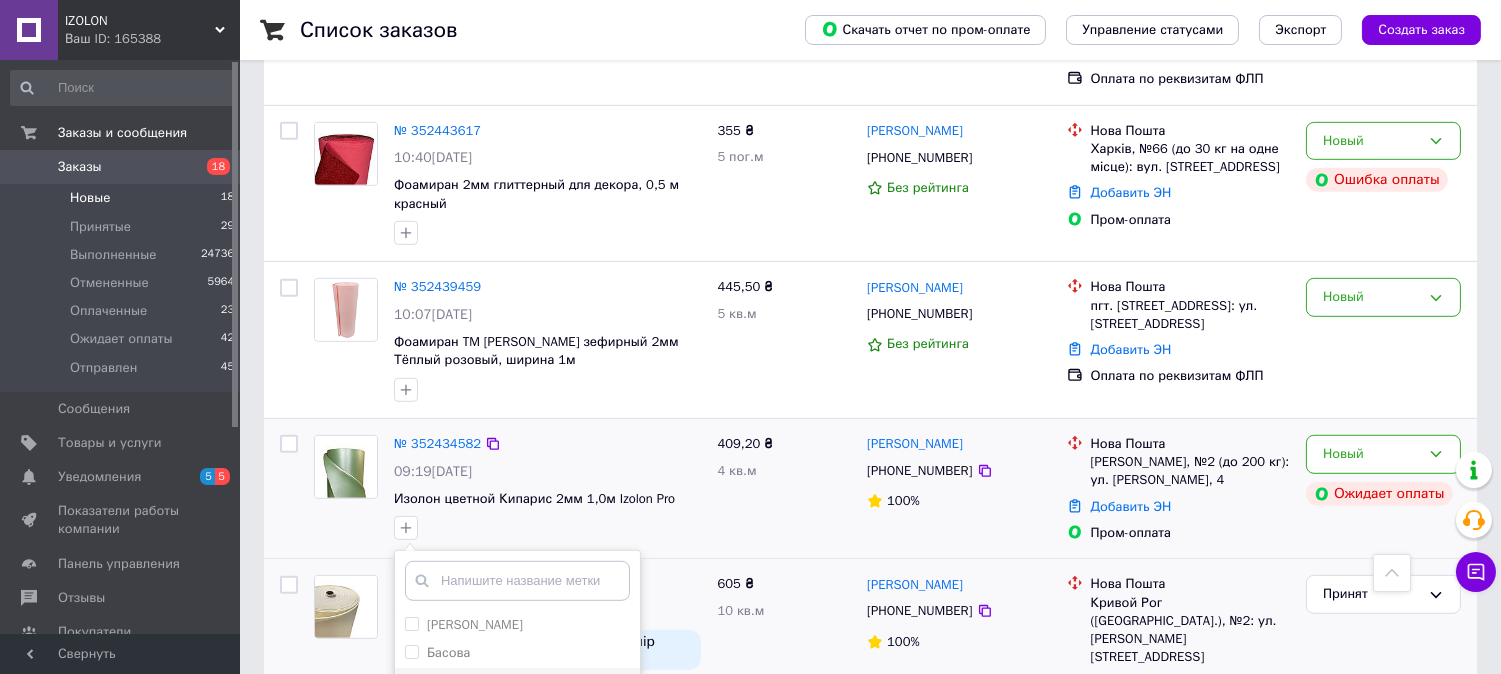click on "Бурсак" at bounding box center [411, 680] 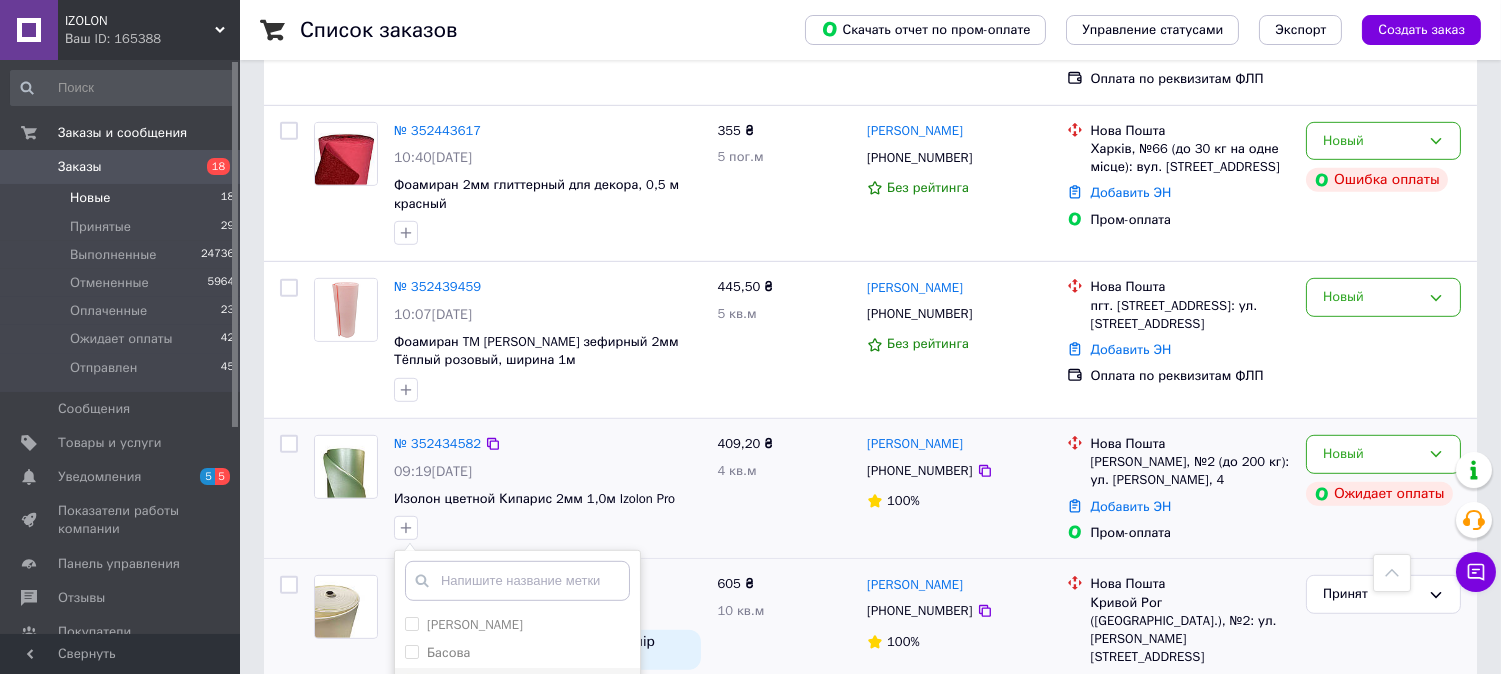checkbox on "true" 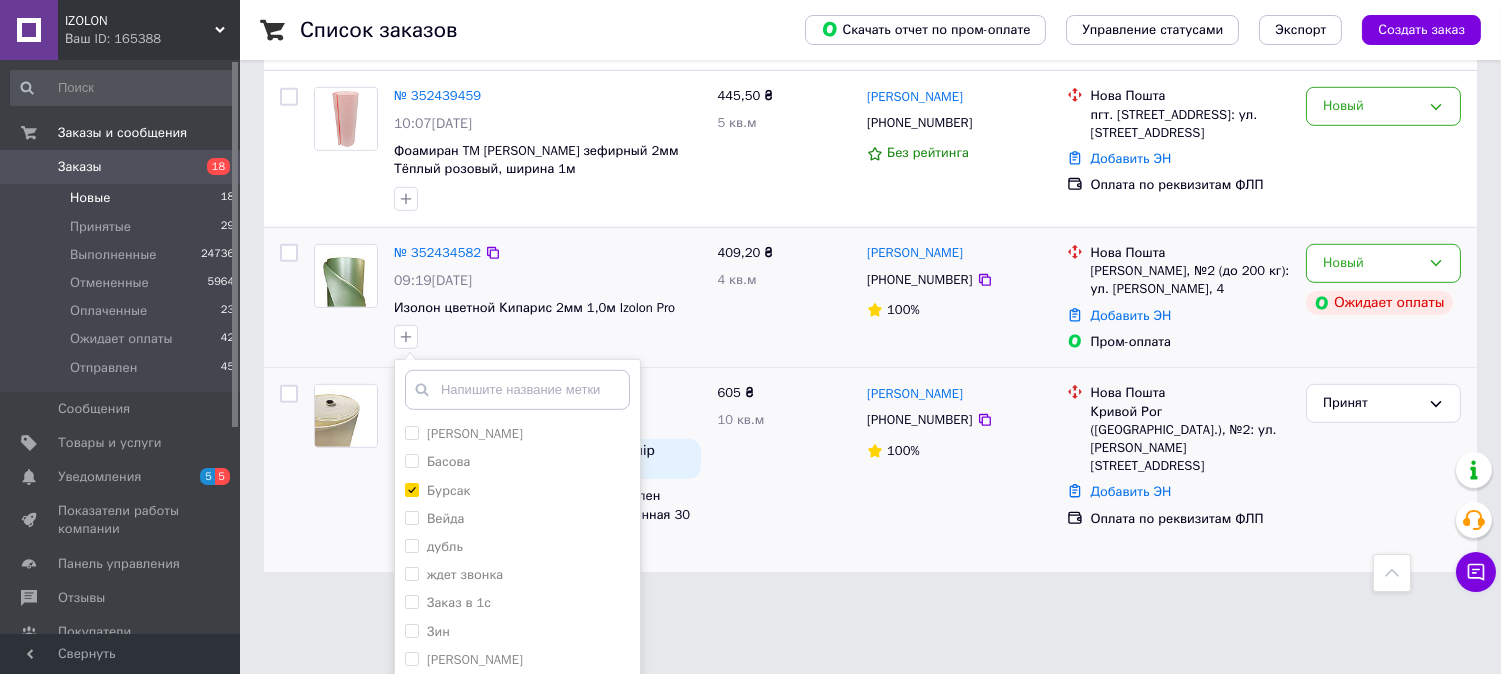 click on "Добавить метку" at bounding box center [517, 756] 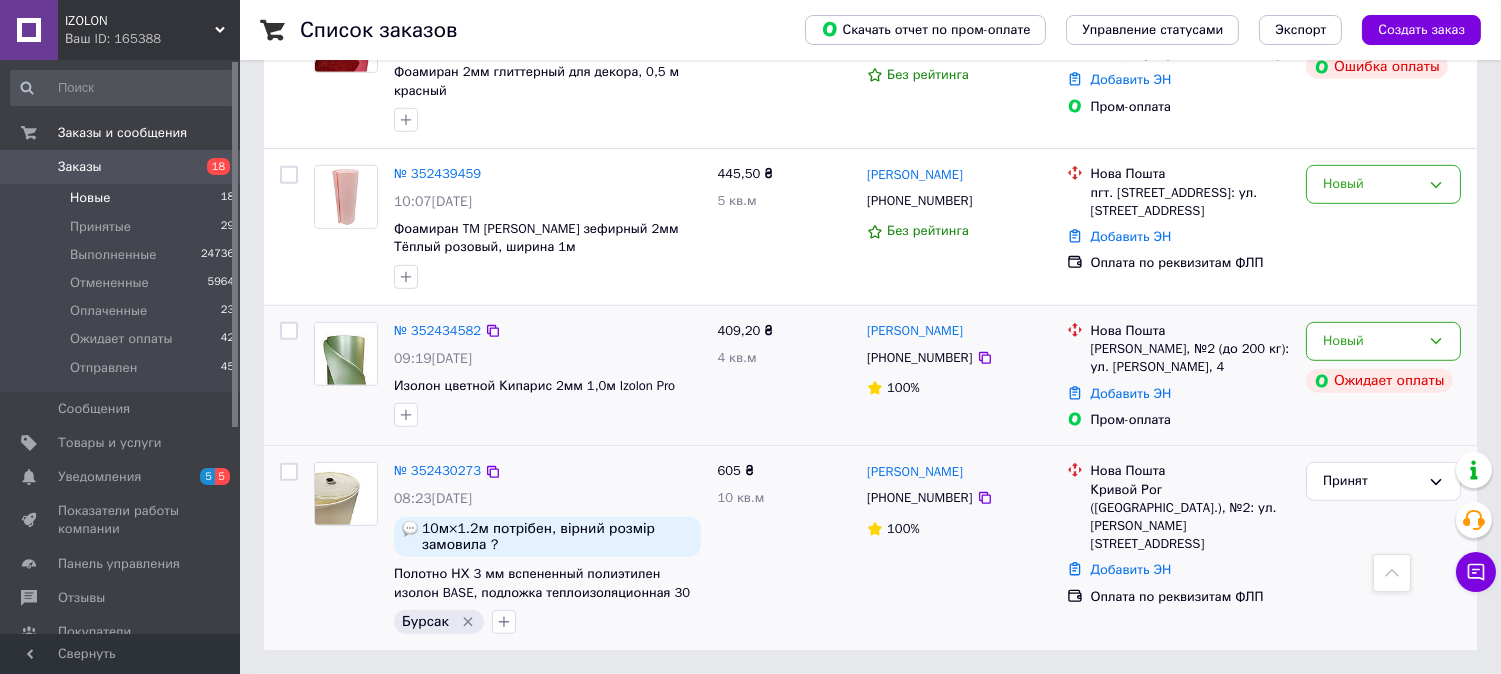 scroll, scrollTop: 2137, scrollLeft: 0, axis: vertical 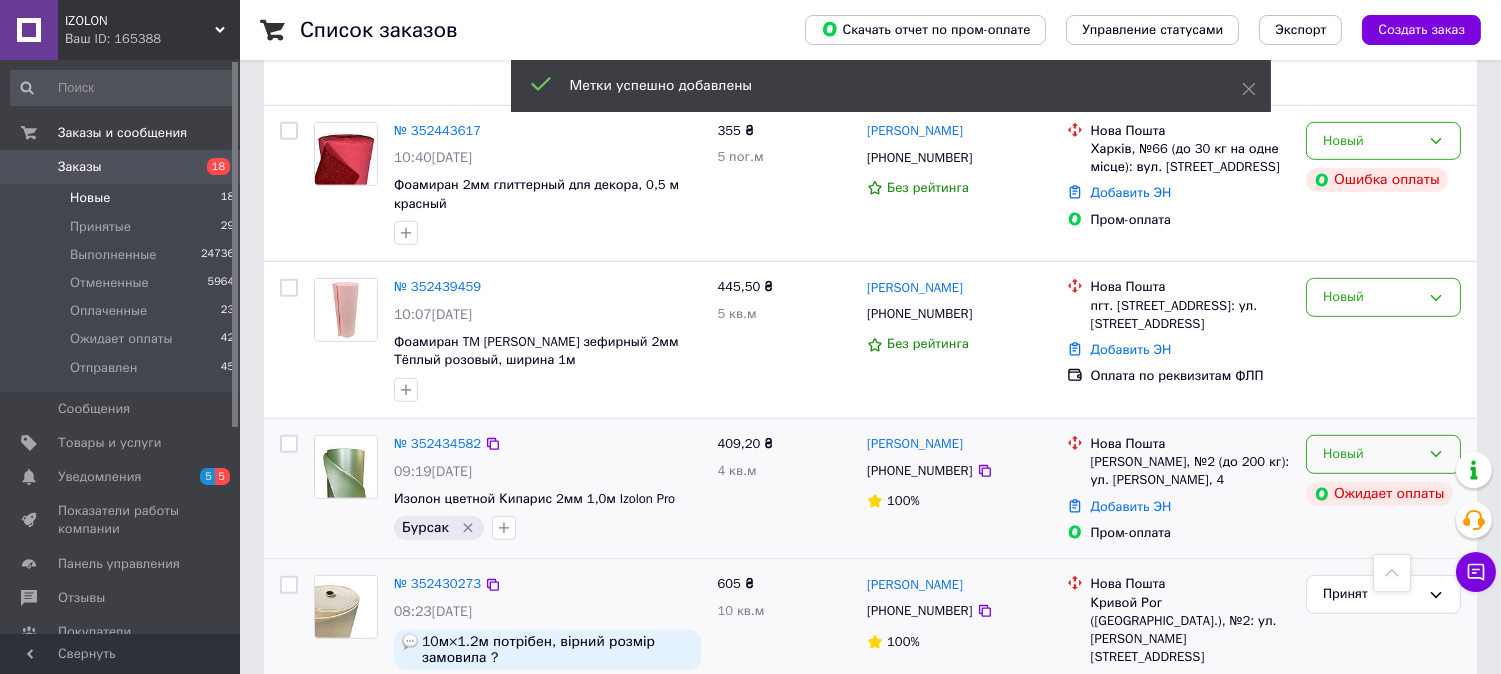 click on "Новый" at bounding box center (1371, 454) 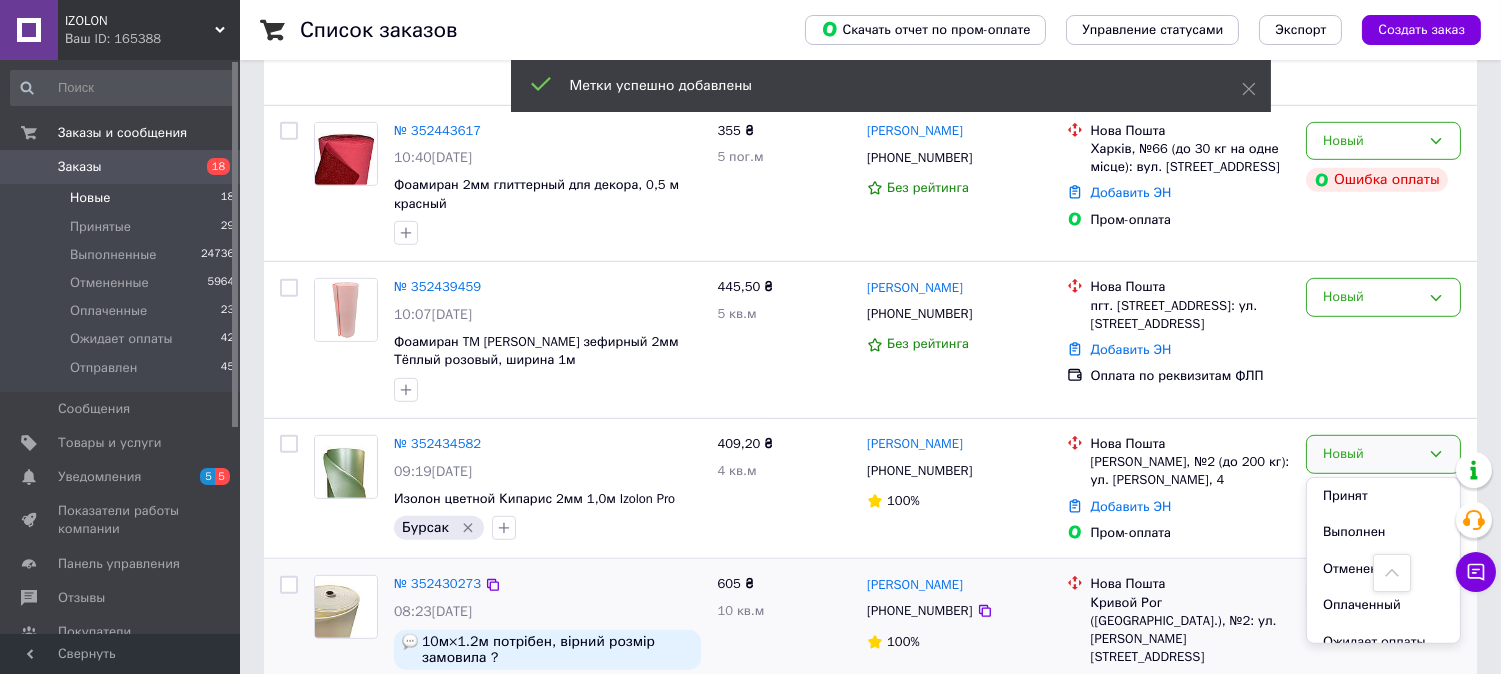 drag, startPoint x: 1341, startPoint y: 380, endPoint x: 1143, endPoint y: 468, distance: 216.67487 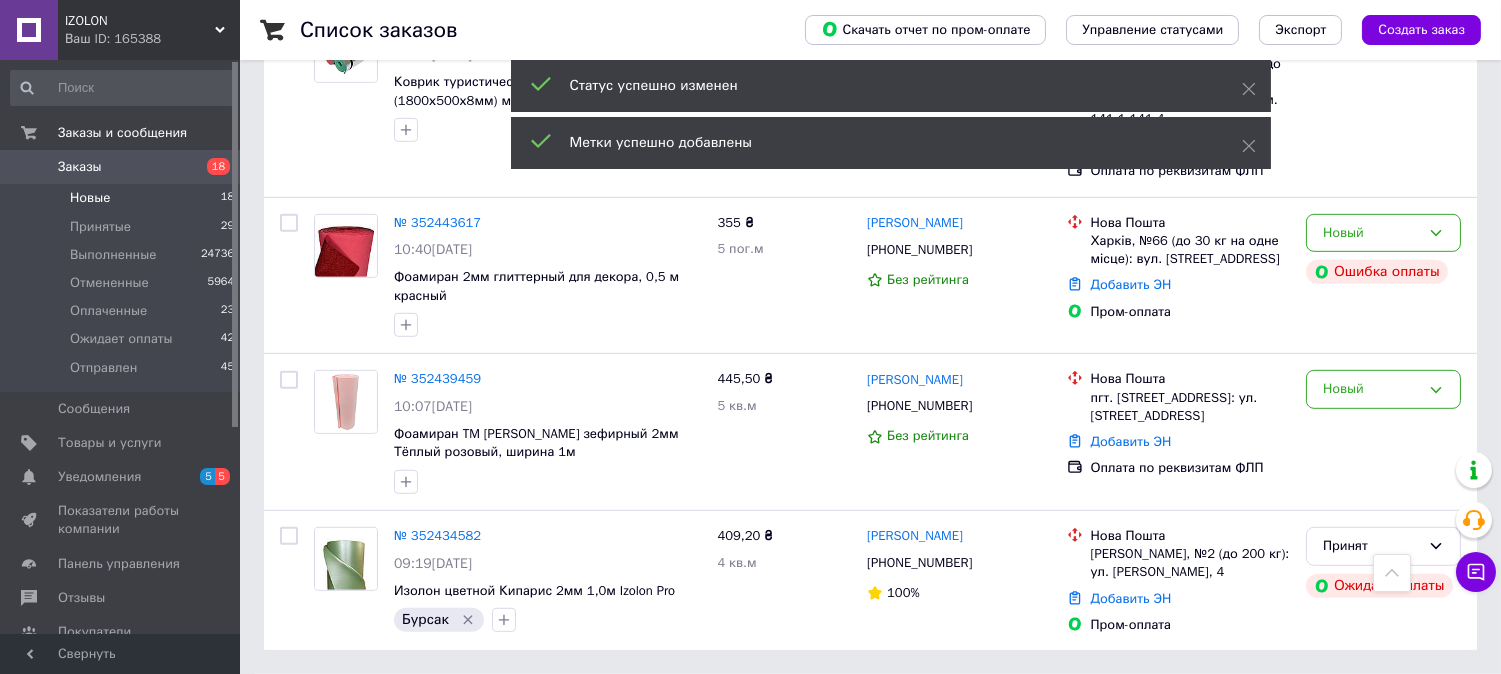 scroll, scrollTop: 1933, scrollLeft: 0, axis: vertical 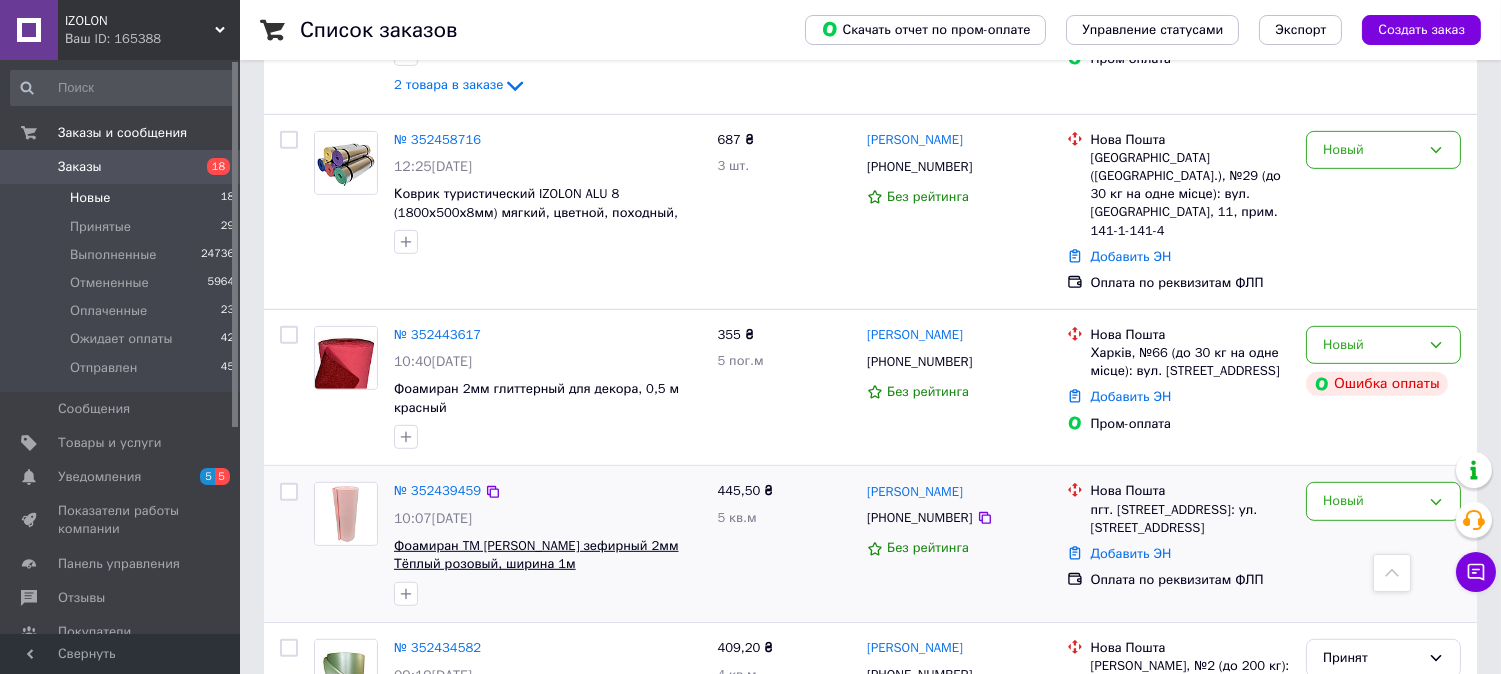 drag, startPoint x: 407, startPoint y: 477, endPoint x: 428, endPoint y: 454, distance: 31.144823 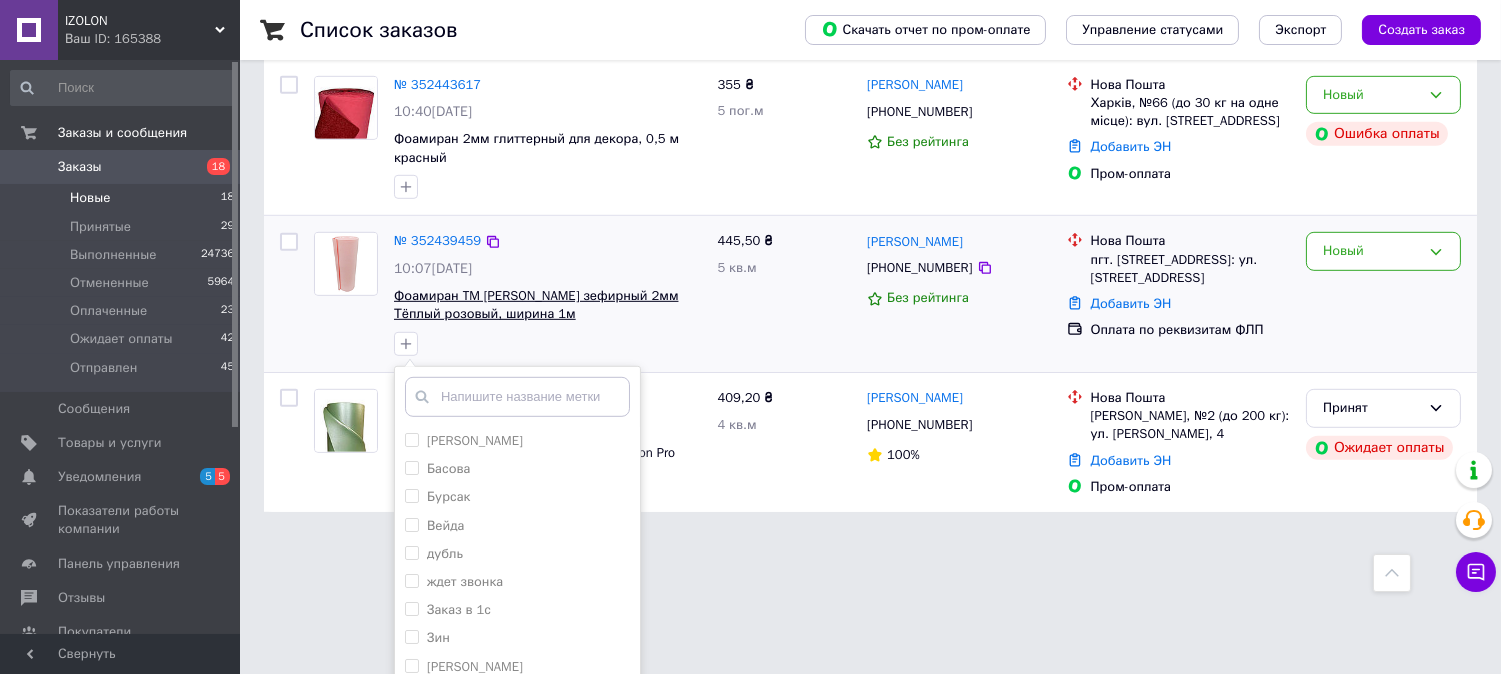 scroll, scrollTop: 2190, scrollLeft: 0, axis: vertical 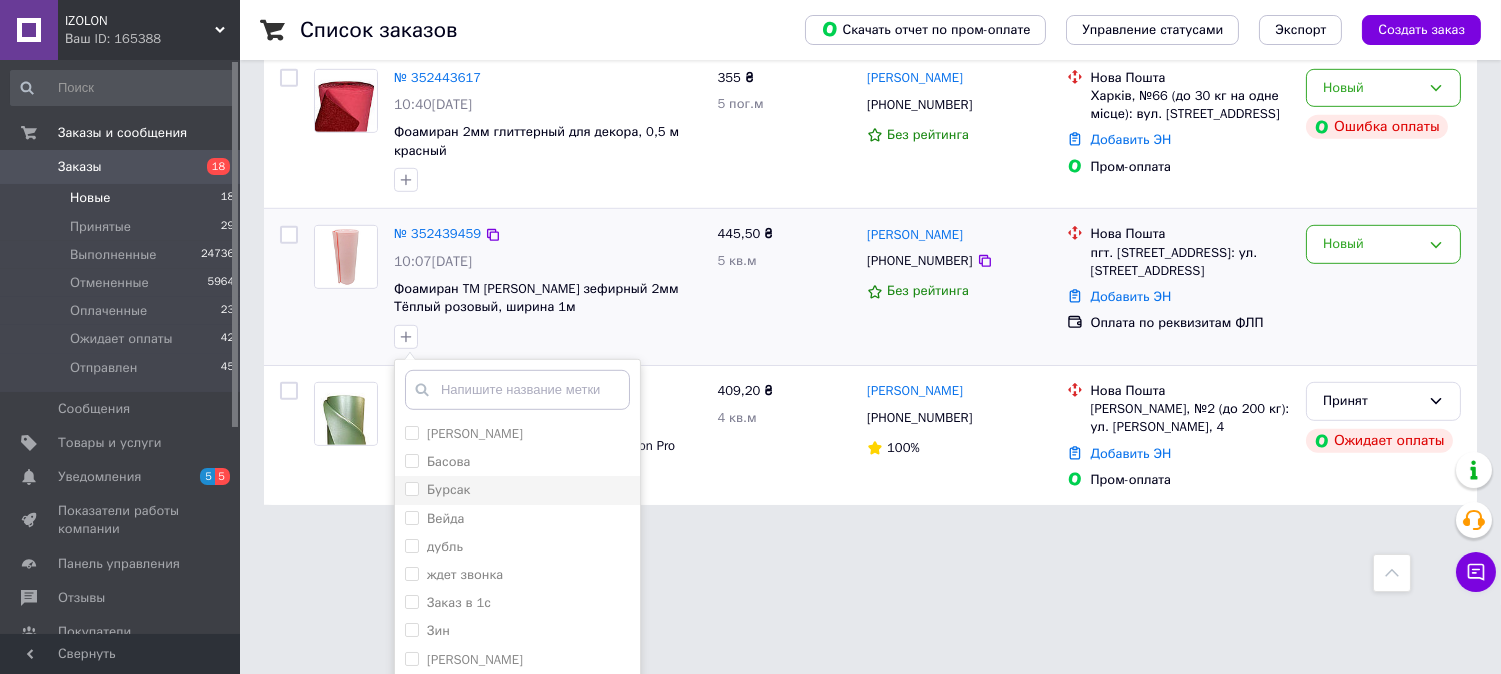 click on "Бурсак" at bounding box center (411, 488) 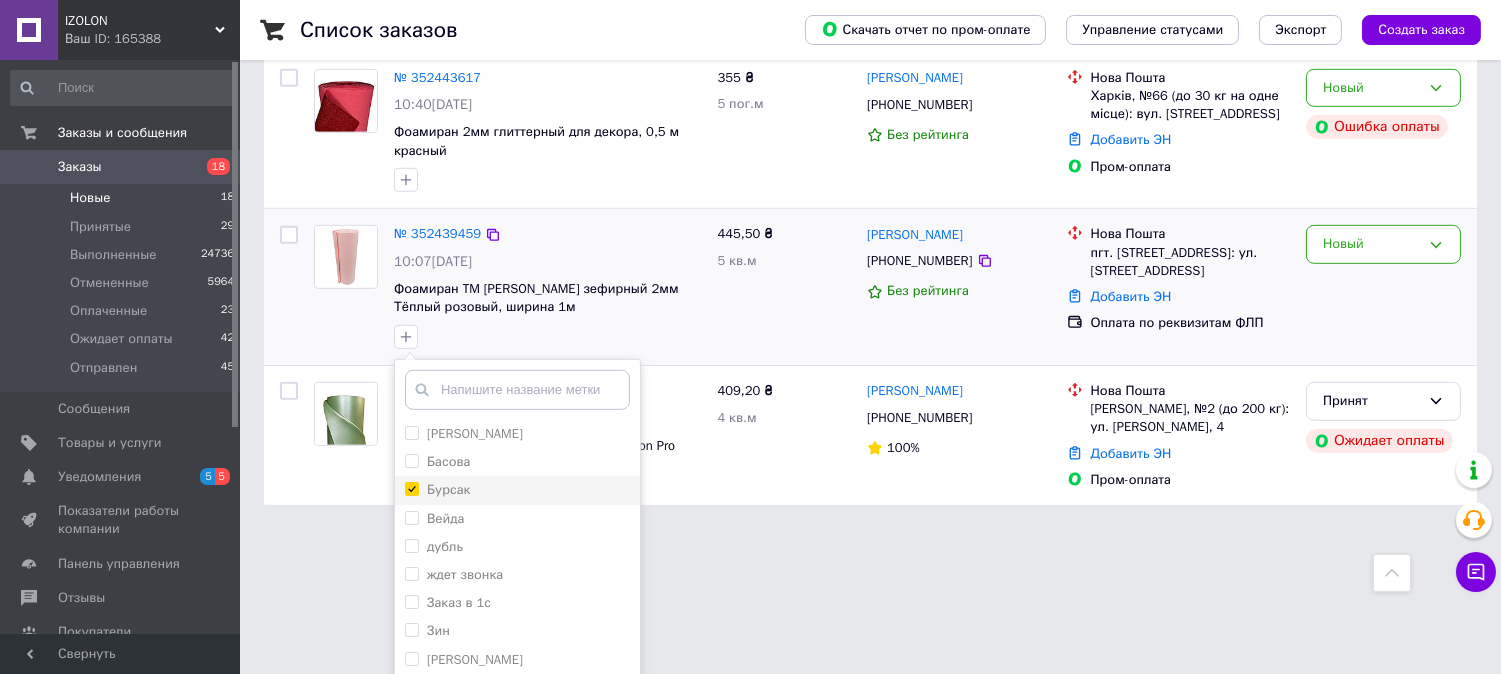 checkbox on "true" 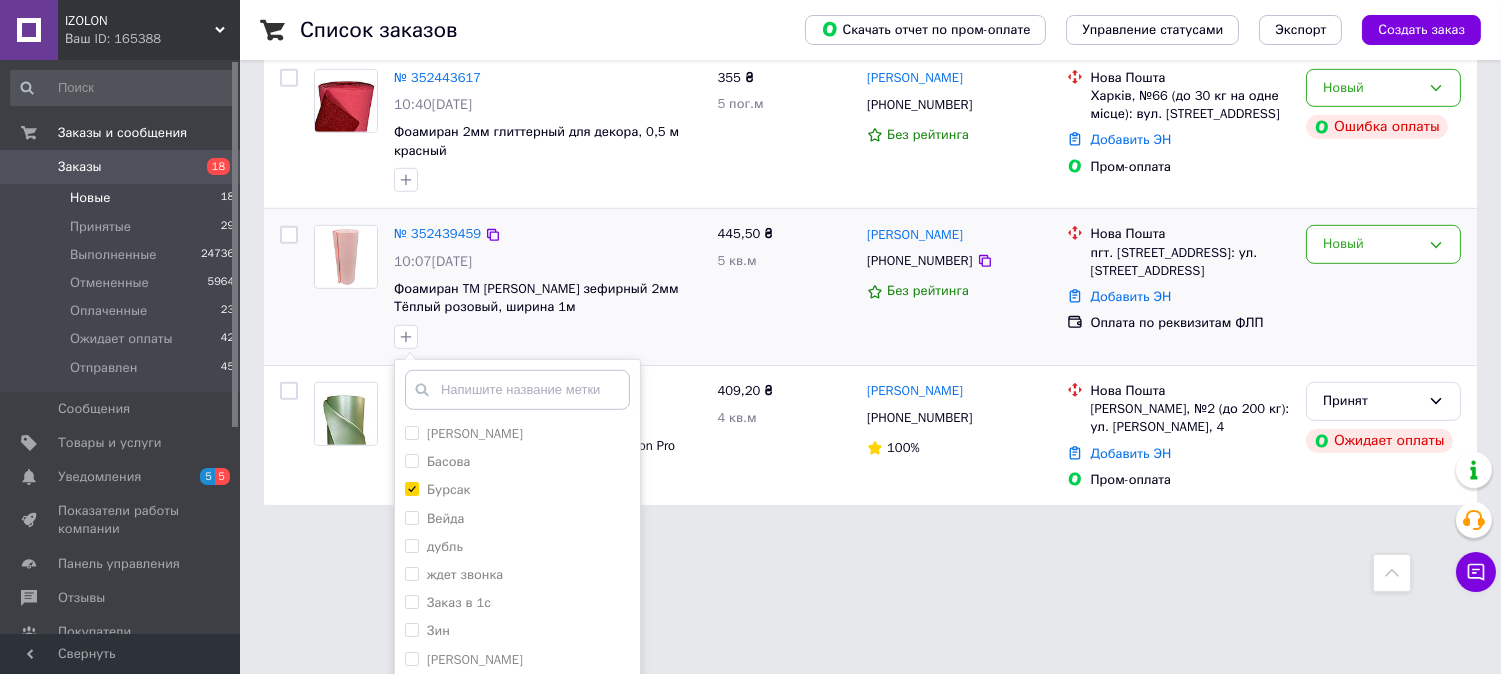 click on "Добавить метку" at bounding box center (517, 756) 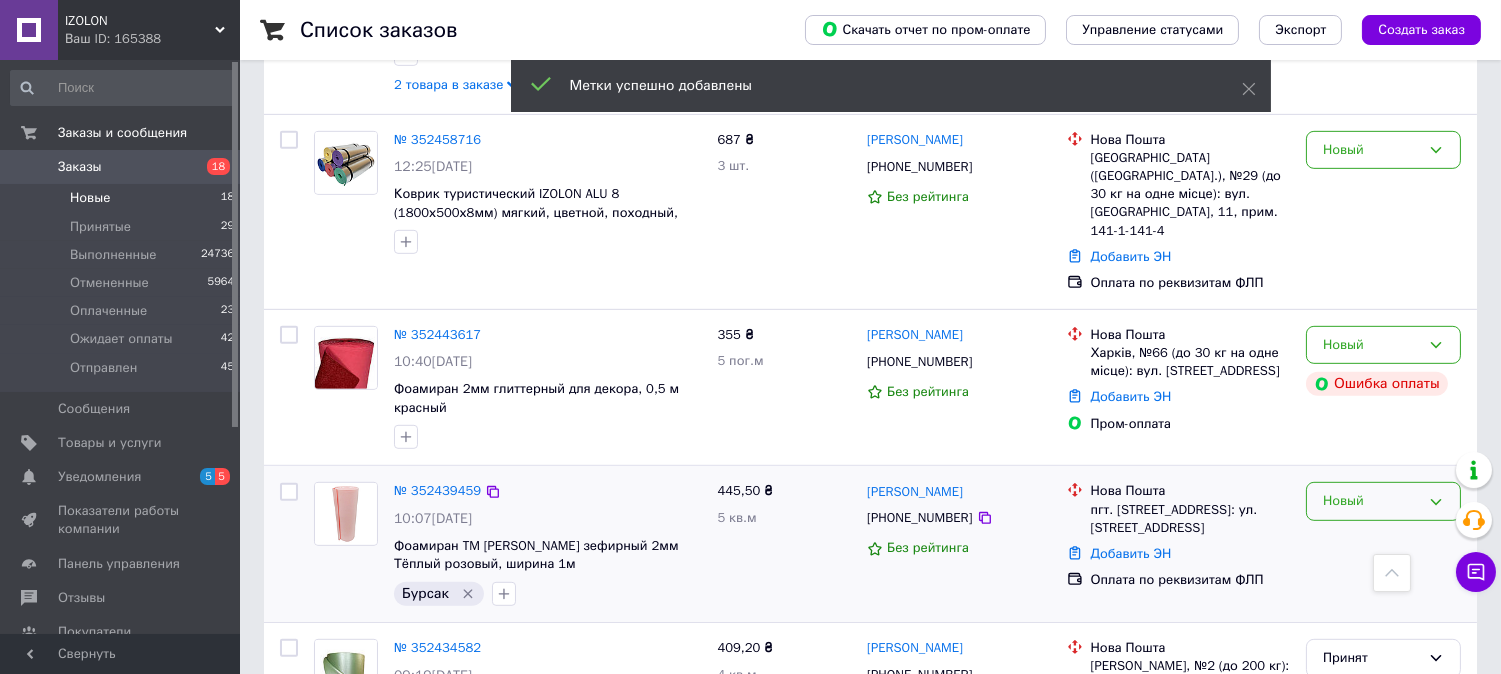 drag, startPoint x: 971, startPoint y: 401, endPoint x: 1372, endPoint y: 393, distance: 401.0798 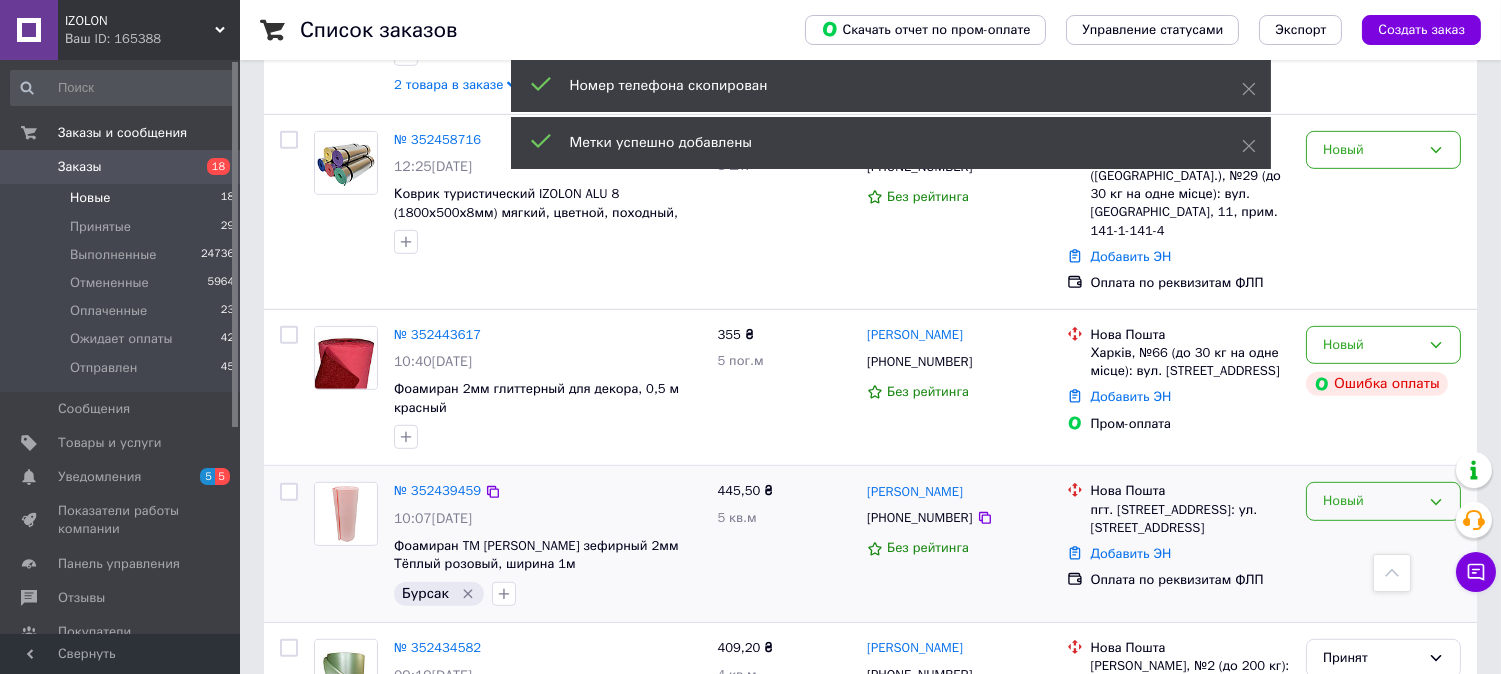drag, startPoint x: 1381, startPoint y: 394, endPoint x: 1368, endPoint y: 404, distance: 16.40122 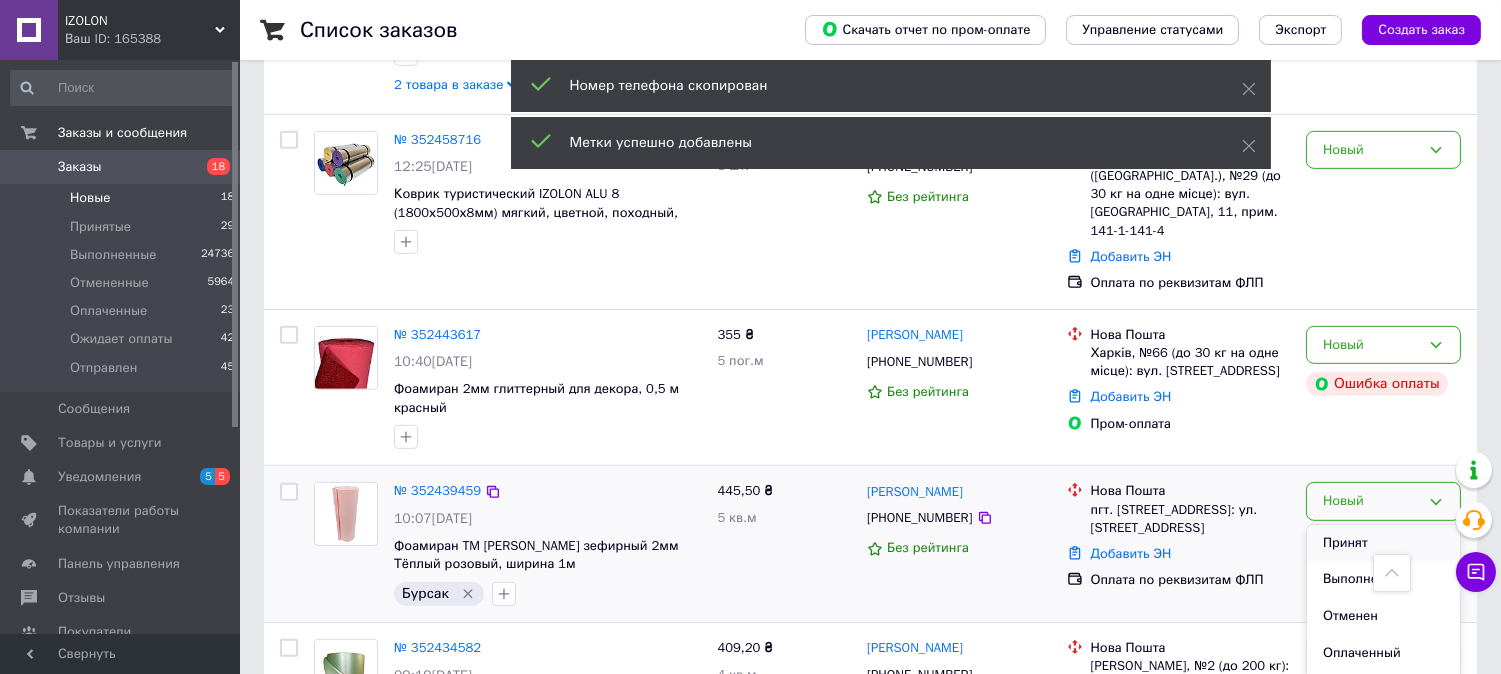 click on "Принят" at bounding box center [1383, 543] 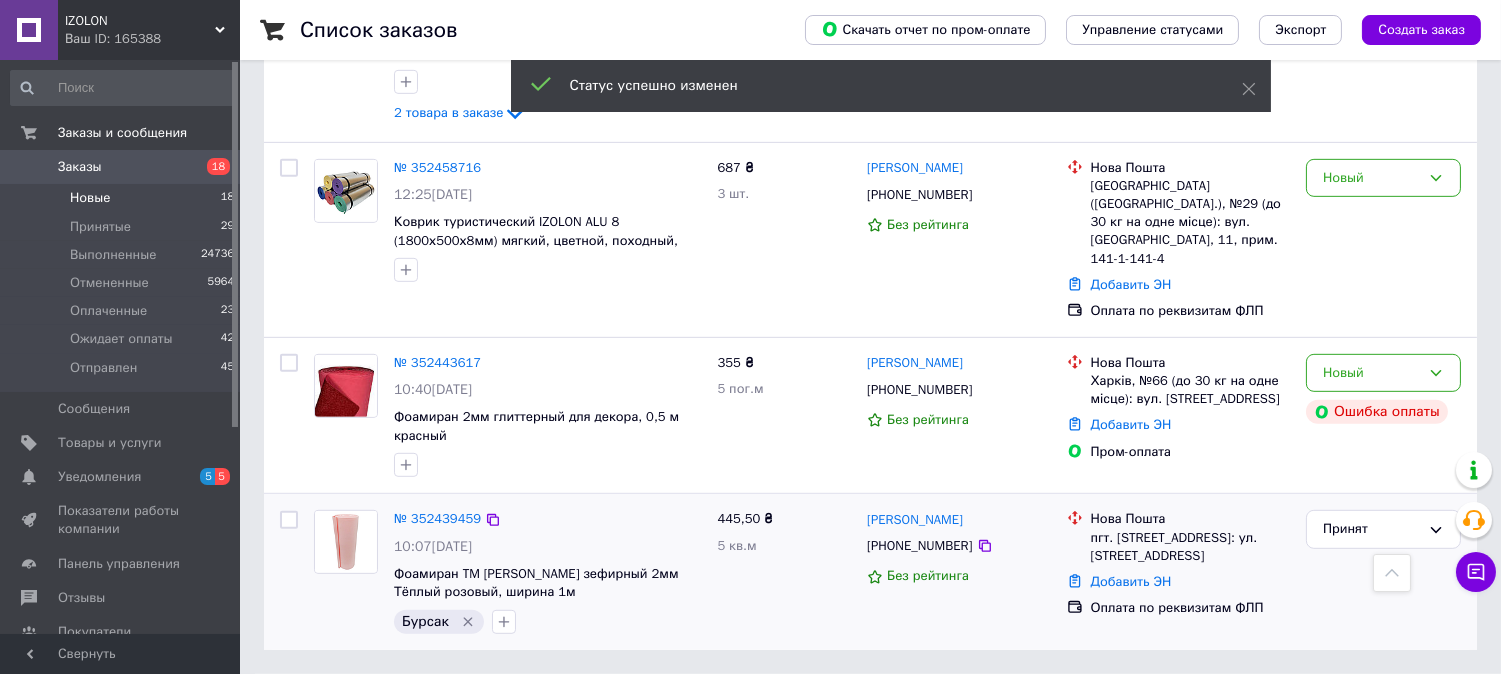 scroll, scrollTop: 1793, scrollLeft: 0, axis: vertical 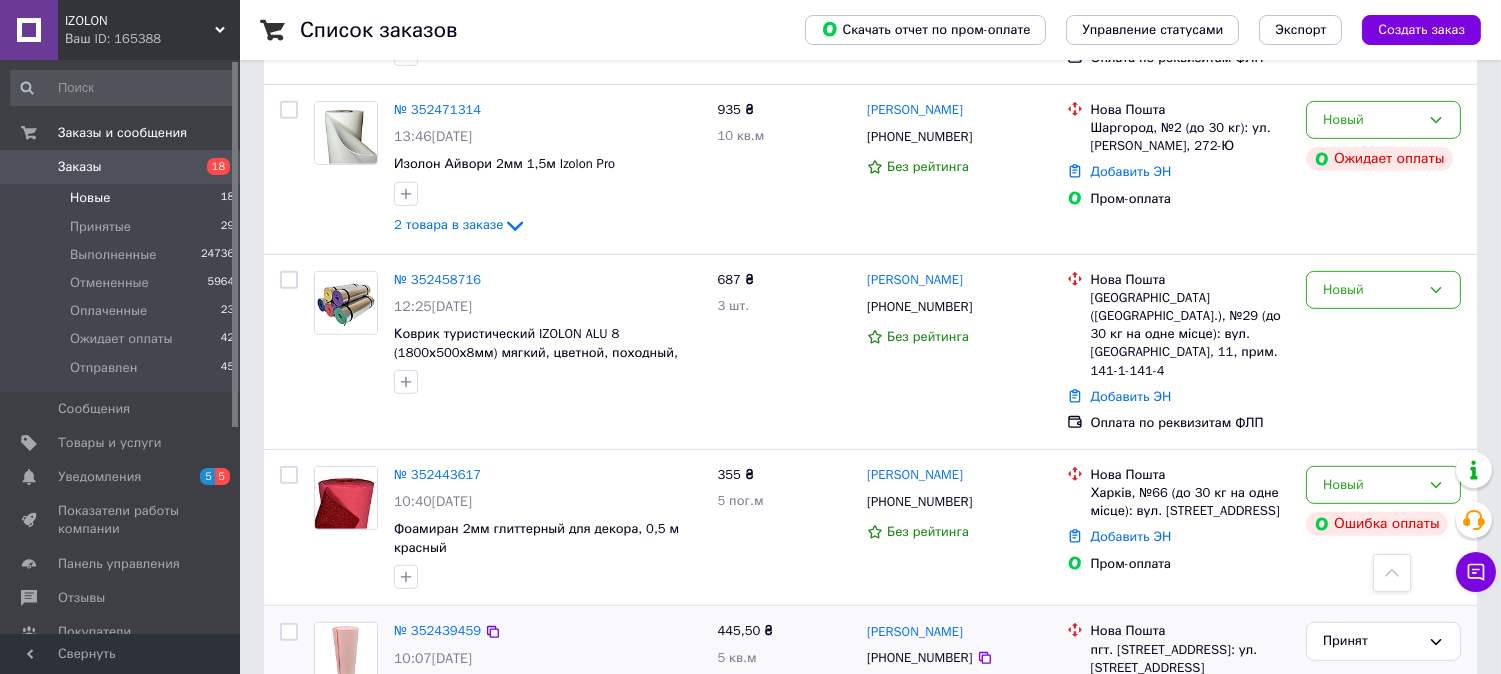 drag, startPoint x: 1221, startPoint y: 560, endPoint x: 1088, endPoint y: 527, distance: 137.03284 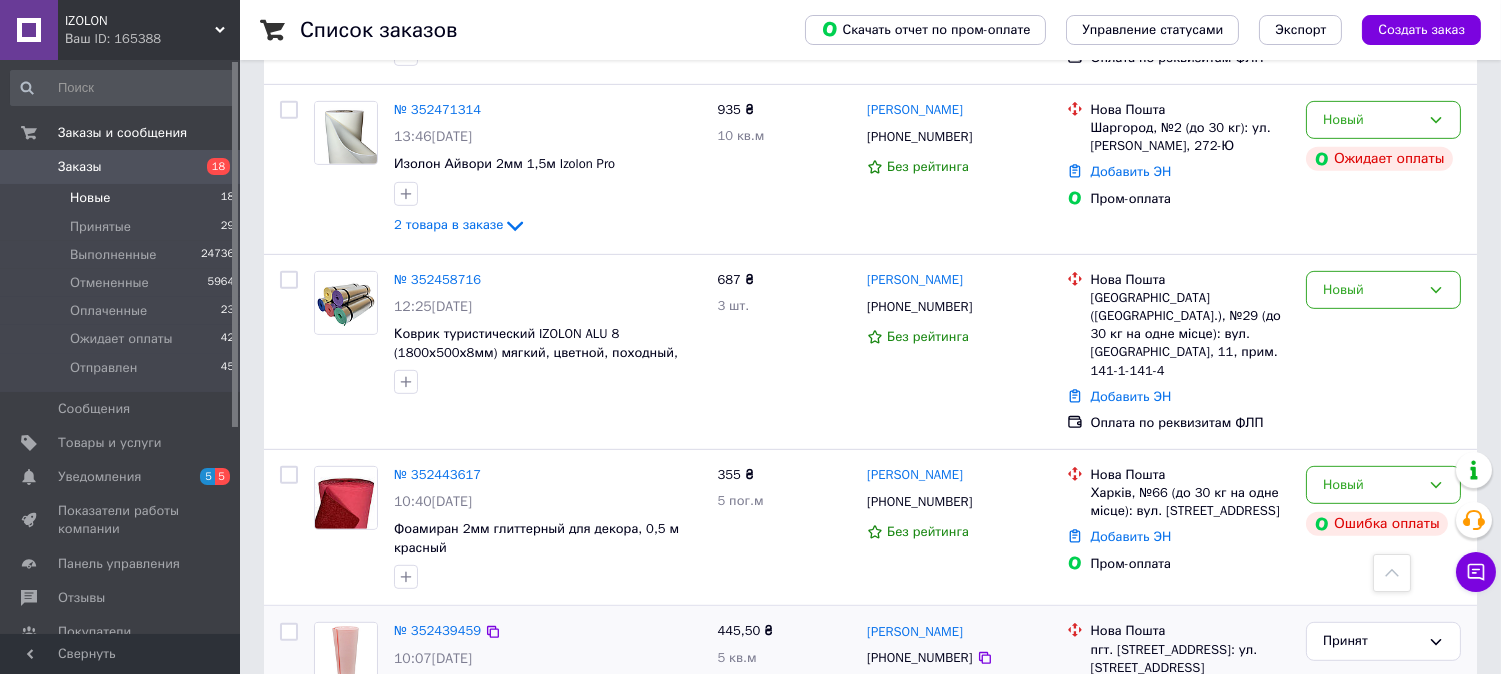 drag, startPoint x: 964, startPoint y: 546, endPoint x: 922, endPoint y: 540, distance: 42.426407 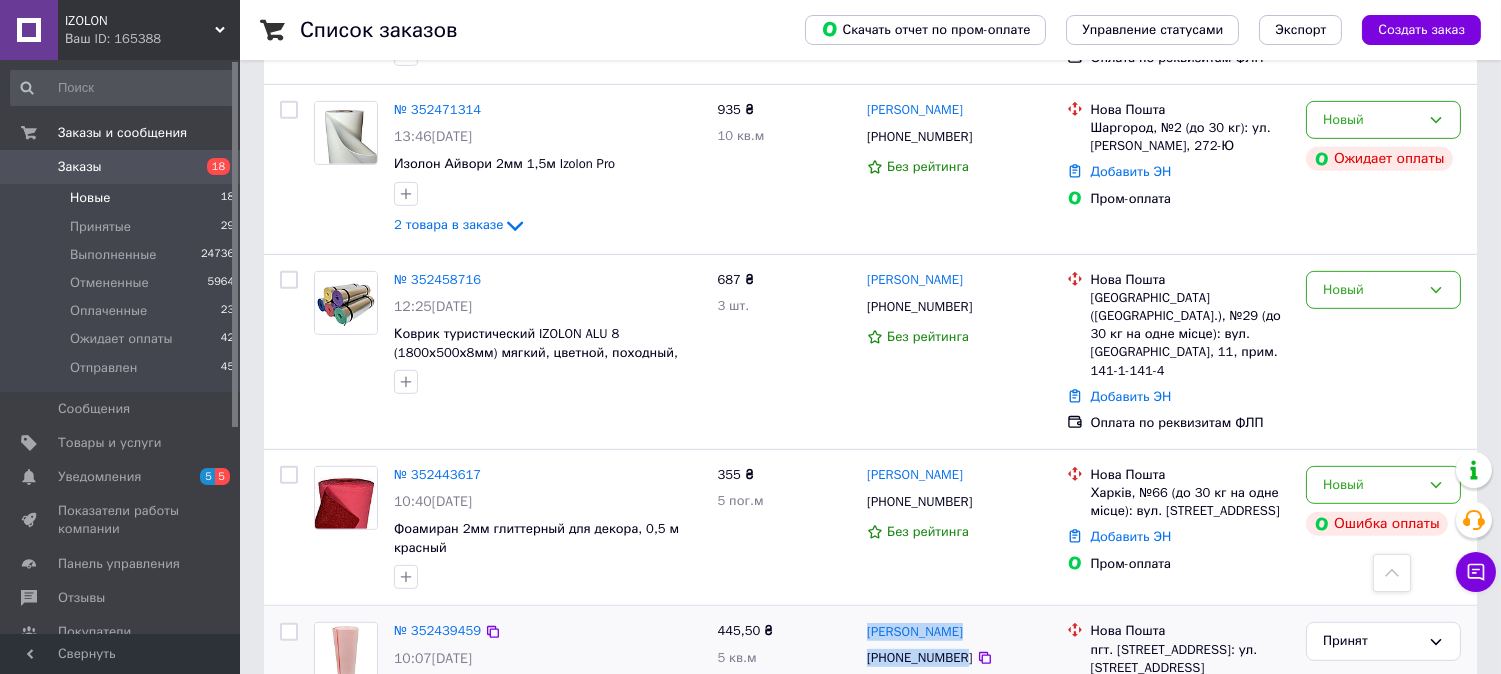 drag, startPoint x: 960, startPoint y: 542, endPoint x: 865, endPoint y: 517, distance: 98.23441 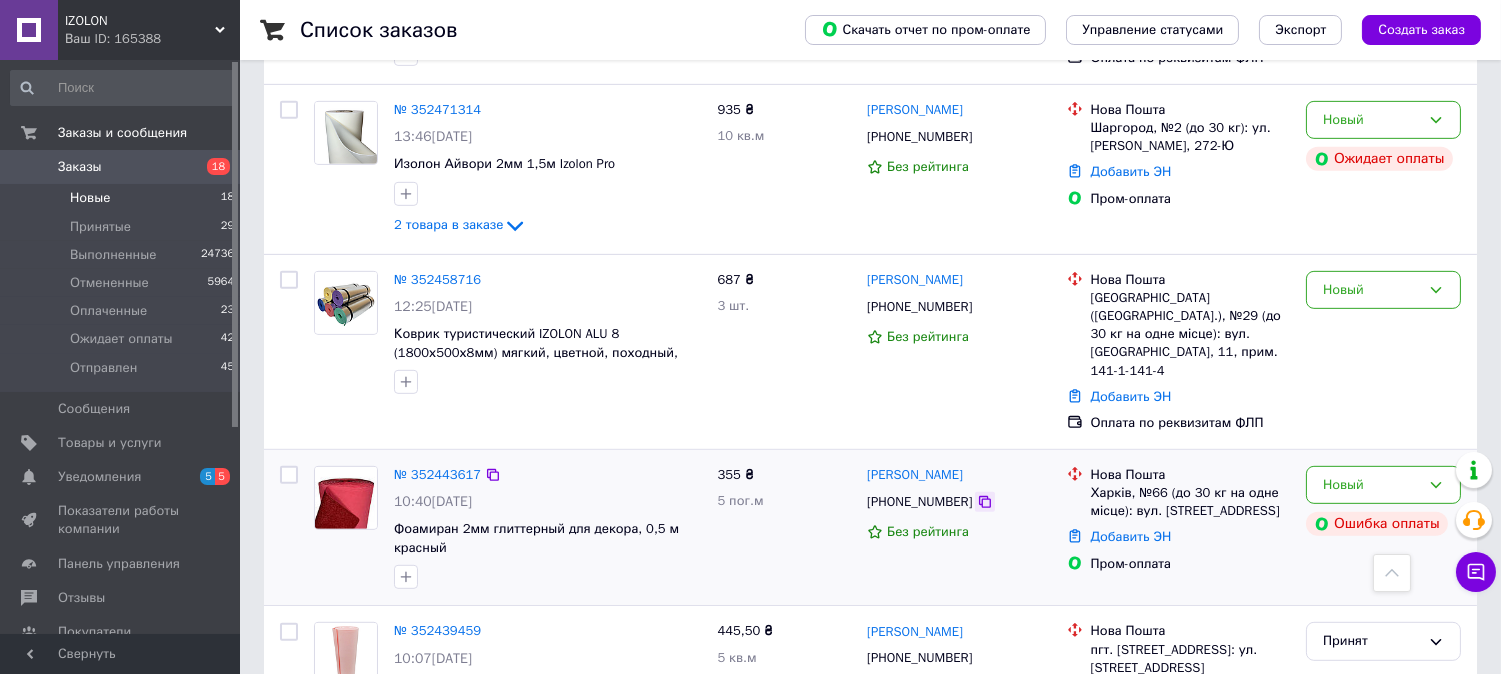 click 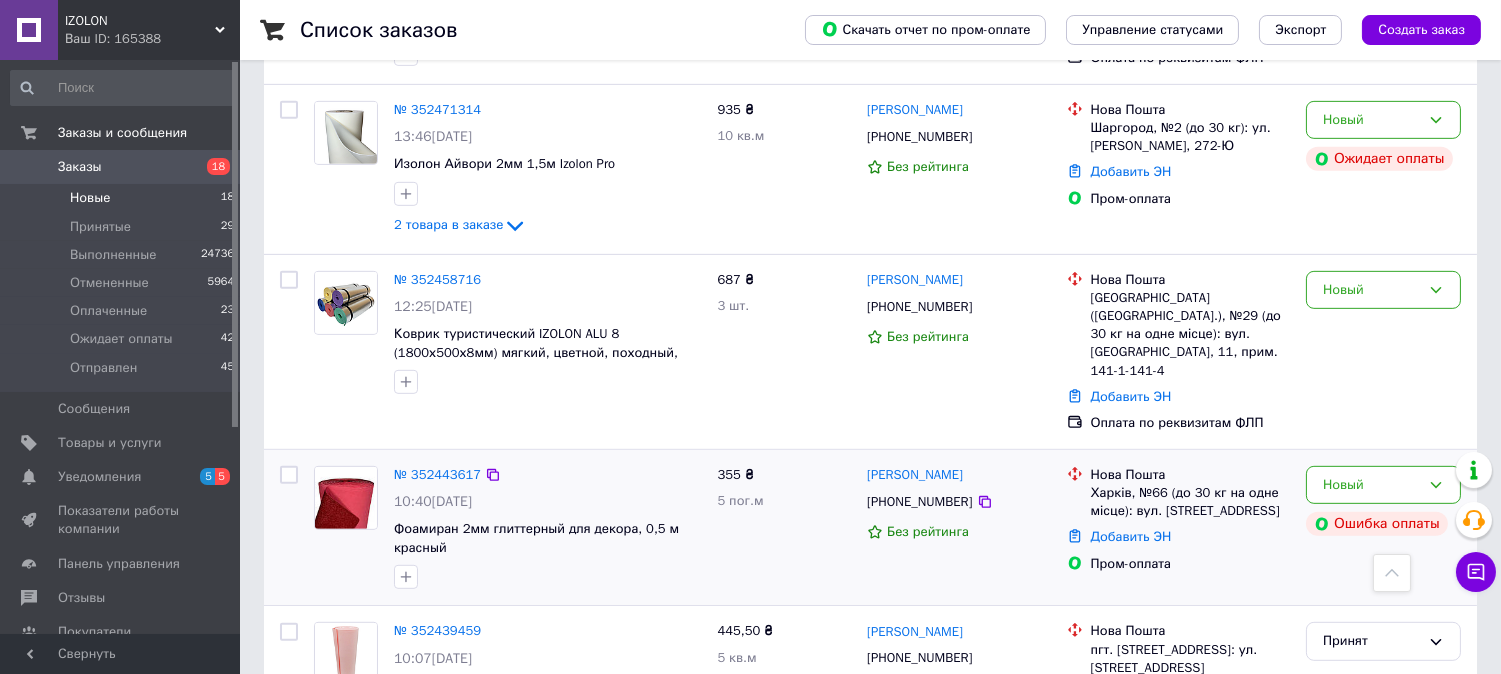 drag, startPoint x: 1270, startPoint y: 400, endPoint x: 1083, endPoint y: 370, distance: 189.39113 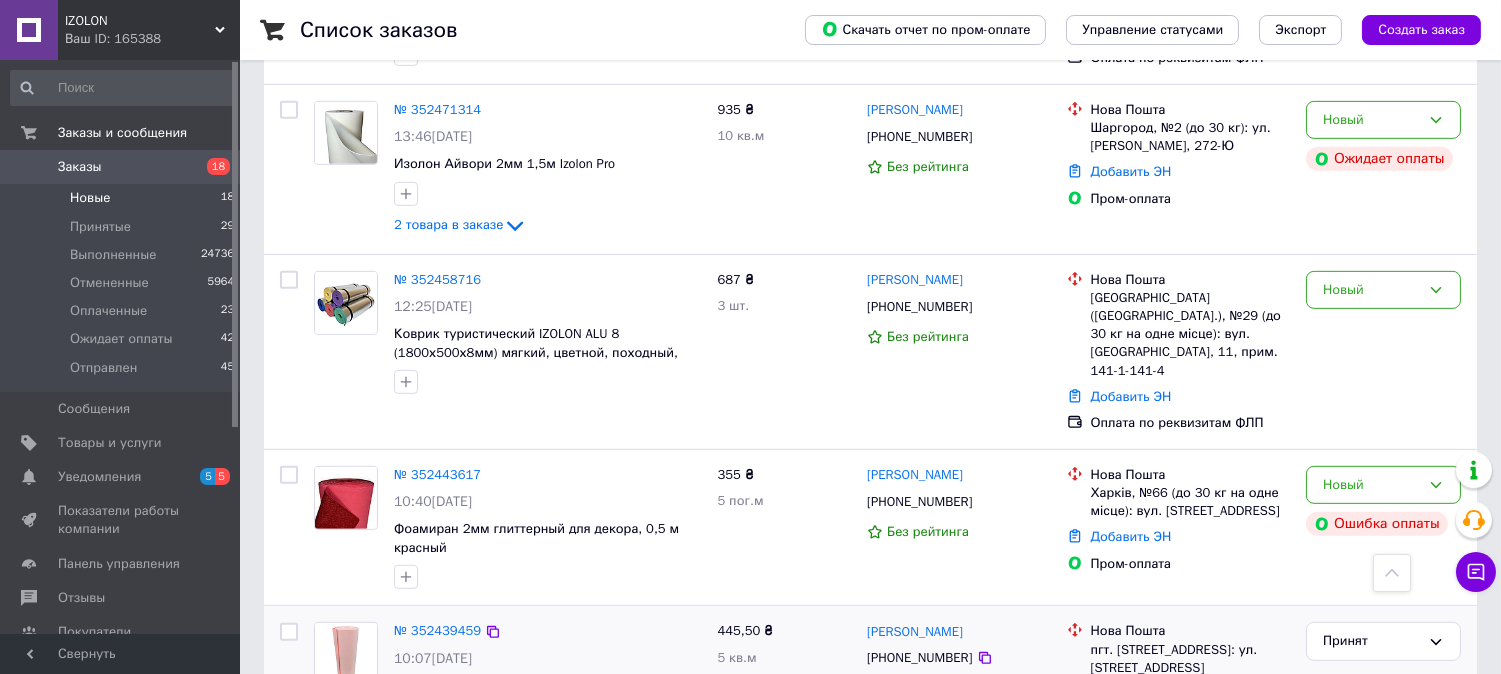 copy on "Нова Пошта Харків, №66 (до 30 кг на одне місце): вул. Туркестанська, 44" 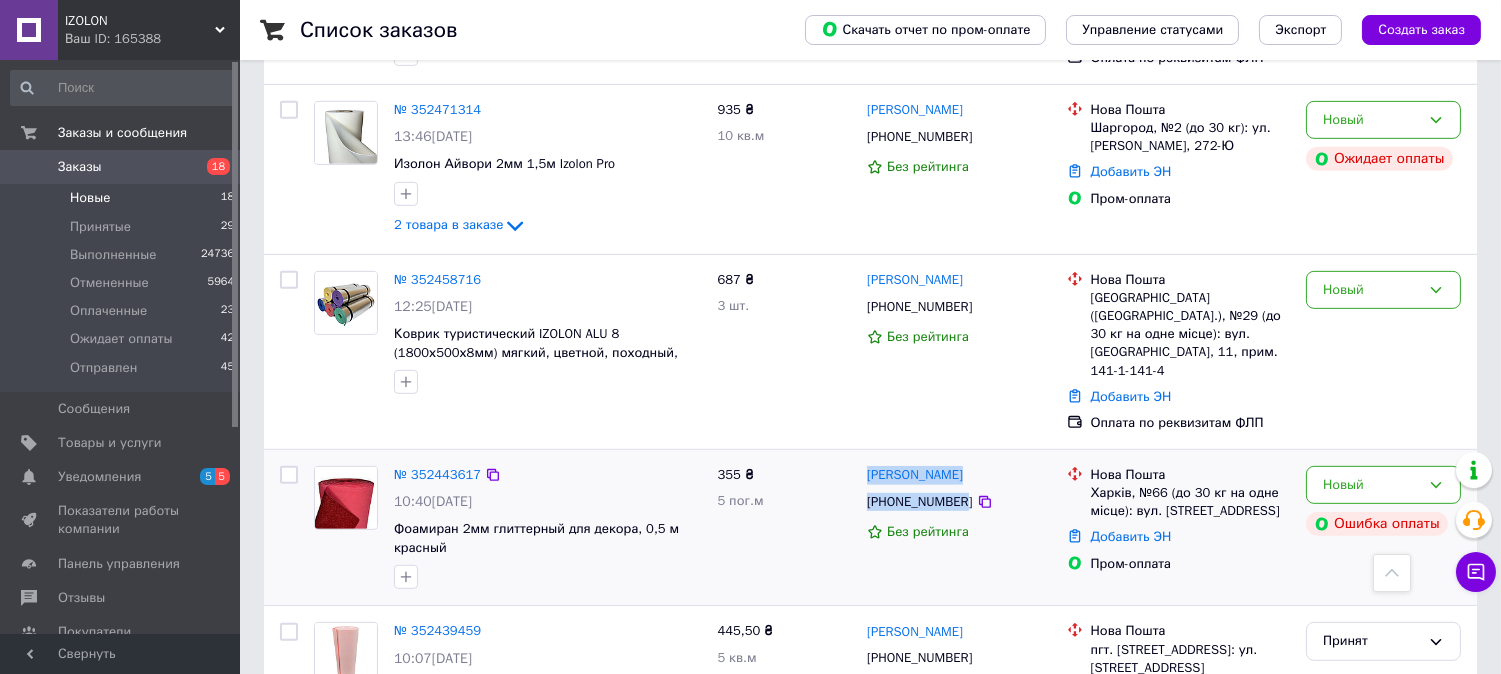 drag, startPoint x: 956, startPoint y: 391, endPoint x: 864, endPoint y: 371, distance: 94.14882 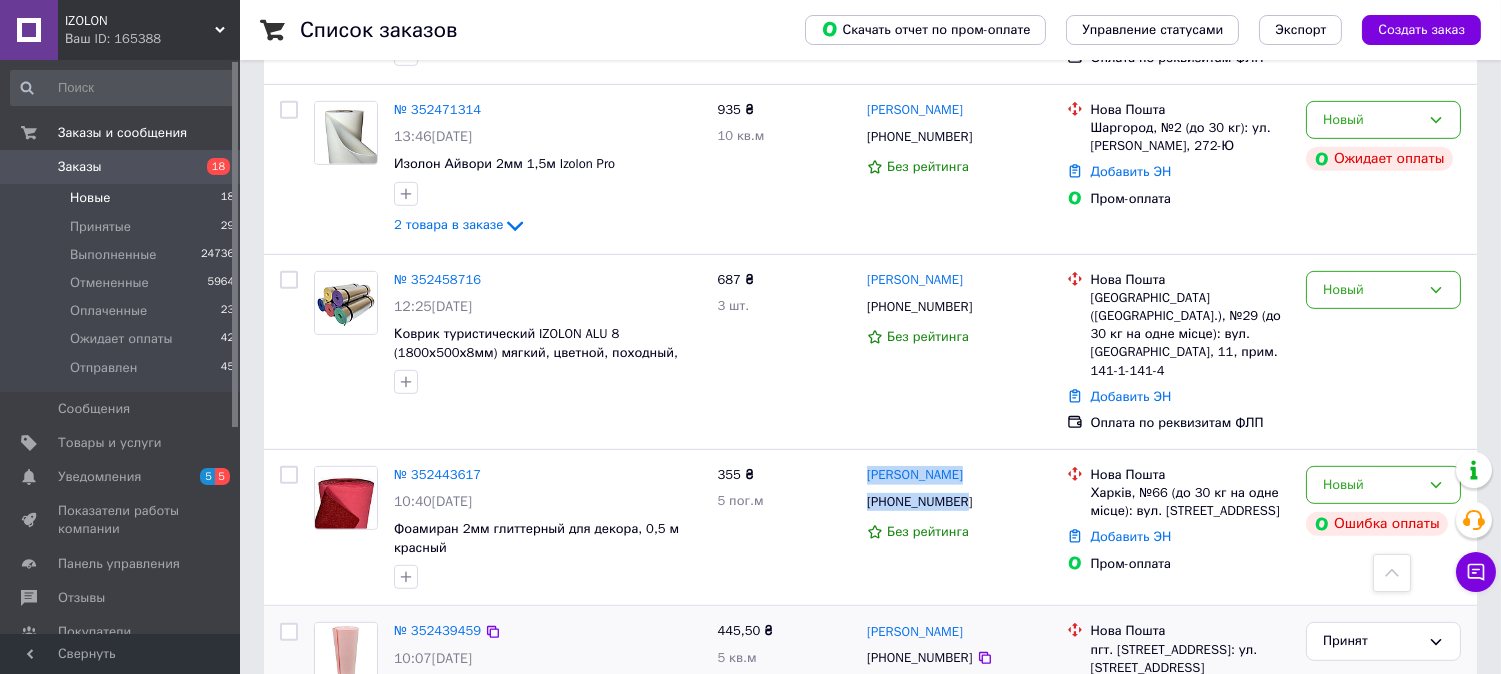 copy on "Анастасия Жидкова +380983323666" 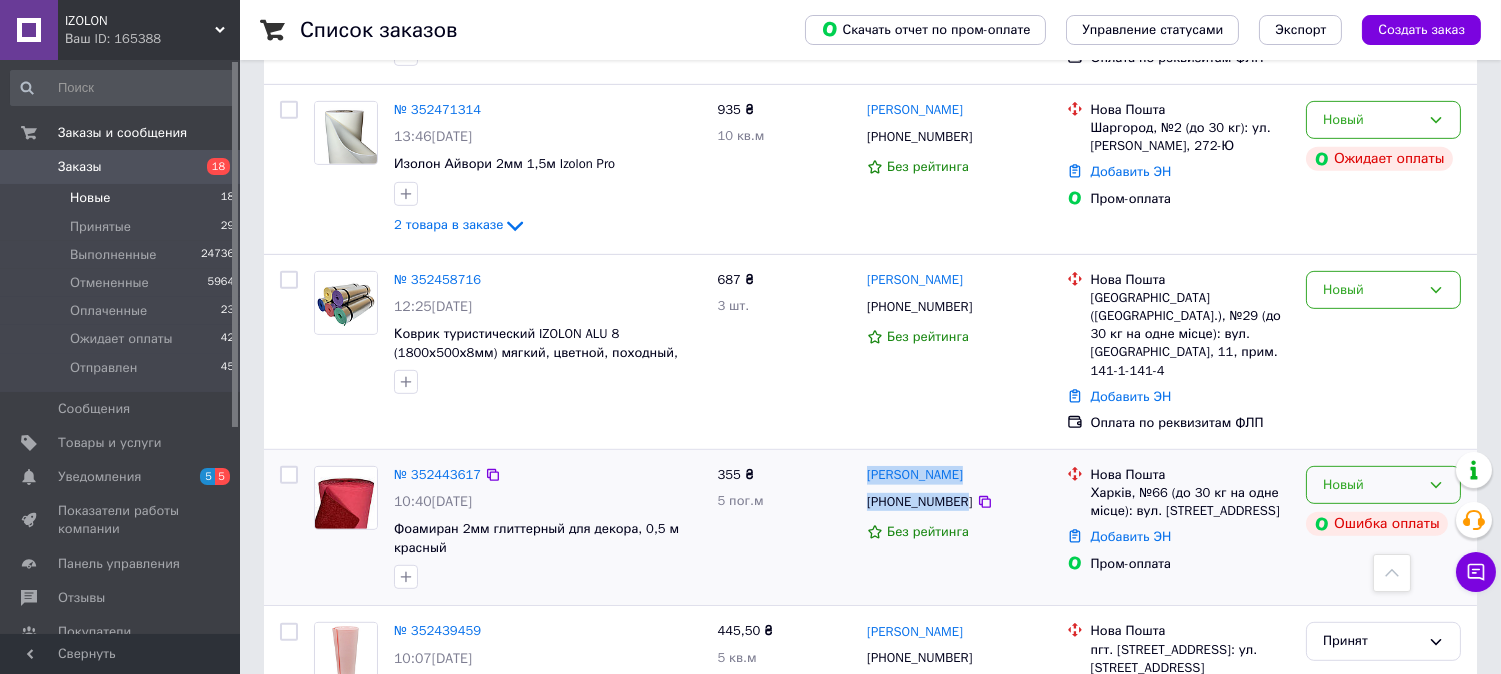 click on "Новый" at bounding box center [1383, 485] 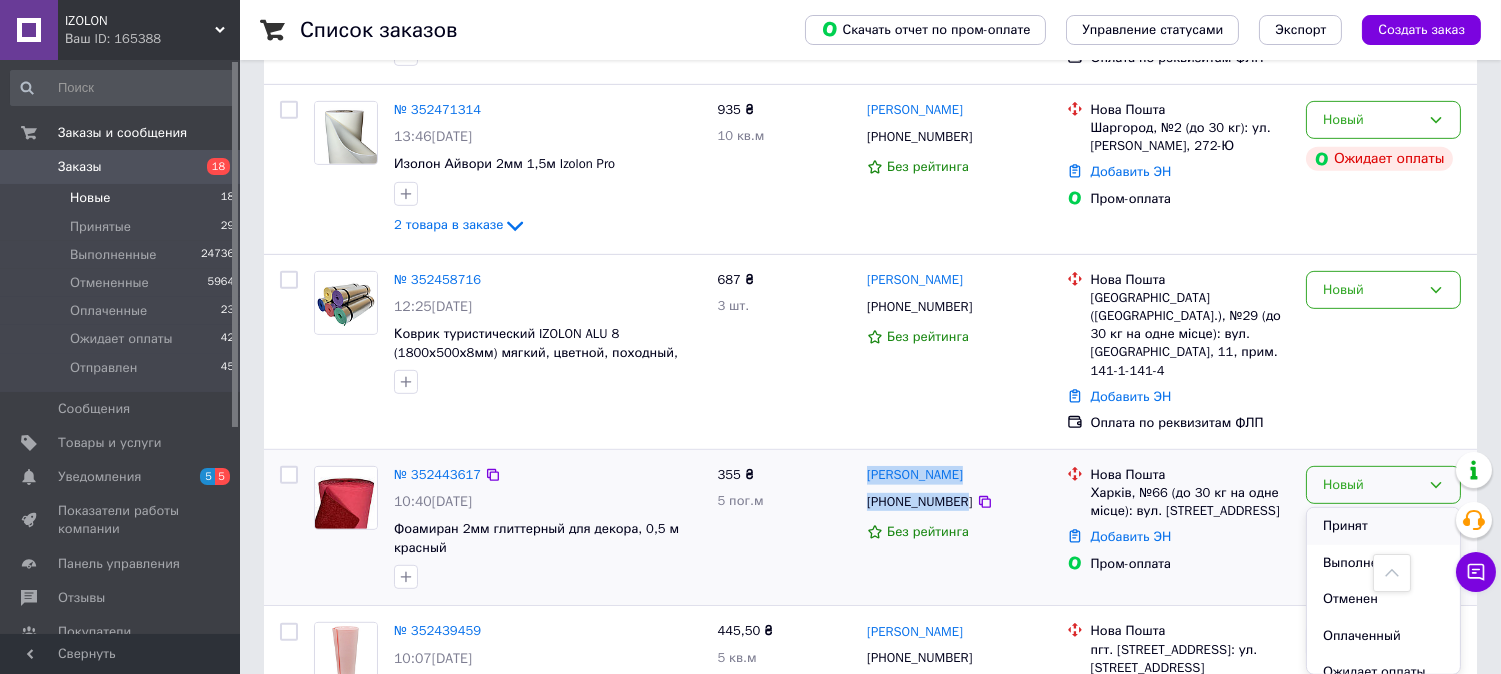 click on "Принят" at bounding box center [1383, 526] 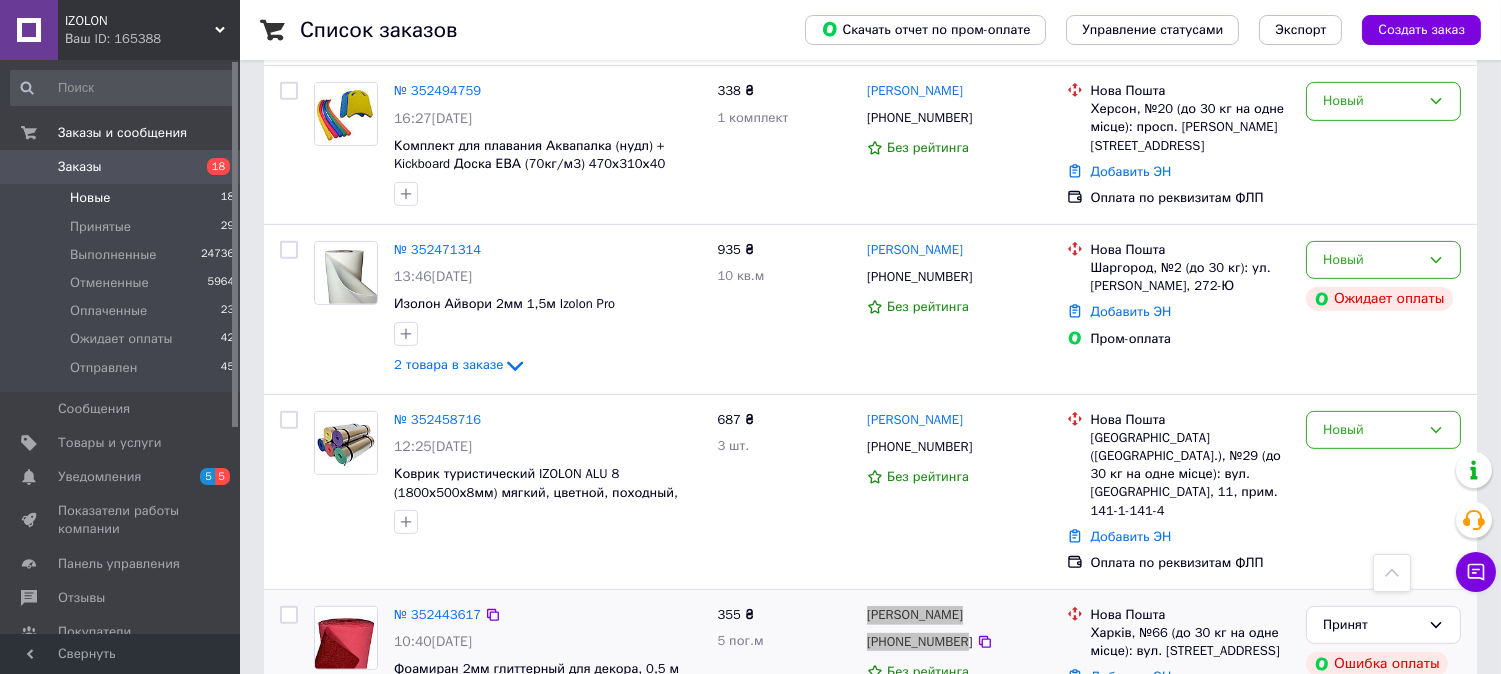 scroll, scrollTop: 1636, scrollLeft: 0, axis: vertical 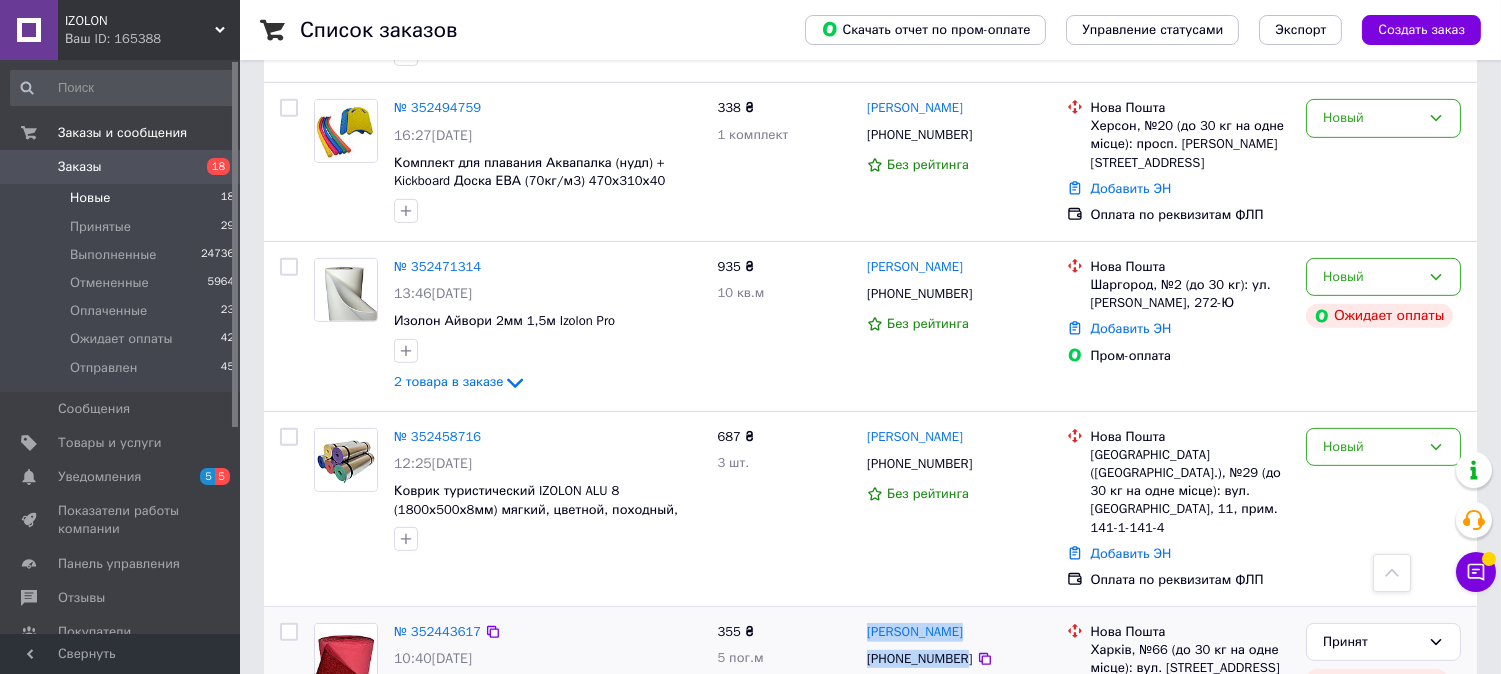 click 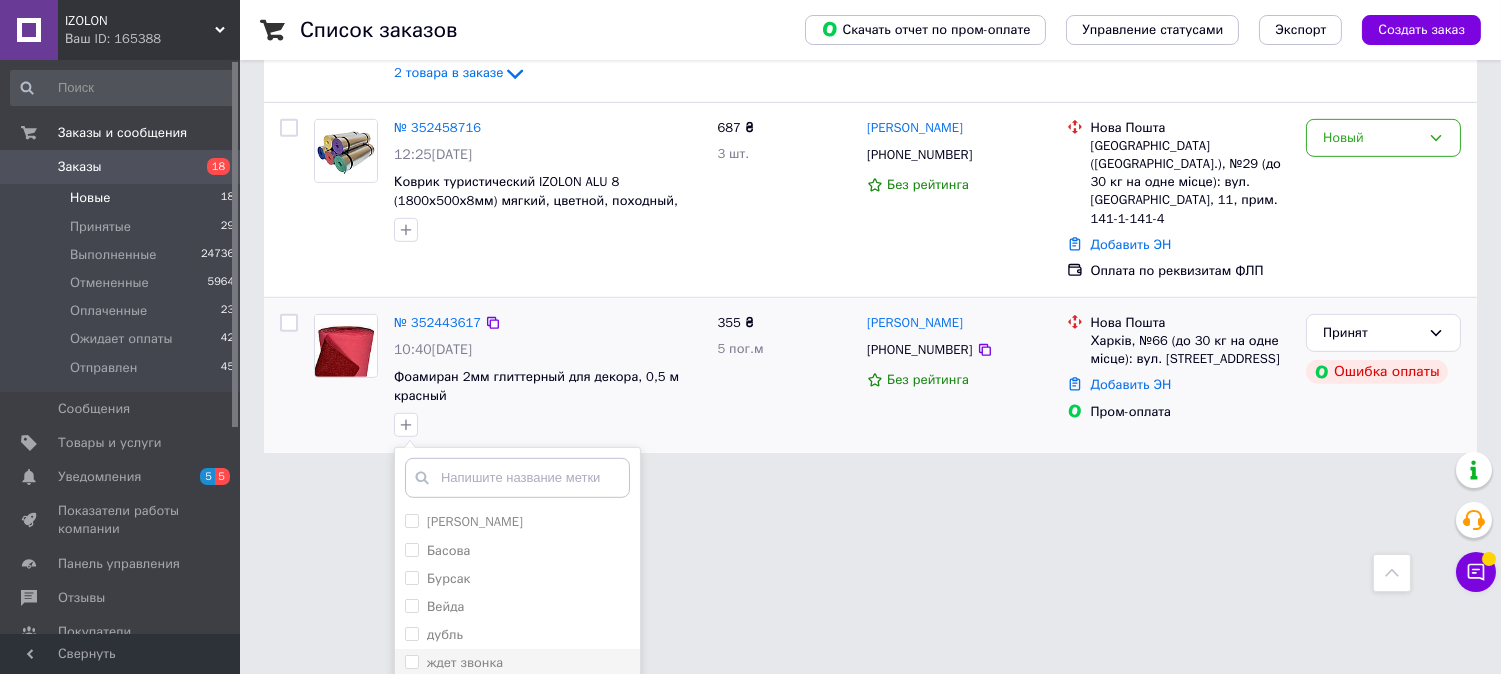 scroll, scrollTop: 1991, scrollLeft: 0, axis: vertical 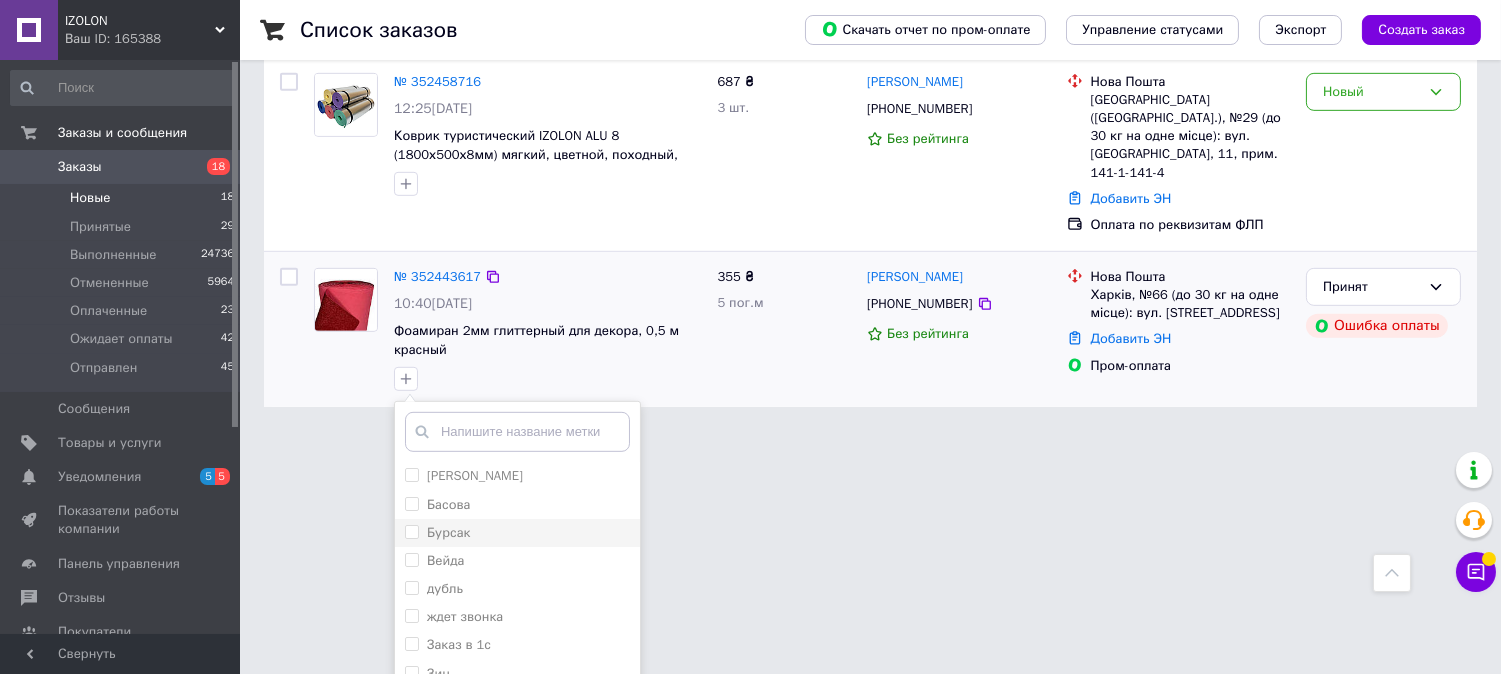 drag, startPoint x: 404, startPoint y: 424, endPoint x: 404, endPoint y: 406, distance: 18 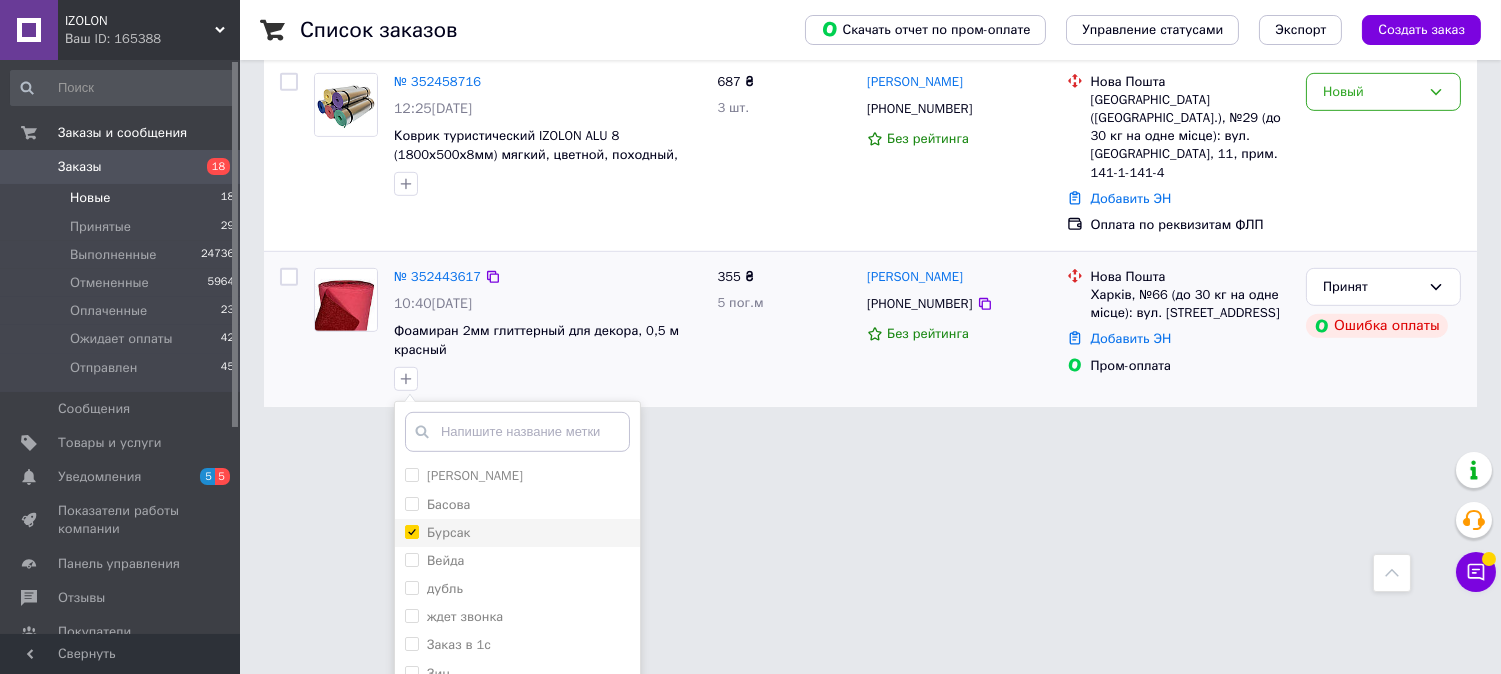 checkbox on "true" 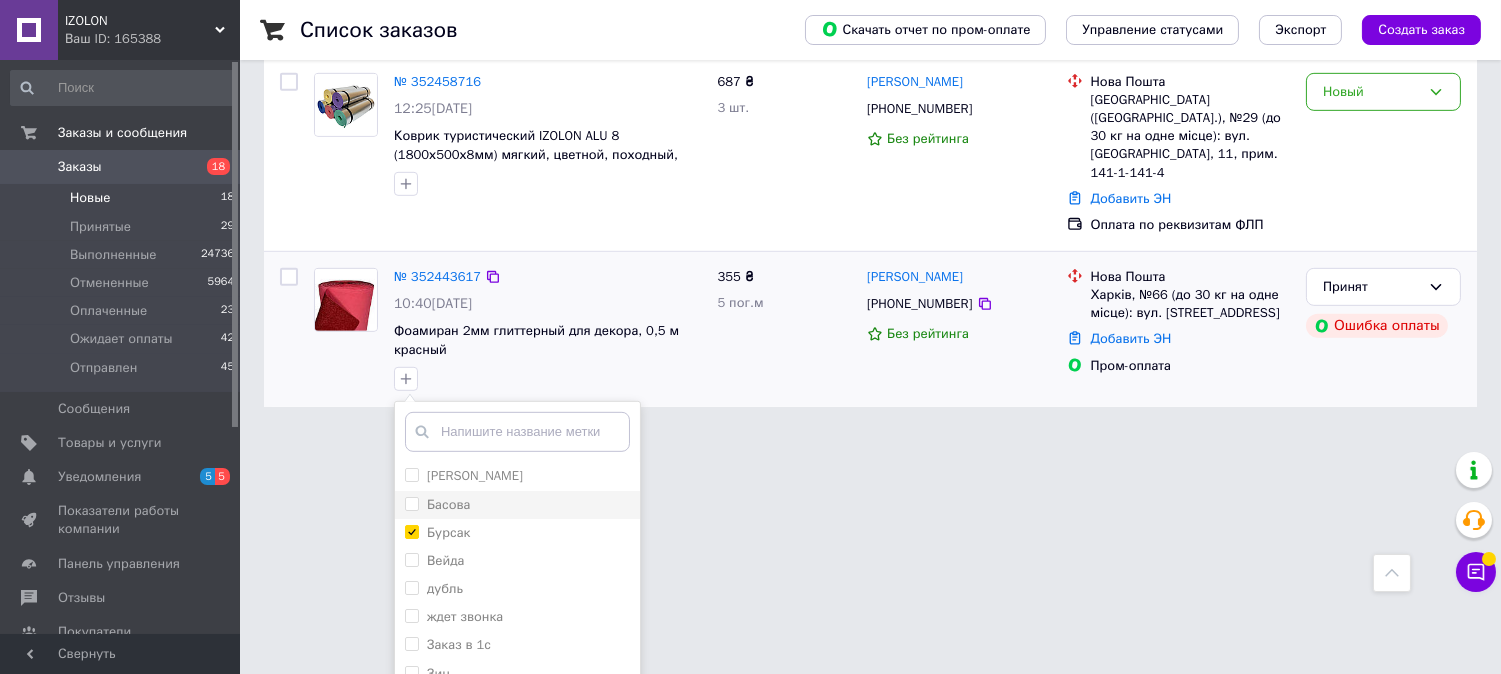click on "Басова" at bounding box center (517, 505) 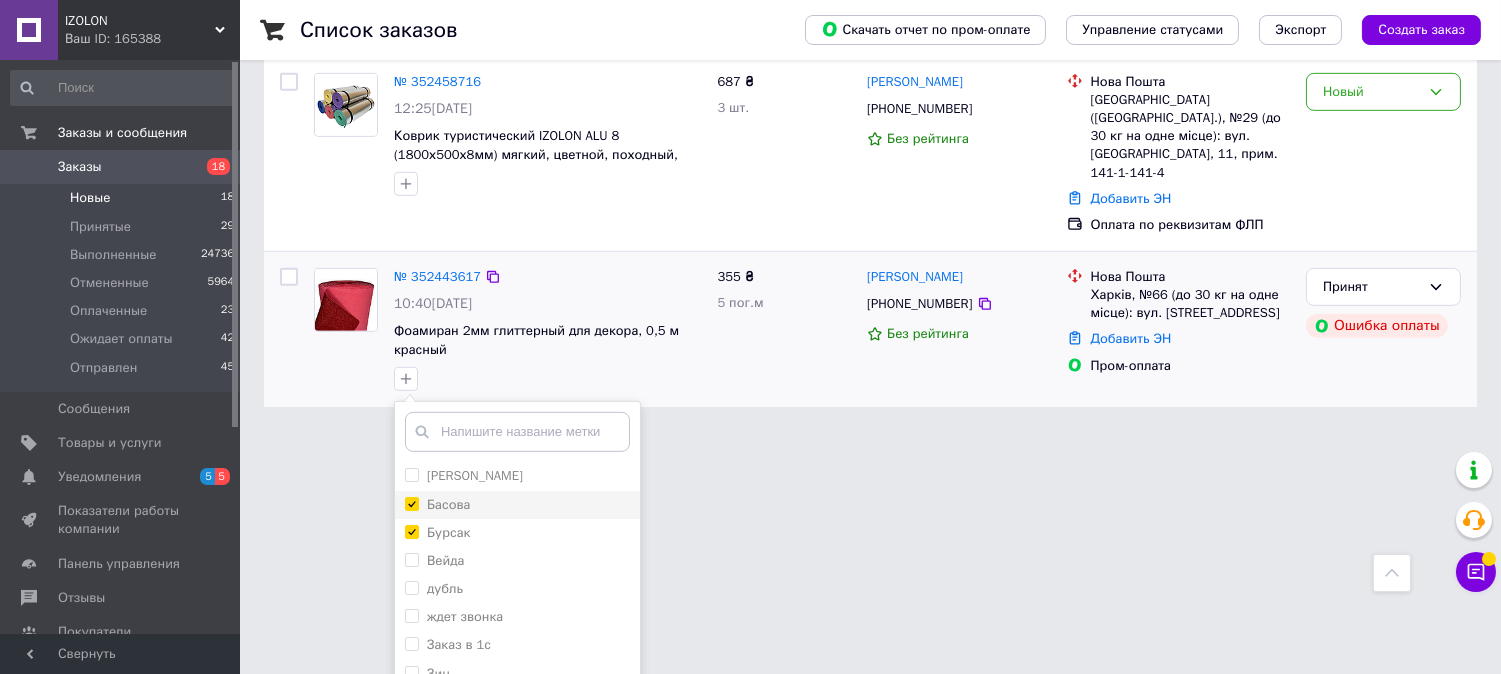 checkbox on "true" 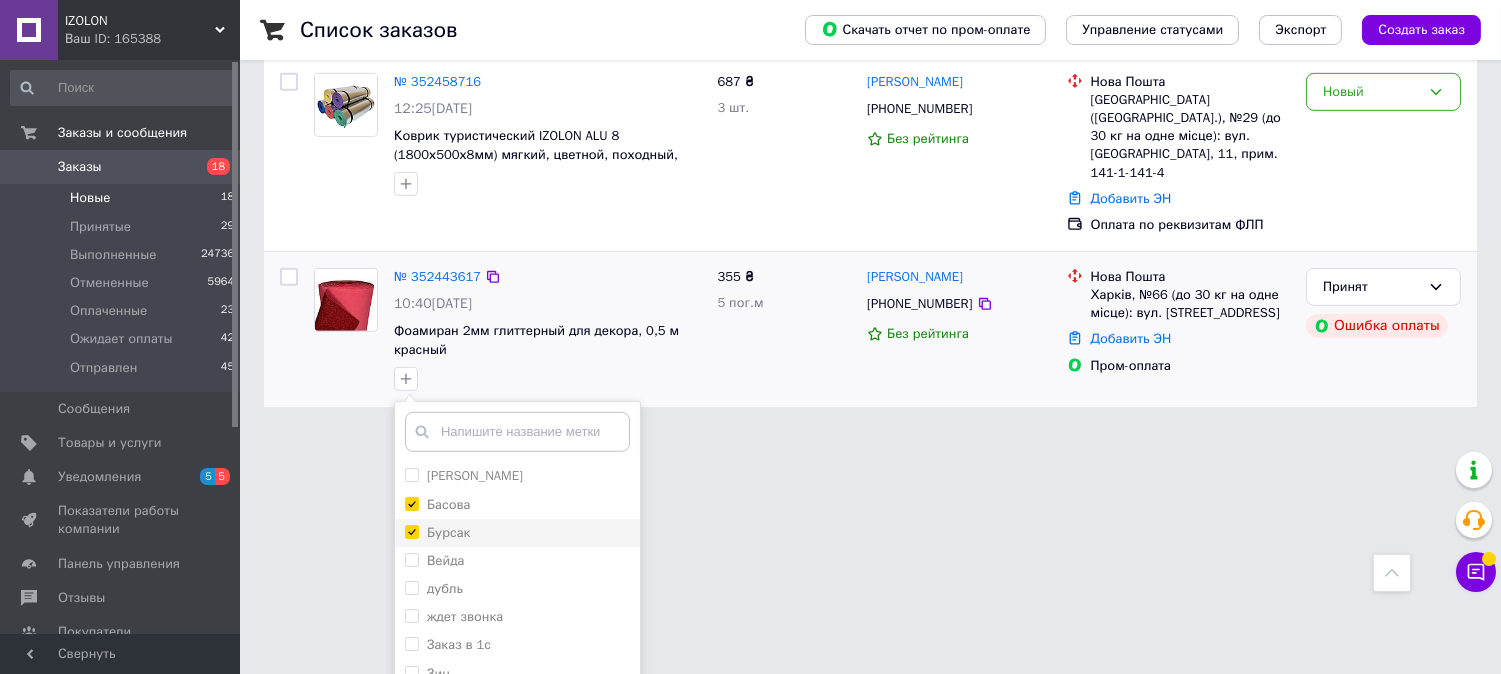 click on "Бурсак" at bounding box center (411, 531) 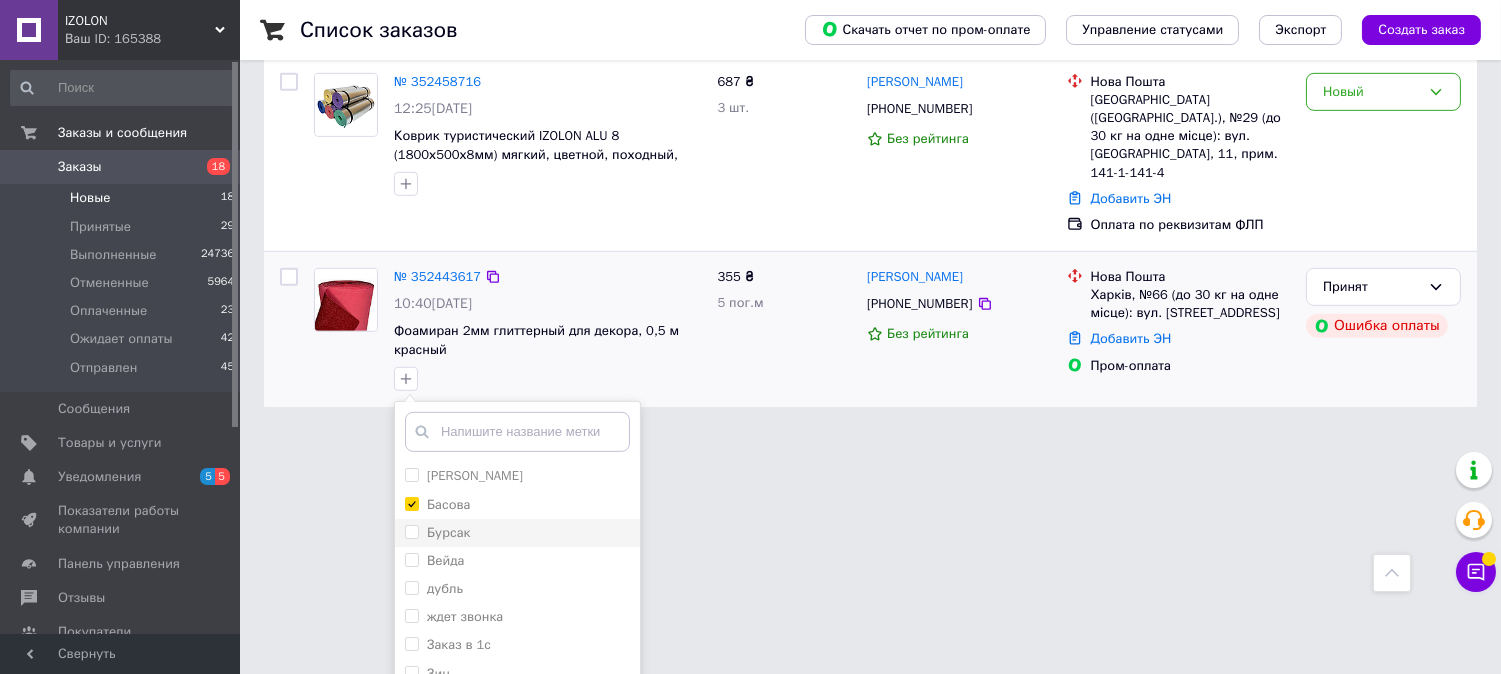 checkbox on "false" 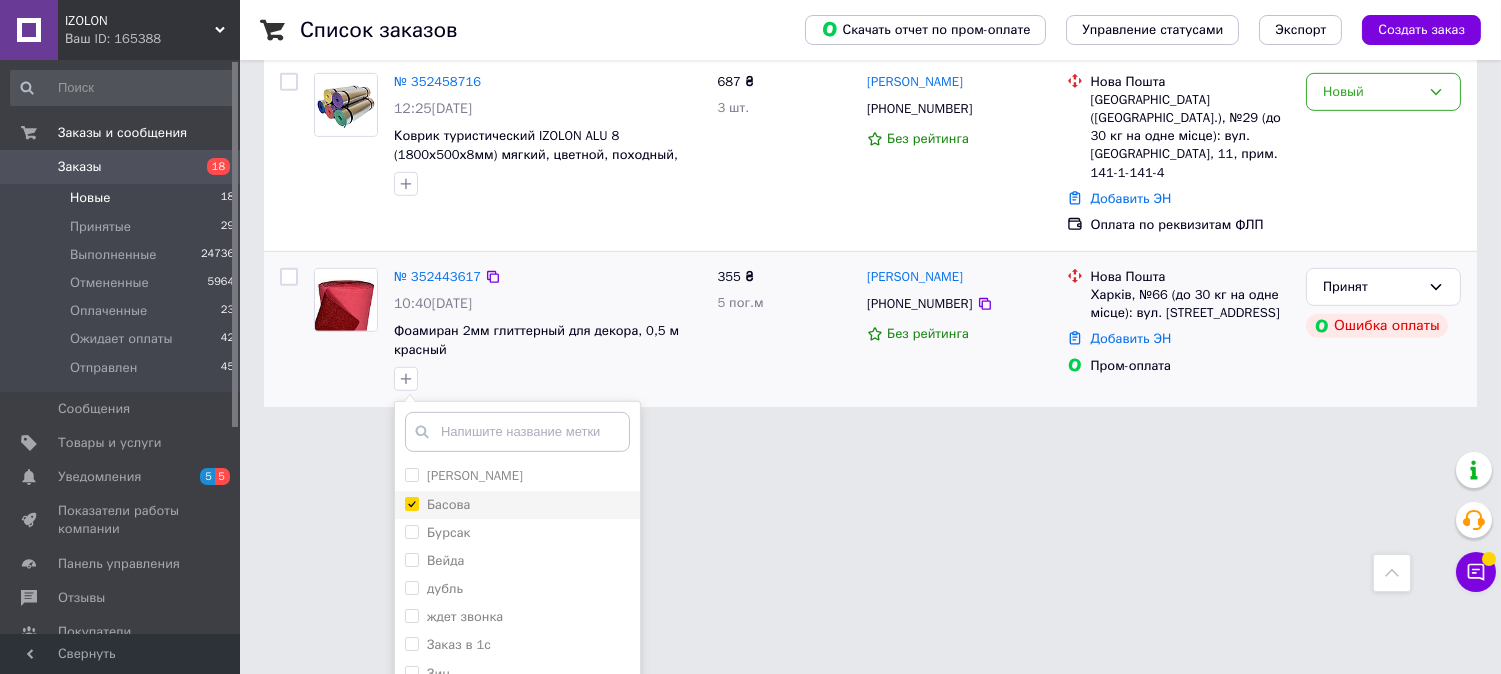 click on "Басова" at bounding box center [411, 503] 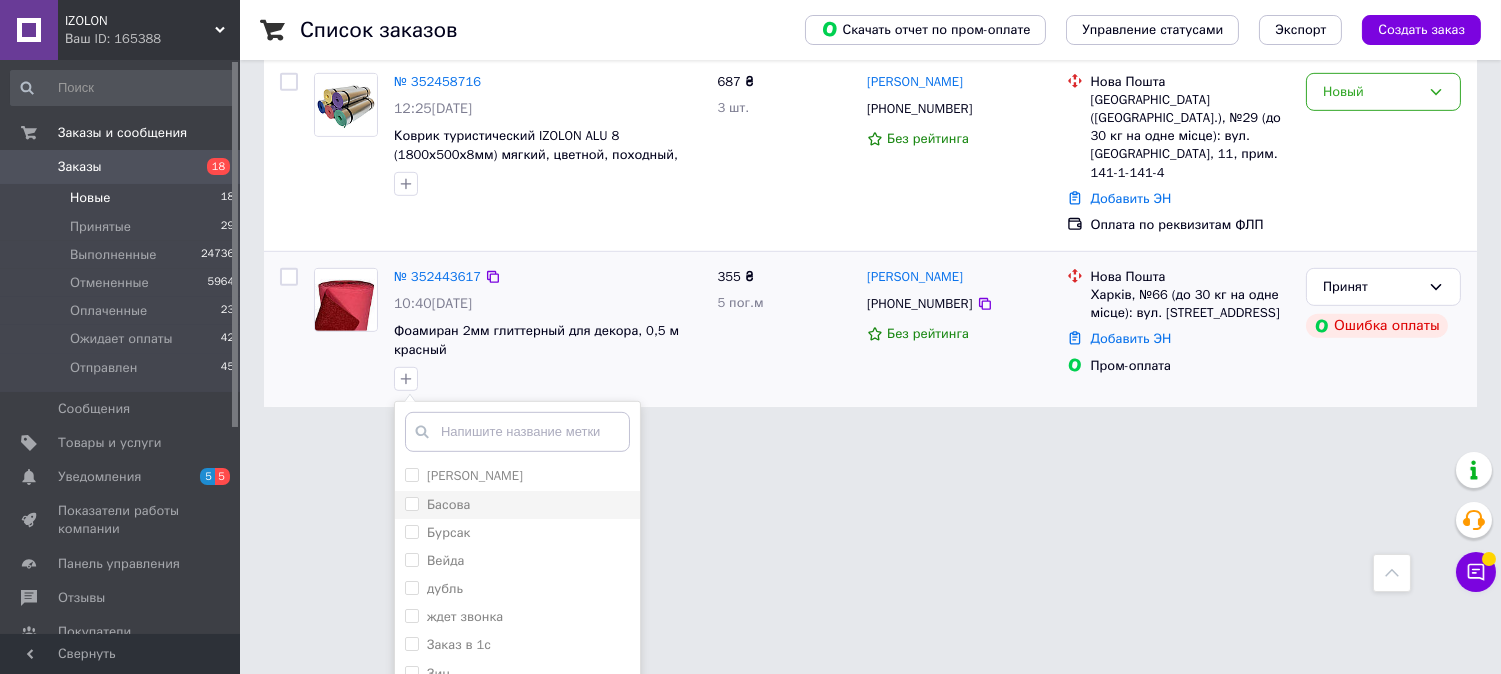checkbox on "false" 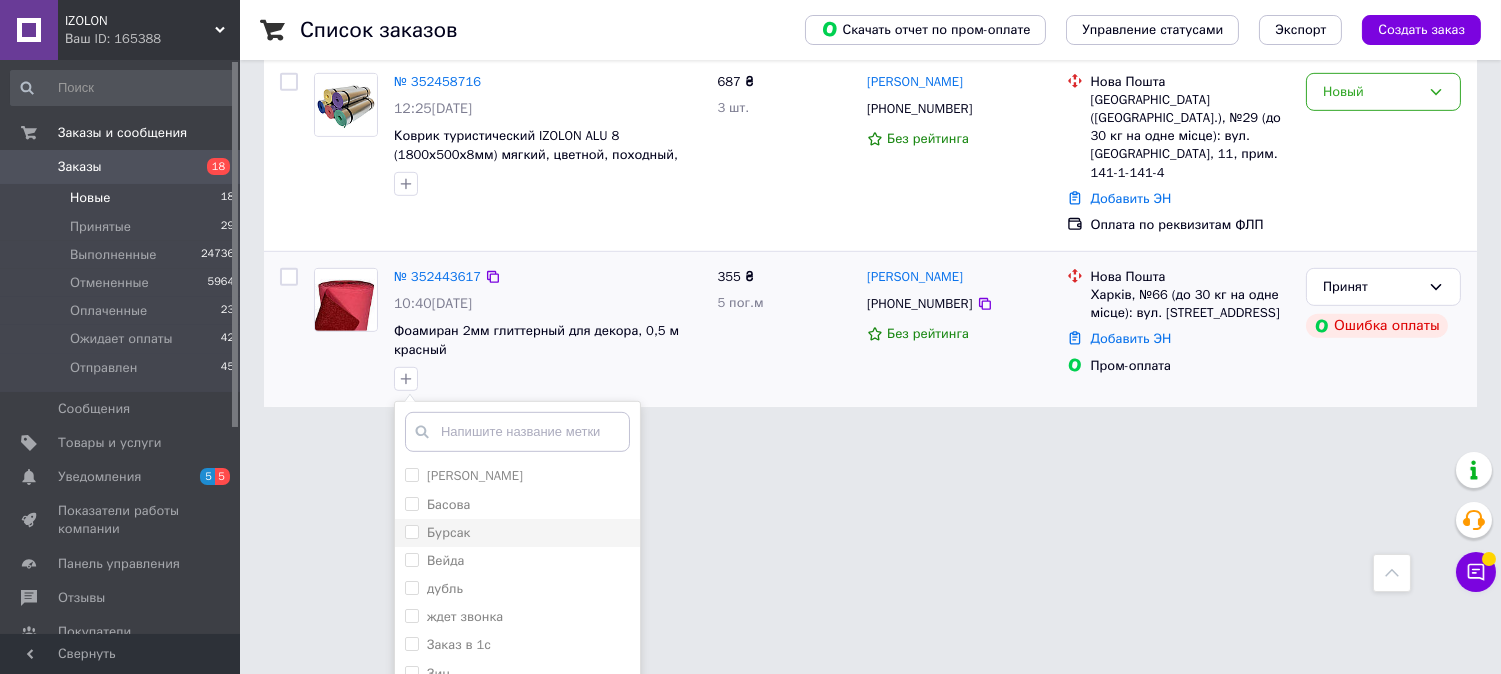 click on "Бурсак" at bounding box center [411, 531] 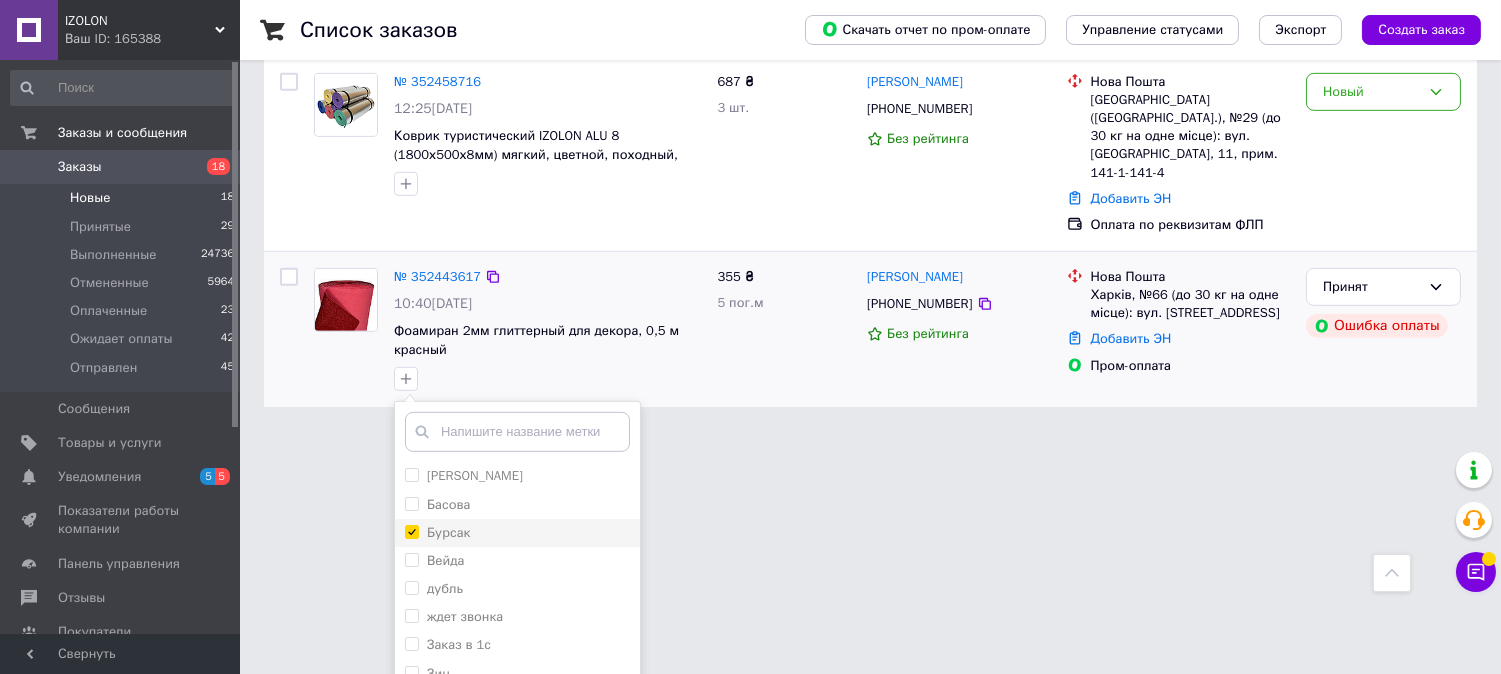 checkbox on "true" 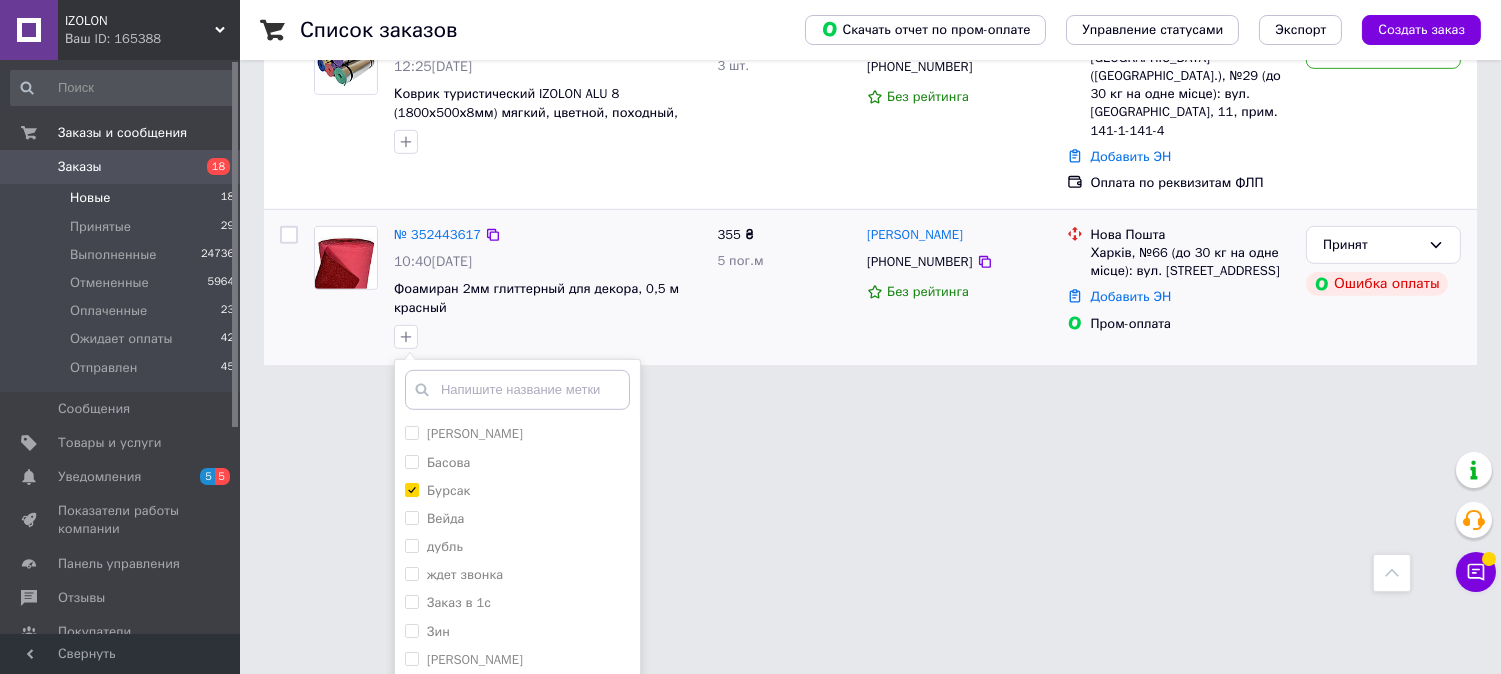 click on "Добавить метку" at bounding box center [517, 756] 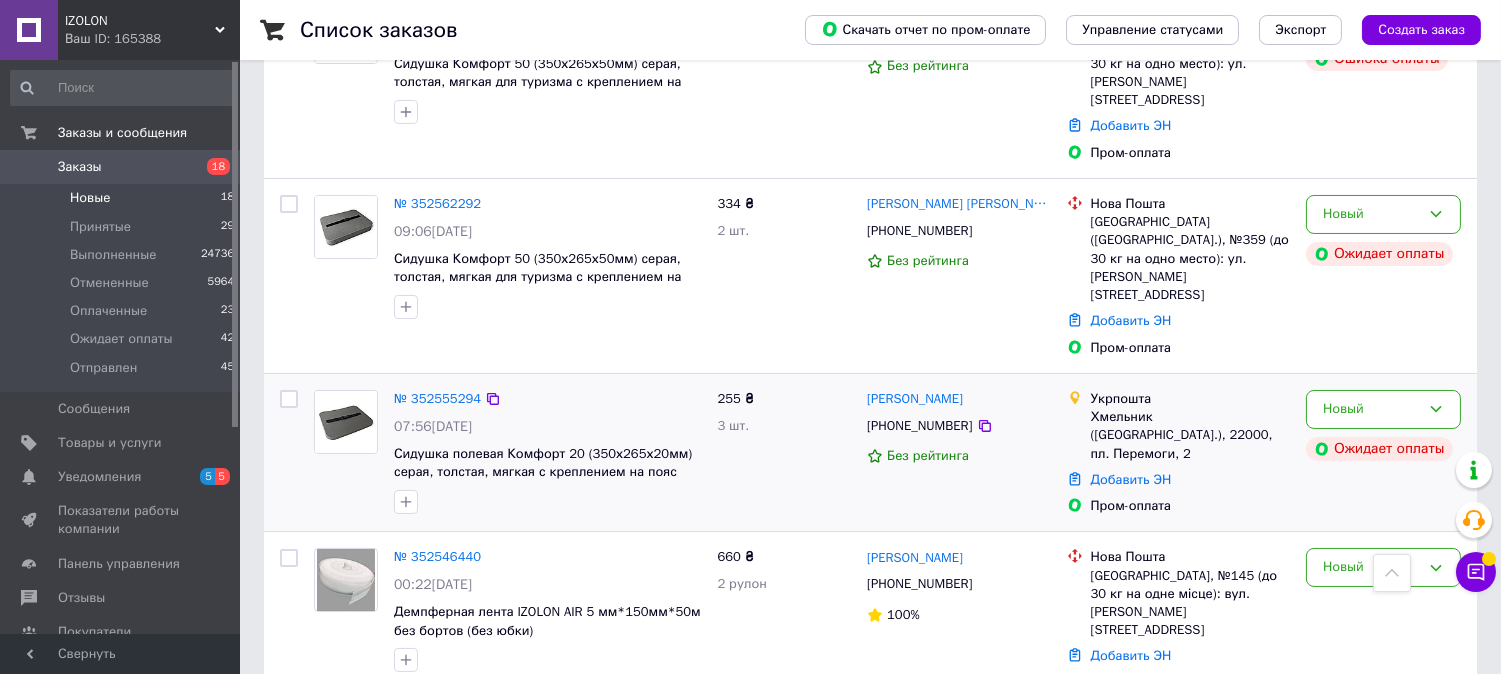 scroll, scrollTop: 0, scrollLeft: 0, axis: both 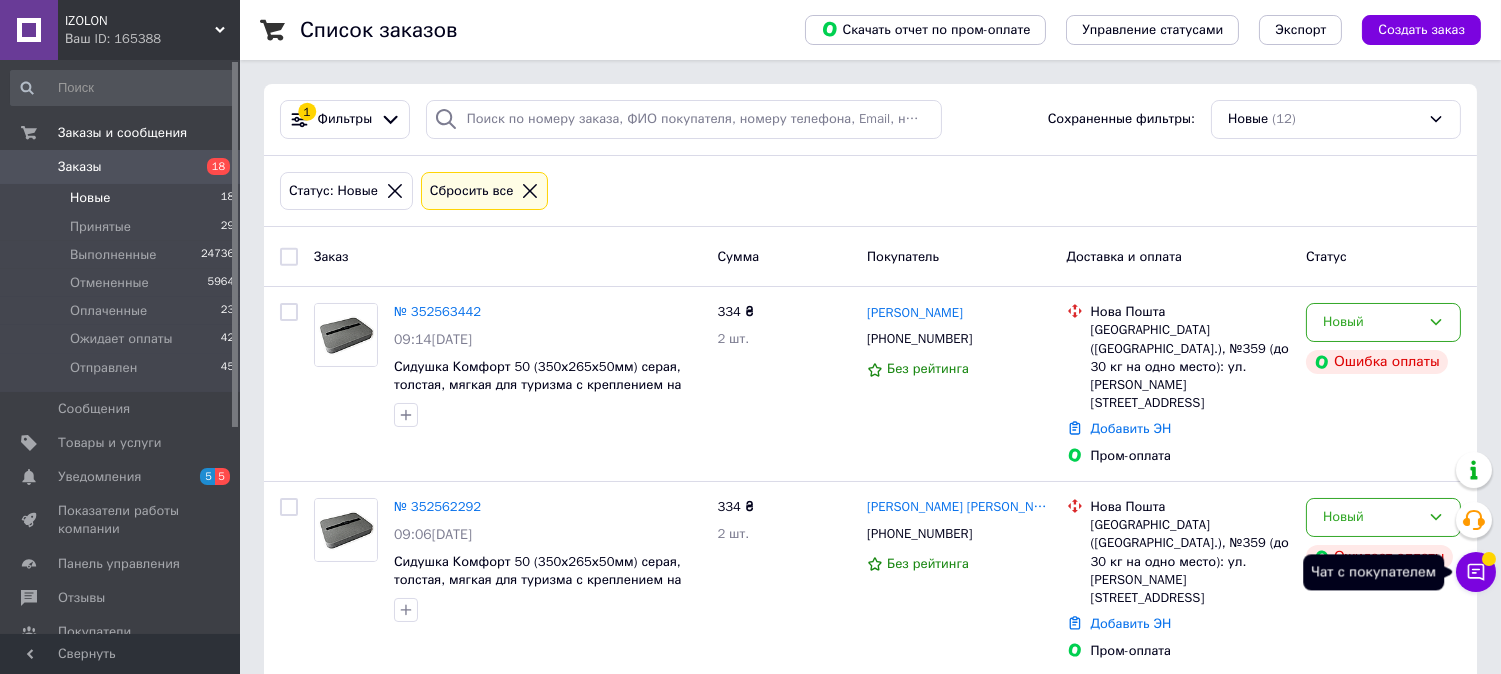 click 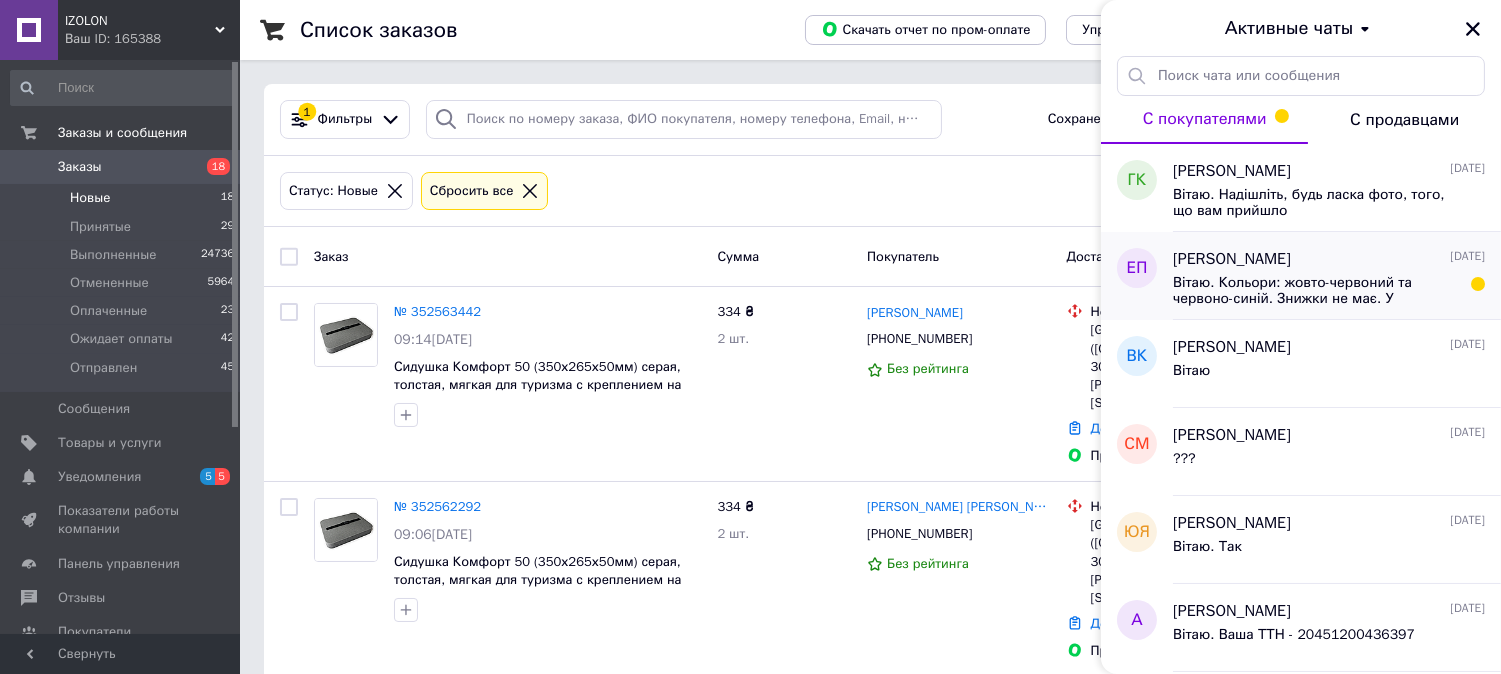 click on "Вітаю. Кольори: жовто-червоний та червоно-синій. Знижки не має. У комплекті 2 резинки" at bounding box center [1315, 291] 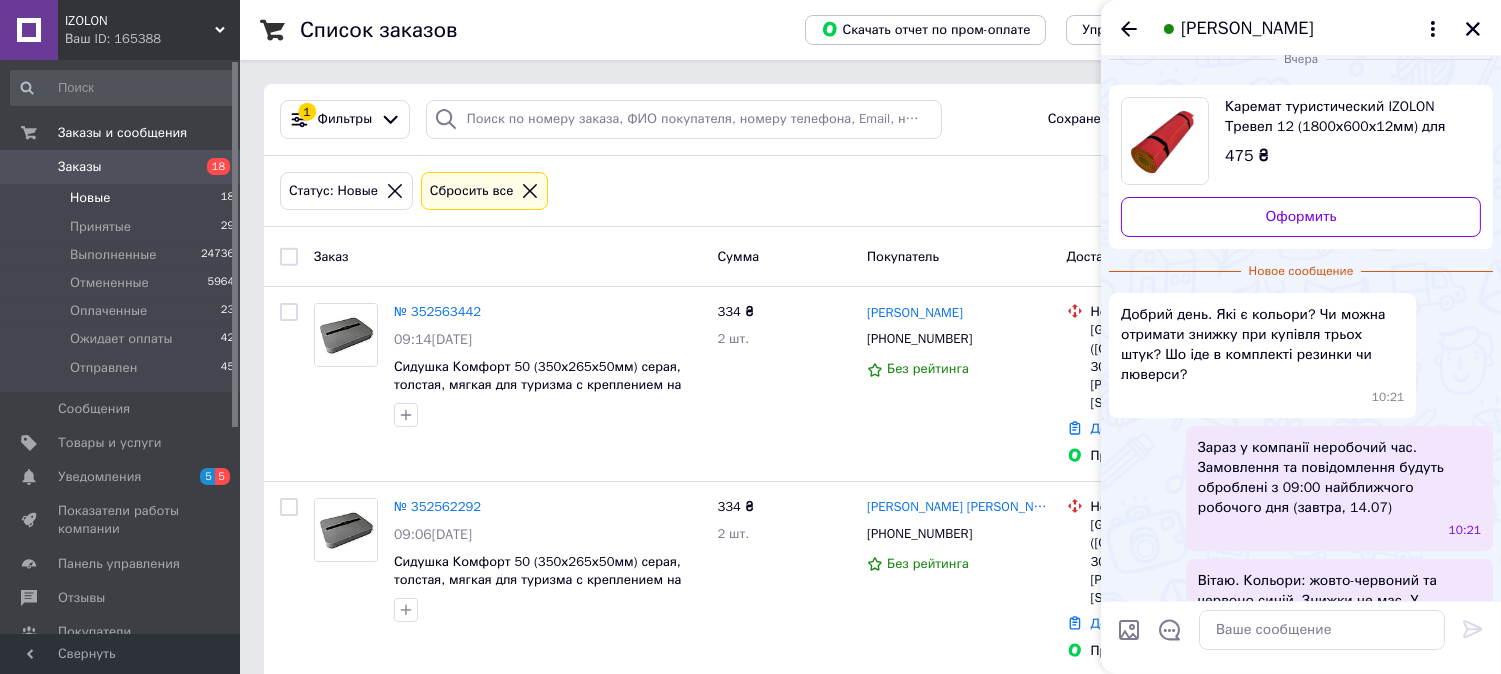 scroll, scrollTop: 37, scrollLeft: 0, axis: vertical 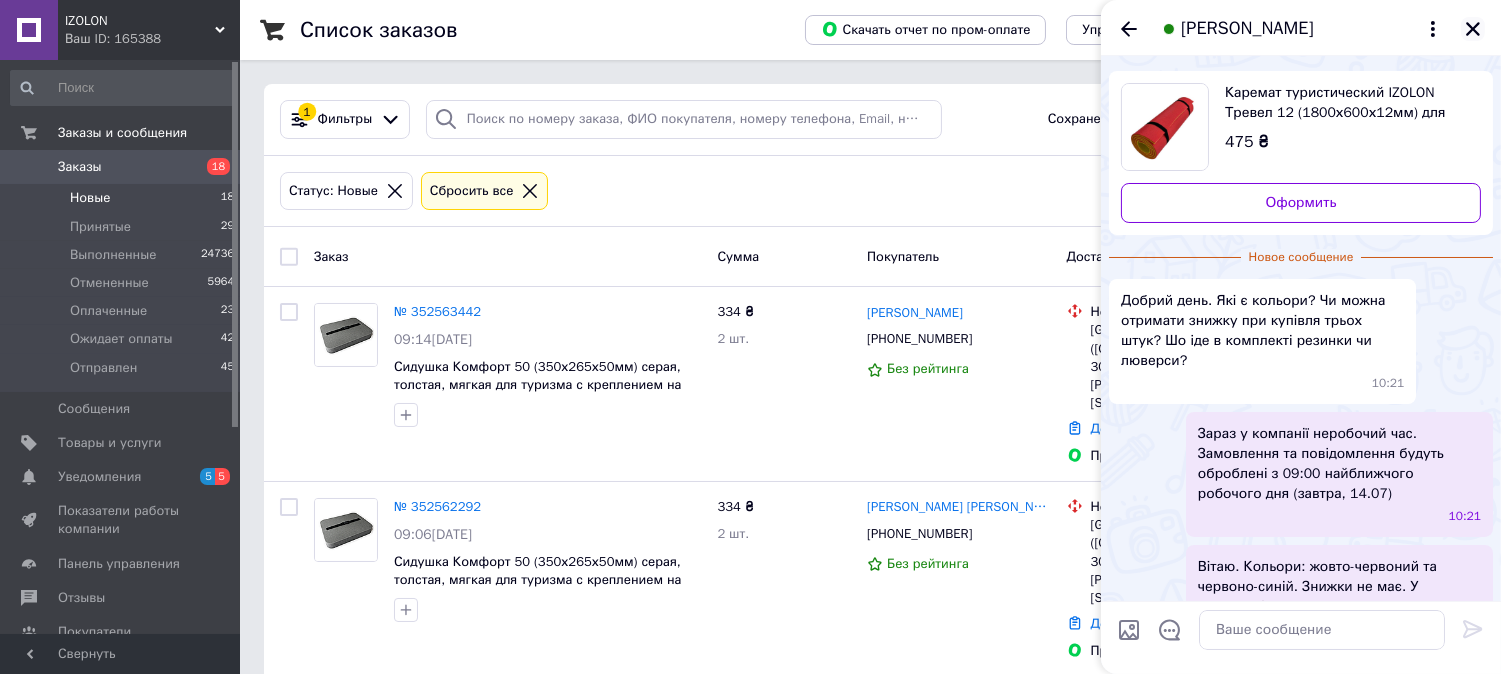 click 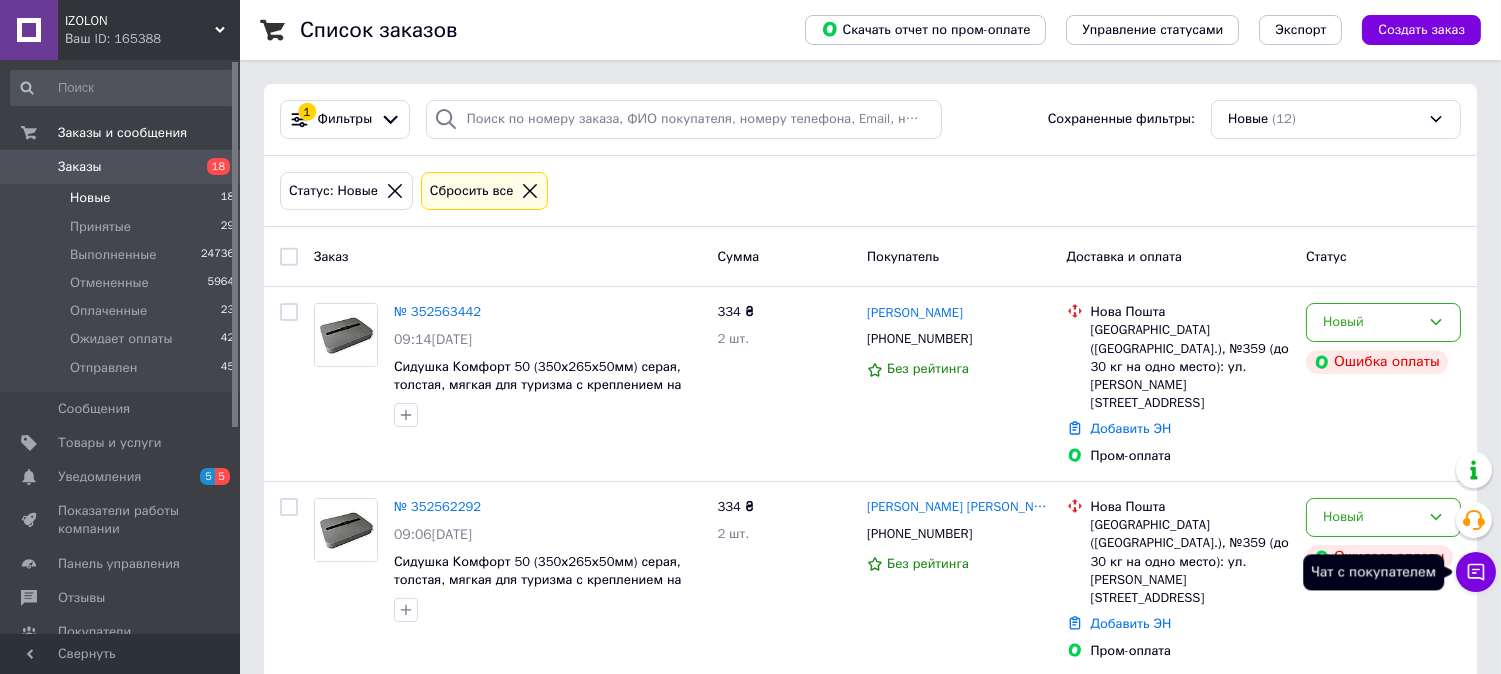 click 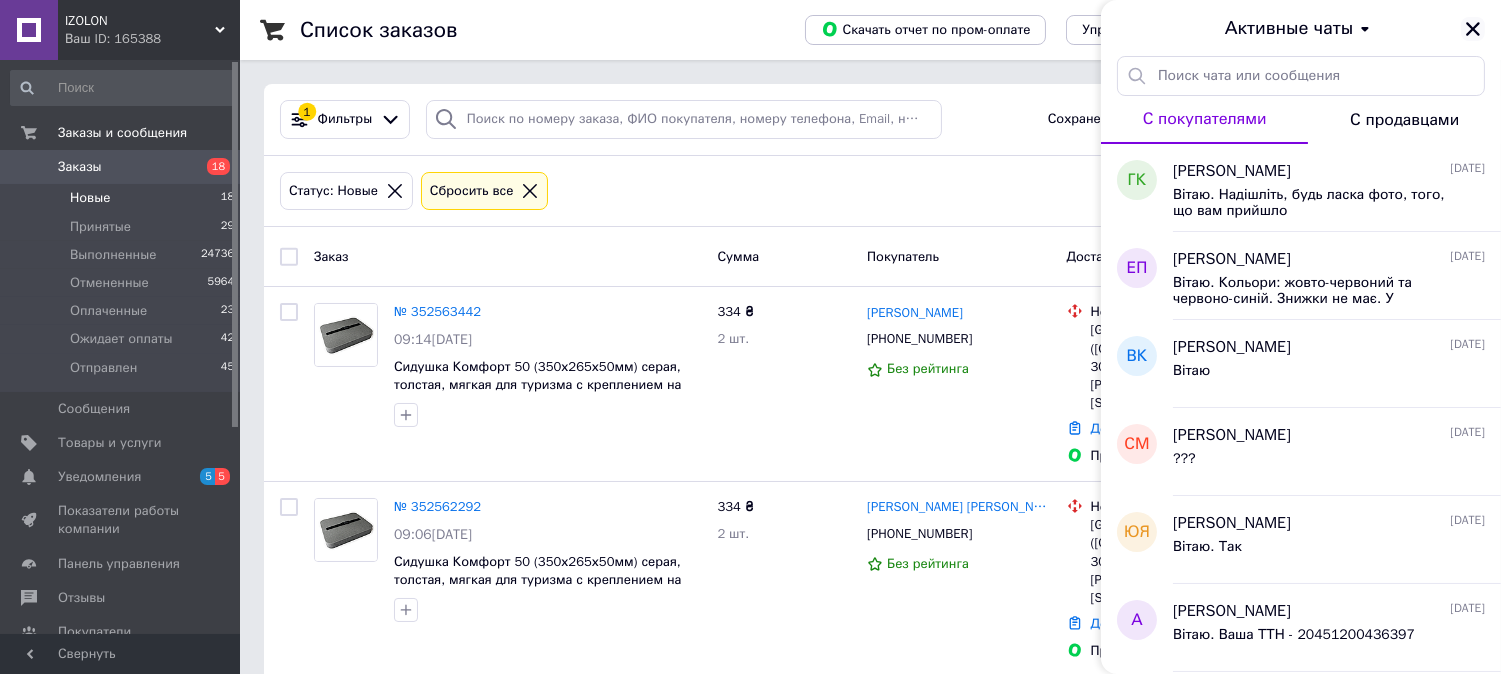 click 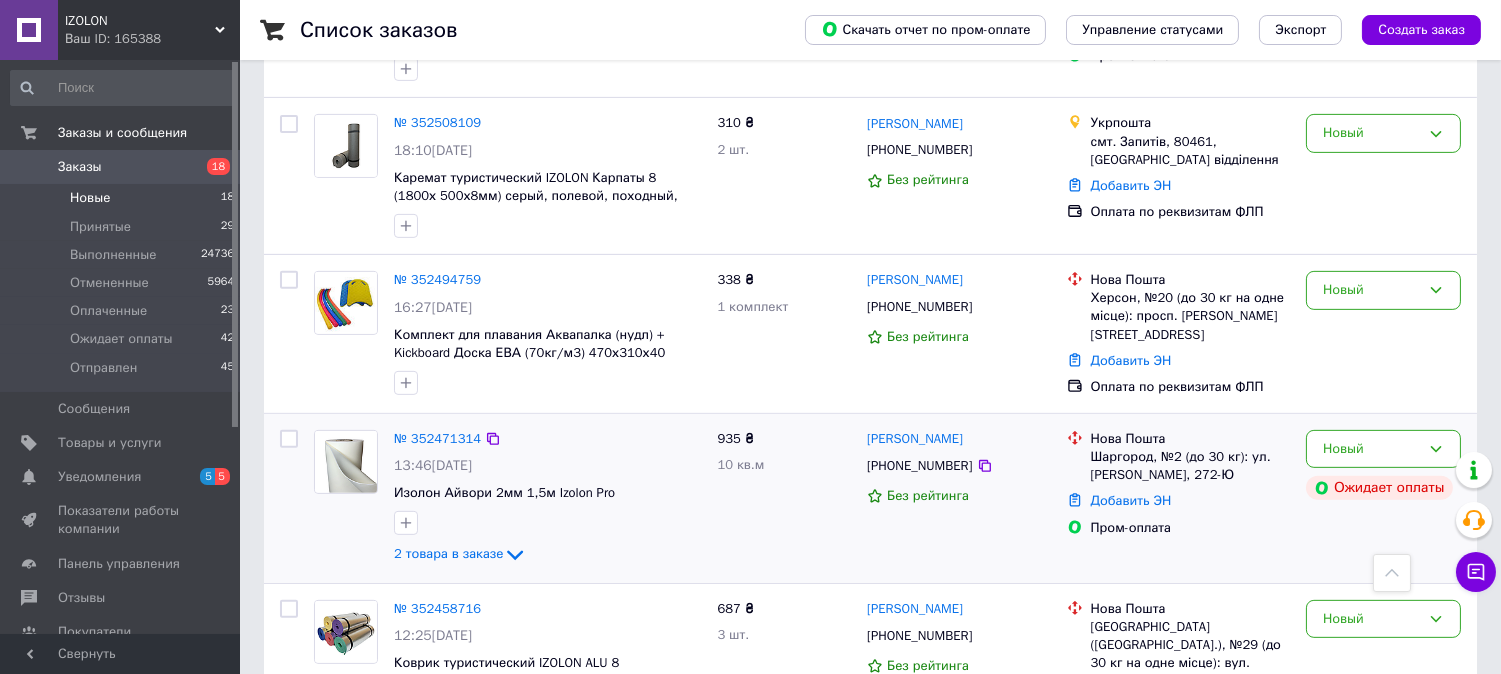 scroll, scrollTop: 1636, scrollLeft: 0, axis: vertical 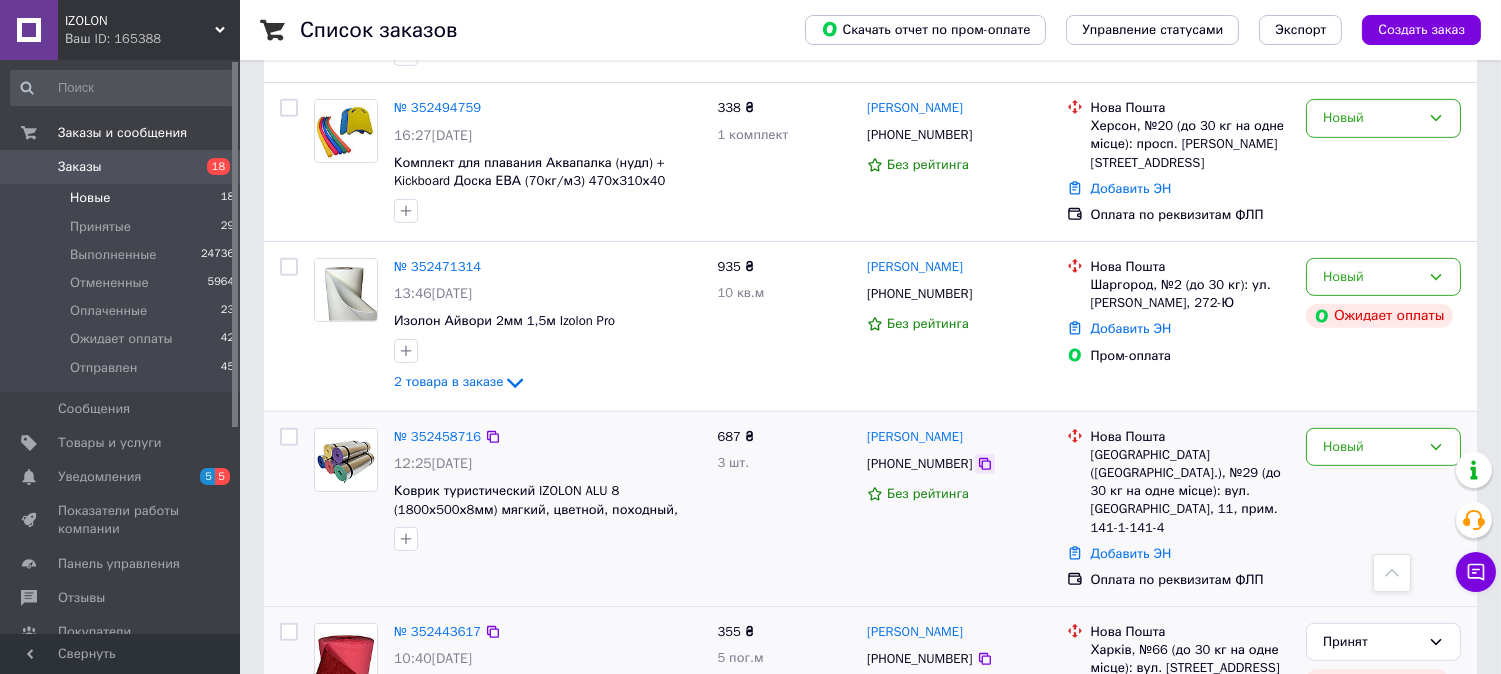 click 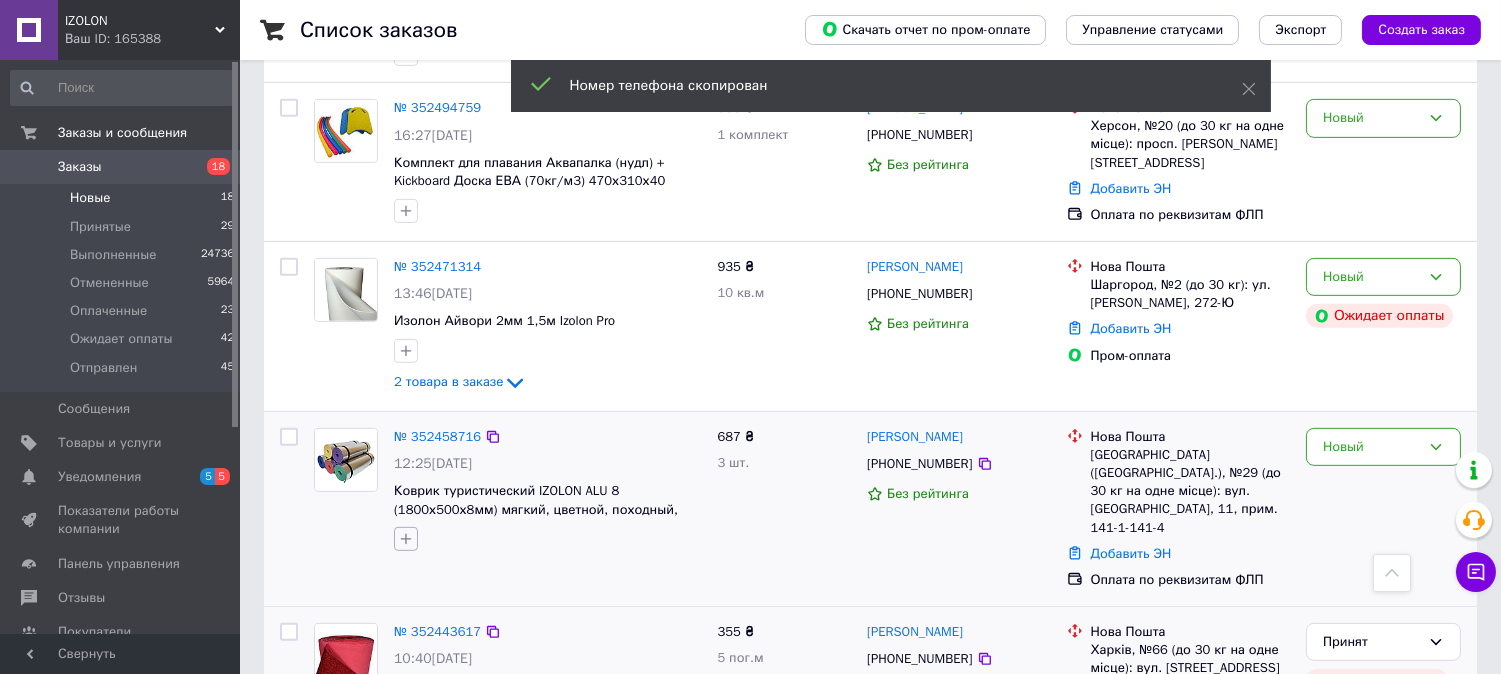 click 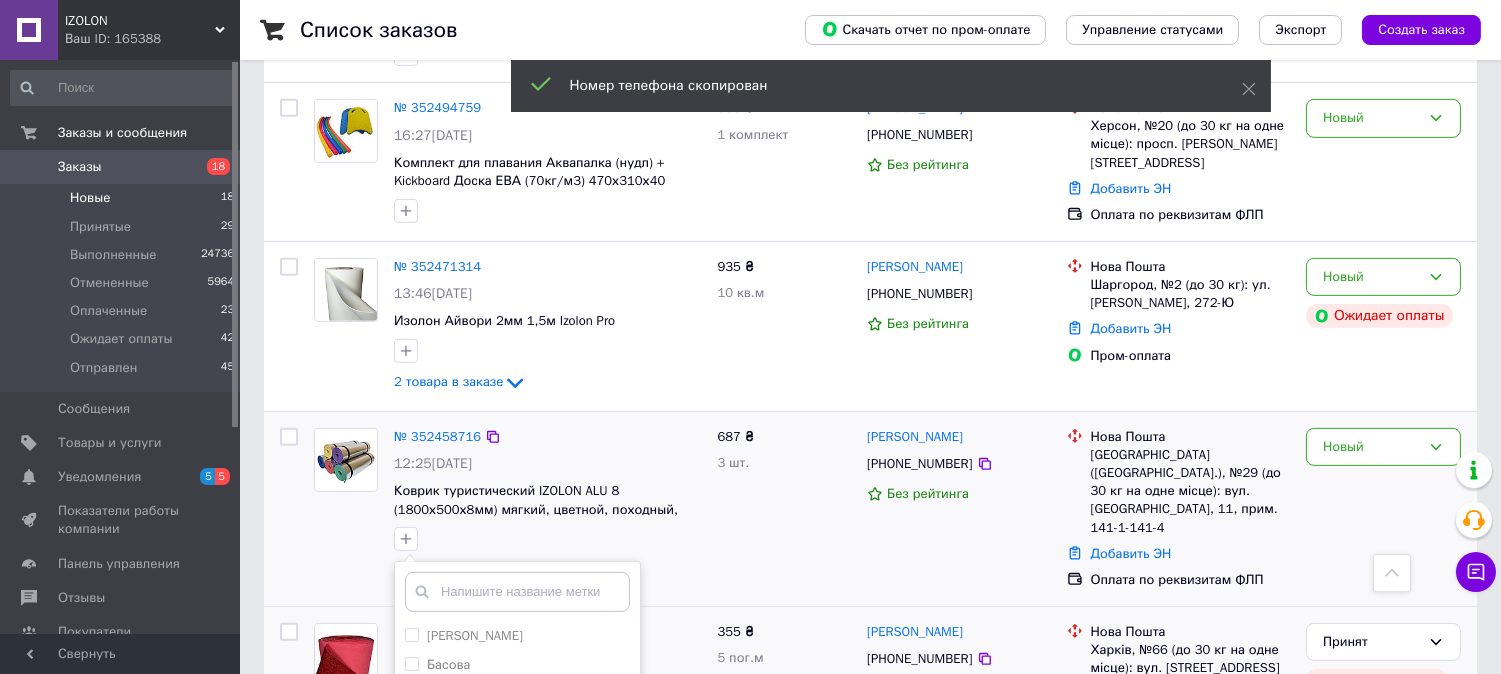 click on "Бурсак" at bounding box center [411, 691] 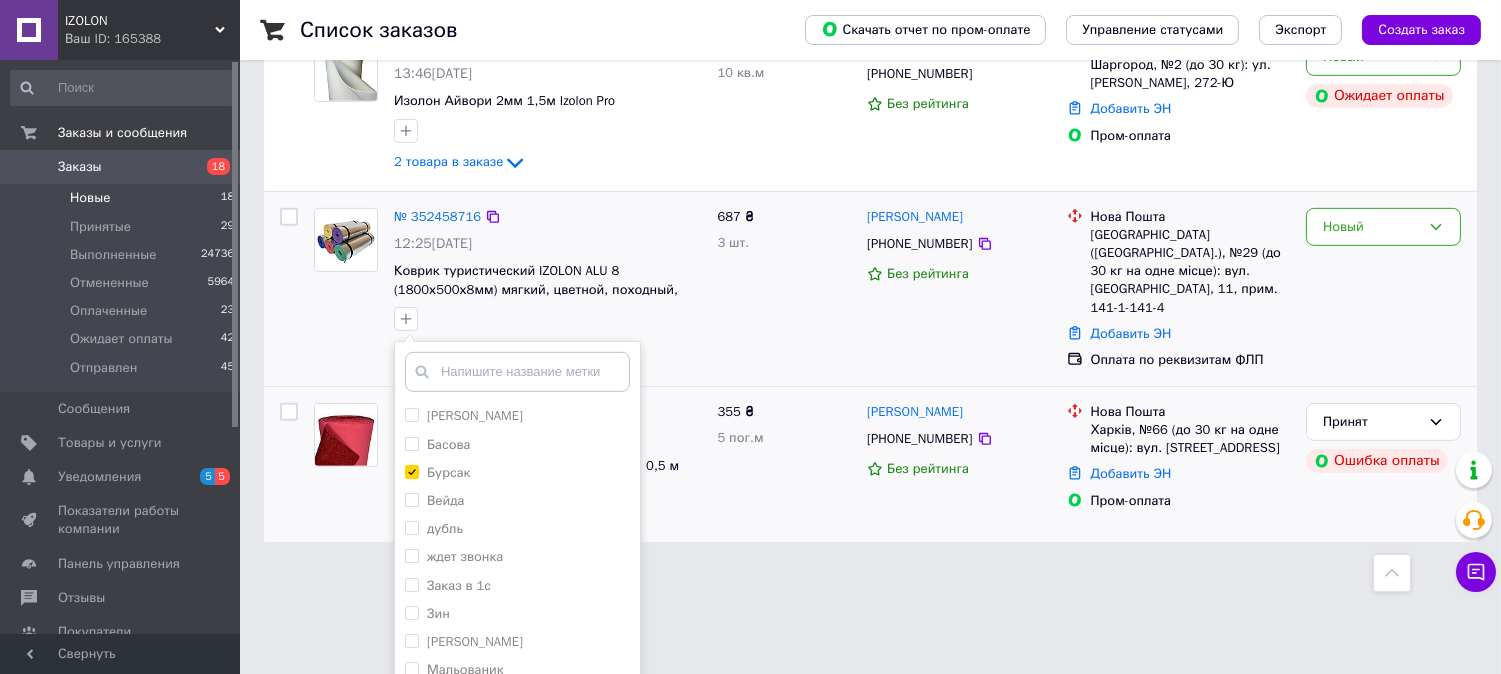 click on "Добавить метку" at bounding box center (517, 738) 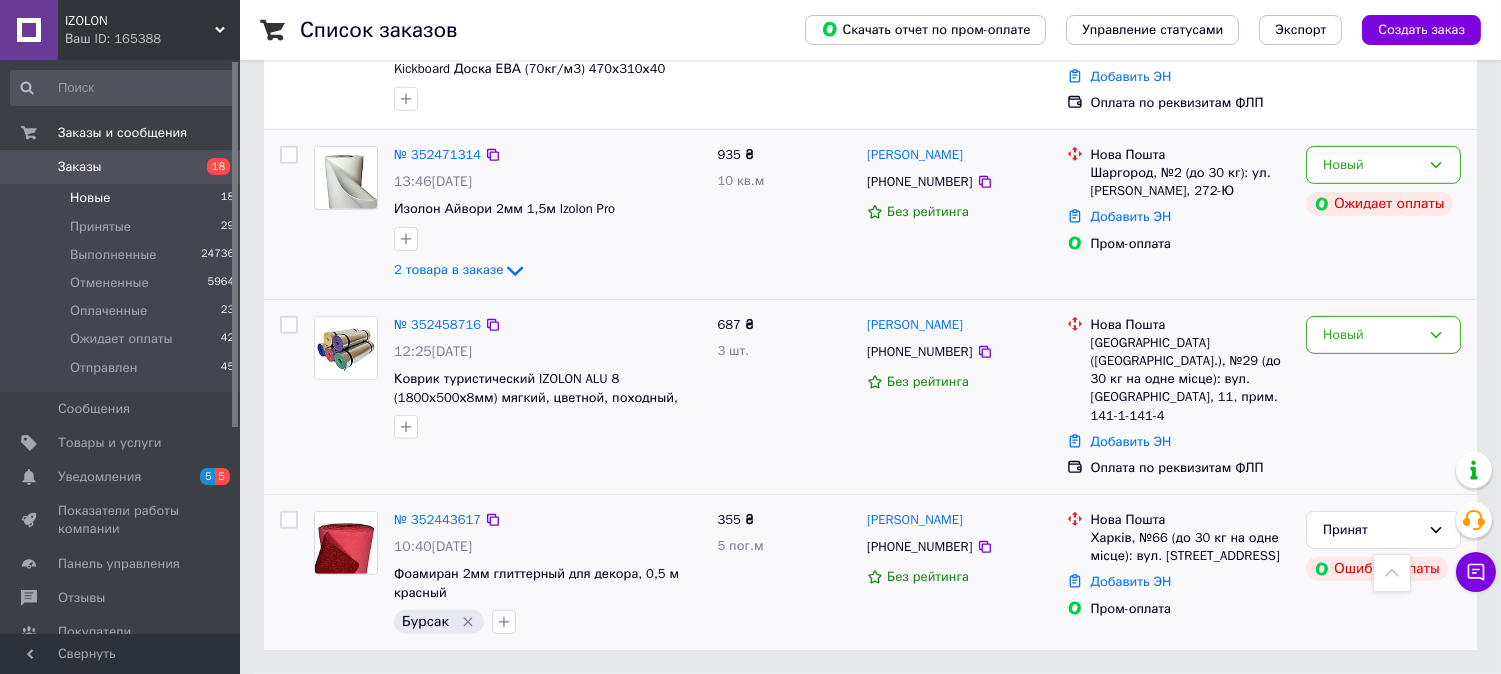 scroll, scrollTop: 1636, scrollLeft: 0, axis: vertical 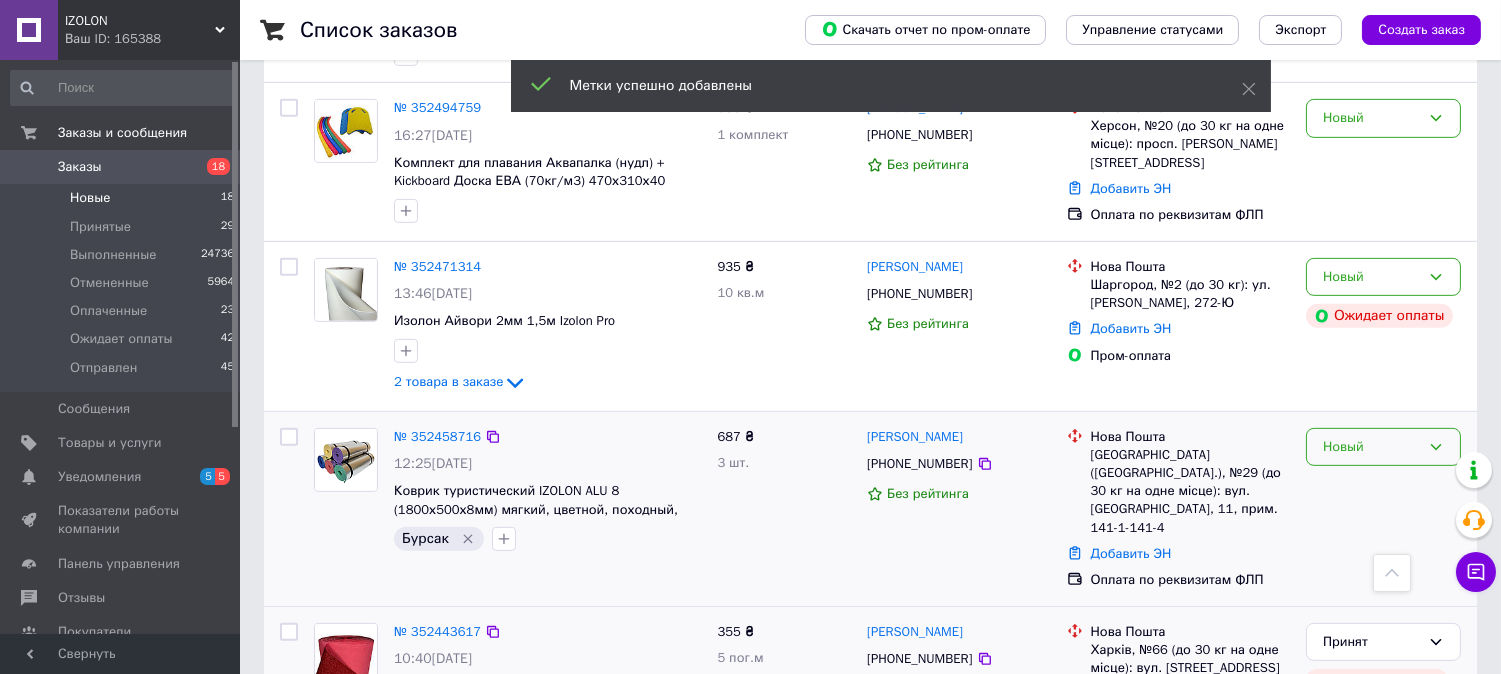 click on "Новый" at bounding box center [1371, 447] 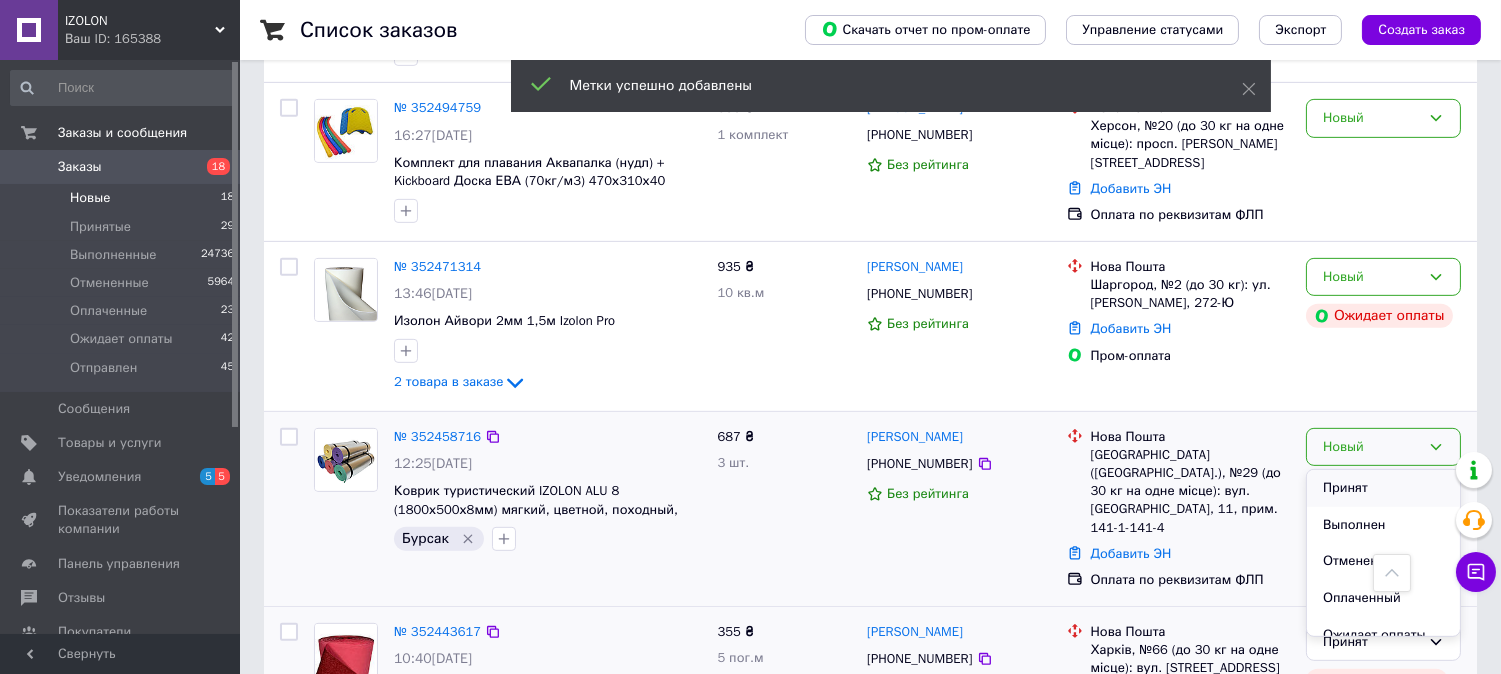 click on "Принят" at bounding box center (1383, 488) 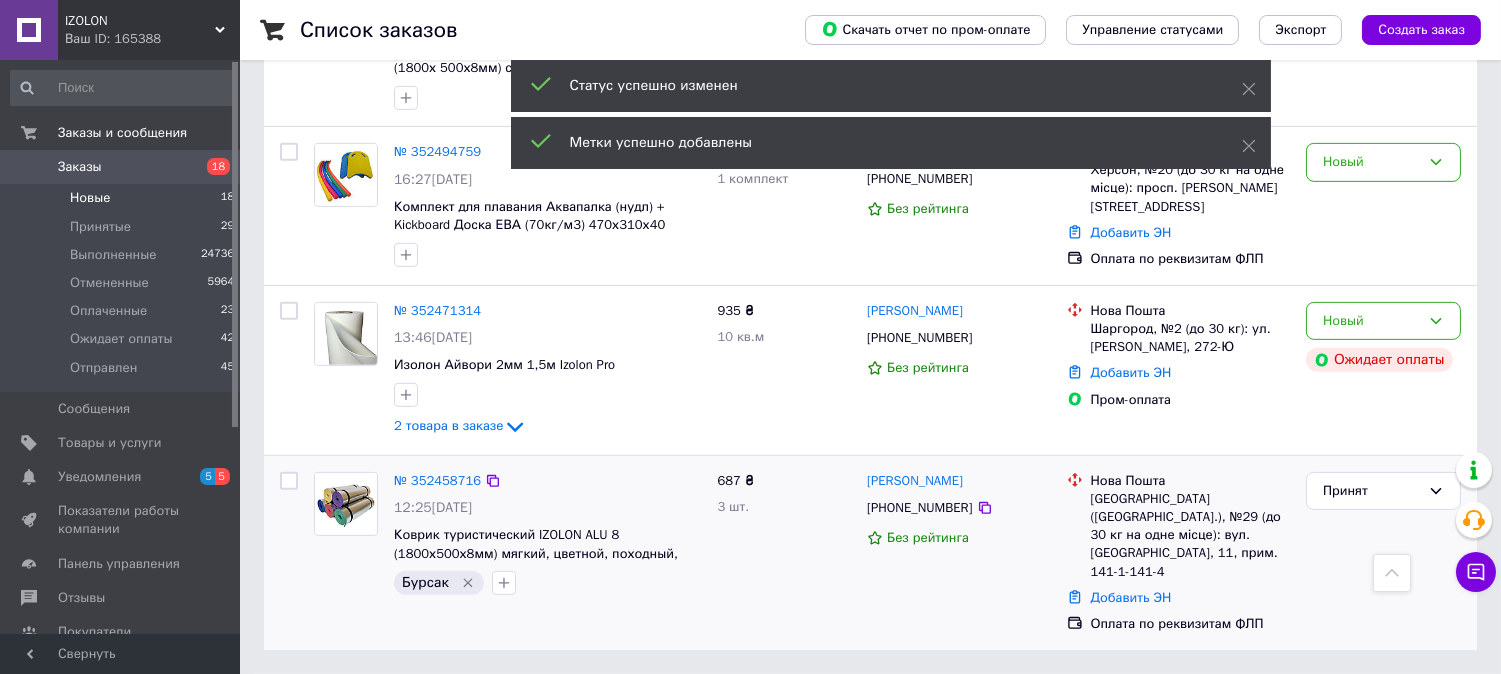 scroll, scrollTop: 1480, scrollLeft: 0, axis: vertical 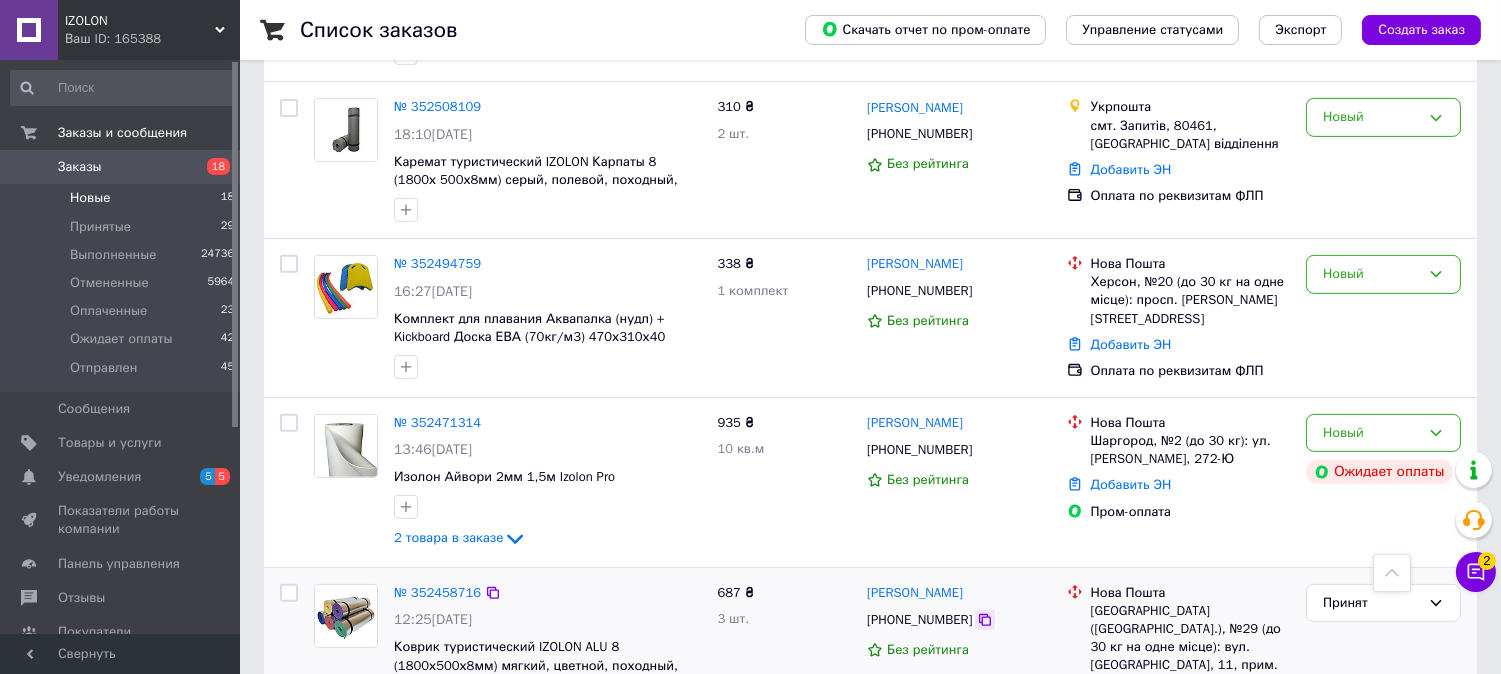 click 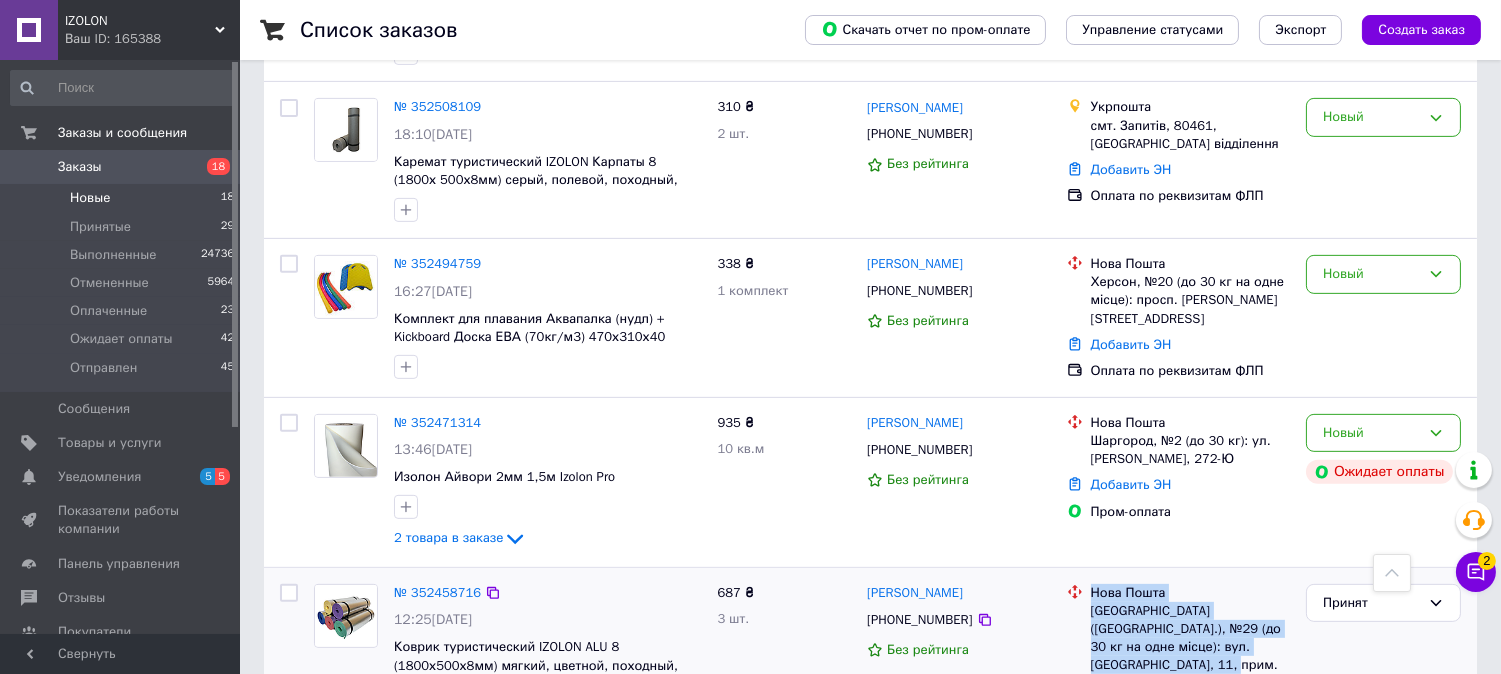 drag, startPoint x: 1125, startPoint y: 572, endPoint x: 1090, endPoint y: 502, distance: 78.26238 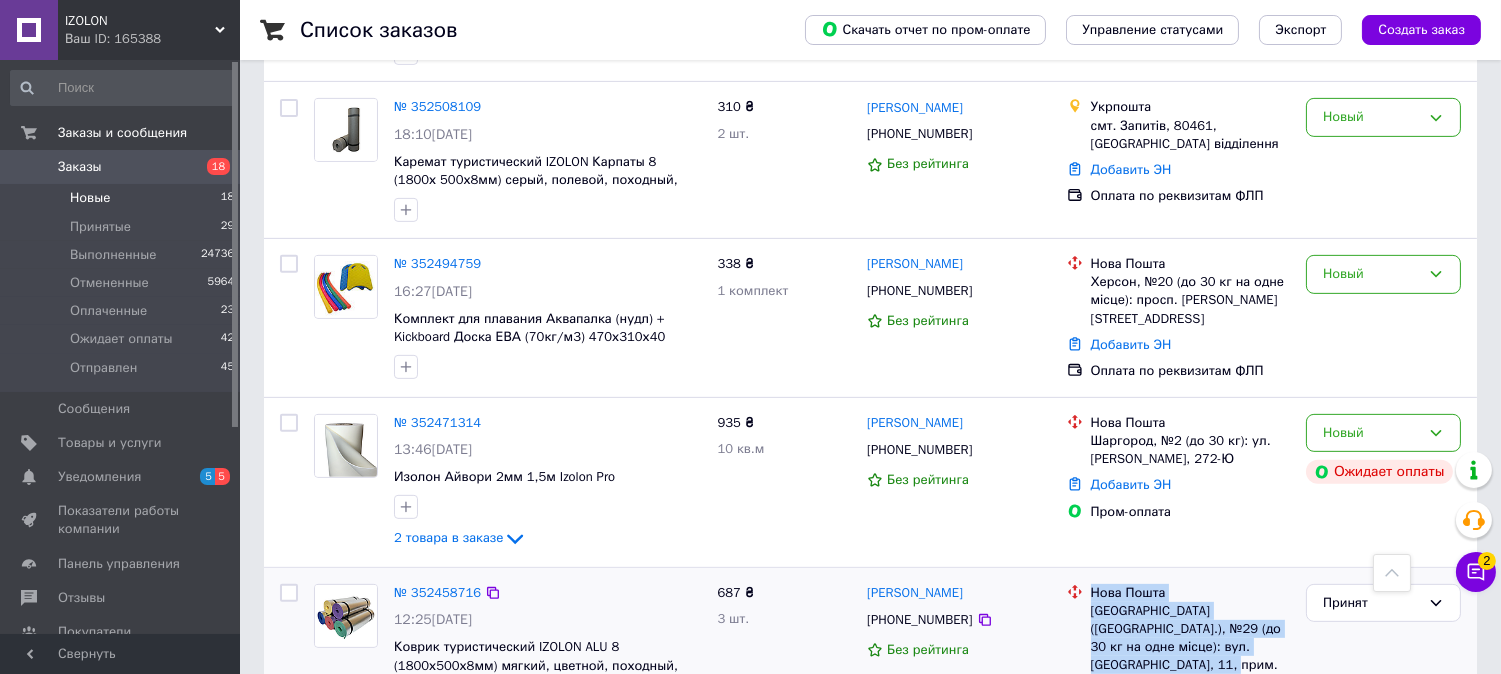 click on "Нова Пошта Чернівці (Чернівецька обл.), №29 (до 30 кг на одне місце): вул. Ентузіастів, 11, прим. 141-1-141-4" at bounding box center [1190, 638] 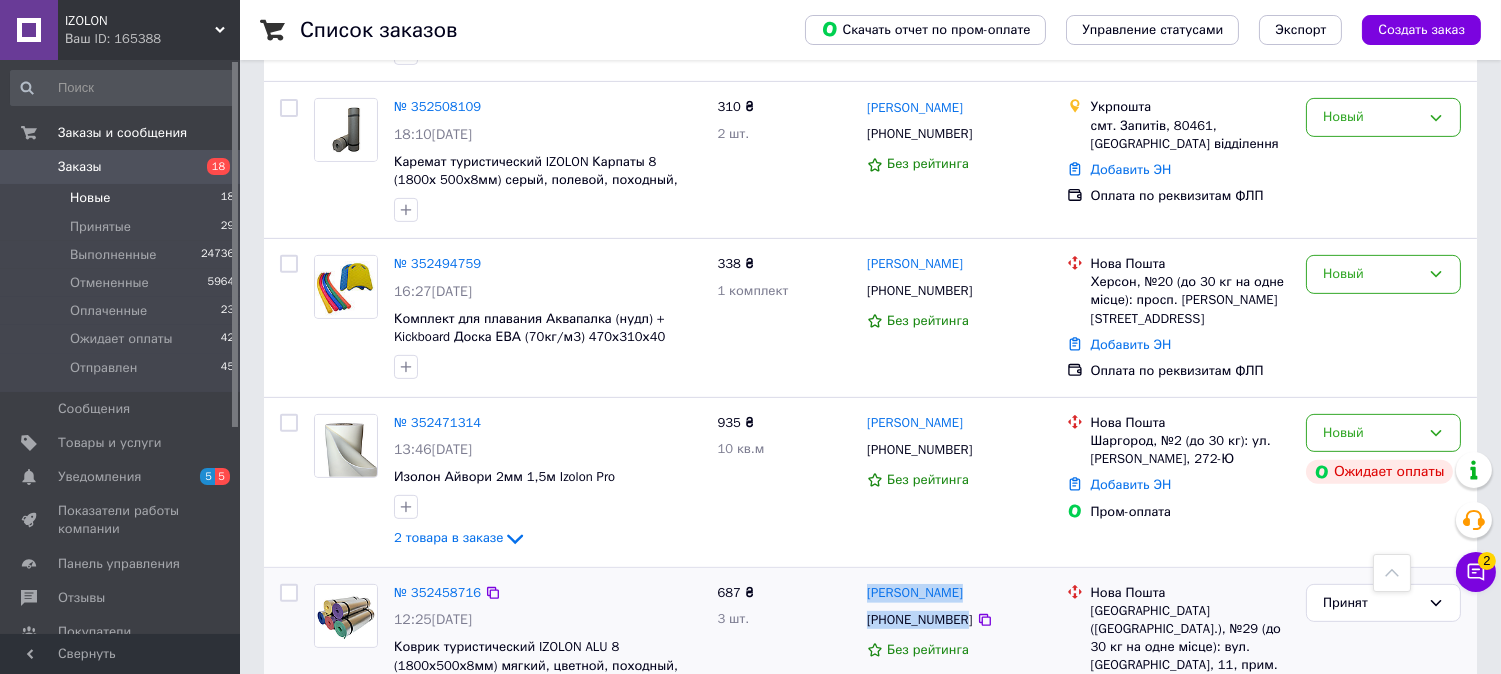 drag, startPoint x: 957, startPoint y: 528, endPoint x: 864, endPoint y: 497, distance: 98.03061 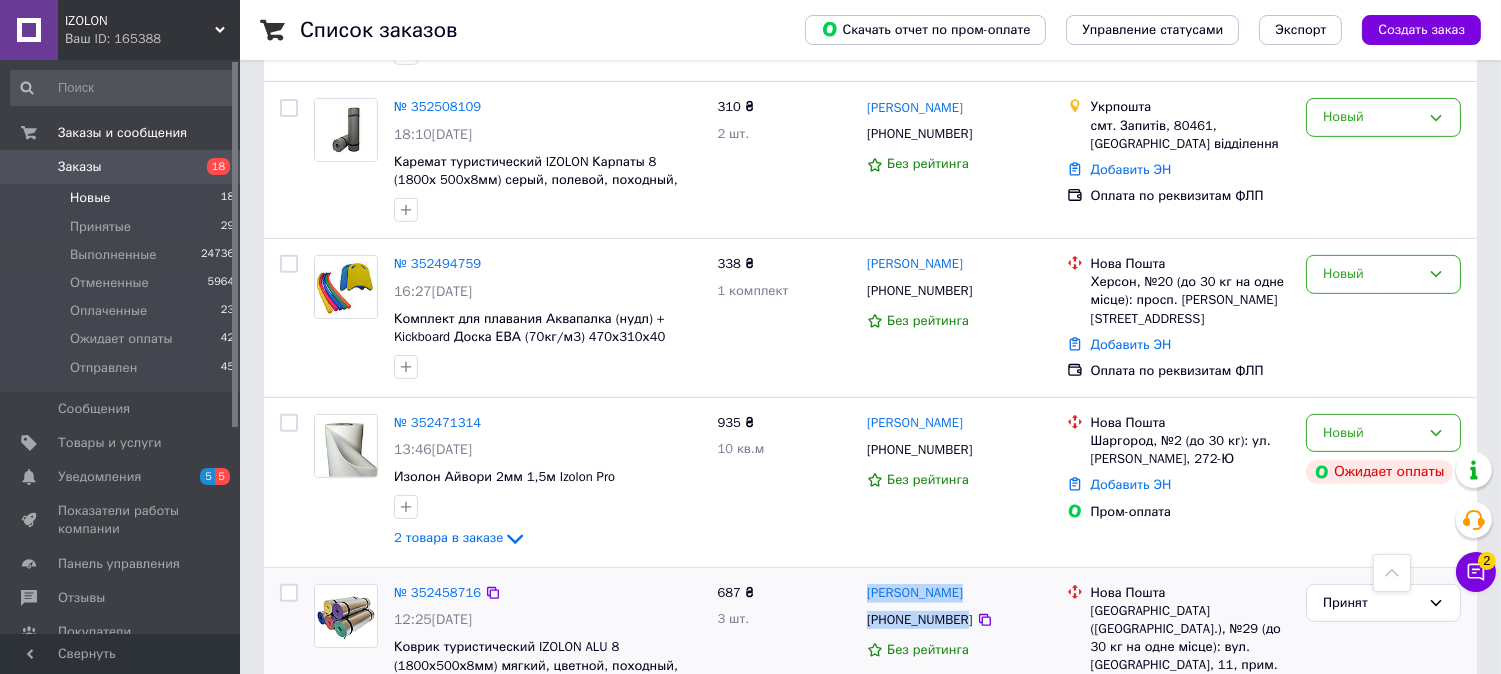click on "Руслана Матійчук +380663835369 Без рейтинга" at bounding box center (959, 665) 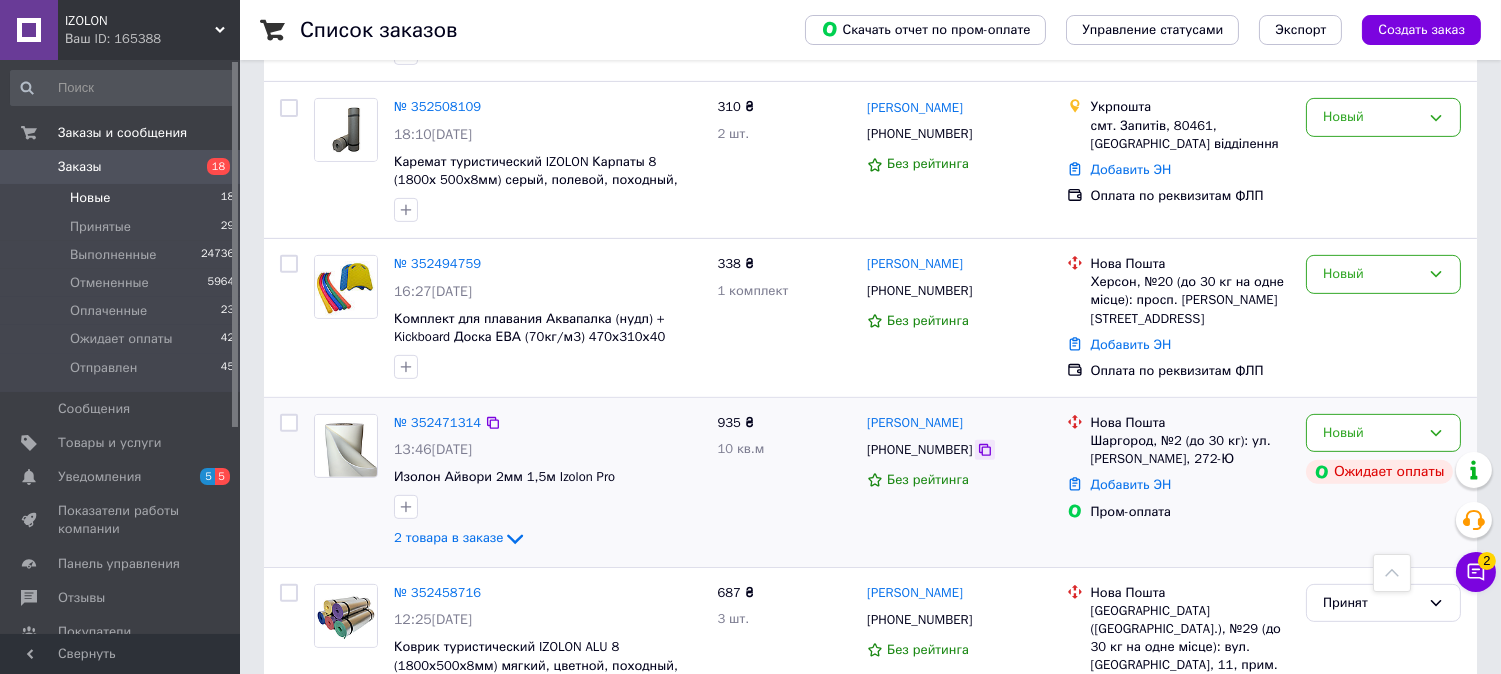 click 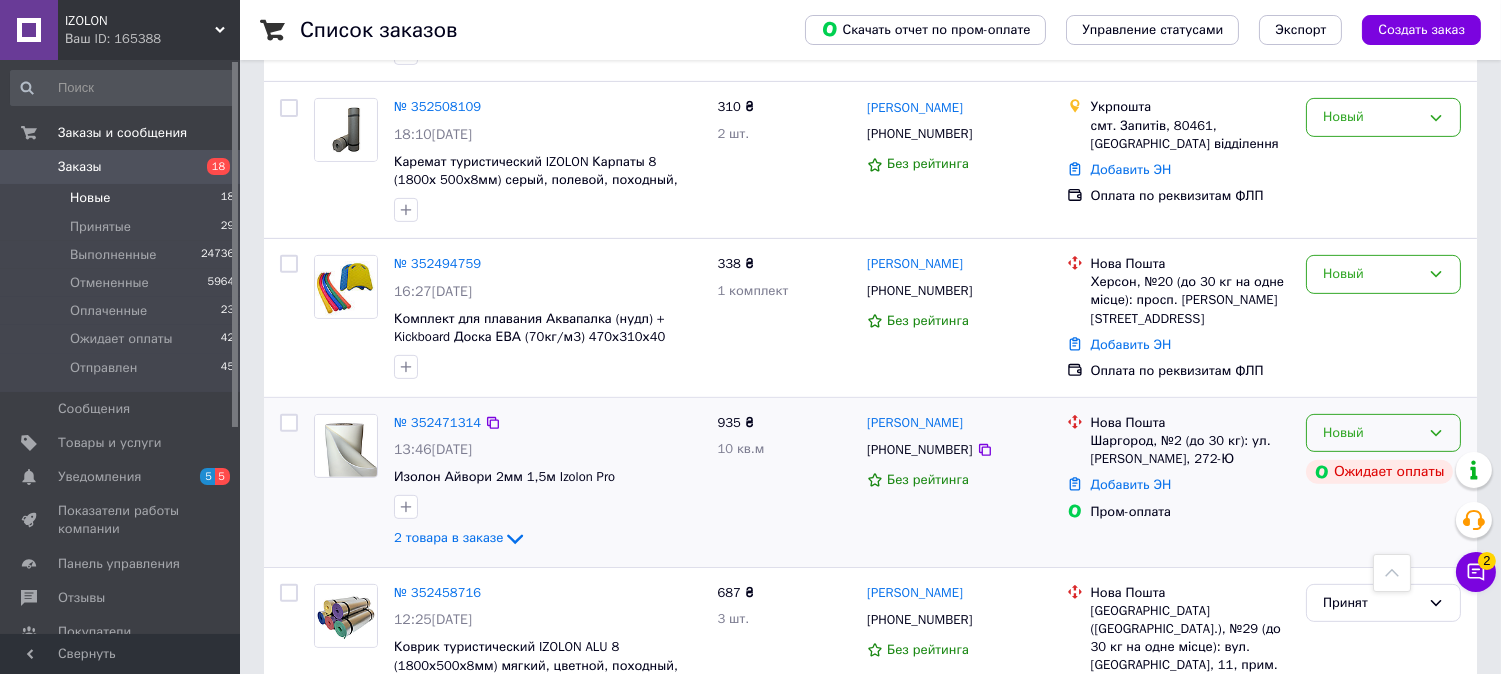 drag, startPoint x: 1443, startPoint y: 346, endPoint x: 1430, endPoint y: 357, distance: 17.029387 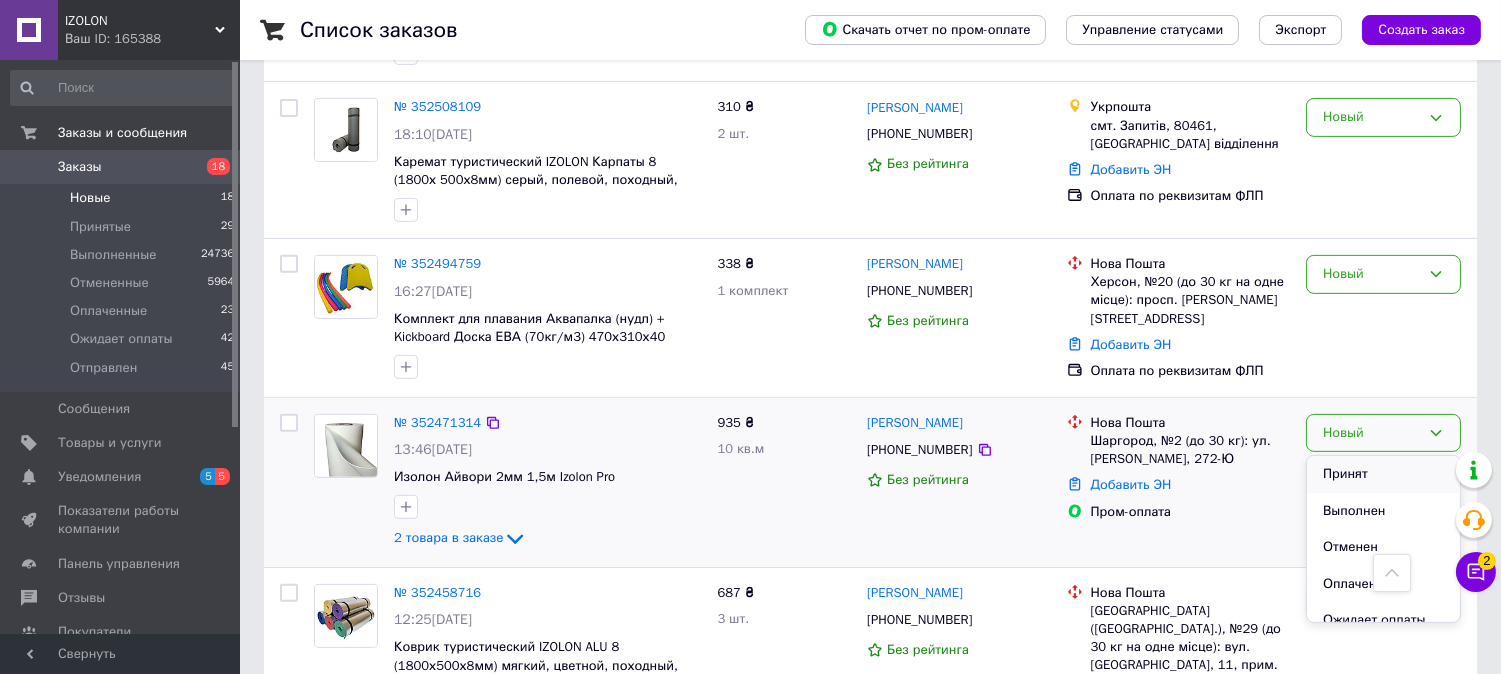 click on "Принят" at bounding box center [1383, 474] 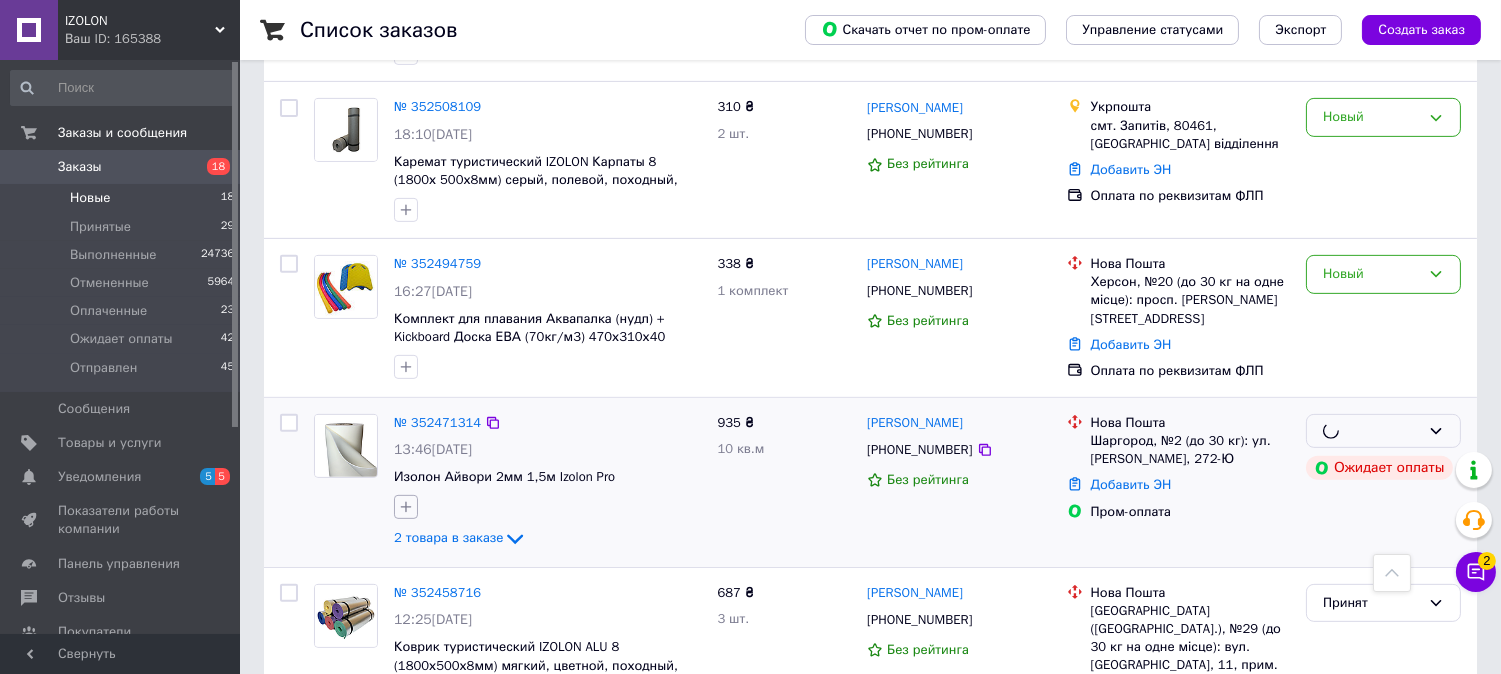 click 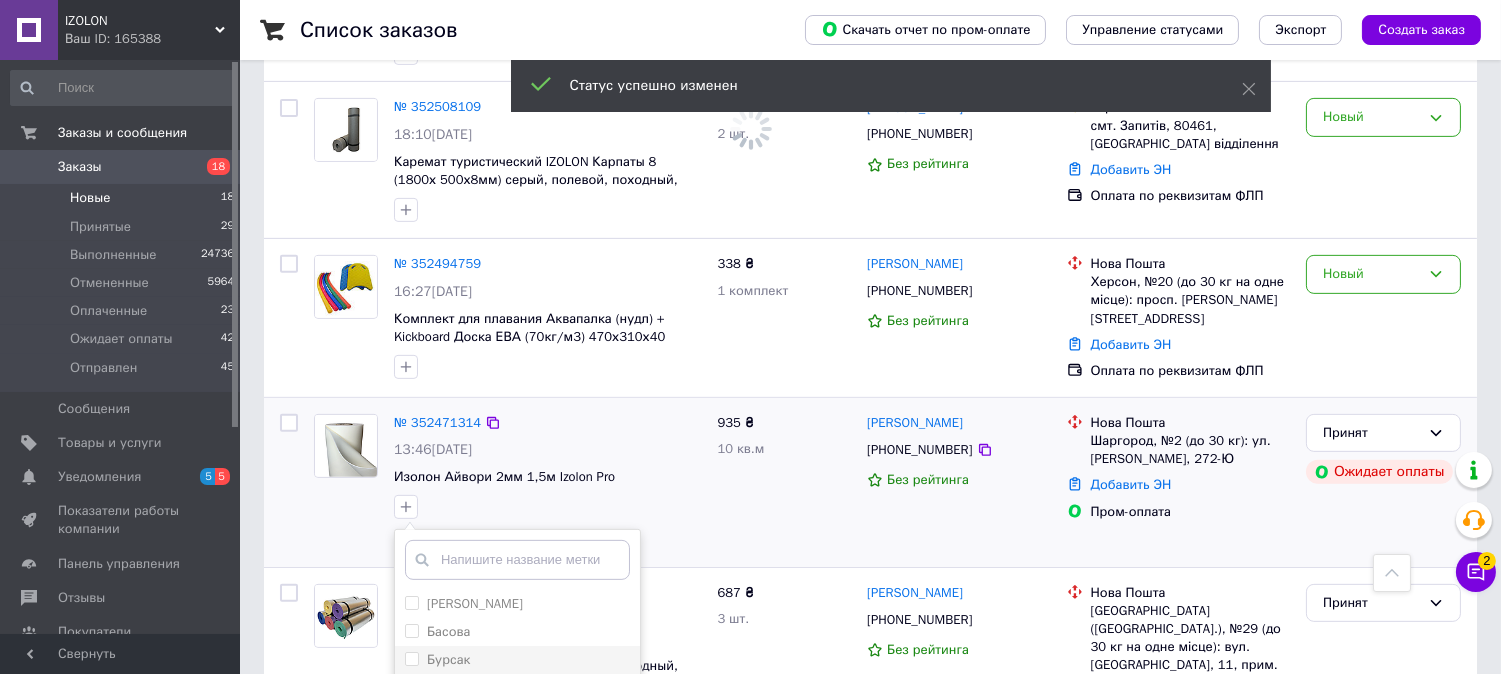 click on "Бурсак" at bounding box center [411, 658] 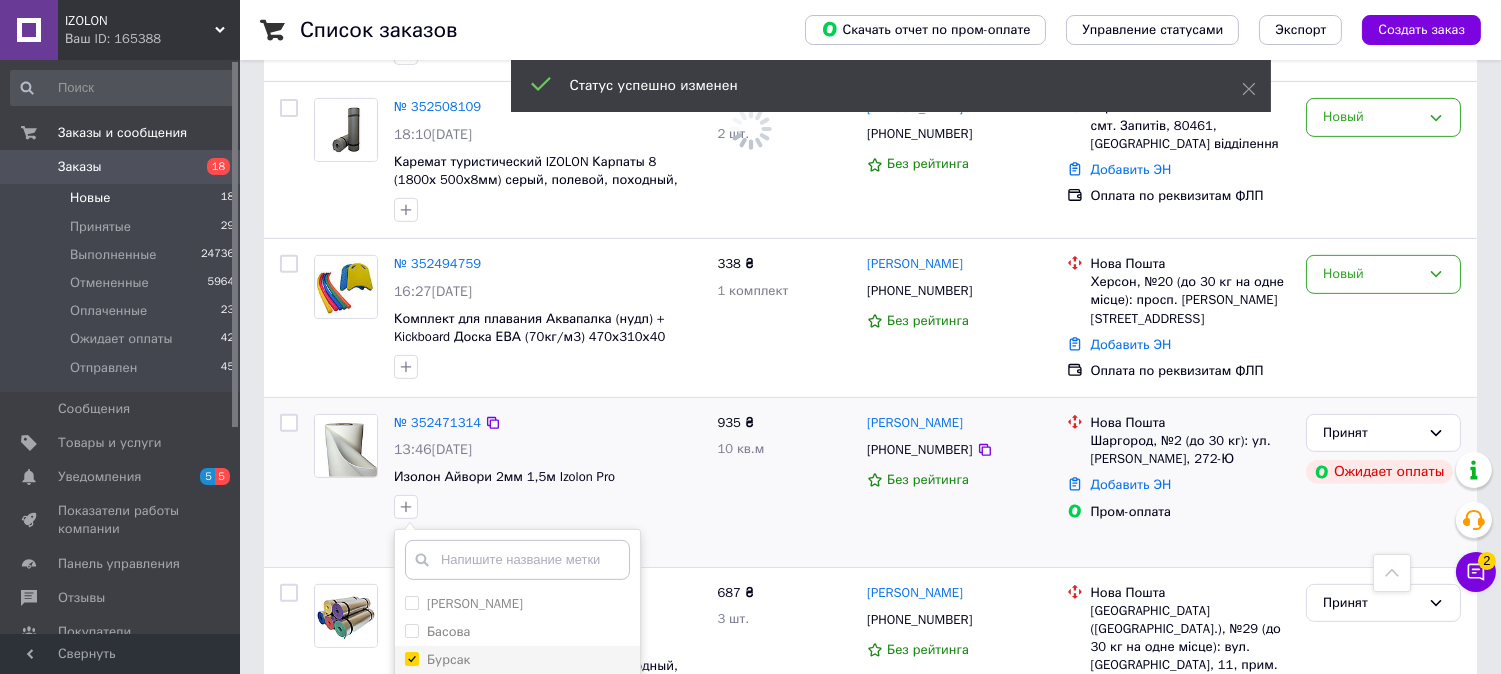 checkbox on "true" 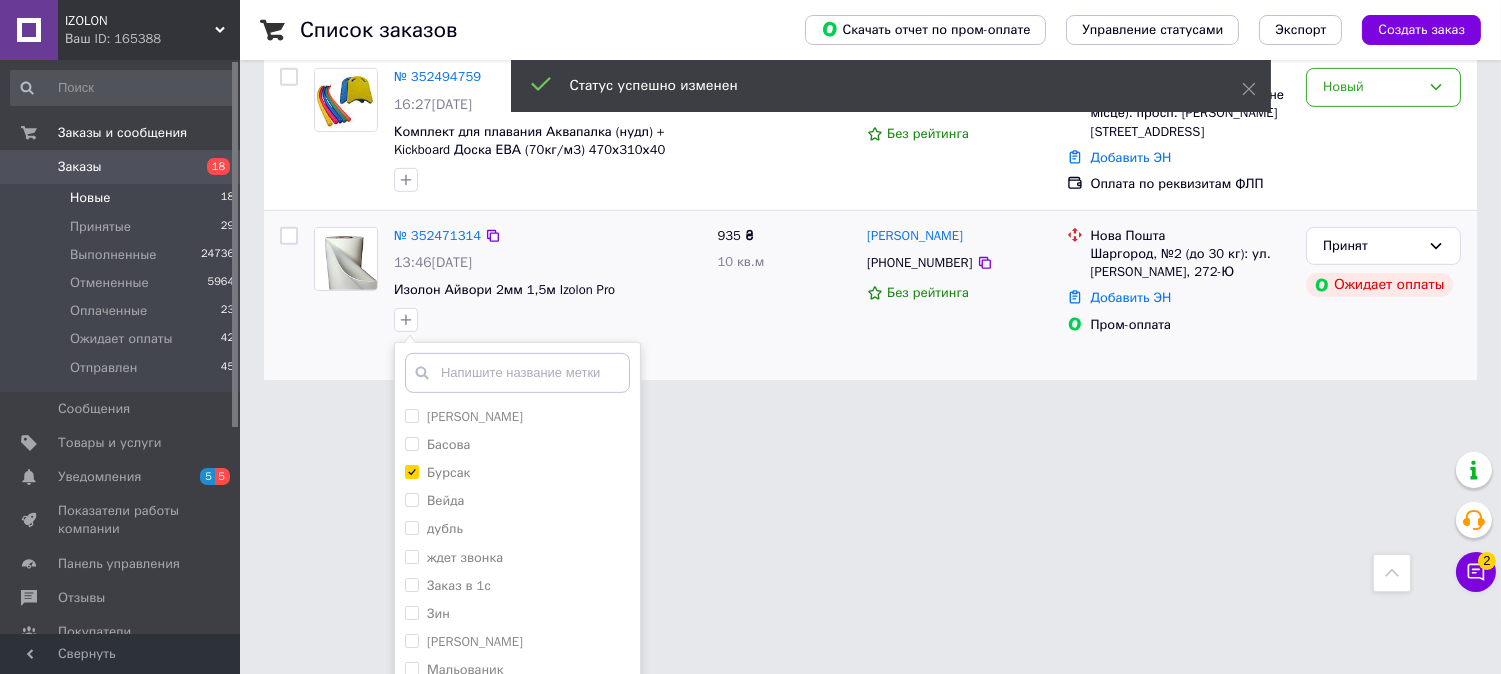 click on "Добавить метку" at bounding box center [517, 739] 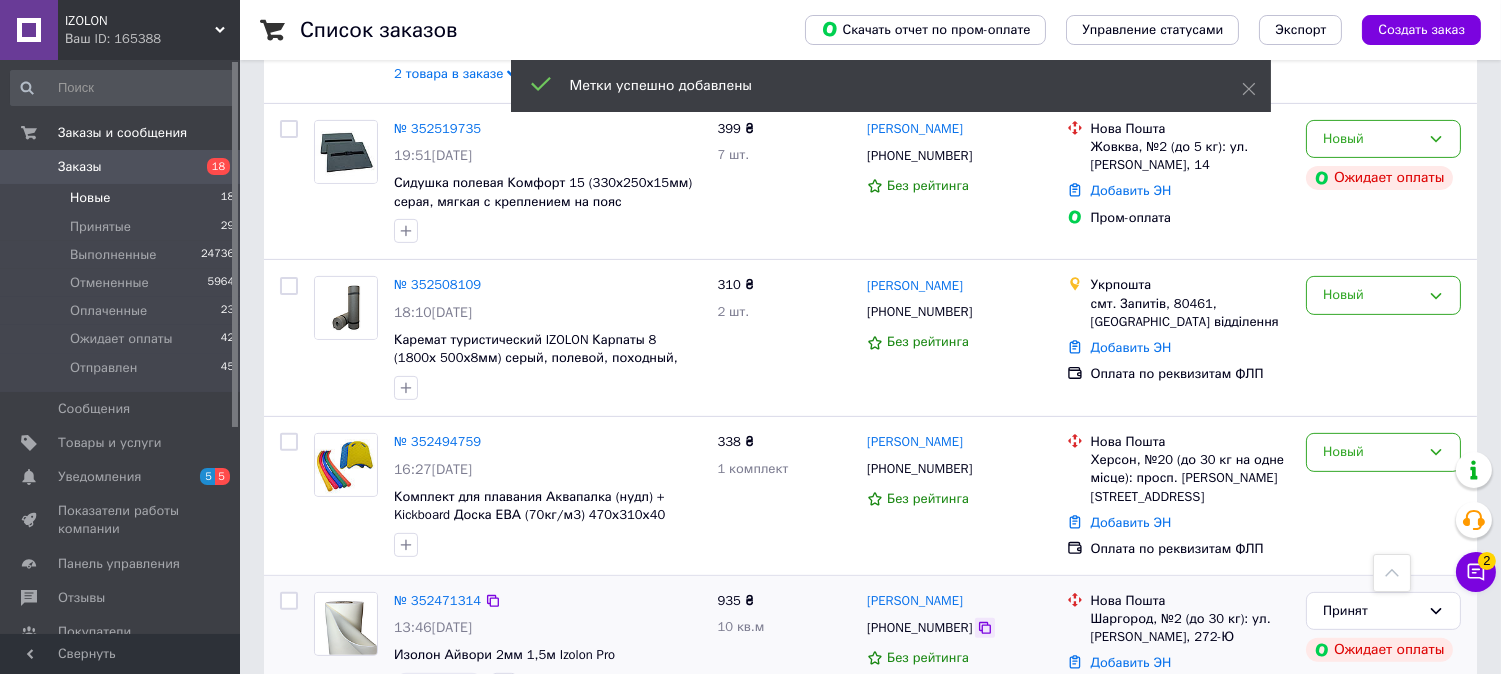 click 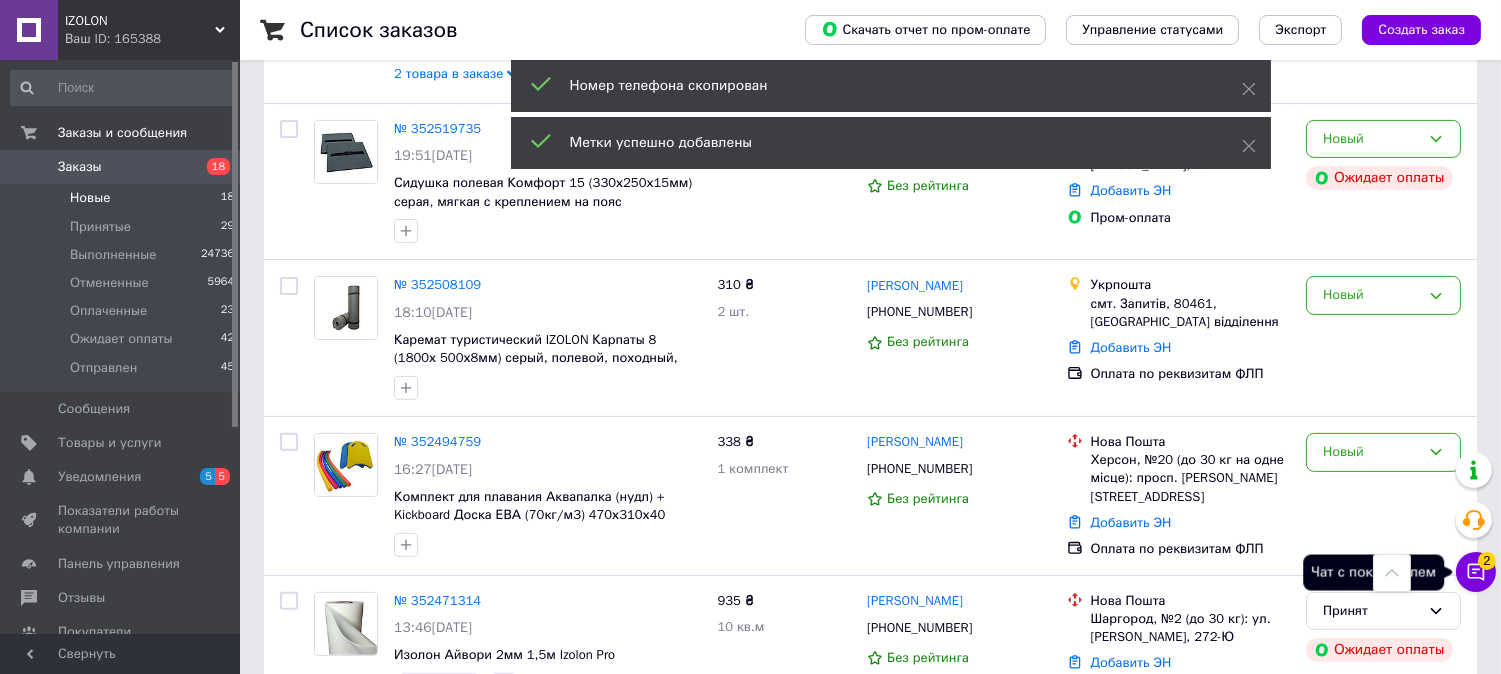 click 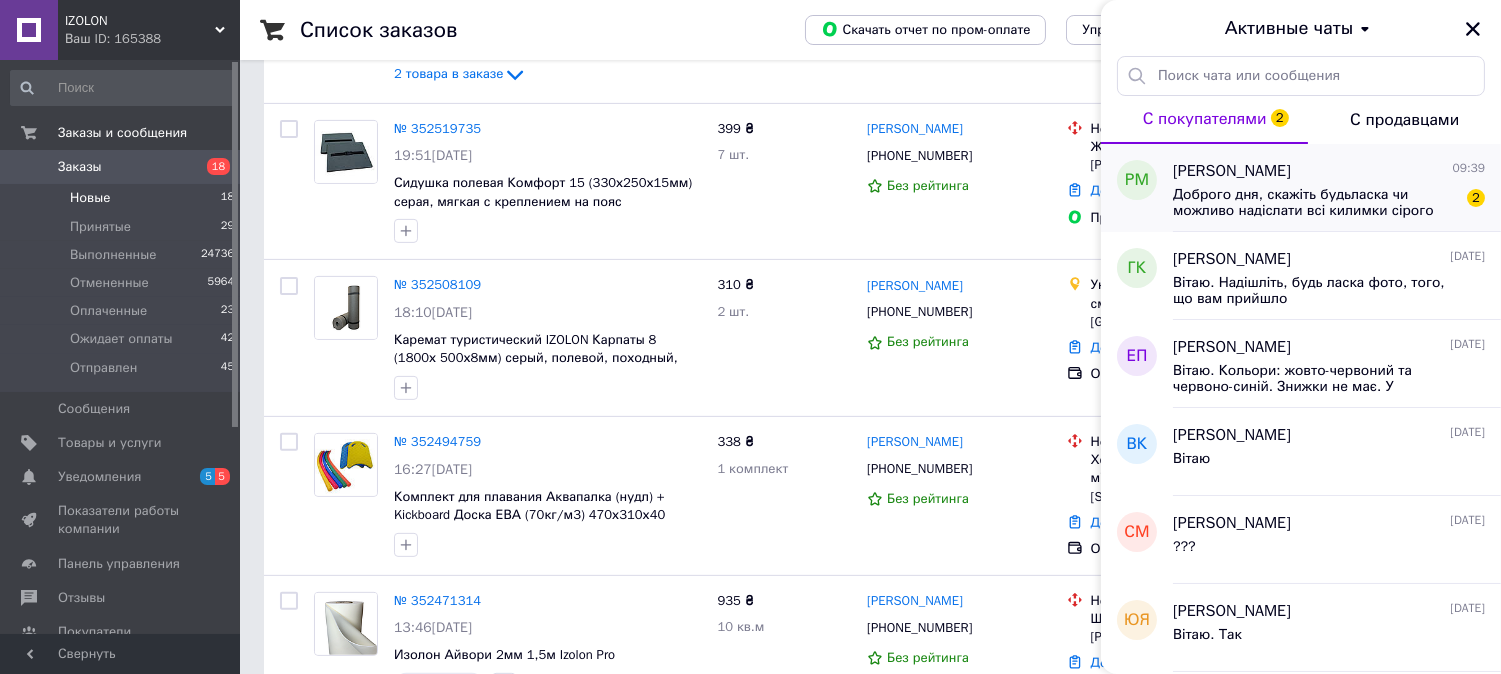 click on "Доброго дня, скажіть будьласка чи можливо надіслати всі килимки сірого кольору" at bounding box center [1315, 203] 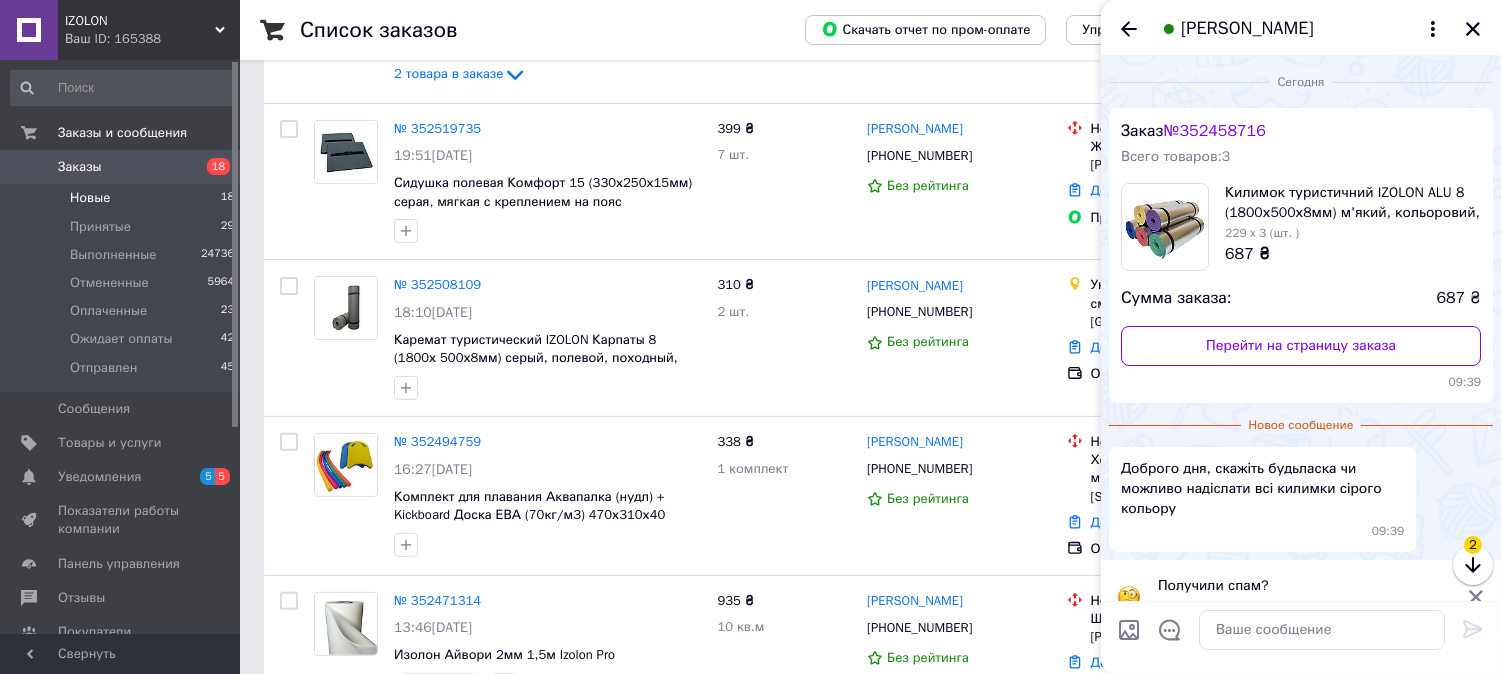 scroll, scrollTop: 32, scrollLeft: 0, axis: vertical 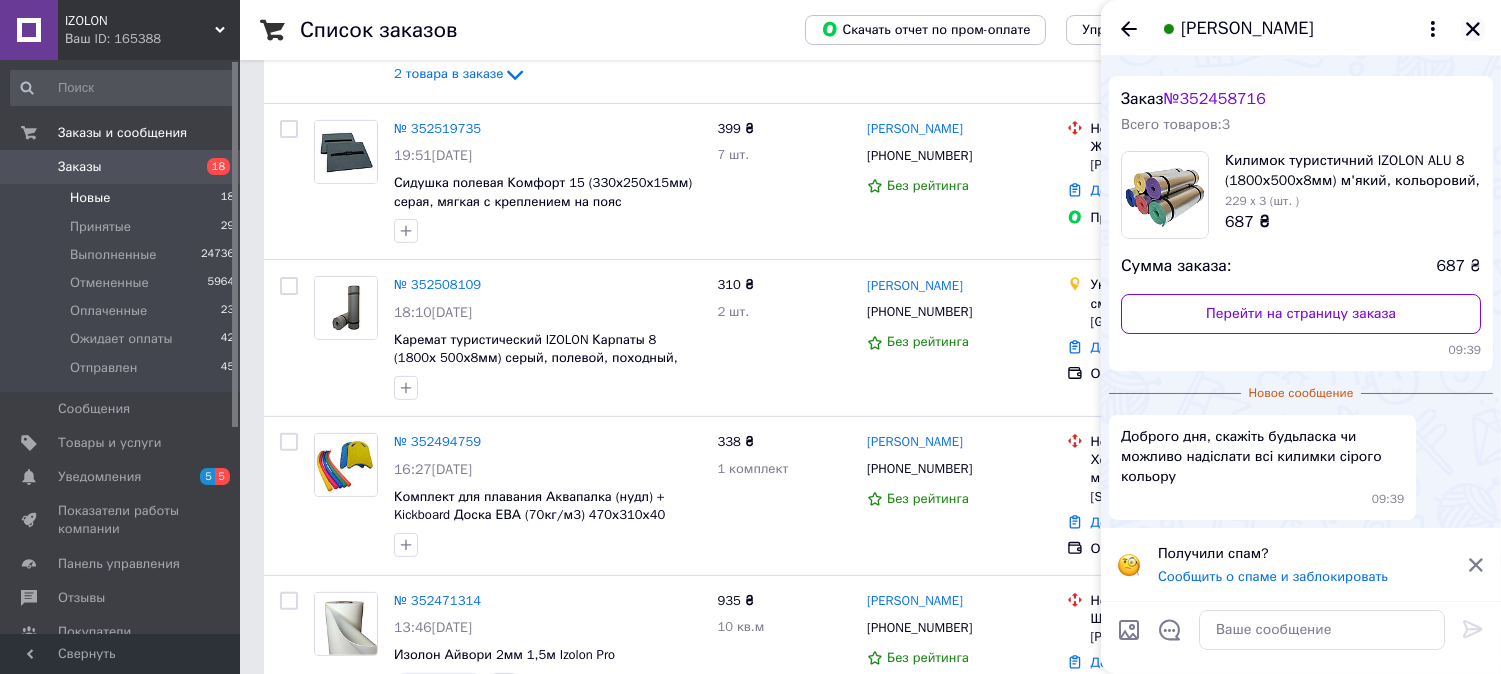 click 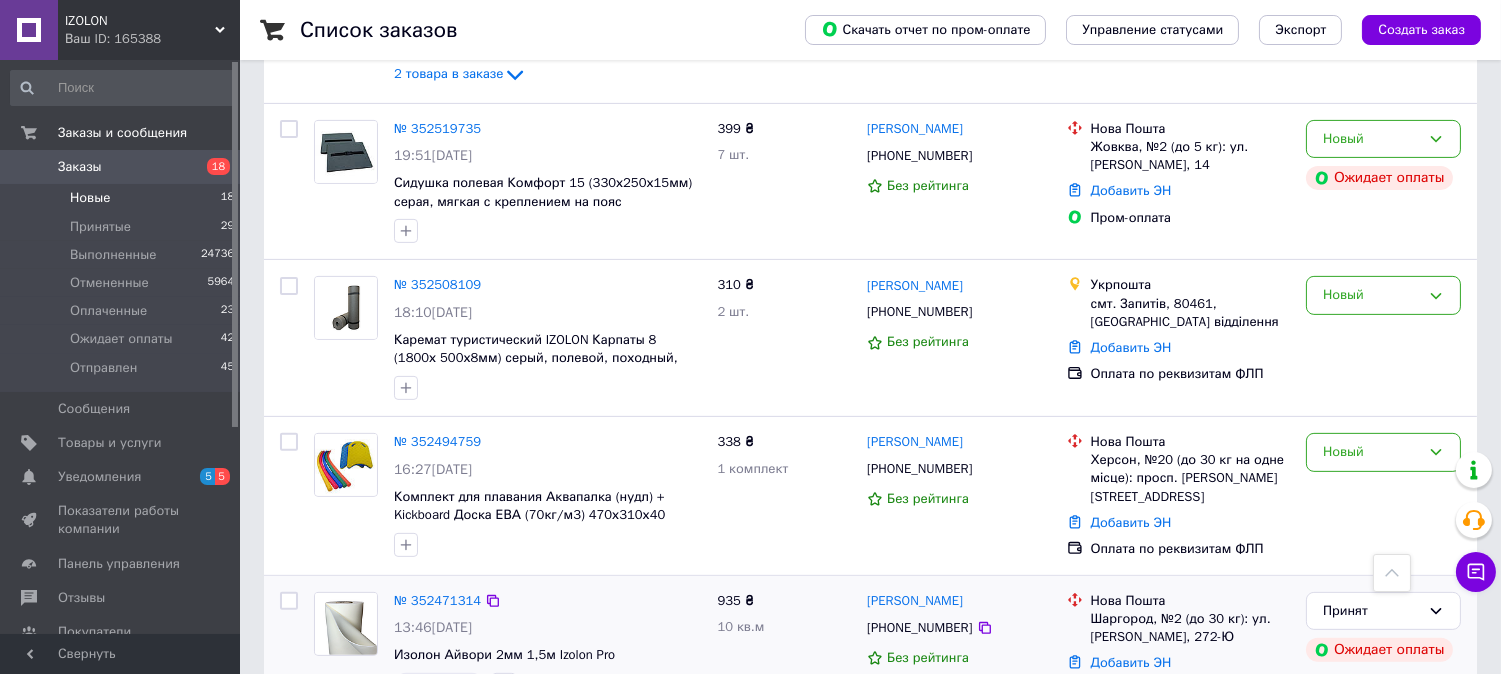 drag, startPoint x: 1196, startPoint y: 533, endPoint x: 1088, endPoint y: 500, distance: 112.929184 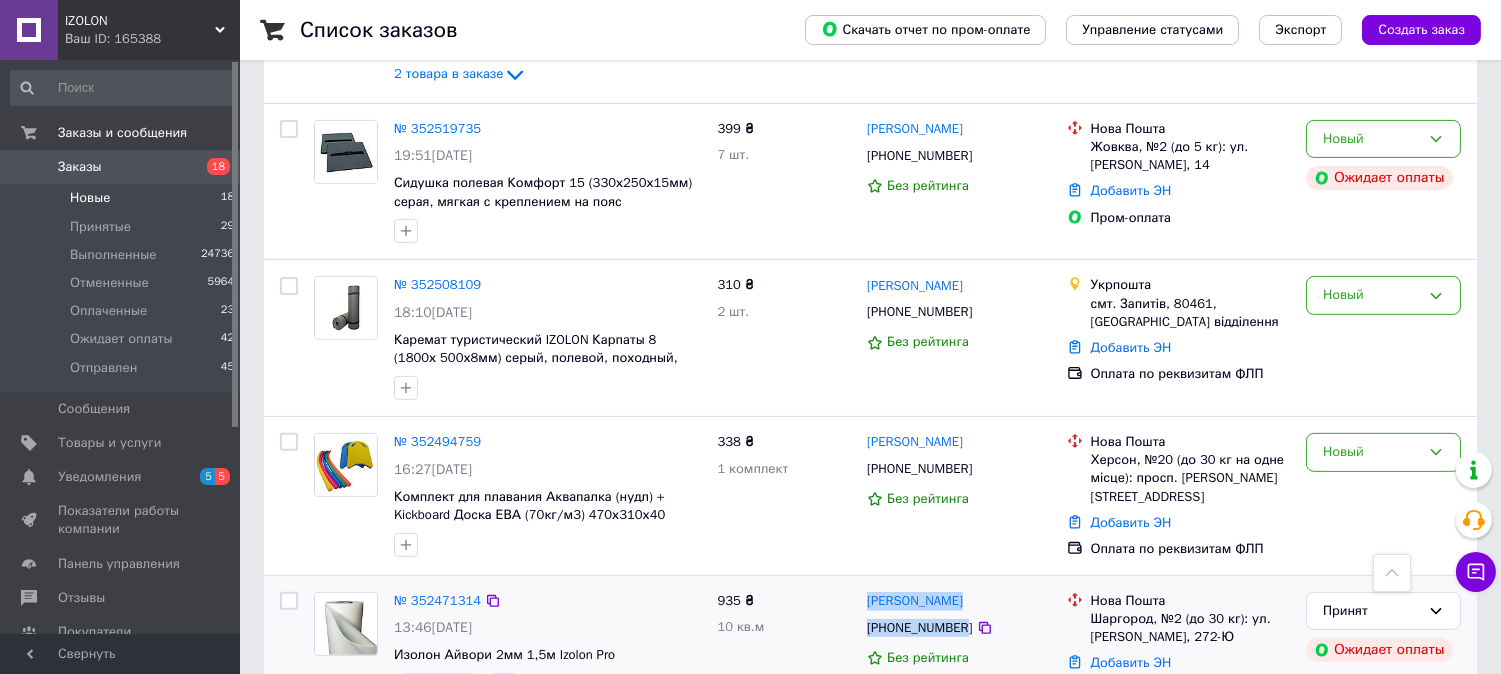 drag, startPoint x: 956, startPoint y: 534, endPoint x: 863, endPoint y: 503, distance: 98.03061 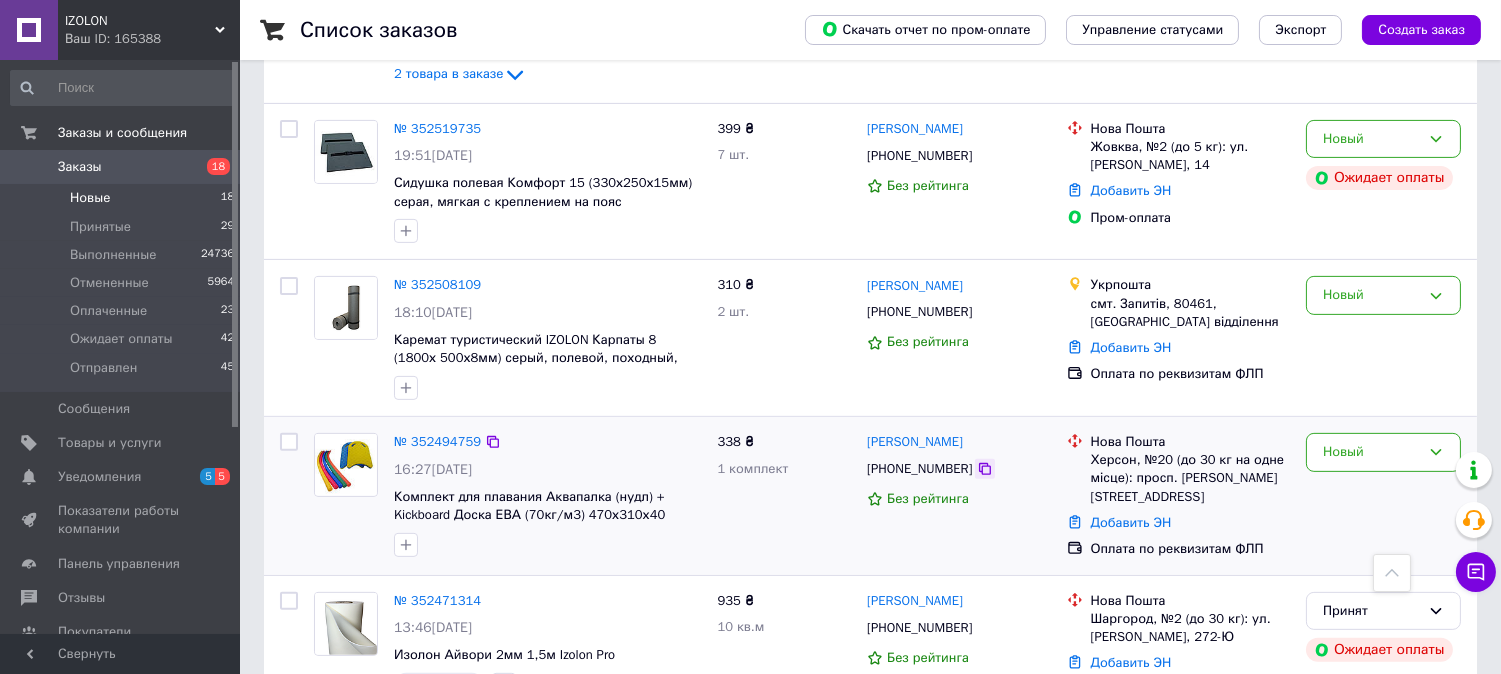 click 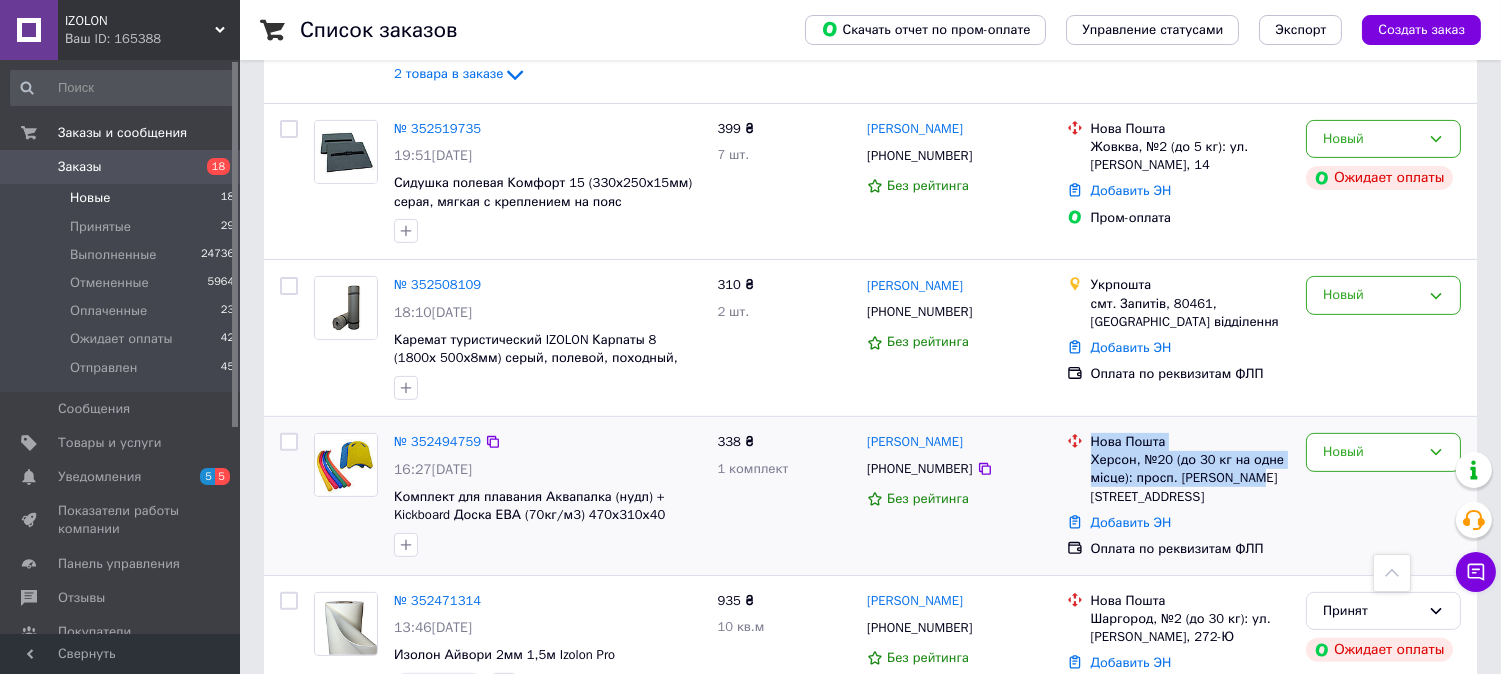 drag, startPoint x: 1258, startPoint y: 388, endPoint x: 1090, endPoint y: 350, distance: 172.24402 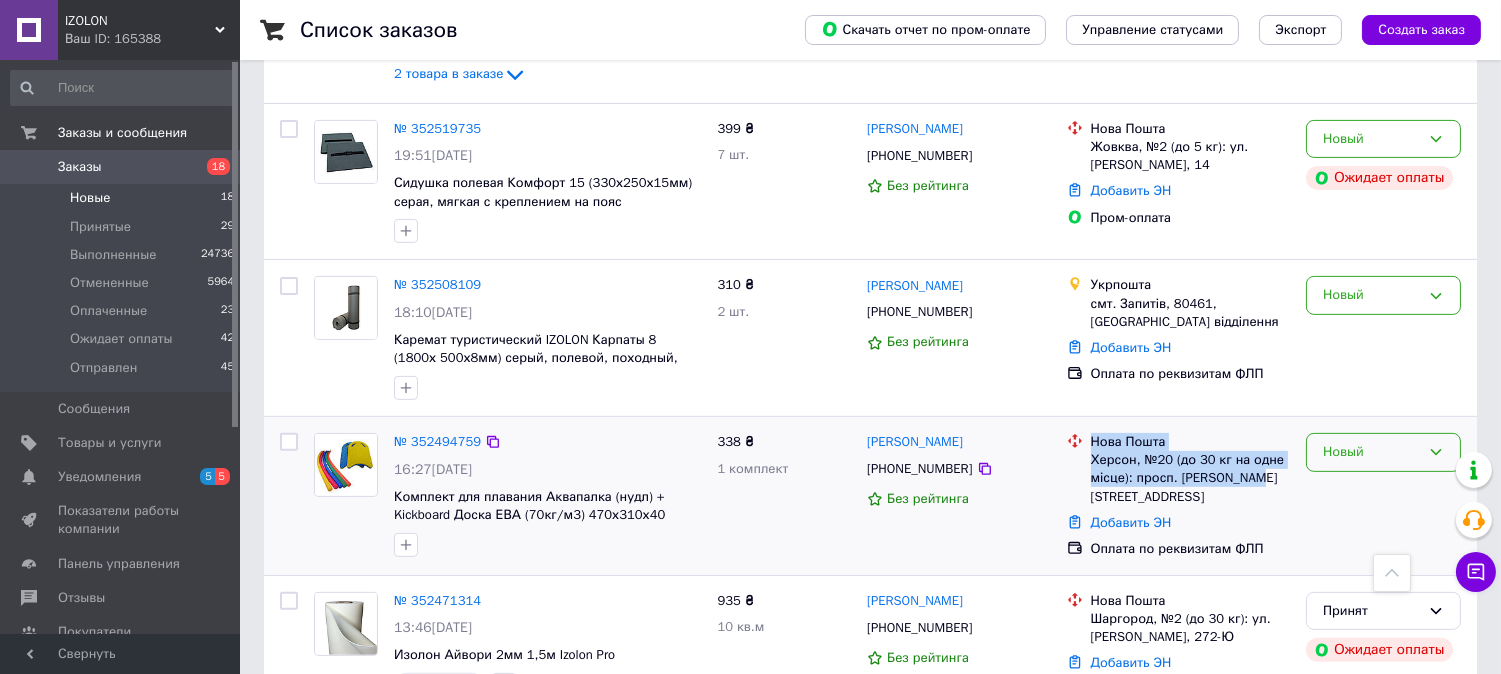 click on "Новый" at bounding box center [1371, 452] 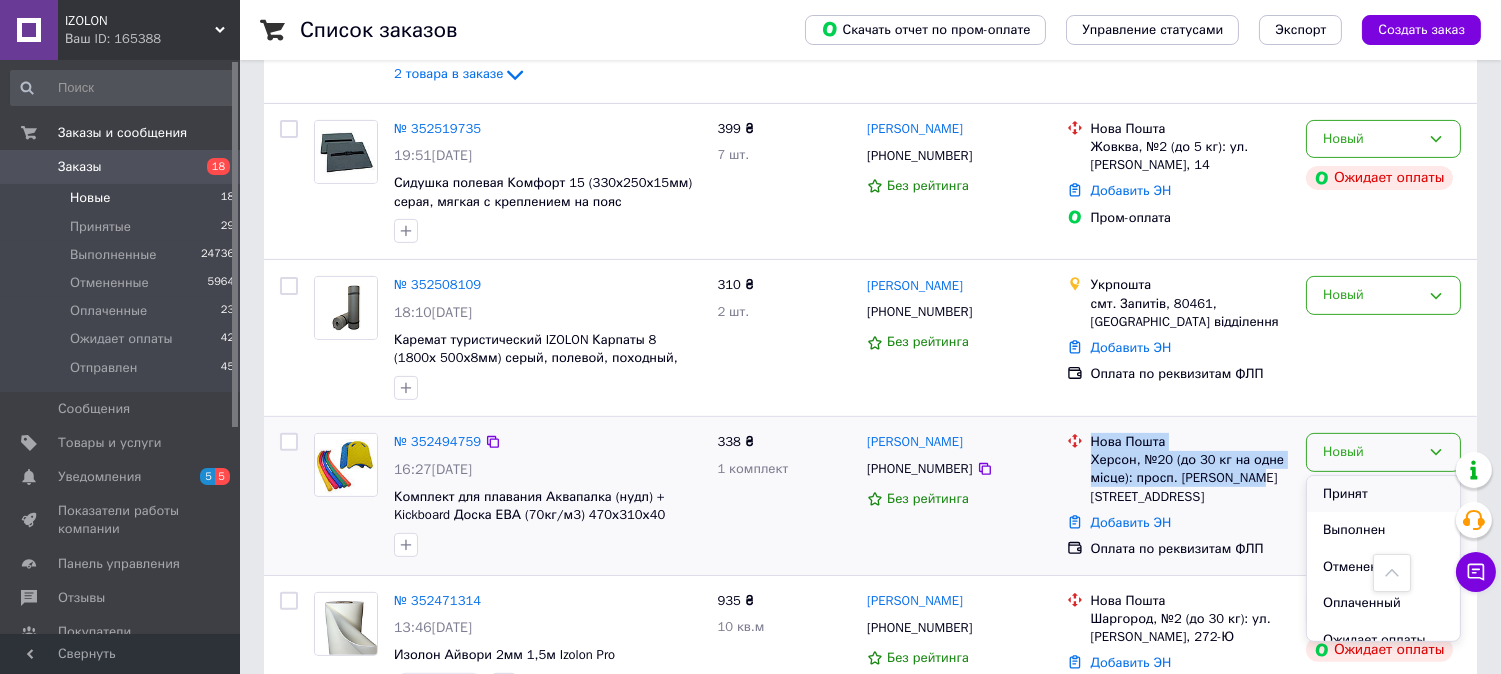 click on "Принят" at bounding box center [1383, 494] 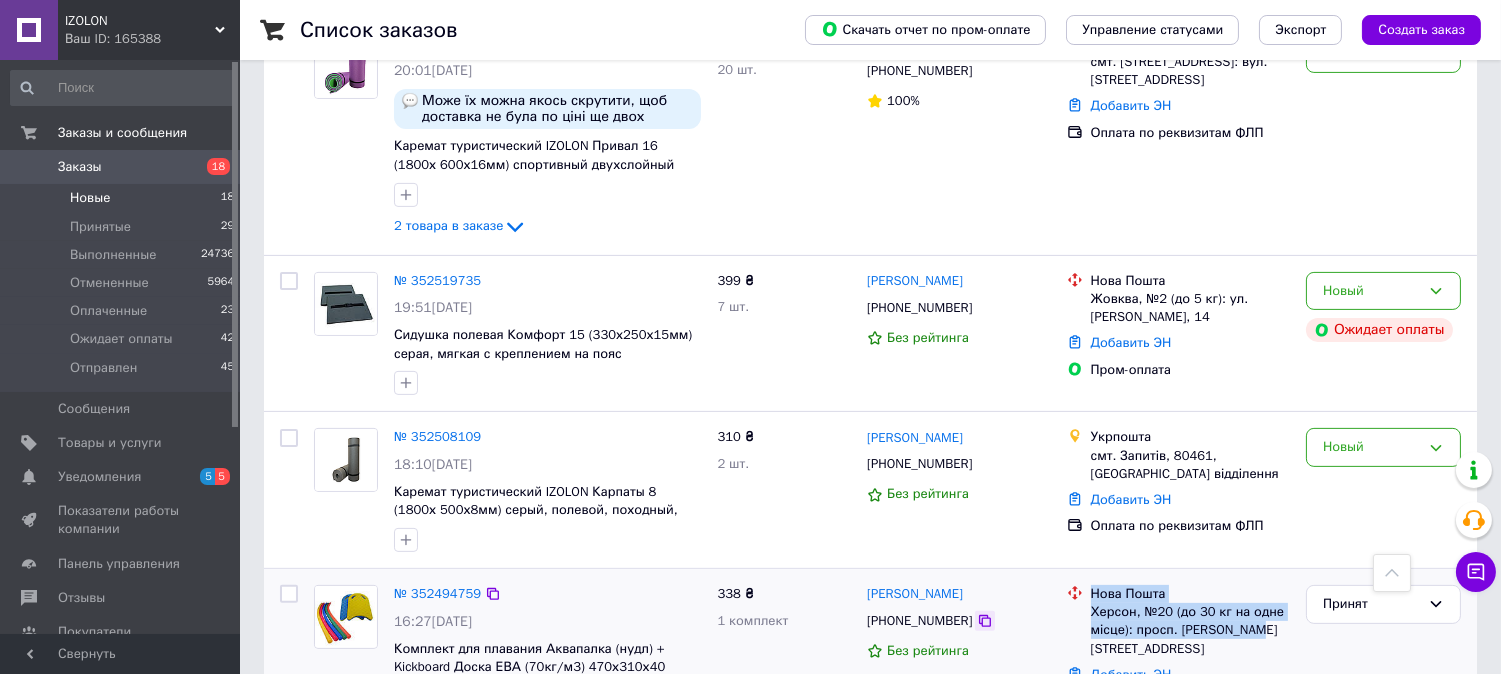scroll, scrollTop: 1132, scrollLeft: 0, axis: vertical 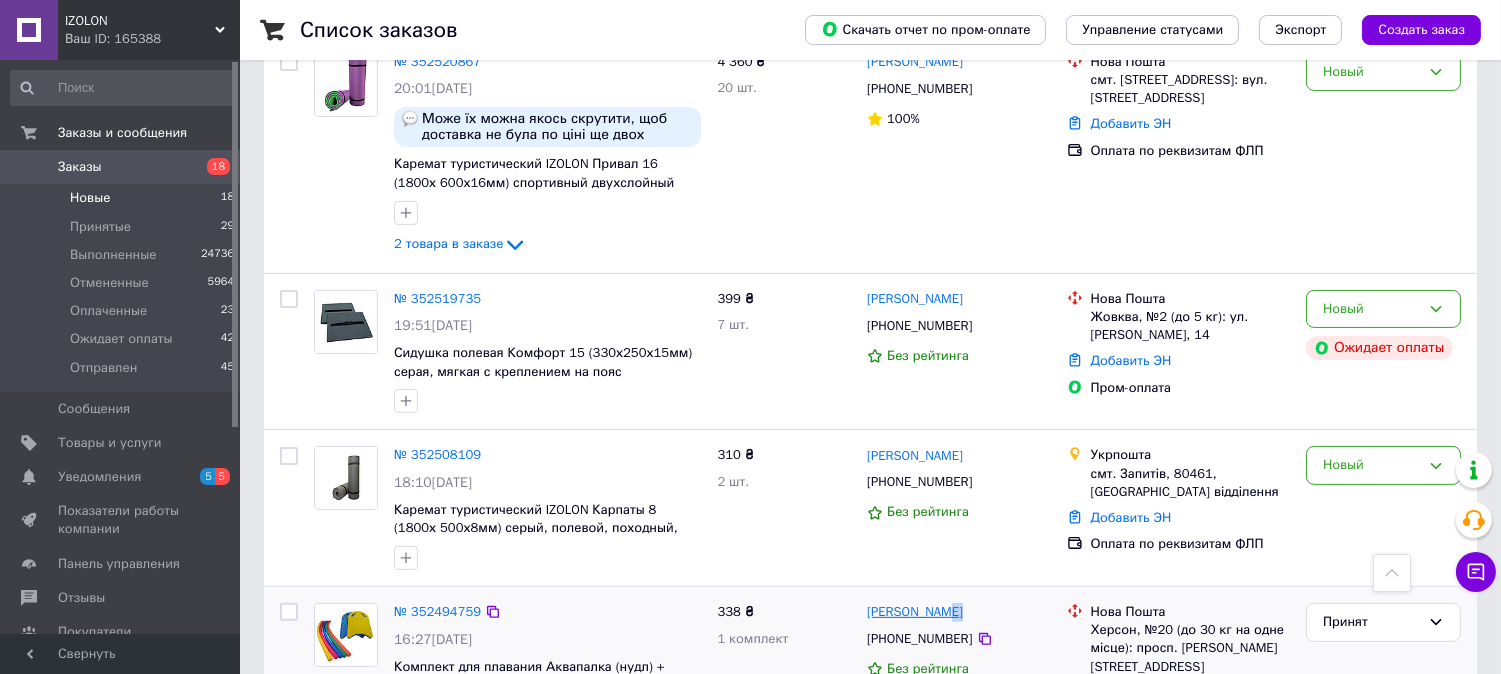 drag, startPoint x: 961, startPoint y: 528, endPoint x: 942, endPoint y: 528, distance: 19 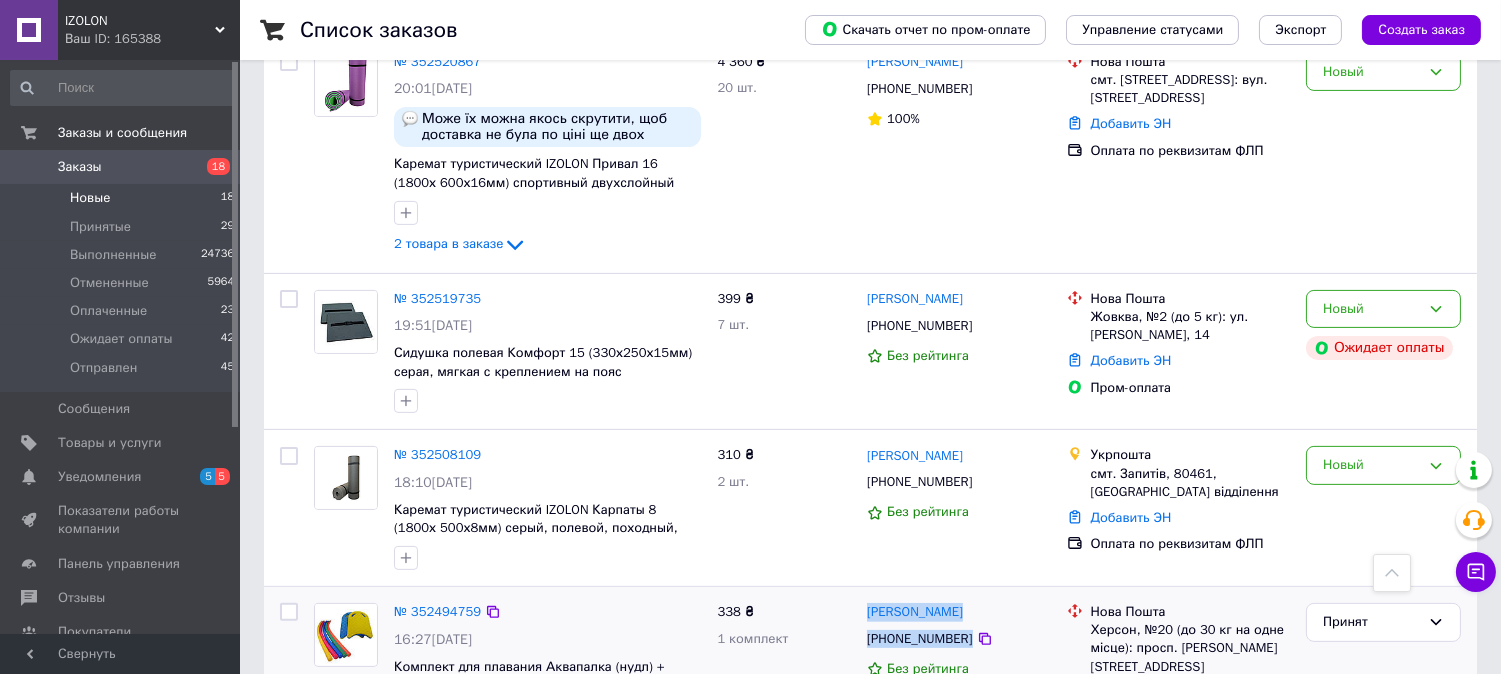drag, startPoint x: 962, startPoint y: 546, endPoint x: 860, endPoint y: 523, distance: 104.56099 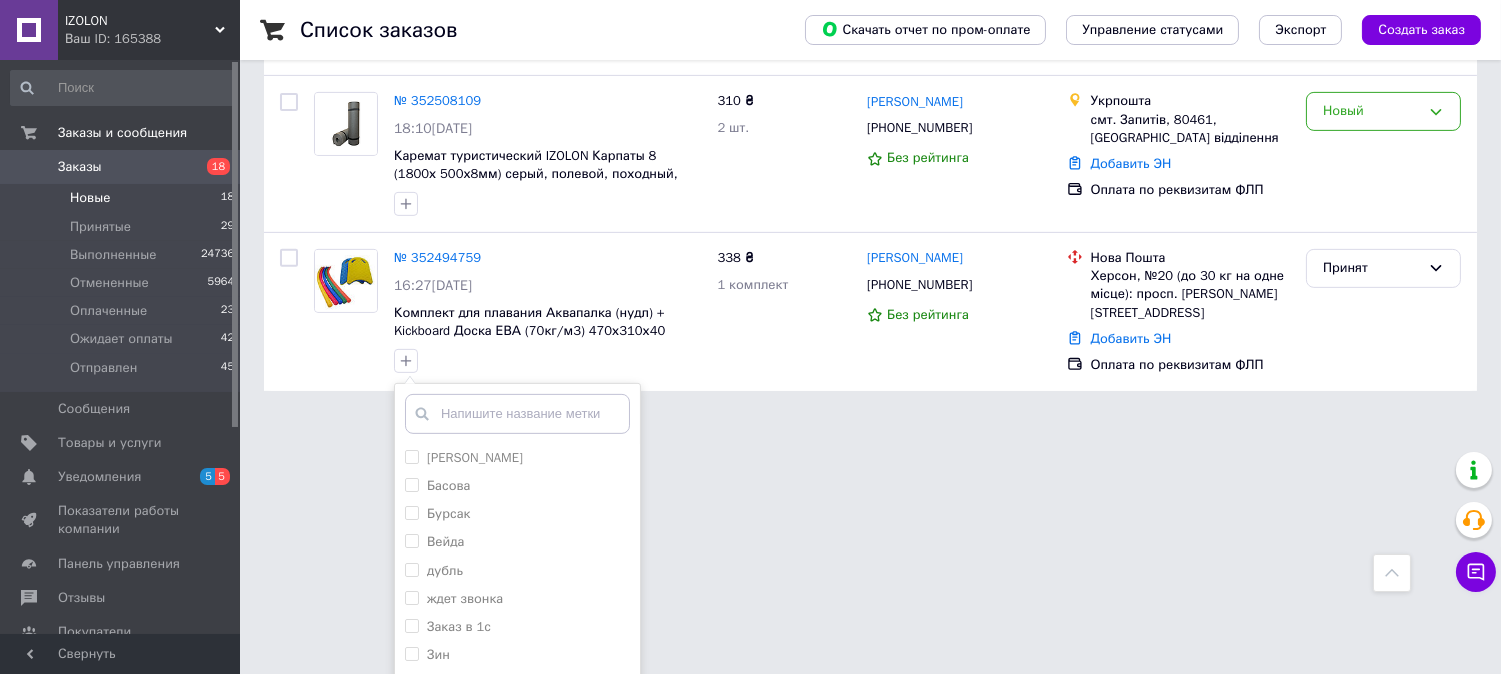 drag, startPoint x: 406, startPoint y: 420, endPoint x: 676, endPoint y: 445, distance: 271.15494 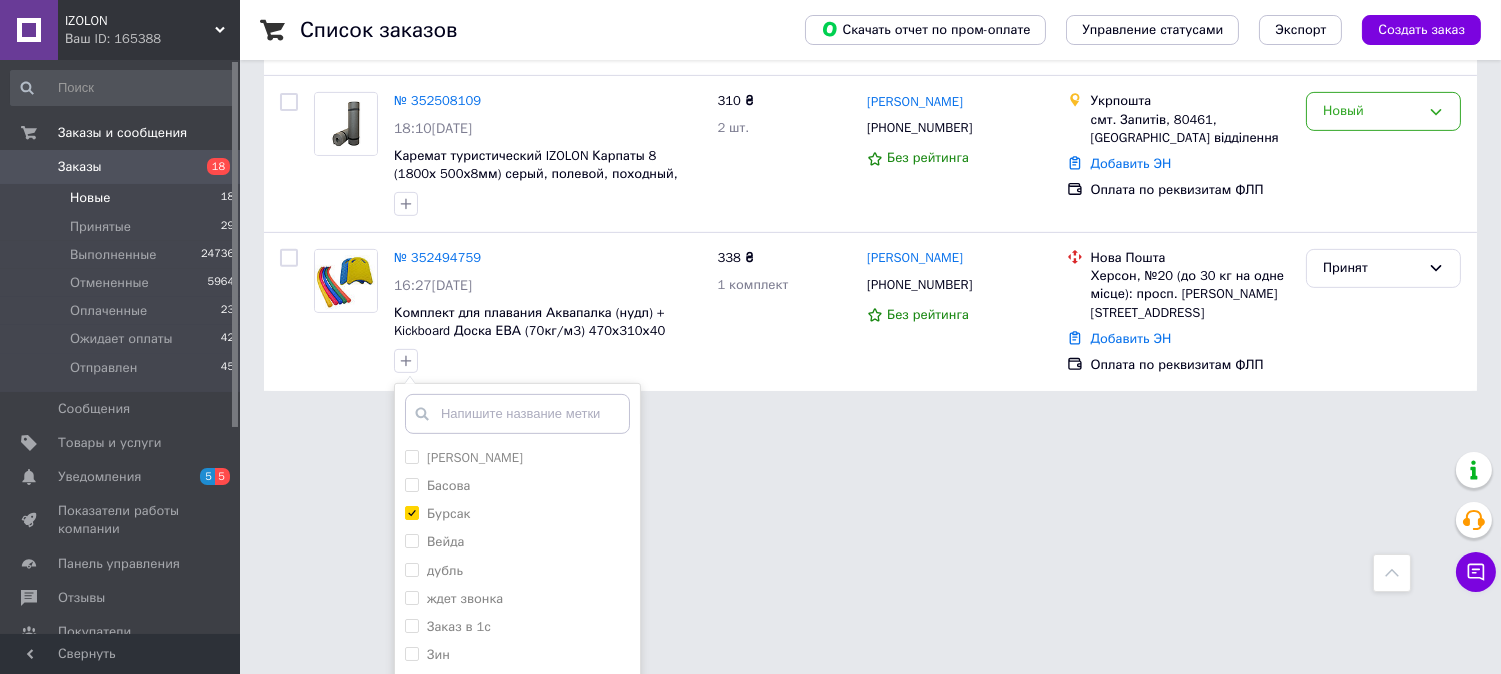 checkbox on "true" 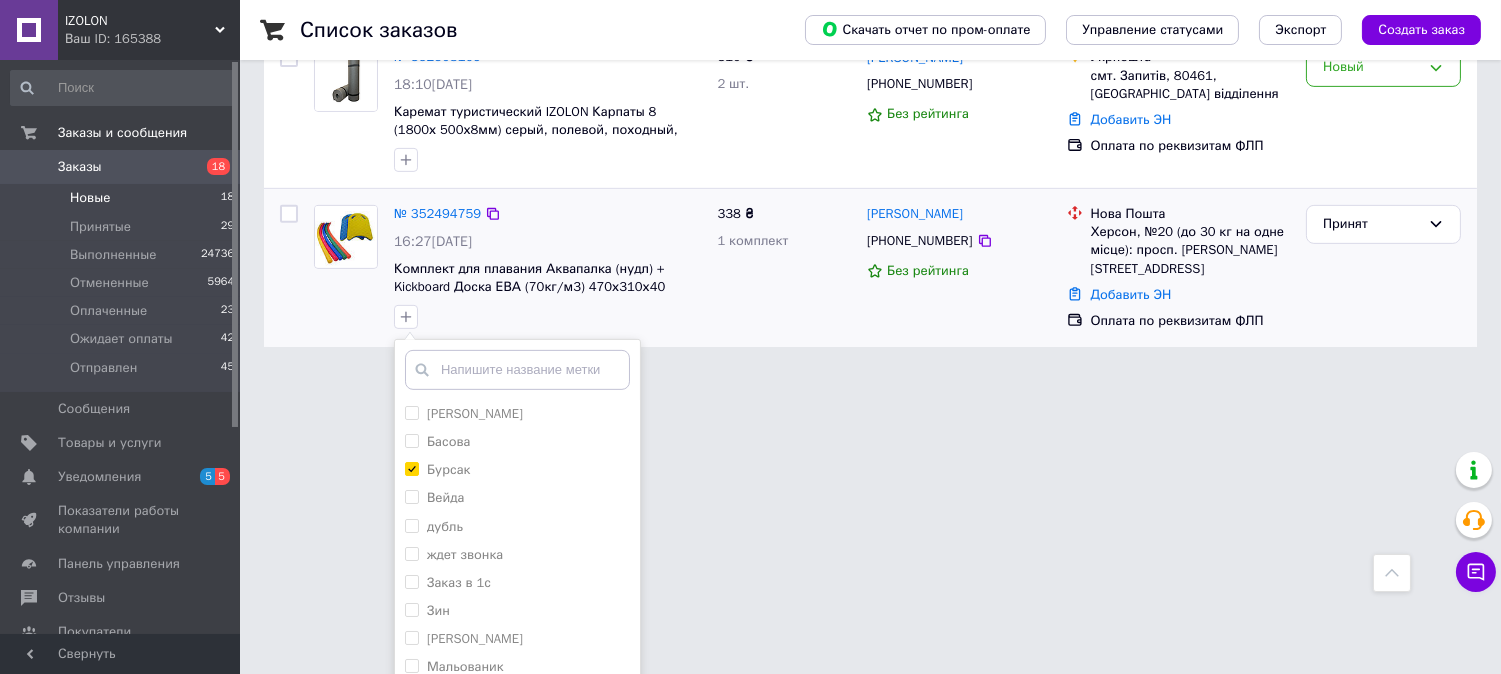 click on "Добавить метку" at bounding box center [517, 736] 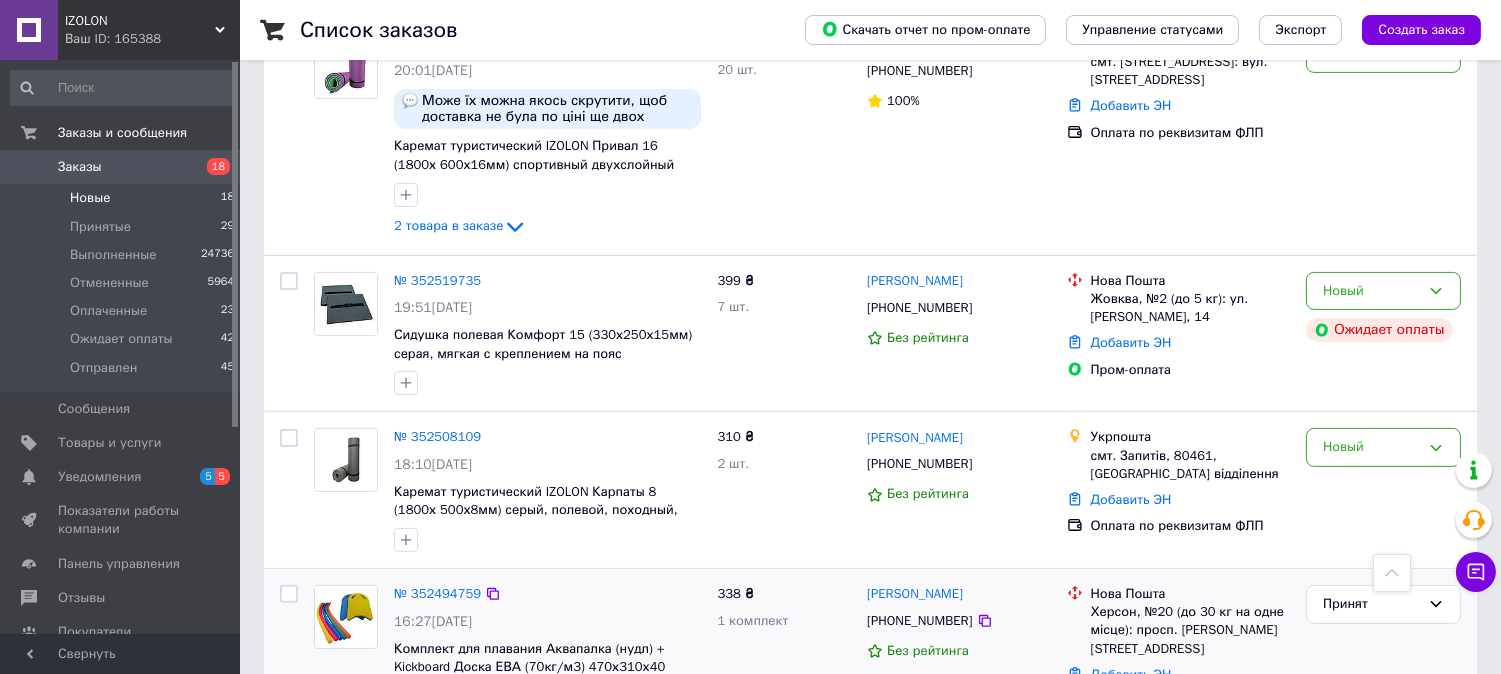 scroll, scrollTop: 1132, scrollLeft: 0, axis: vertical 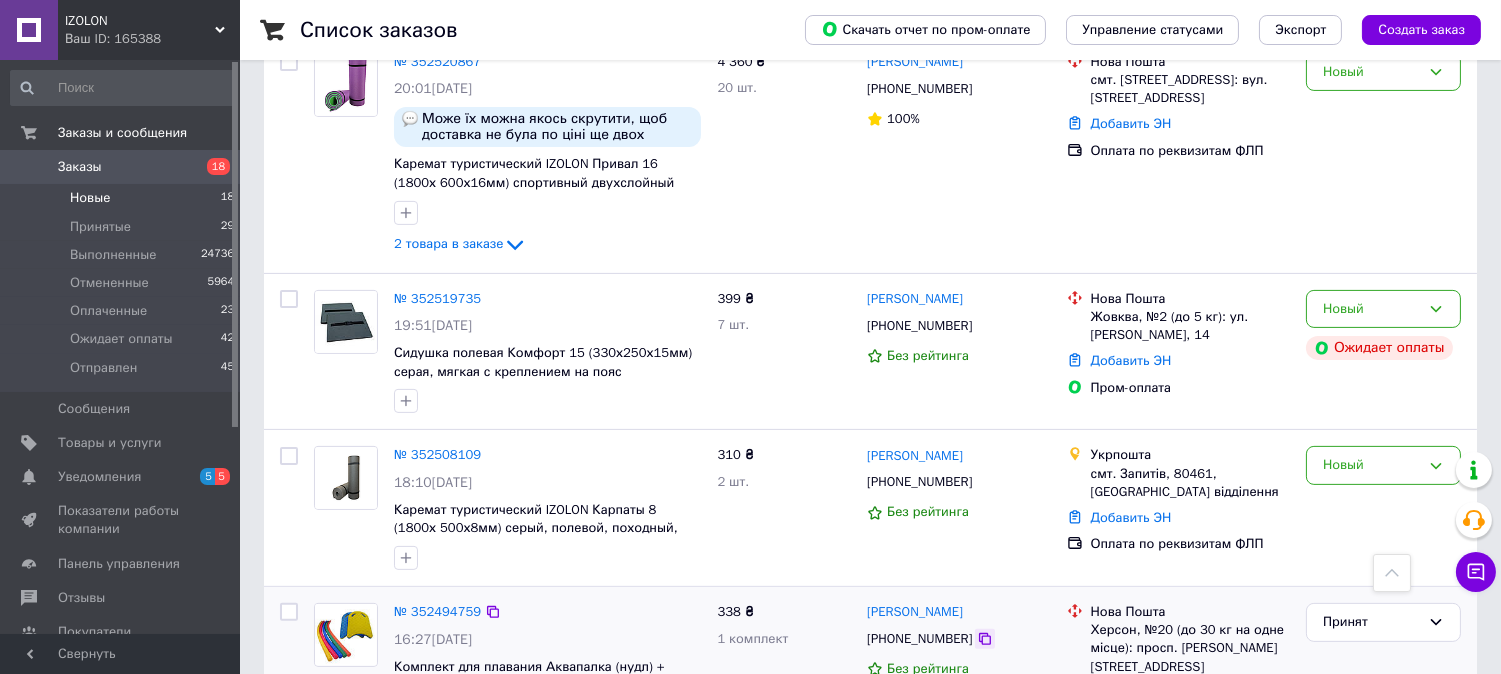 click 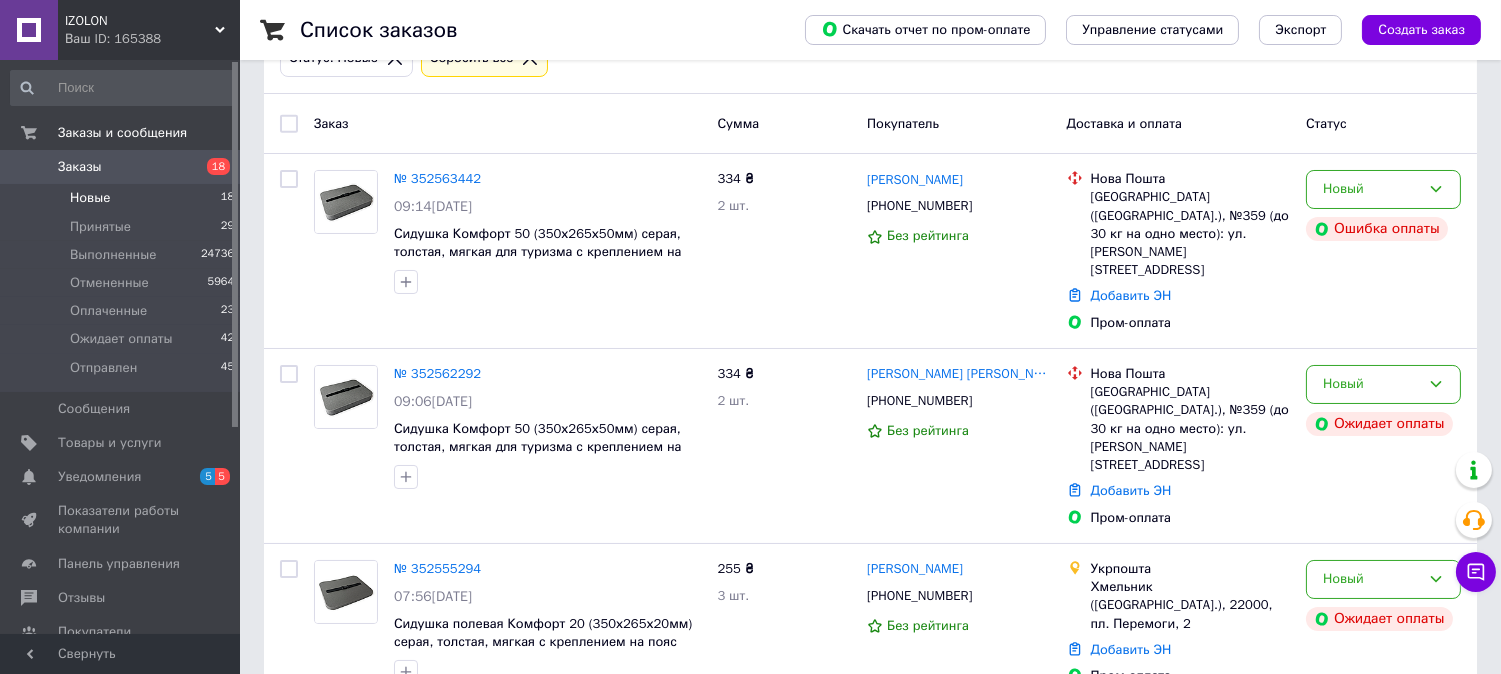 scroll, scrollTop: 132, scrollLeft: 0, axis: vertical 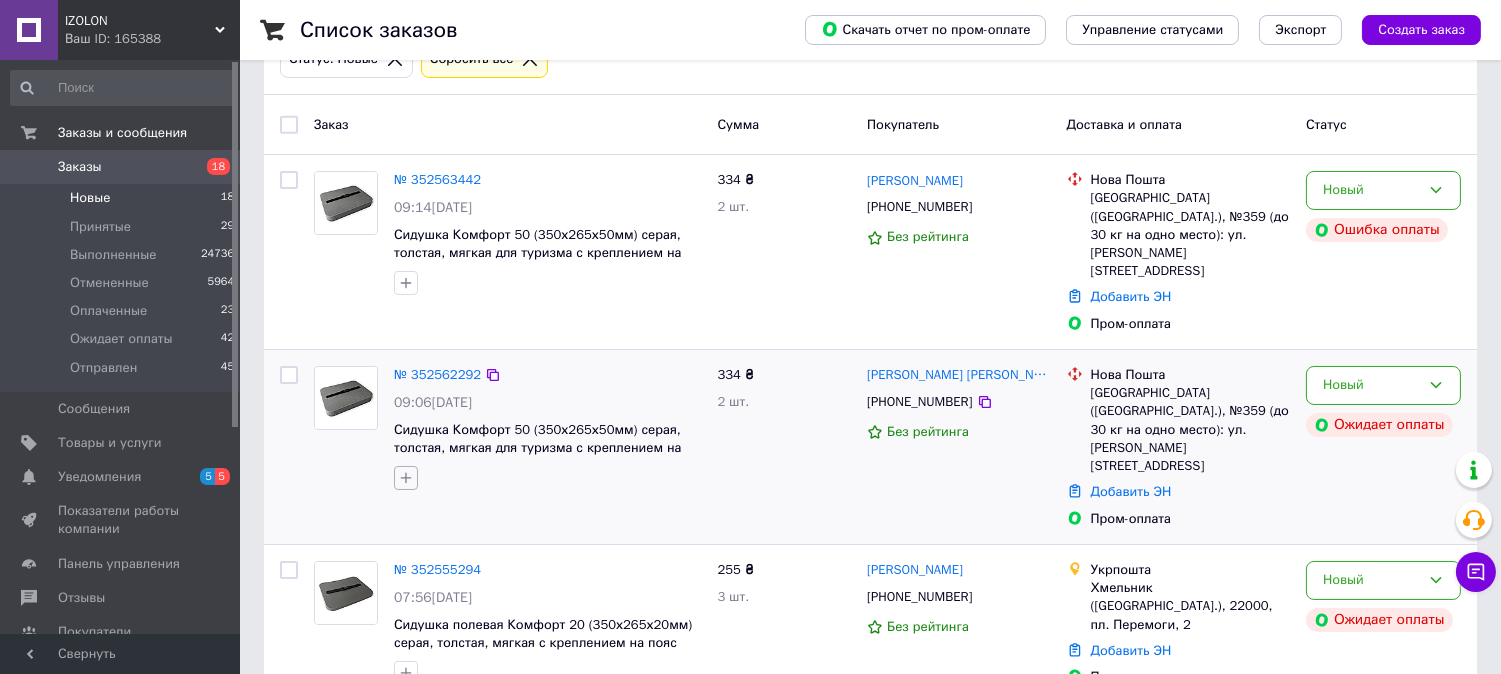 click at bounding box center (406, 478) 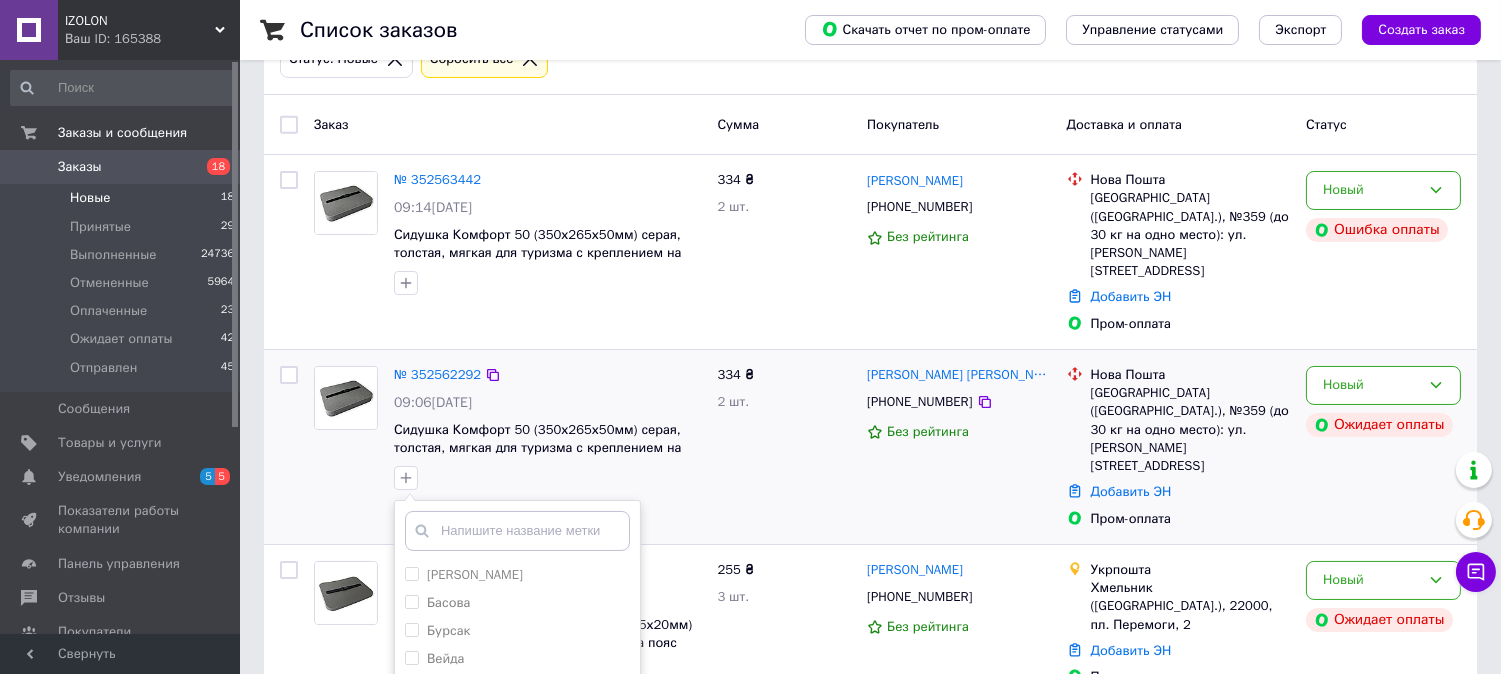 click on "дубль" at bounding box center (411, 686) 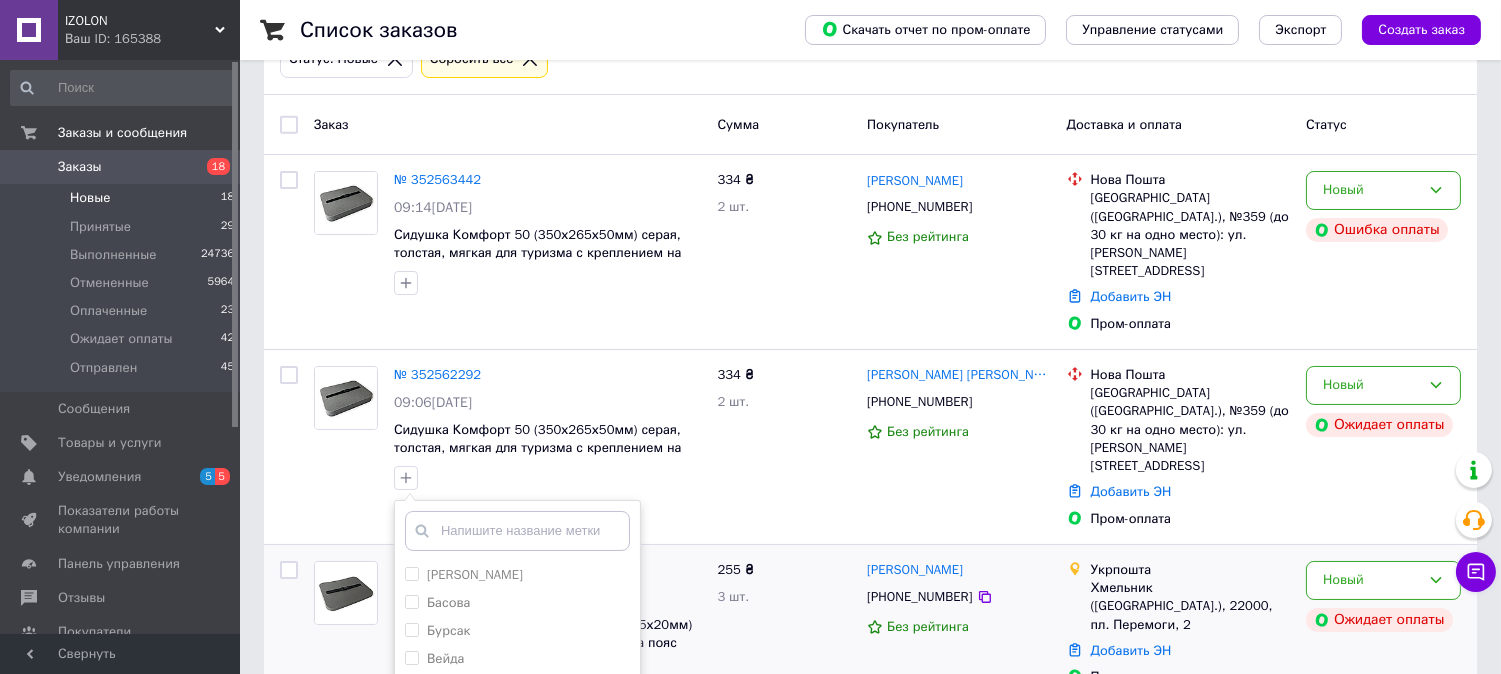 scroll, scrollTop: 354, scrollLeft: 0, axis: vertical 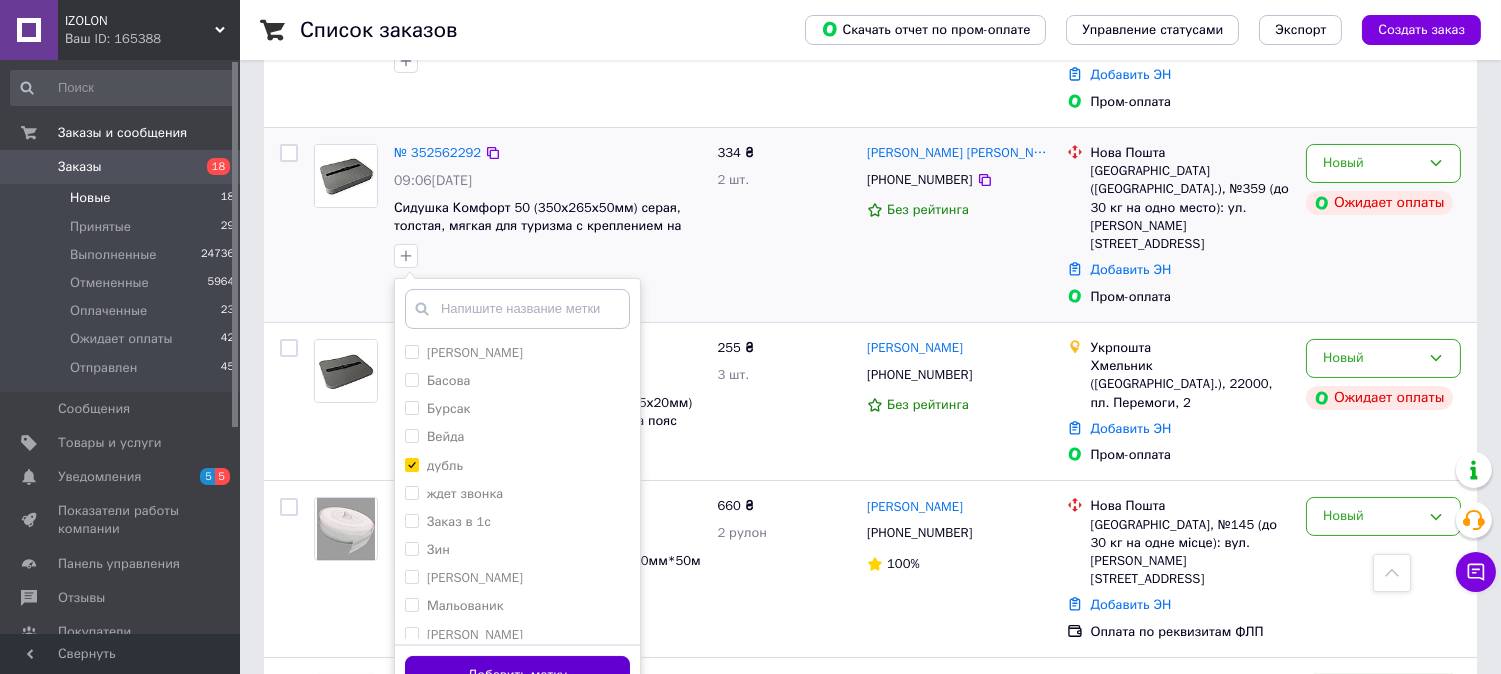 click on "Добавить метку" at bounding box center [517, 675] 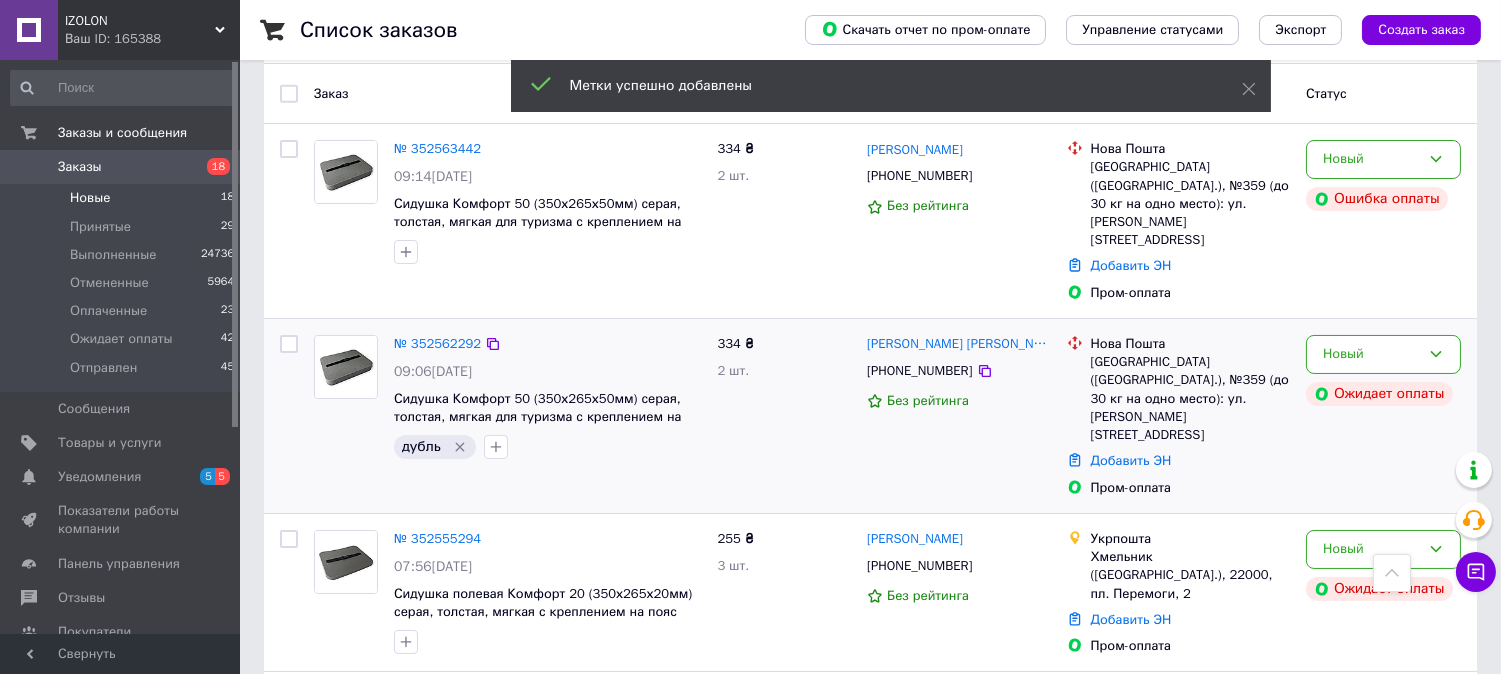 scroll, scrollTop: 132, scrollLeft: 0, axis: vertical 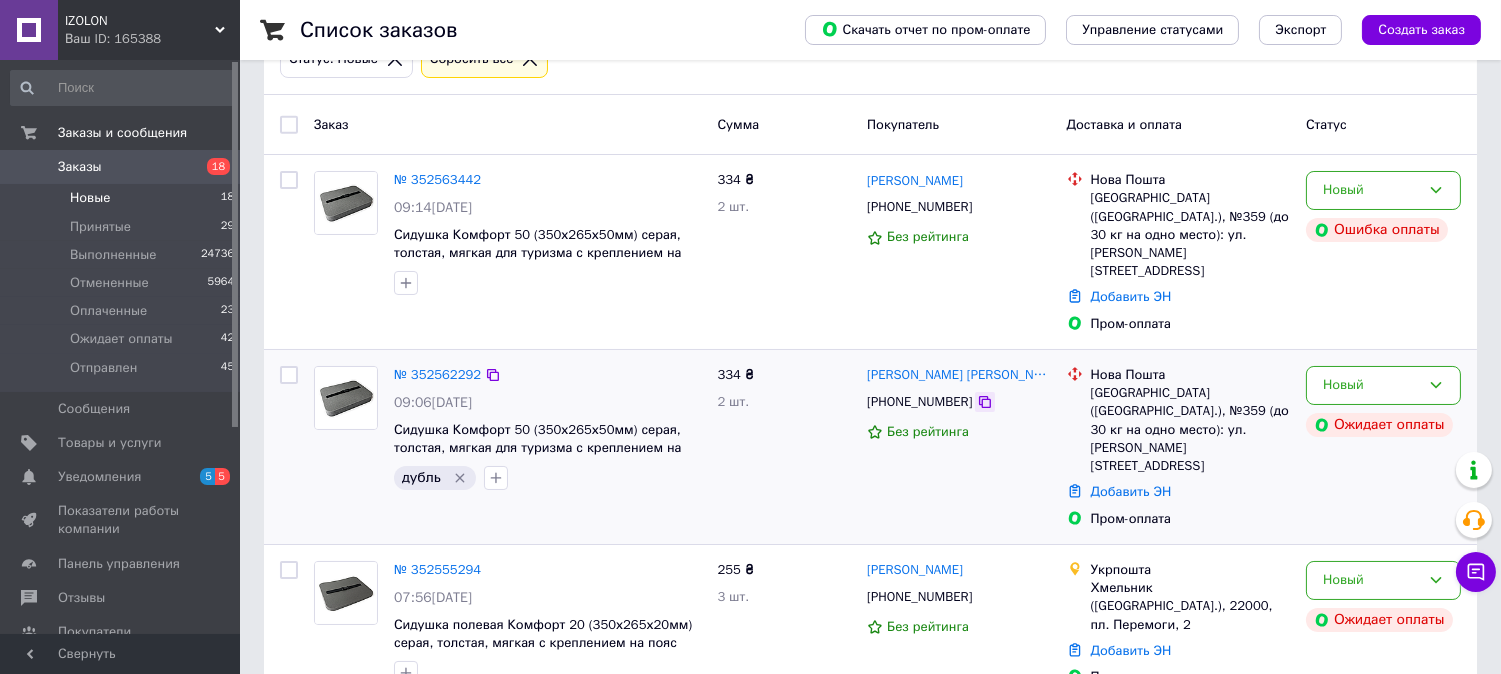 click 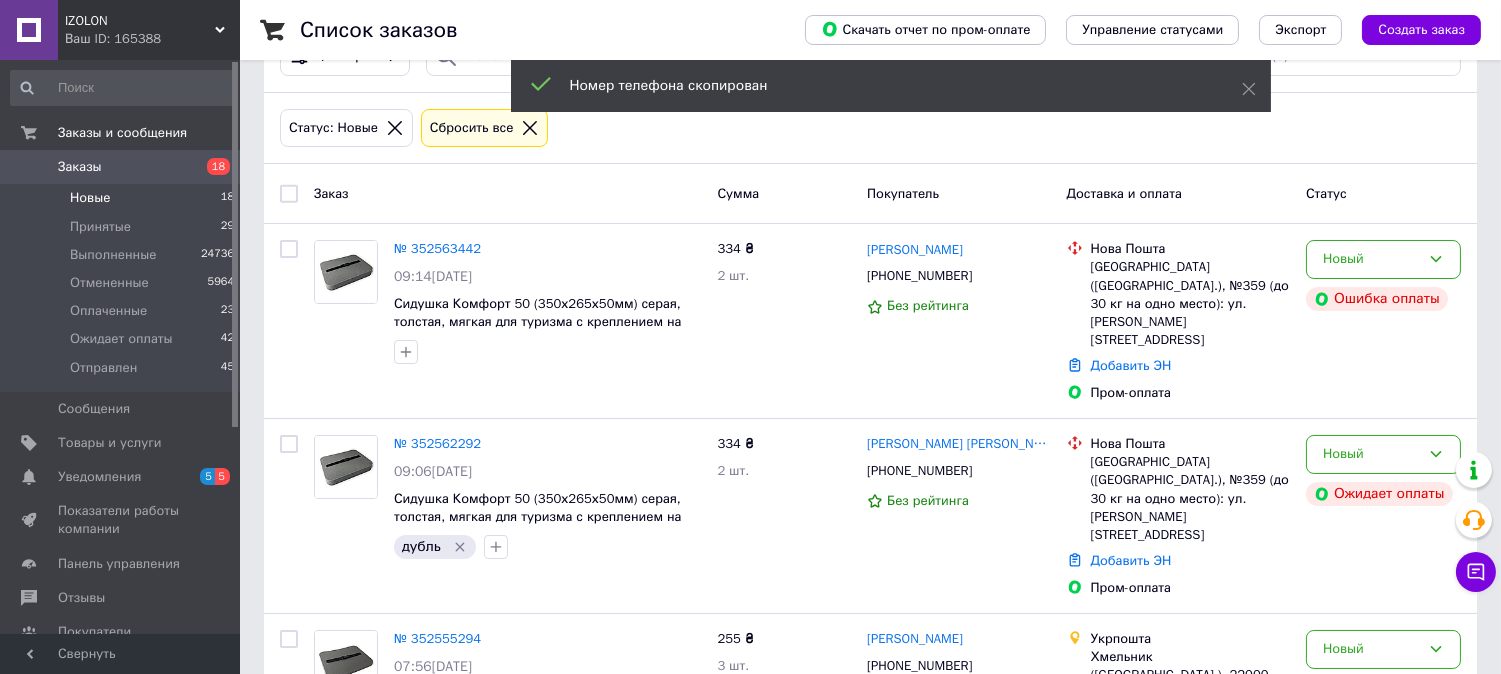 scroll, scrollTop: 0, scrollLeft: 0, axis: both 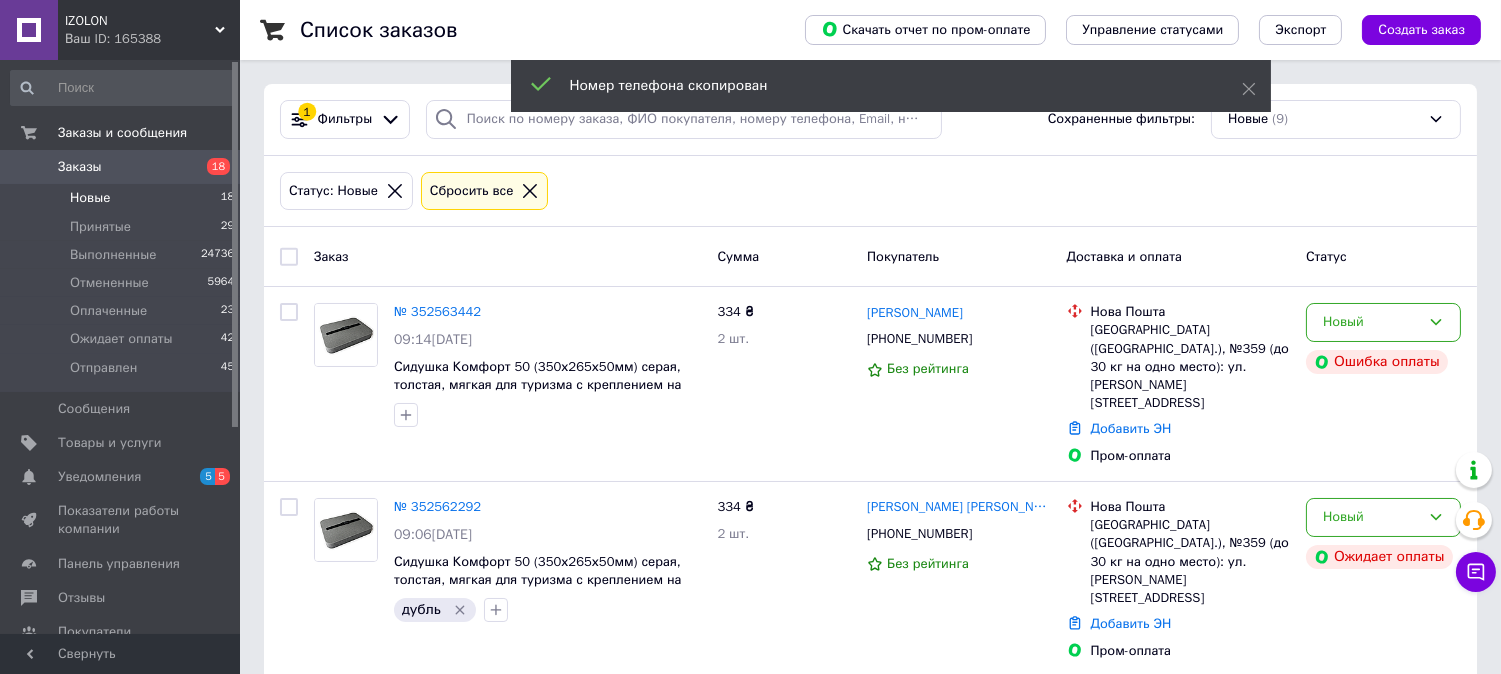 click on "Сбросить все" at bounding box center [472, 191] 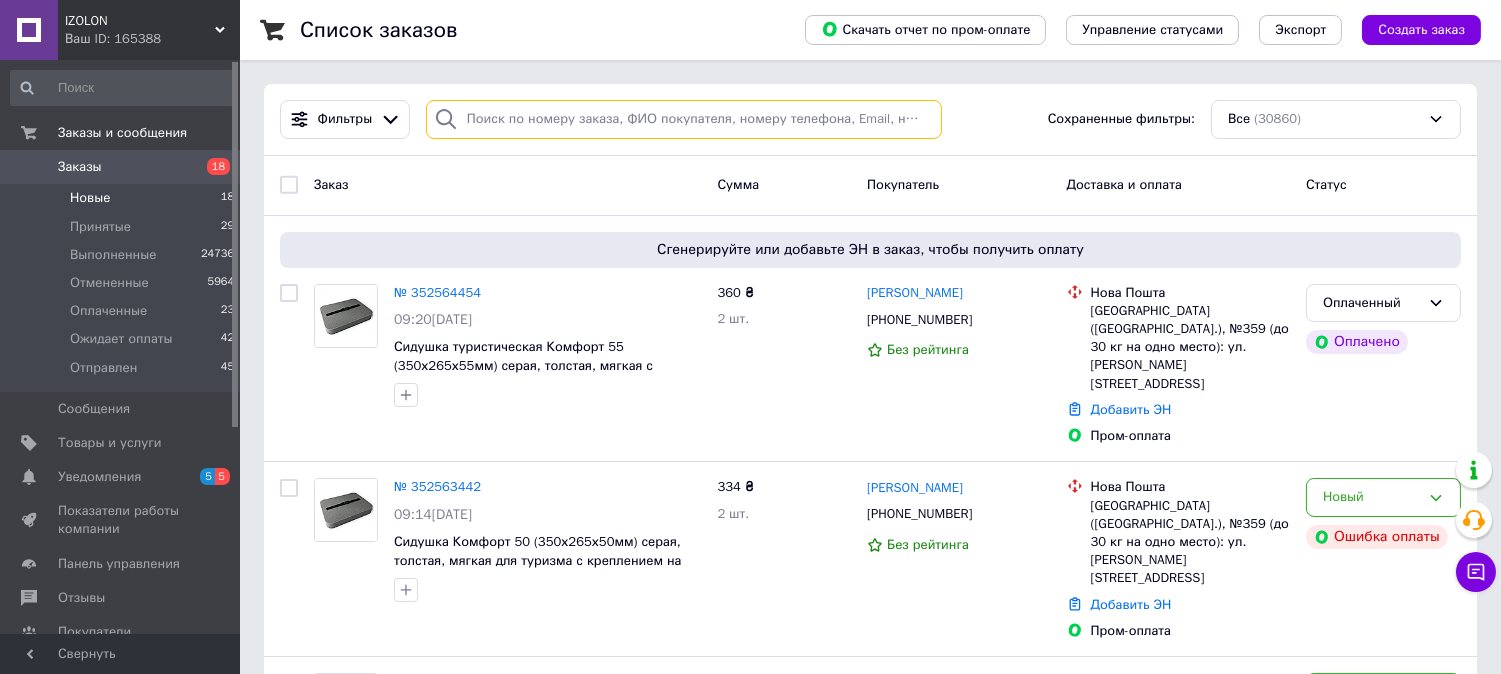 click at bounding box center (684, 119) 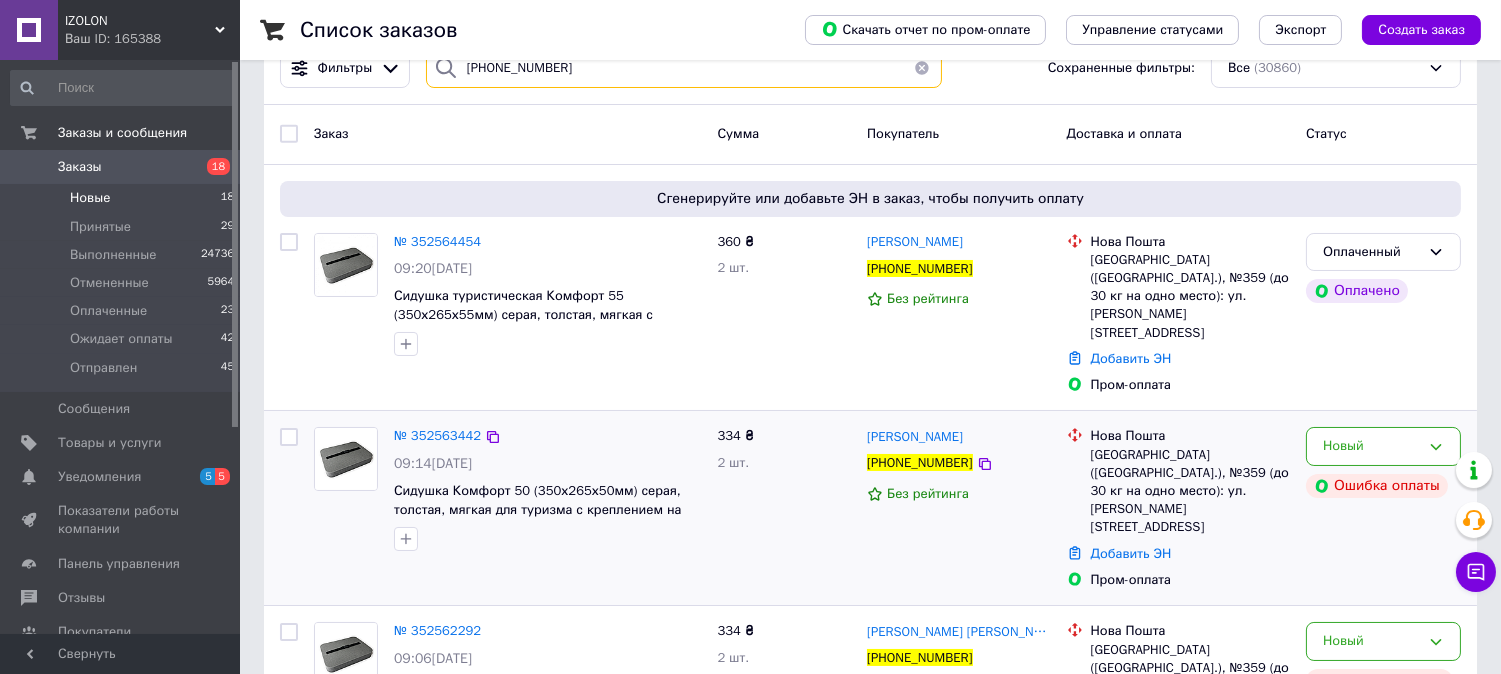 scroll, scrollTop: 92, scrollLeft: 0, axis: vertical 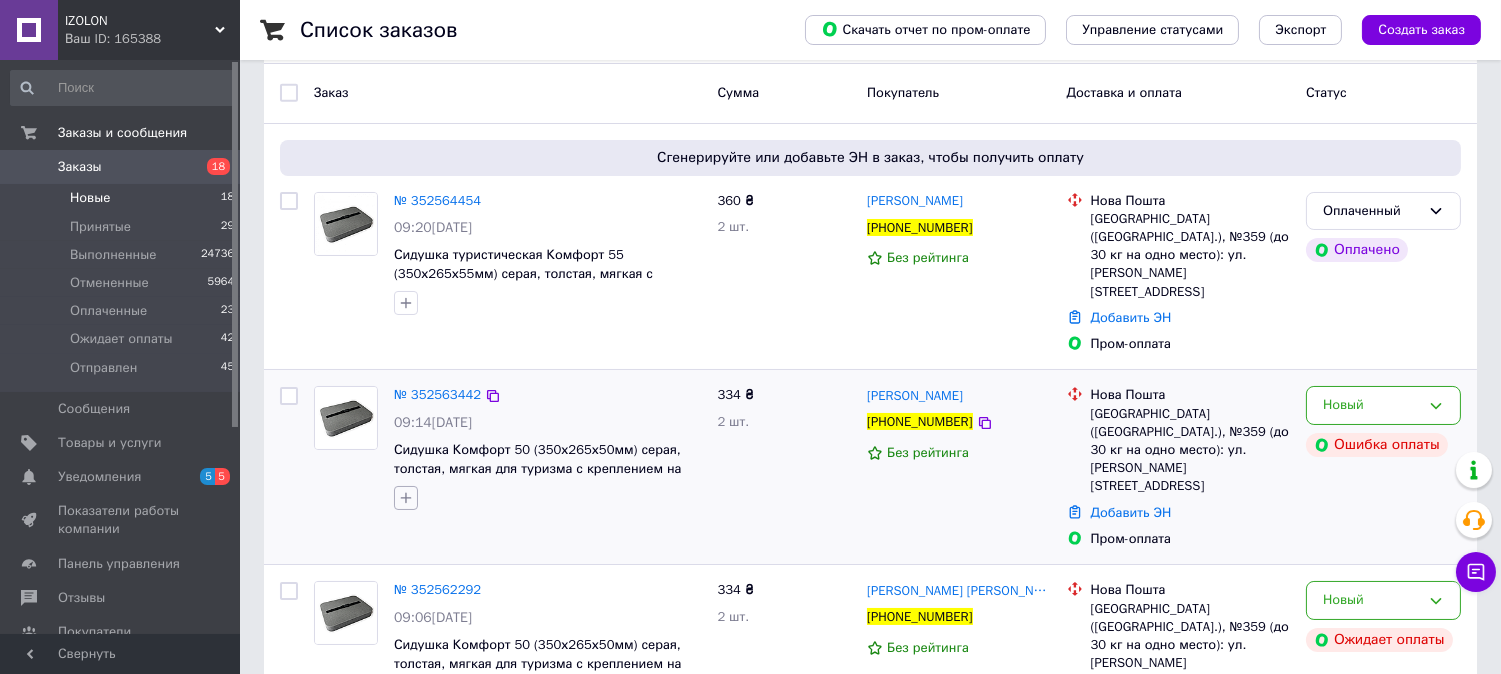 type on "+380504144773" 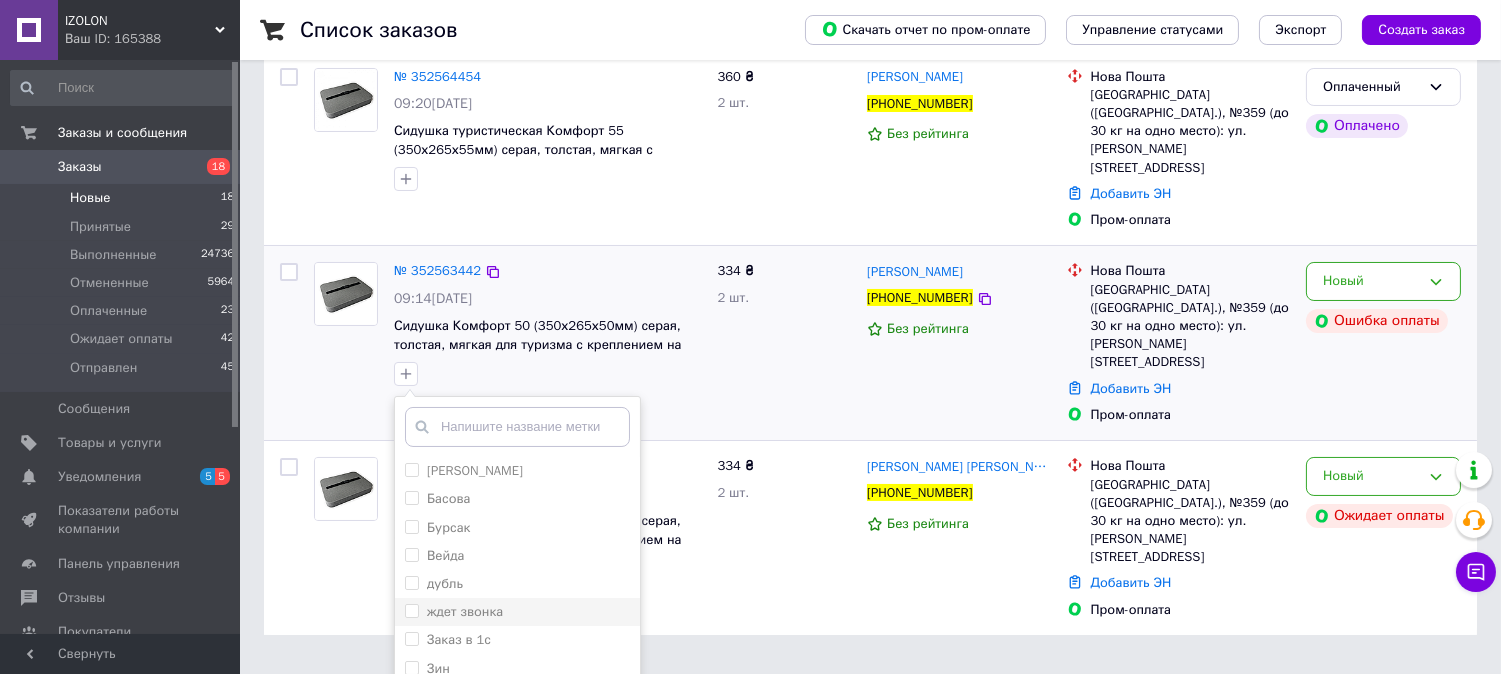 scroll, scrollTop: 328, scrollLeft: 0, axis: vertical 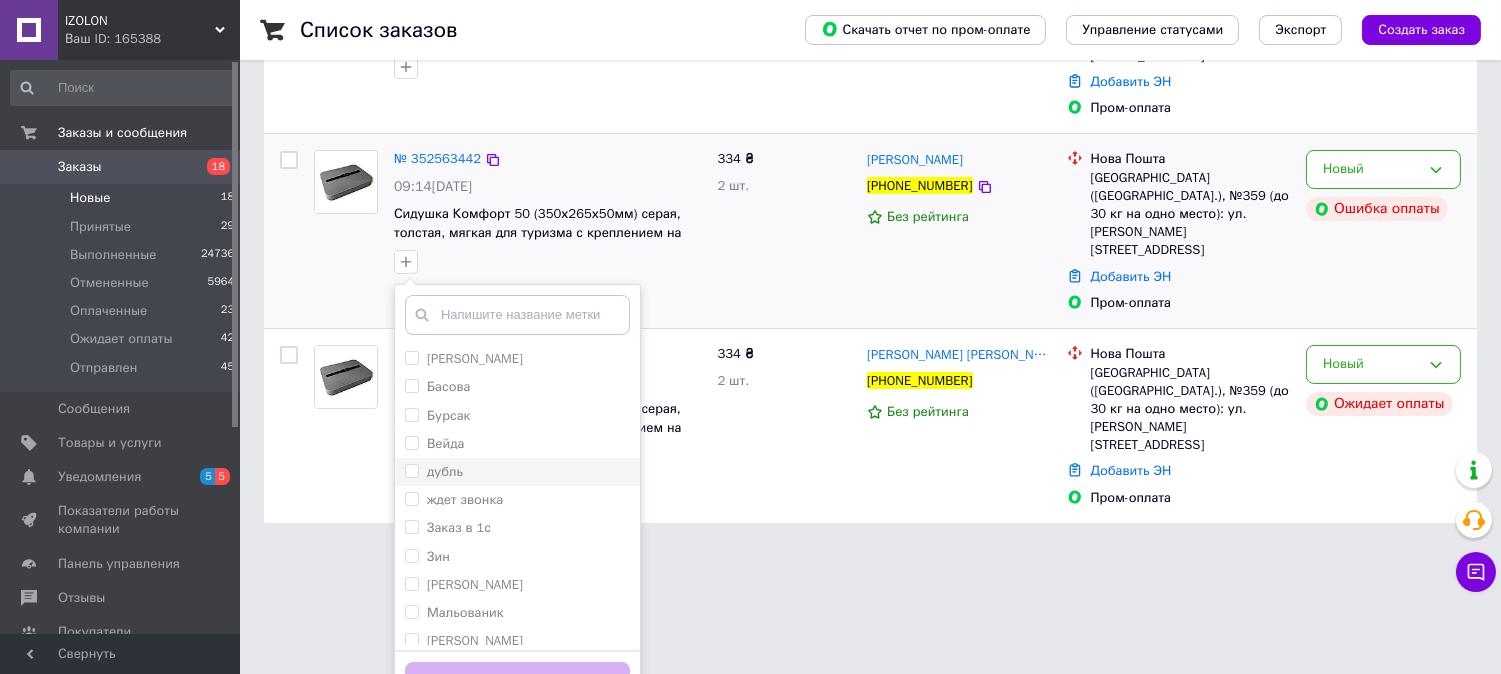 click on "дубль" at bounding box center [411, 470] 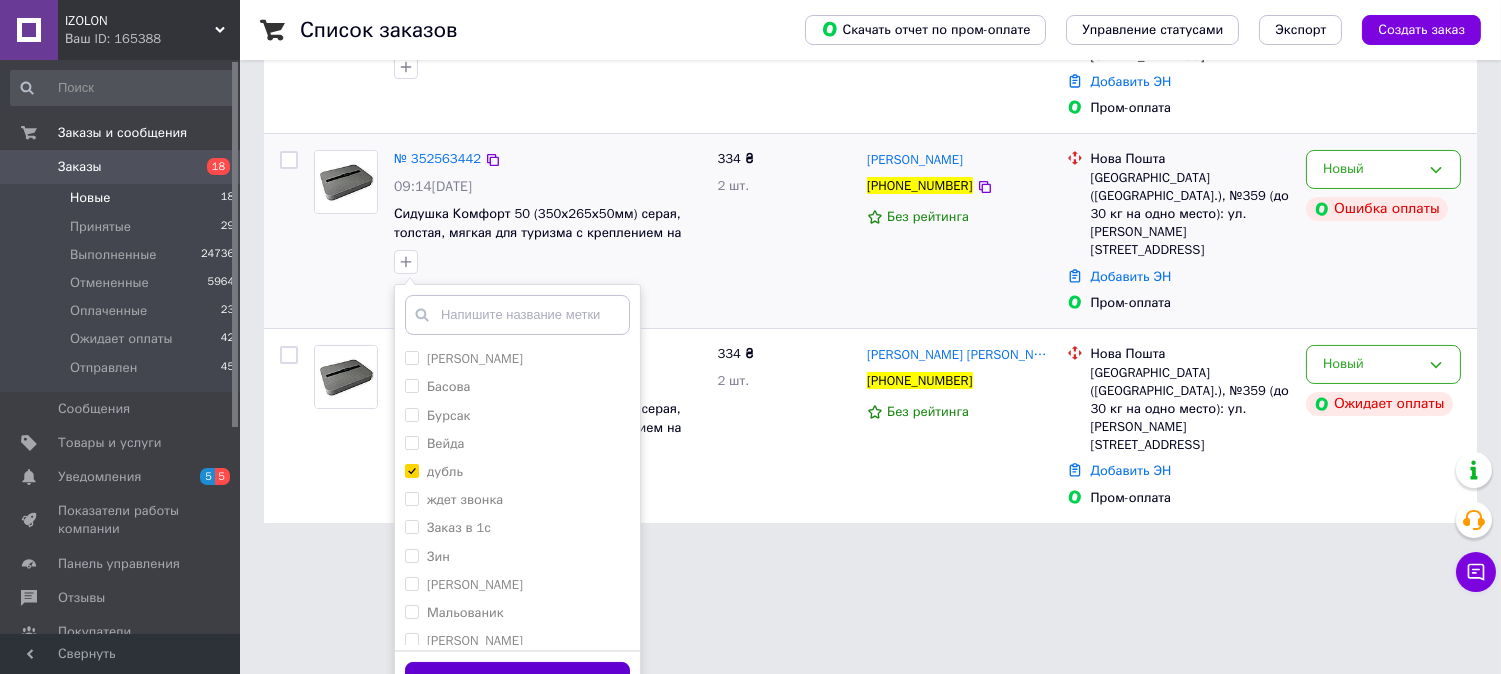 click on "Добавить метку" at bounding box center [517, 681] 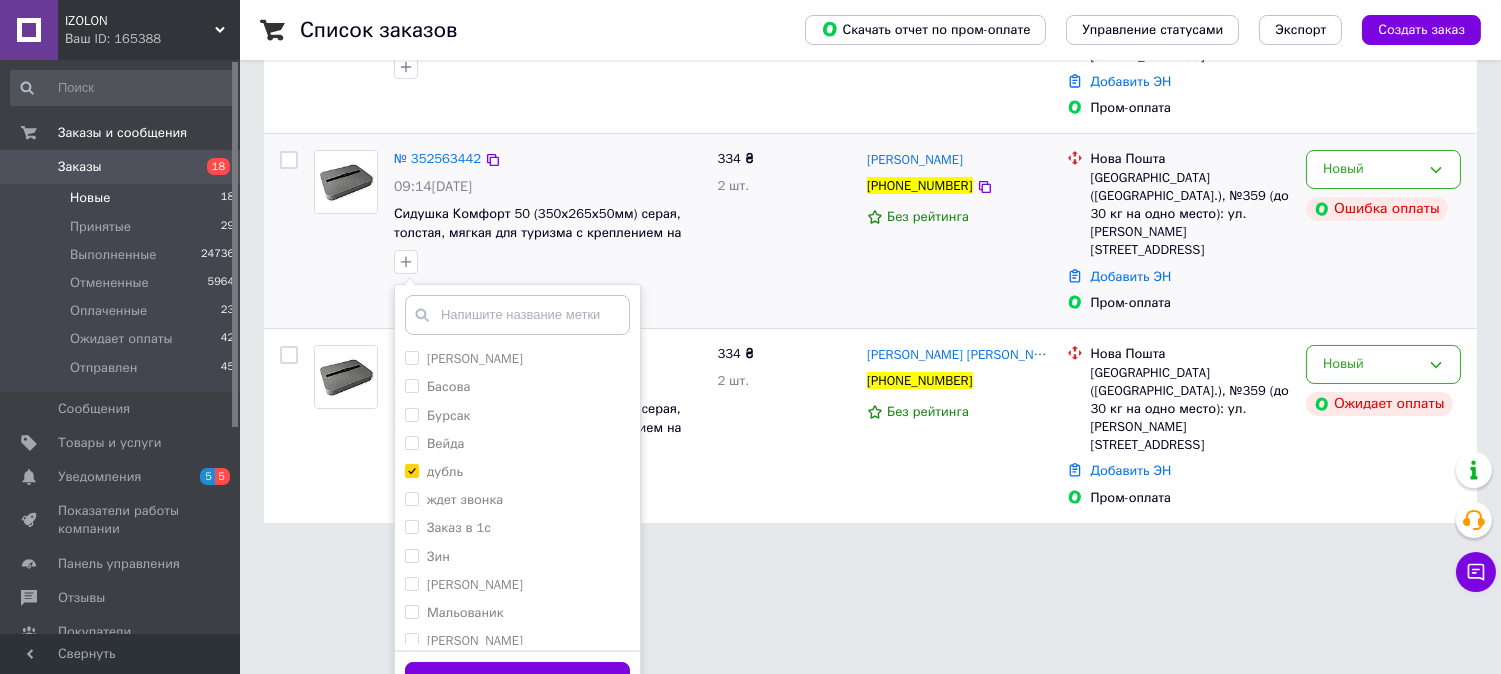 scroll, scrollTop: 92, scrollLeft: 0, axis: vertical 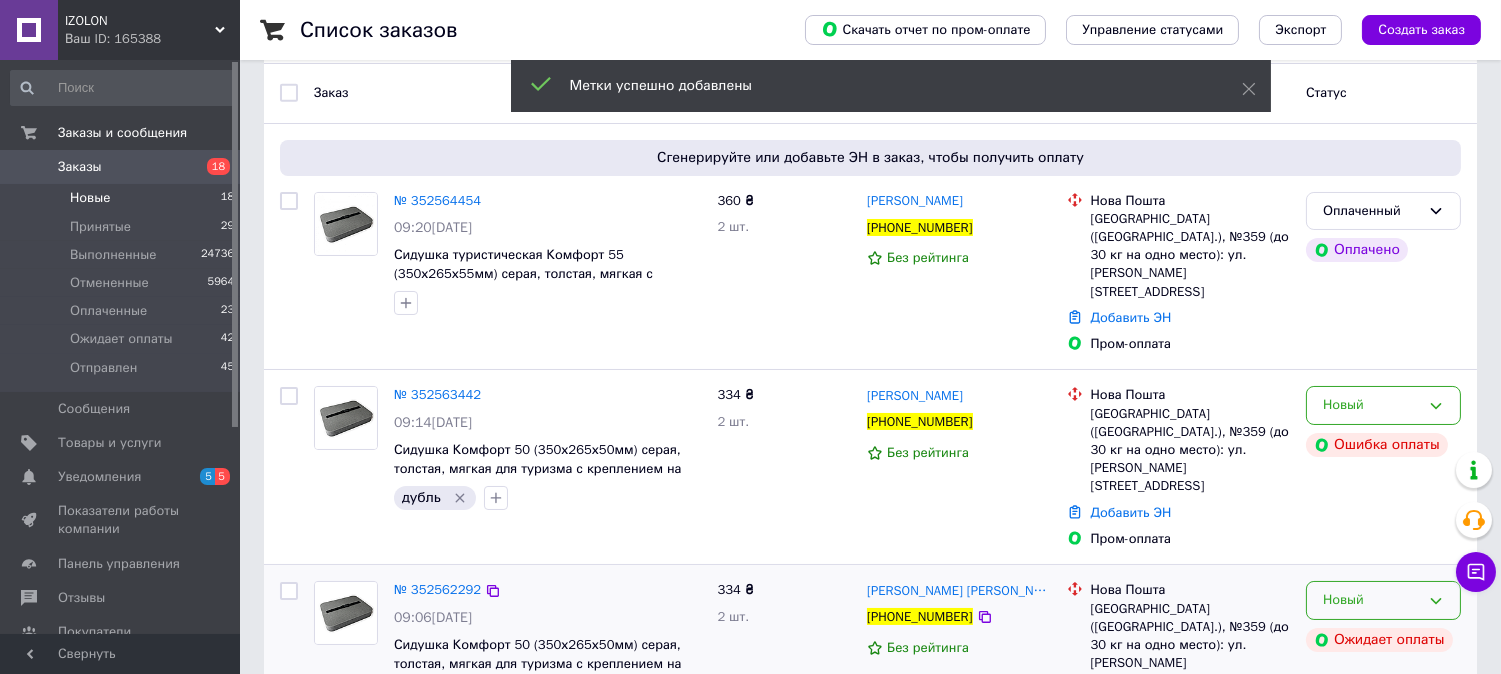 click on "Новый" at bounding box center (1371, 600) 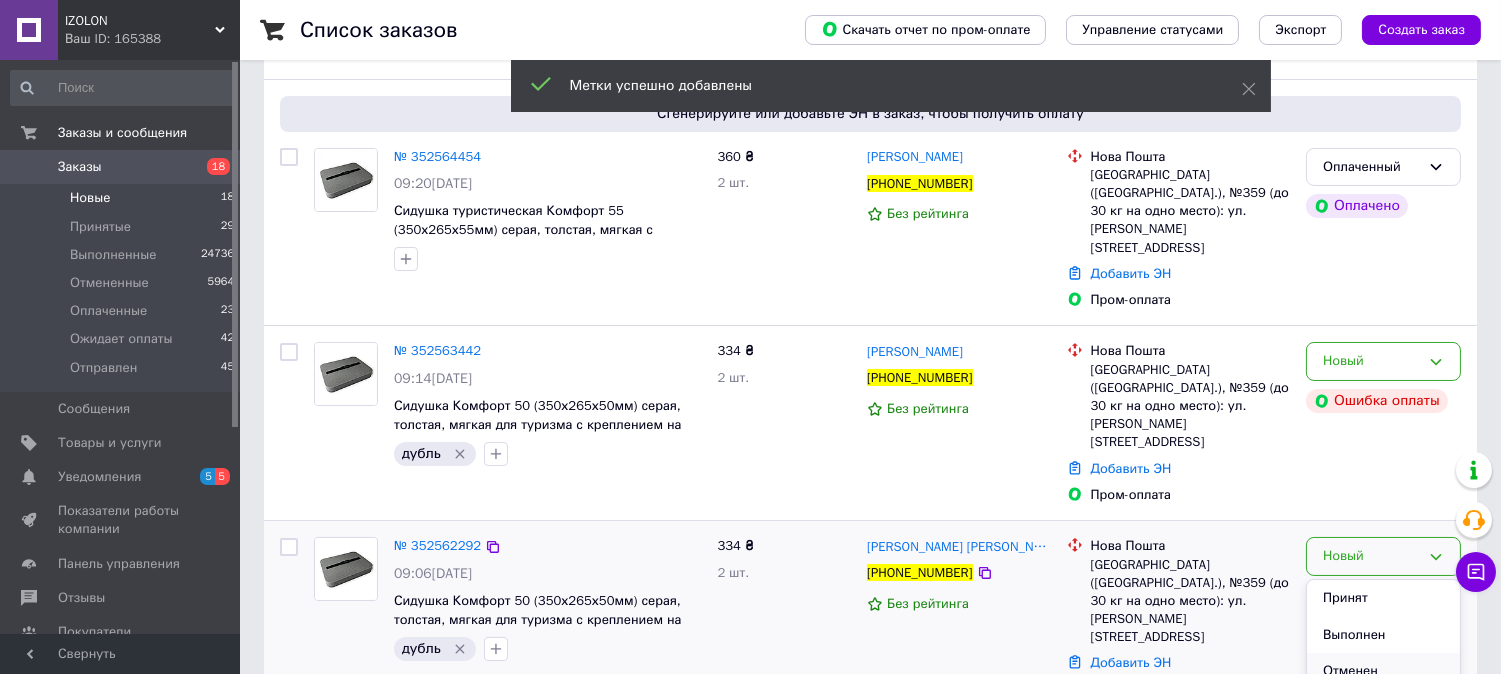 click on "Отменен" at bounding box center [1383, 671] 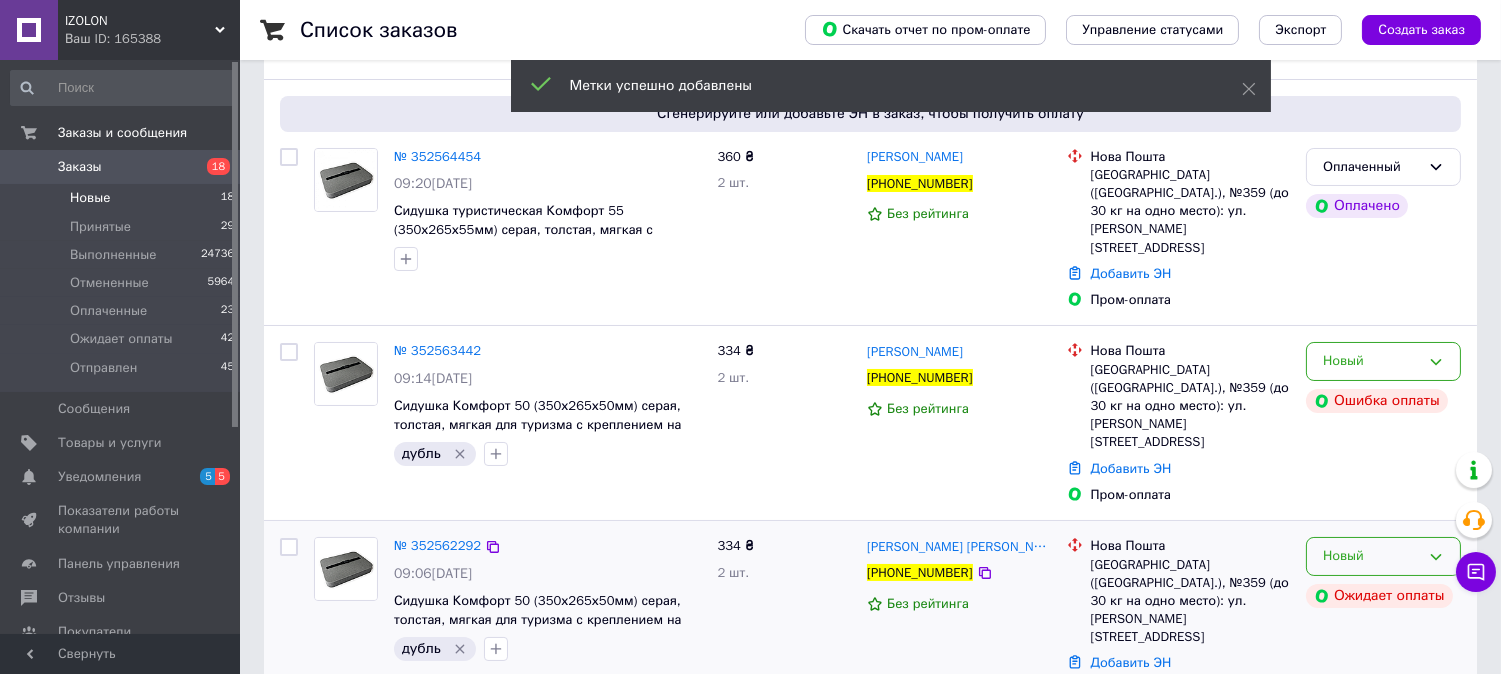 scroll, scrollTop: 92, scrollLeft: 0, axis: vertical 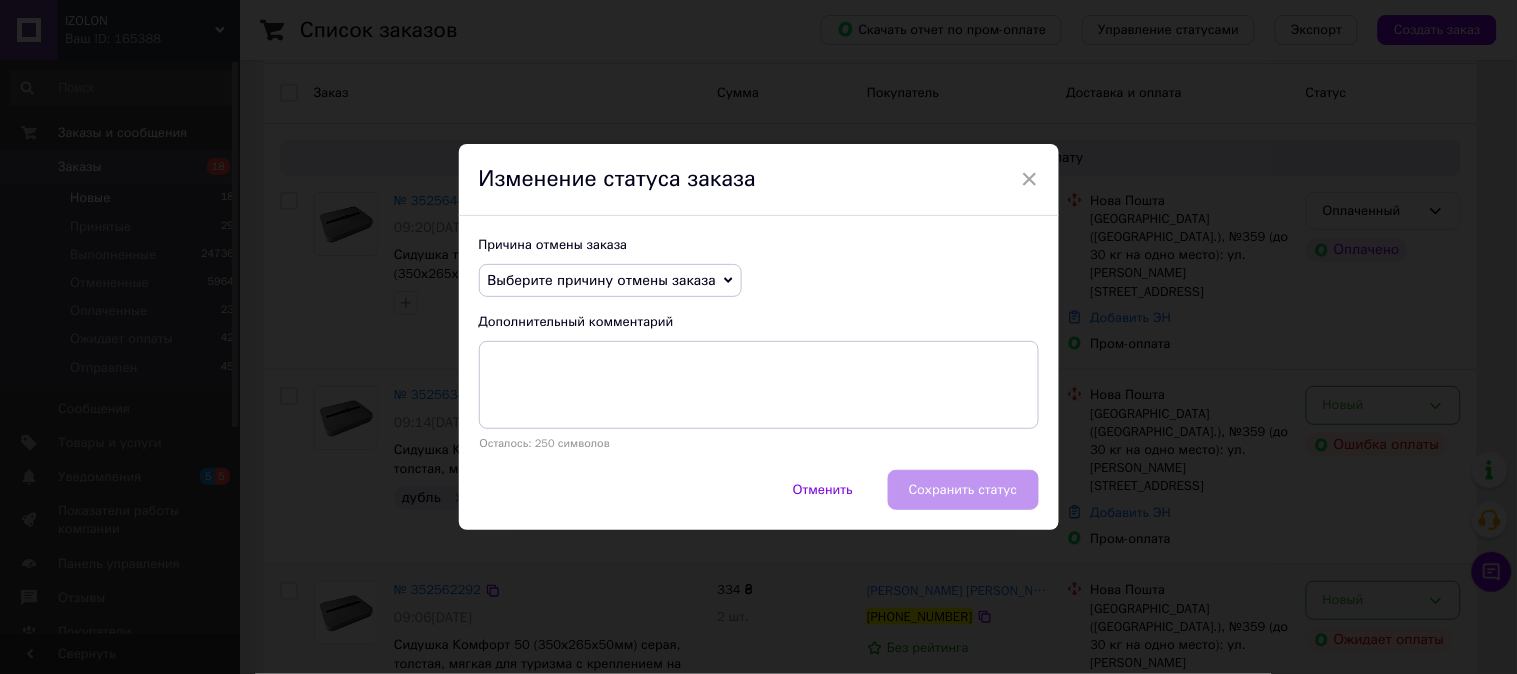click on "Выберите причину отмены заказа" at bounding box center [602, 280] 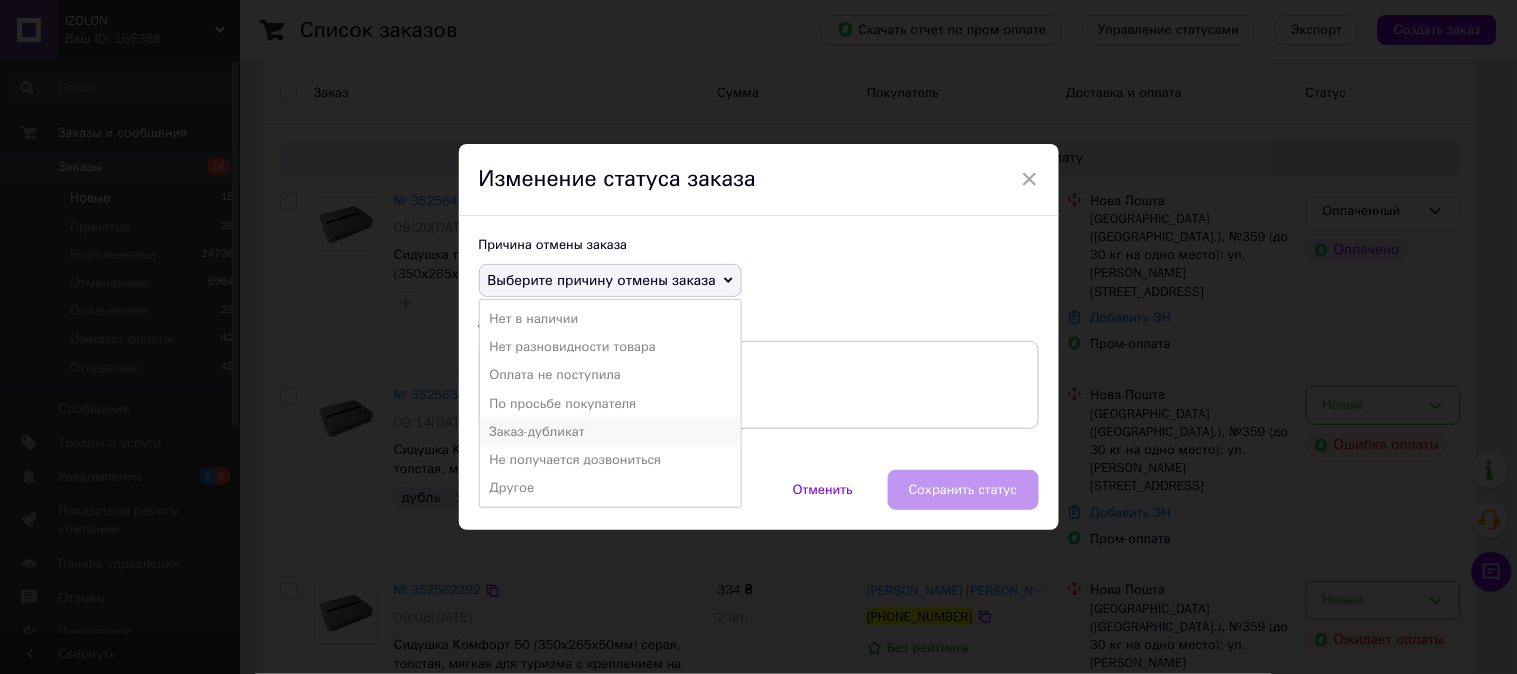 click on "Заказ-дубликат" at bounding box center [610, 432] 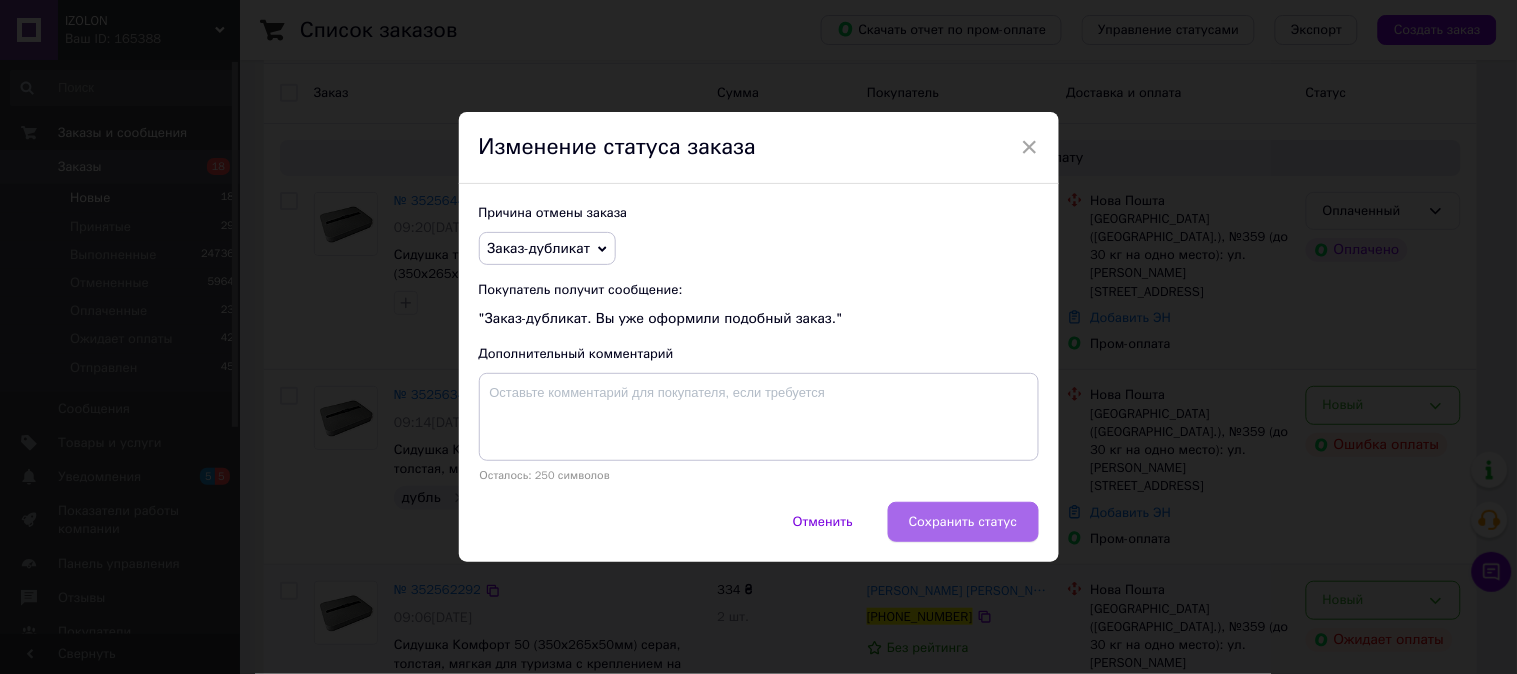 click on "Сохранить статус" at bounding box center [963, 522] 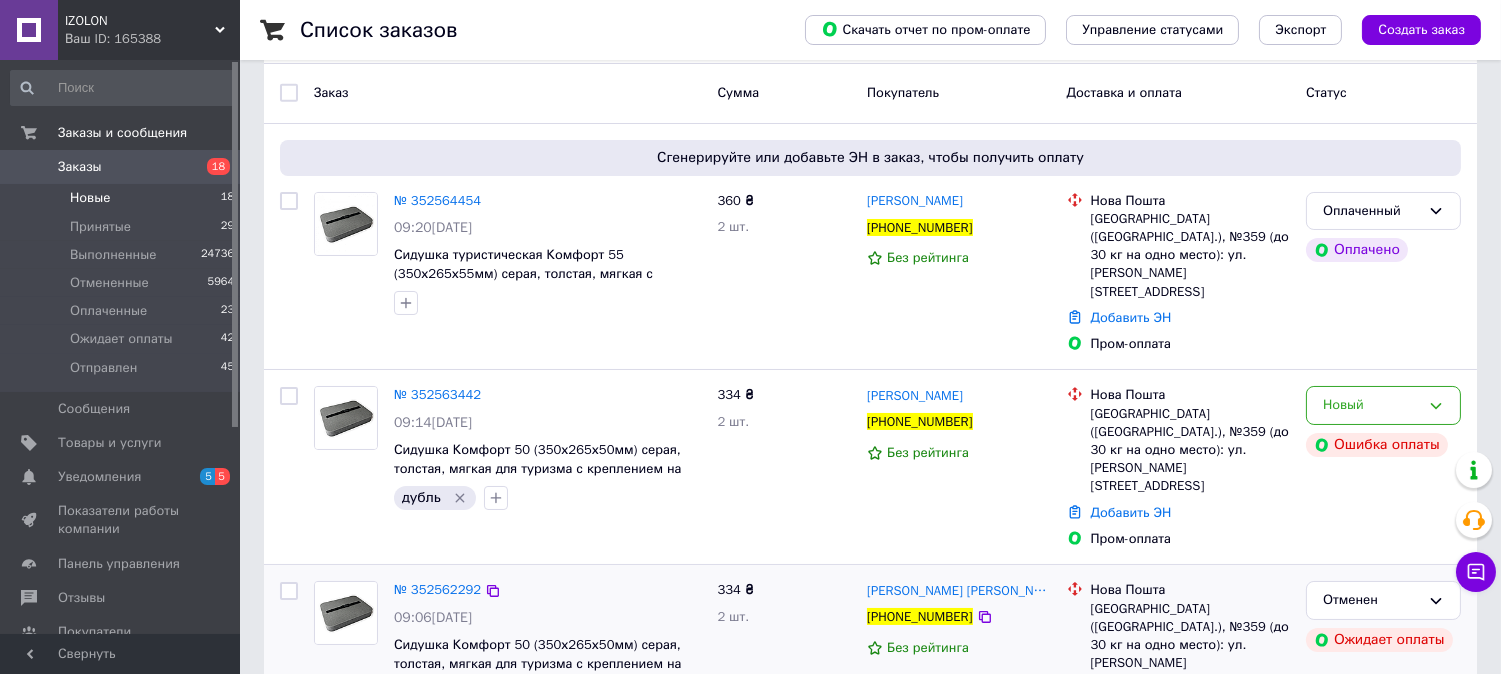 scroll, scrollTop: 90, scrollLeft: 0, axis: vertical 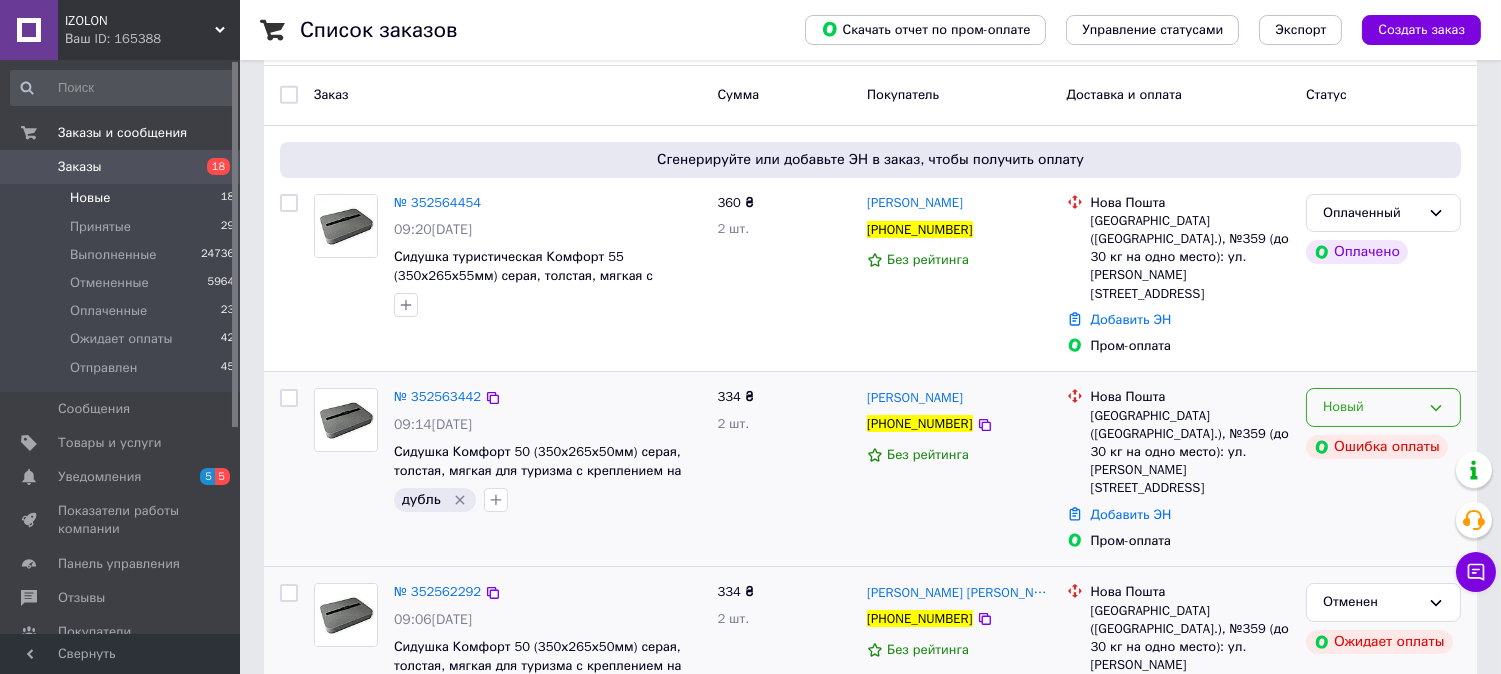 click on "Новый" at bounding box center [1383, 407] 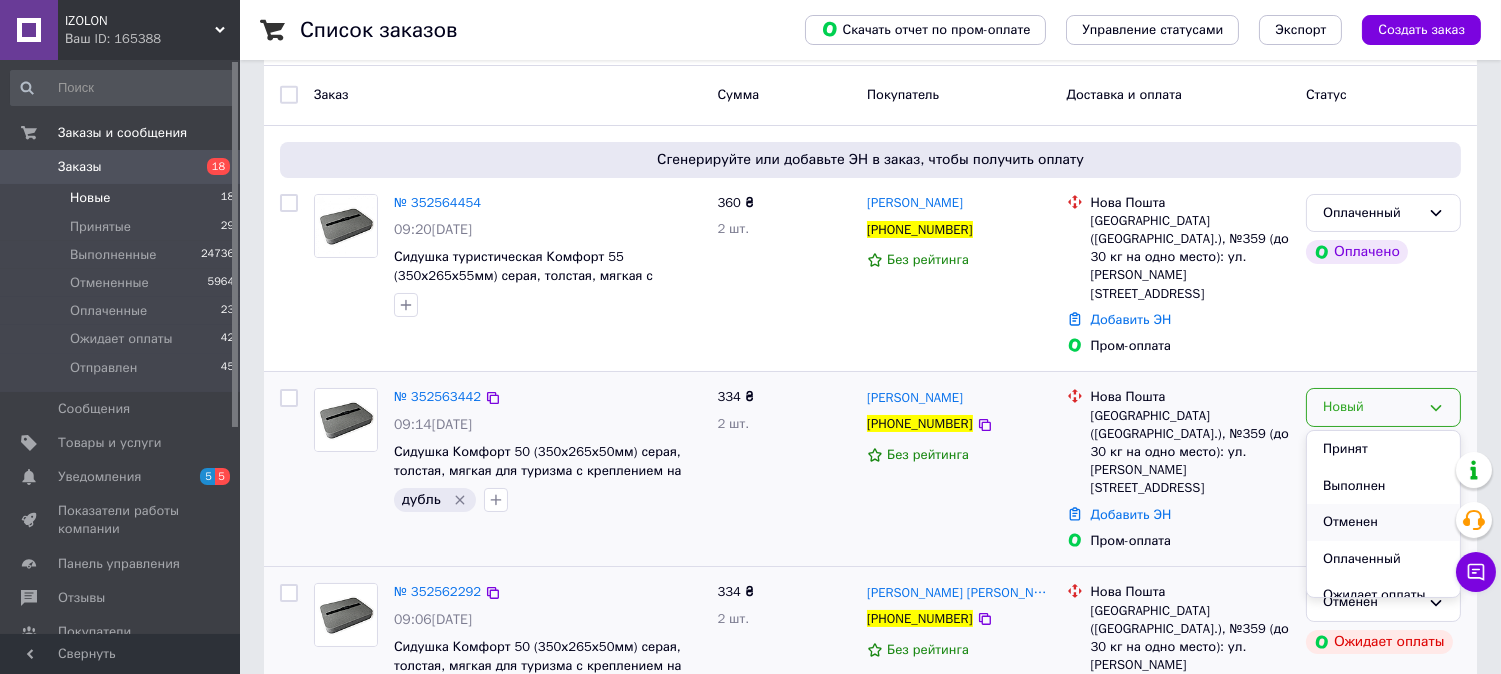 click on "Отменен" at bounding box center [1383, 522] 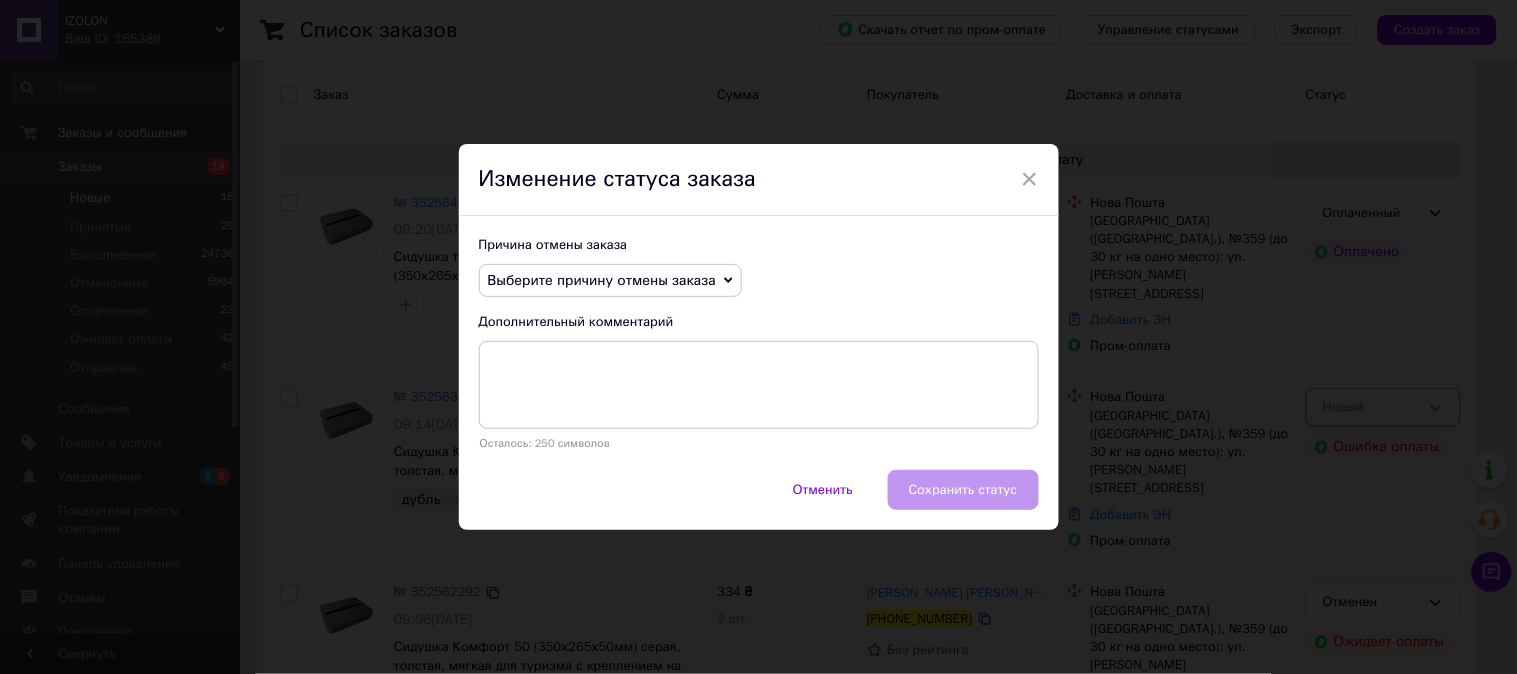 click on "Выберите причину отмены заказа" at bounding box center (602, 280) 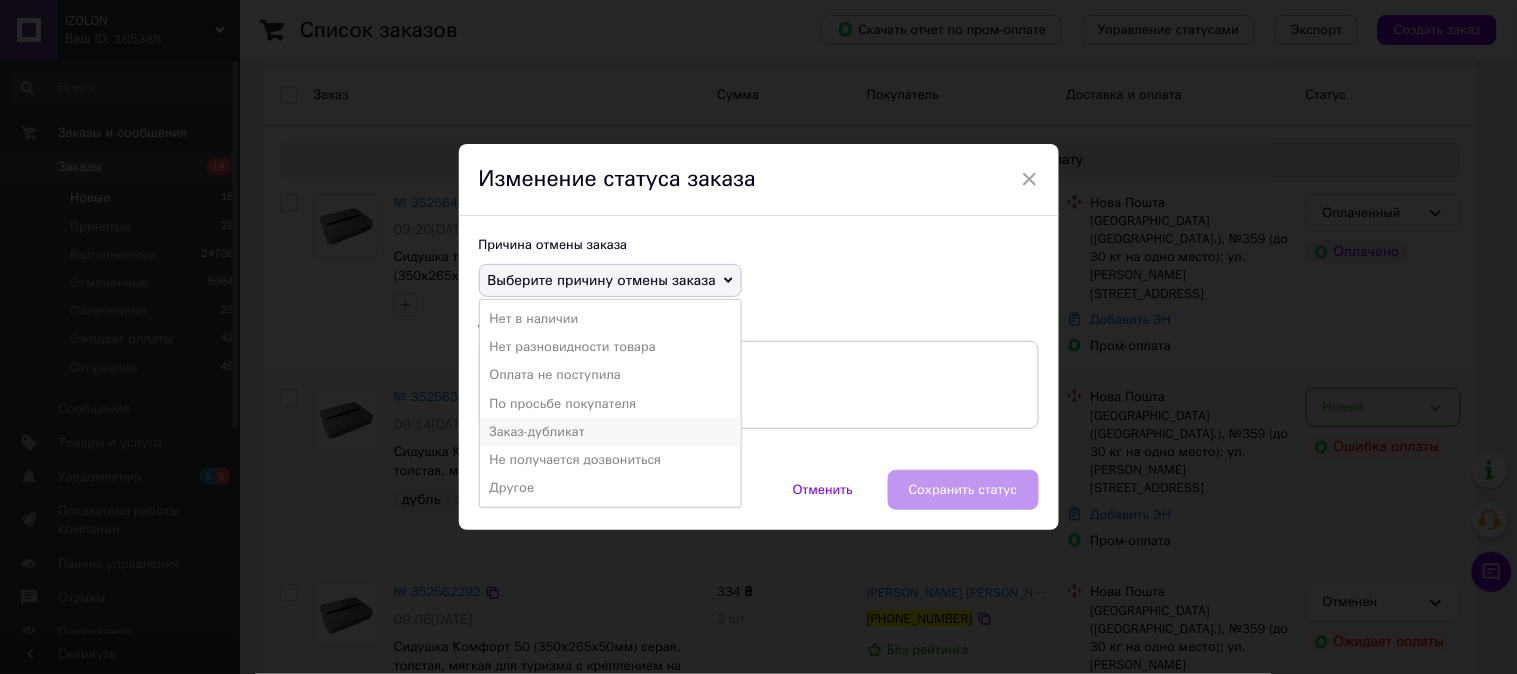 click on "Заказ-дубликат" at bounding box center [610, 432] 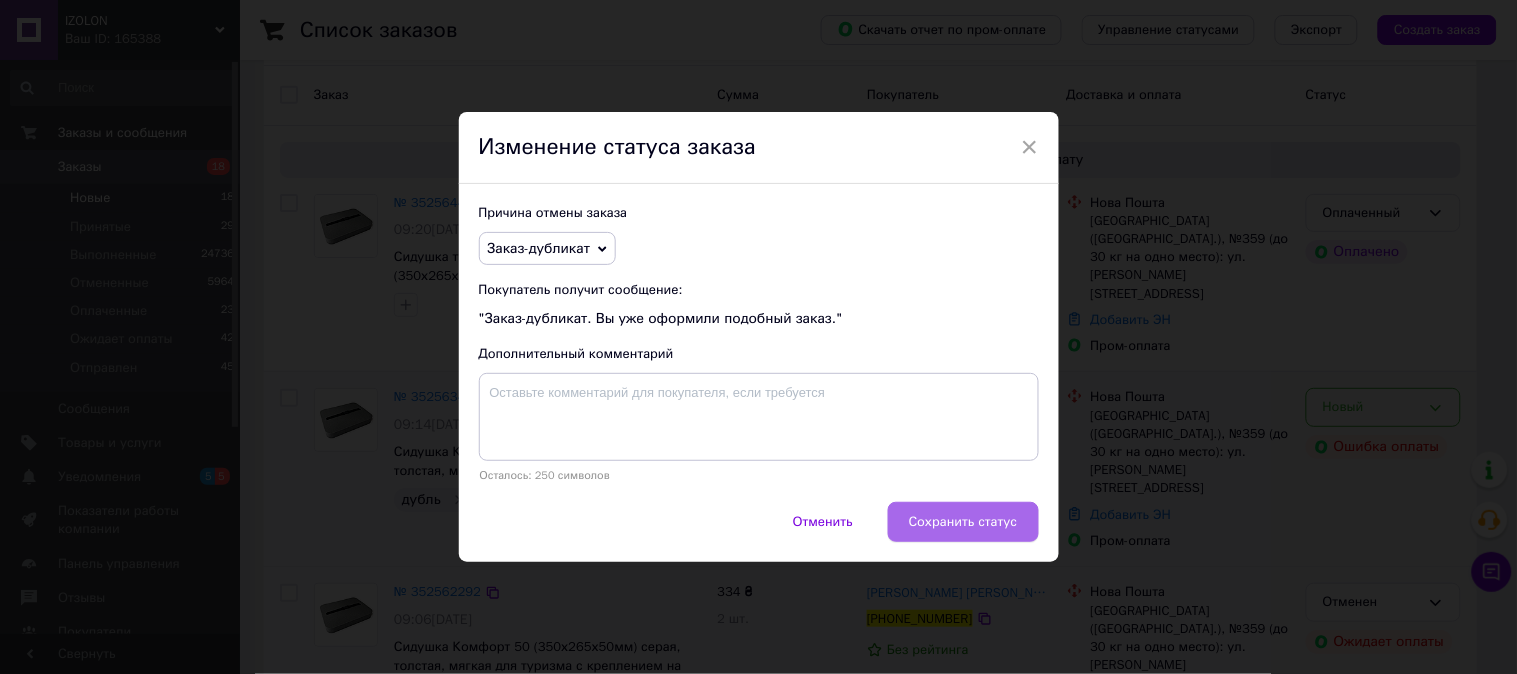 click on "Сохранить статус" at bounding box center [963, 522] 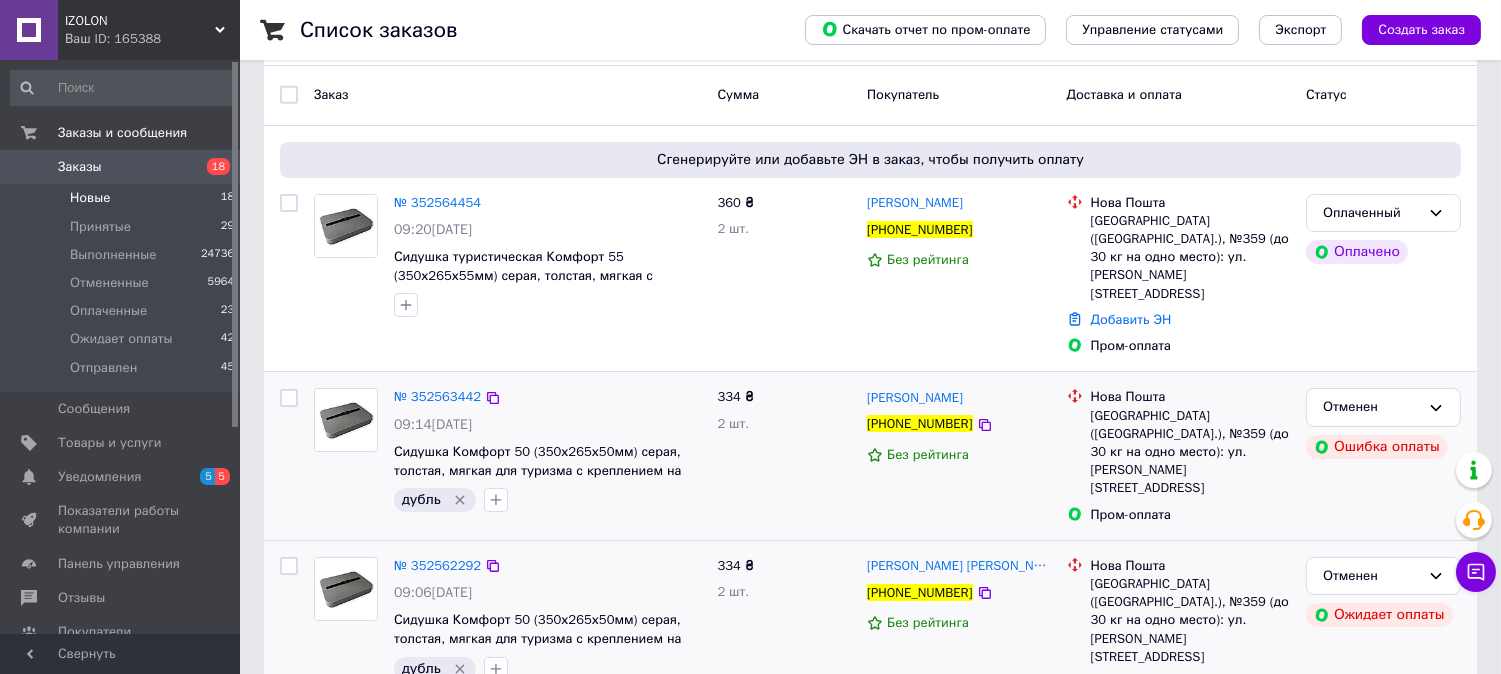scroll, scrollTop: 88, scrollLeft: 0, axis: vertical 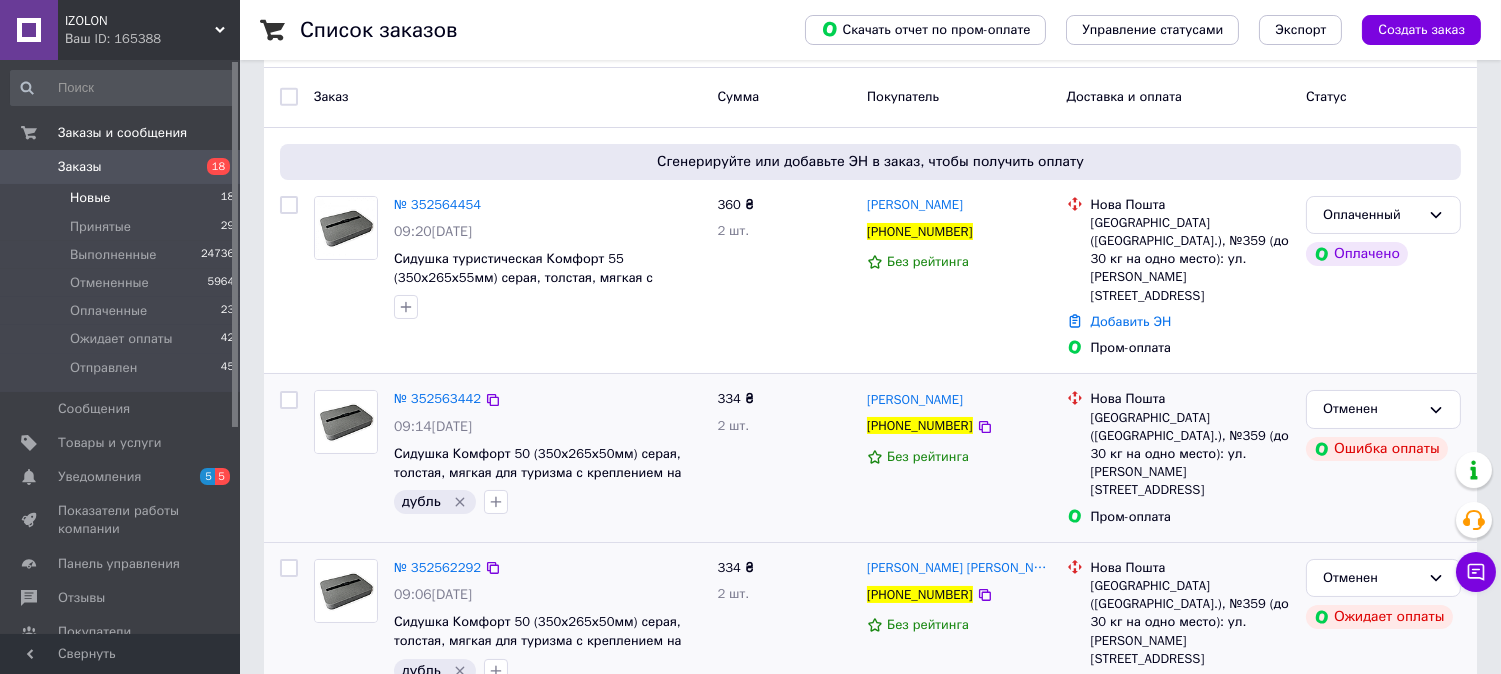 click on "Новые 18" at bounding box center (123, 198) 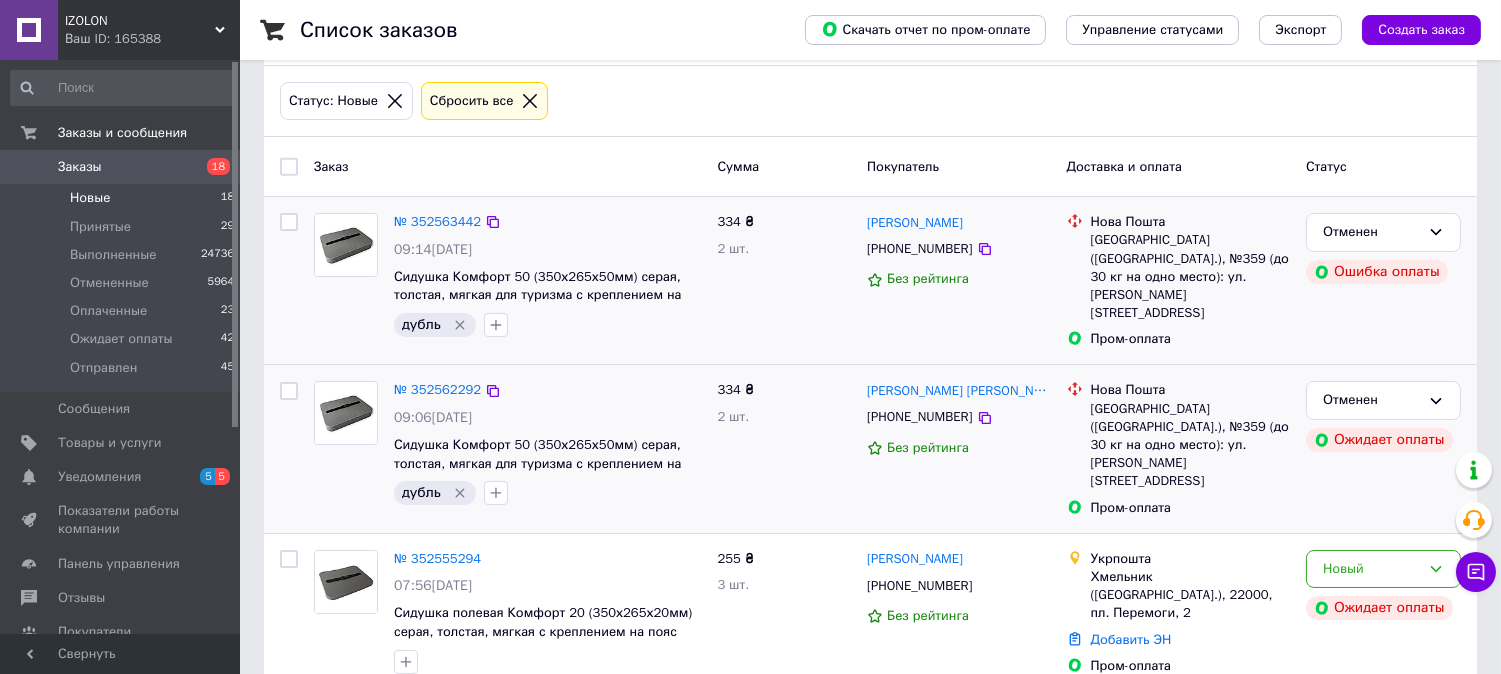 scroll, scrollTop: 0, scrollLeft: 0, axis: both 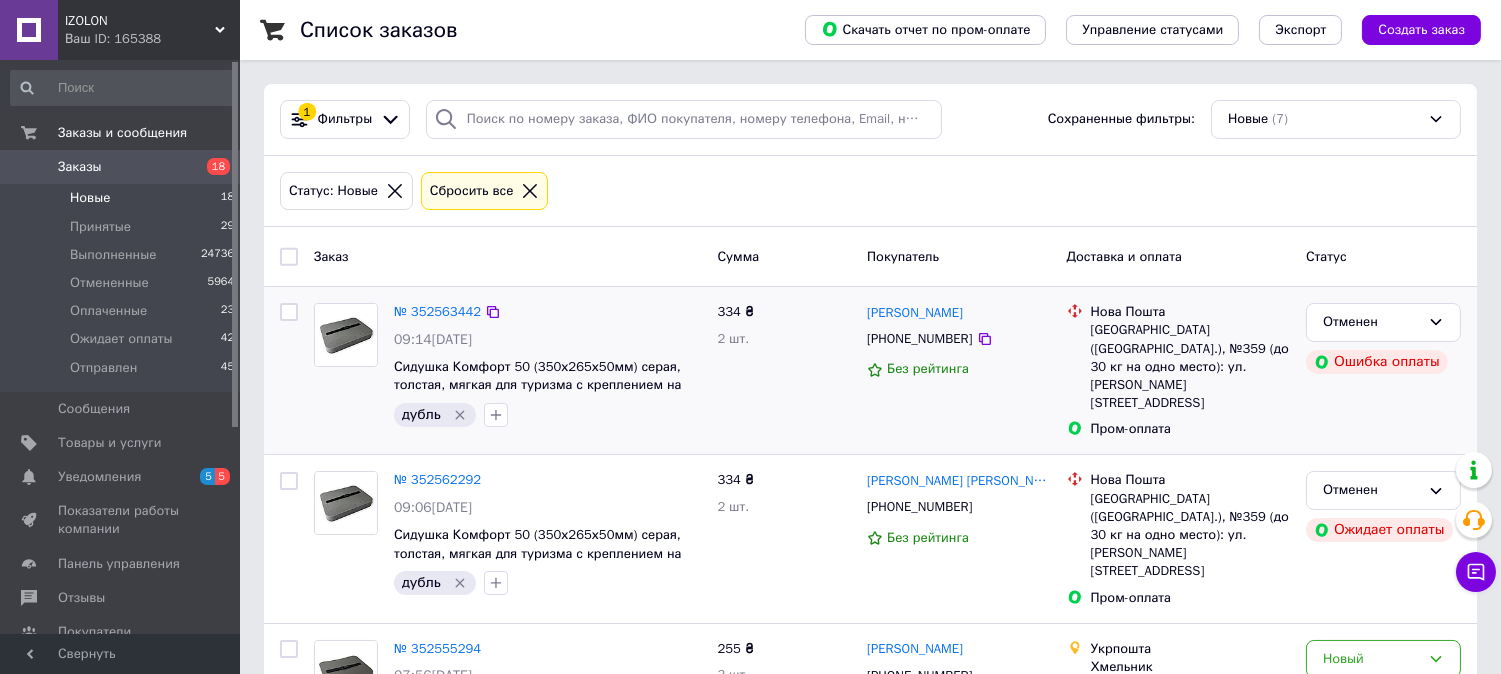 click on "Ваш ID: 165388" at bounding box center (152, 39) 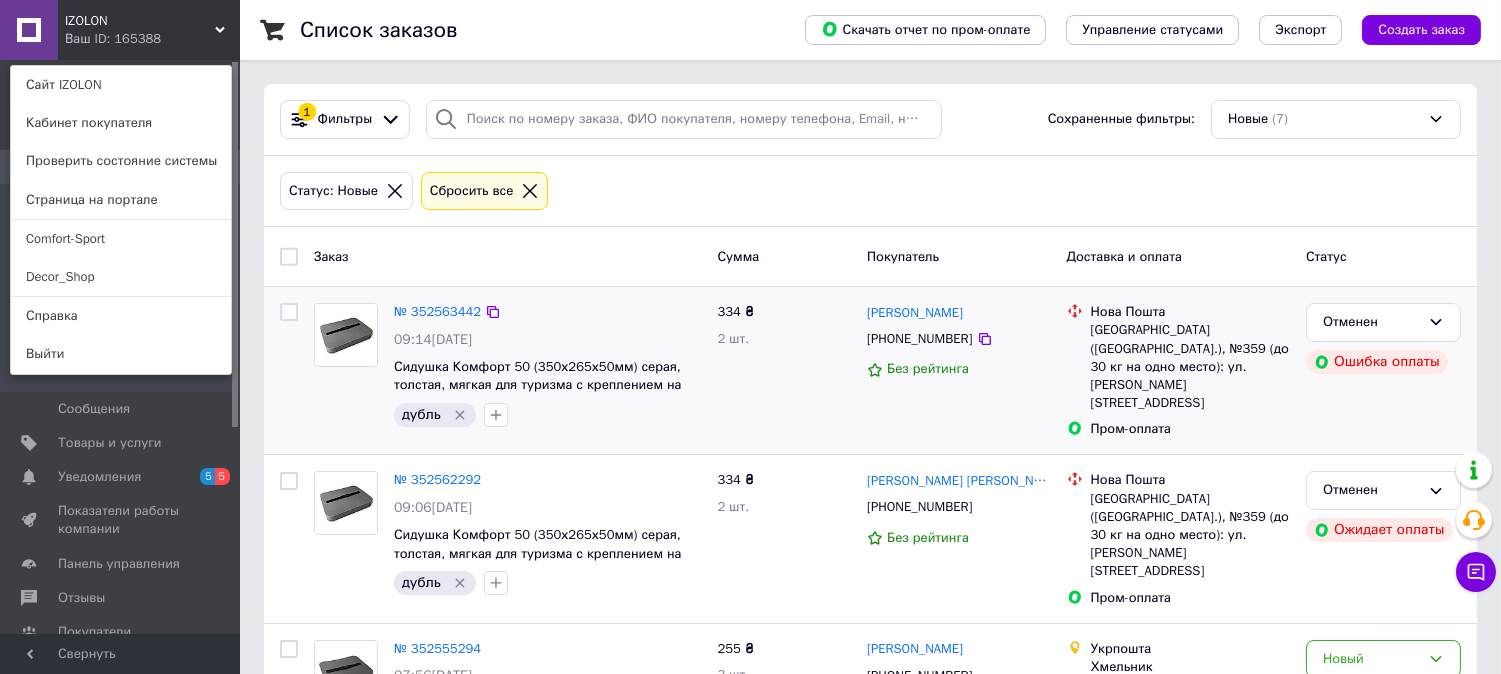 click on "Decor_Shop" at bounding box center [121, 277] 